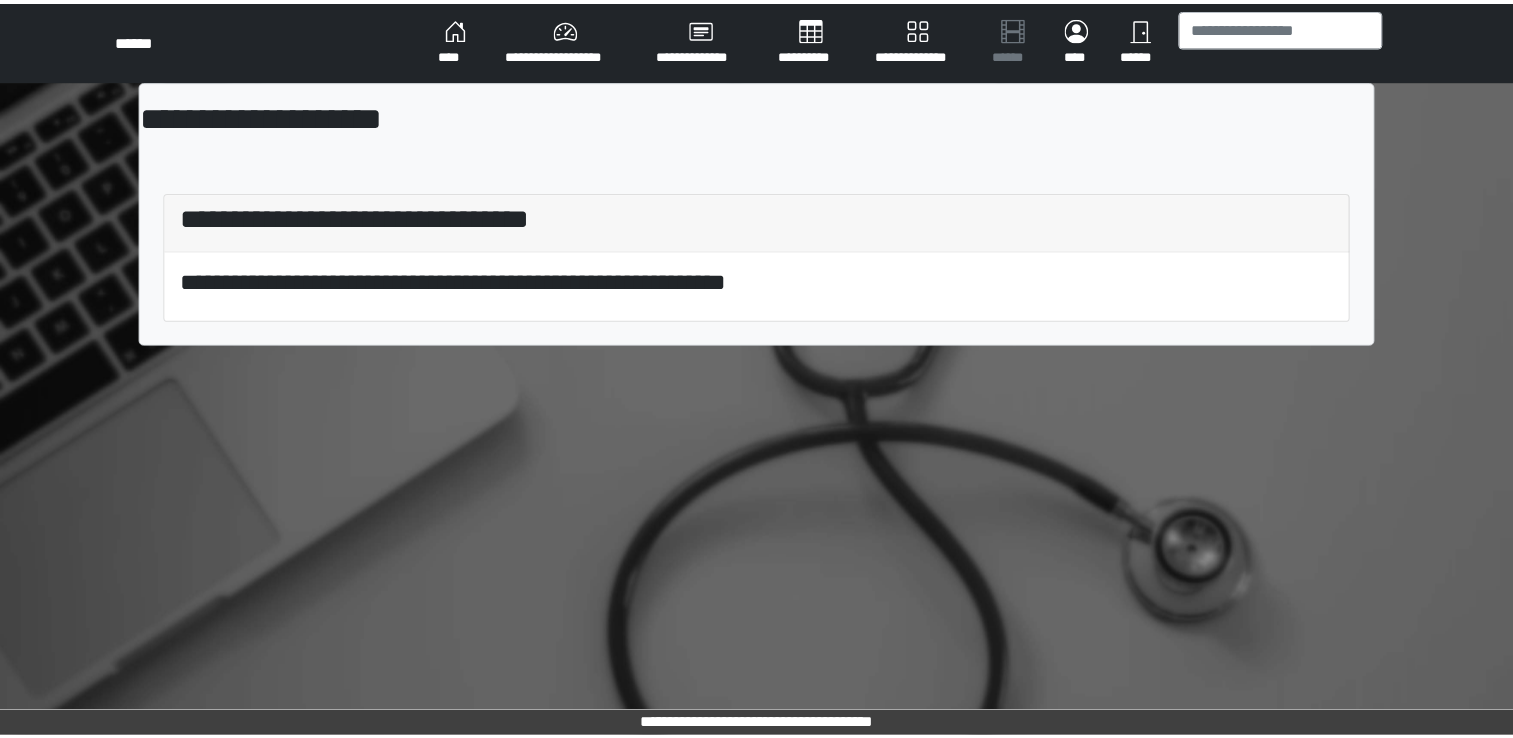 scroll, scrollTop: 0, scrollLeft: 0, axis: both 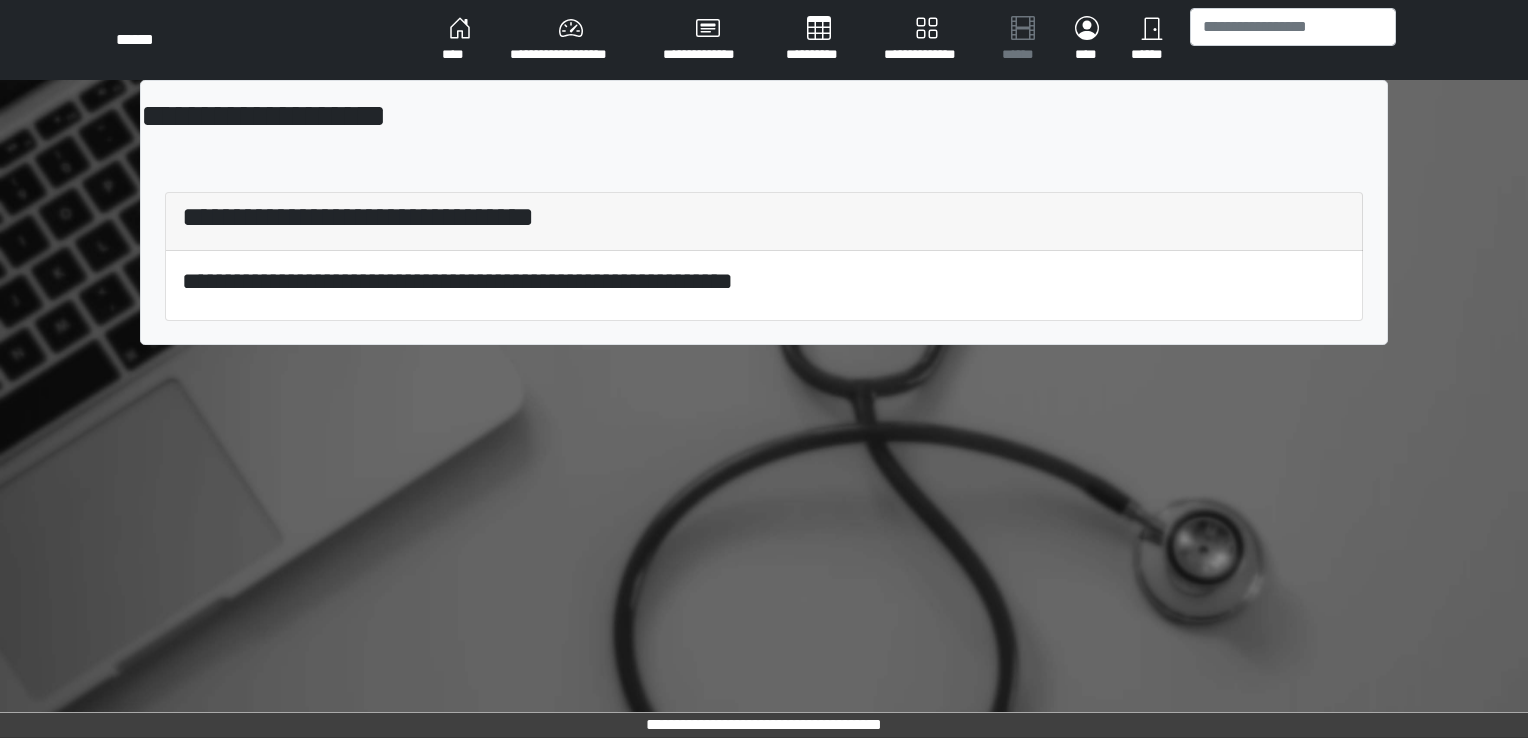 click on "**********" at bounding box center [570, 40] 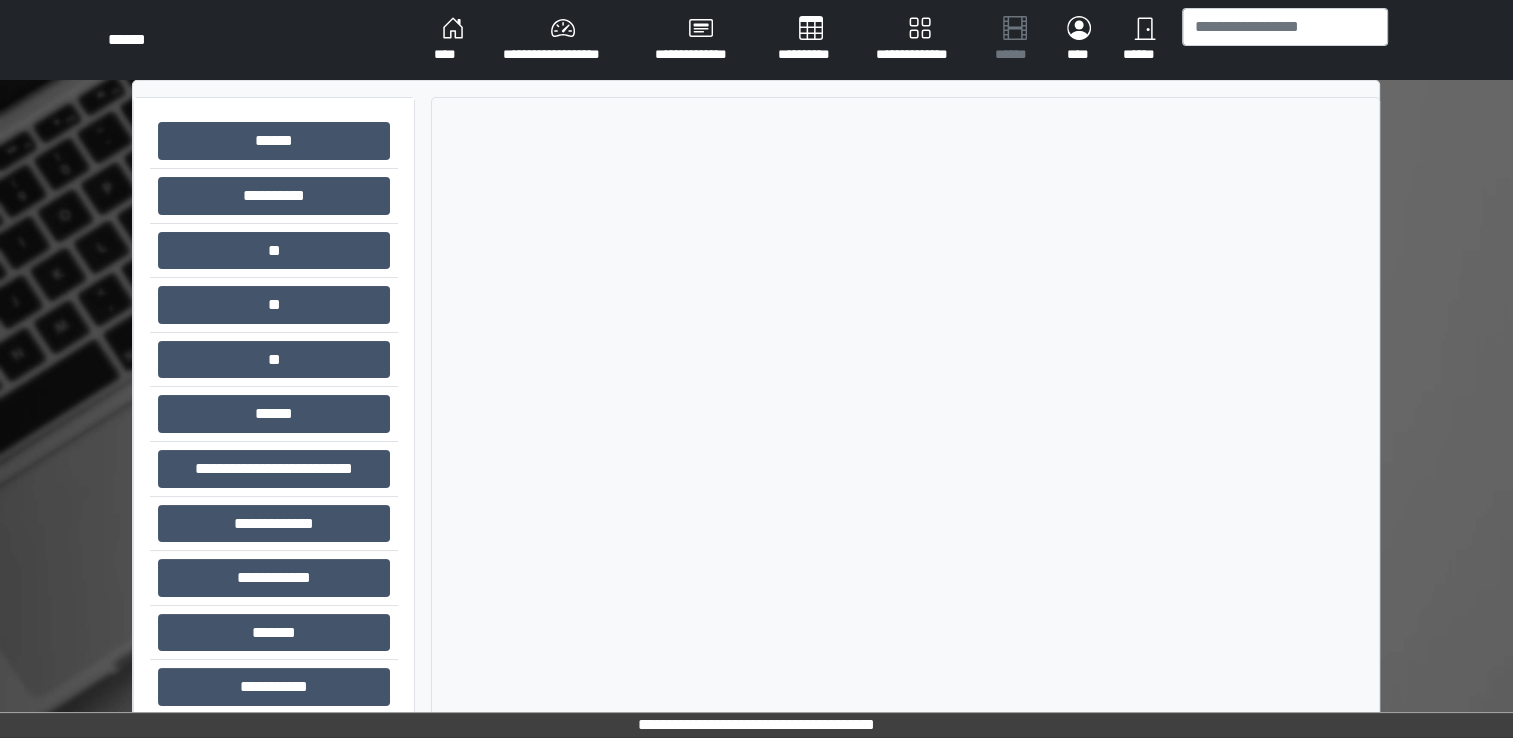 scroll, scrollTop: 132, scrollLeft: 0, axis: vertical 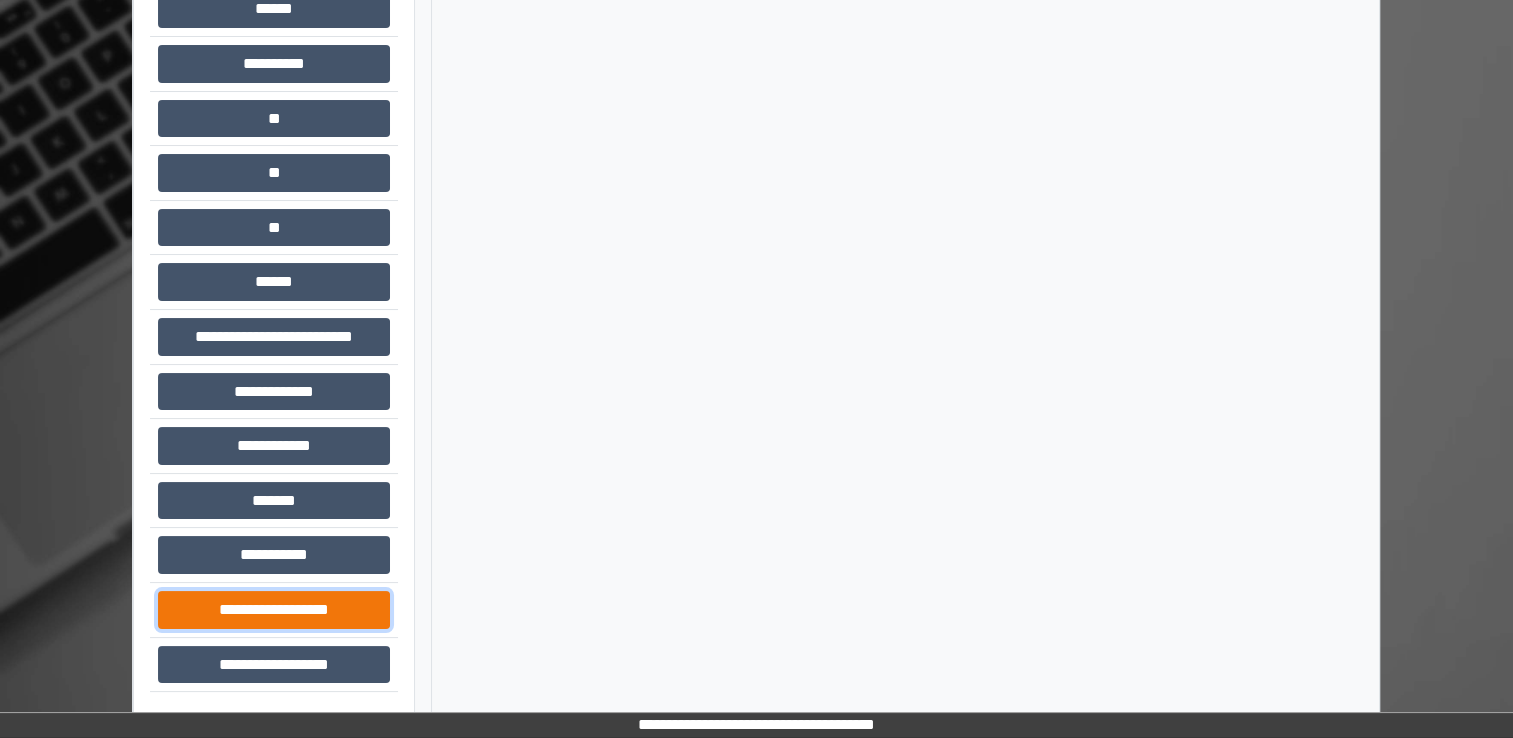 click on "**********" at bounding box center (274, 610) 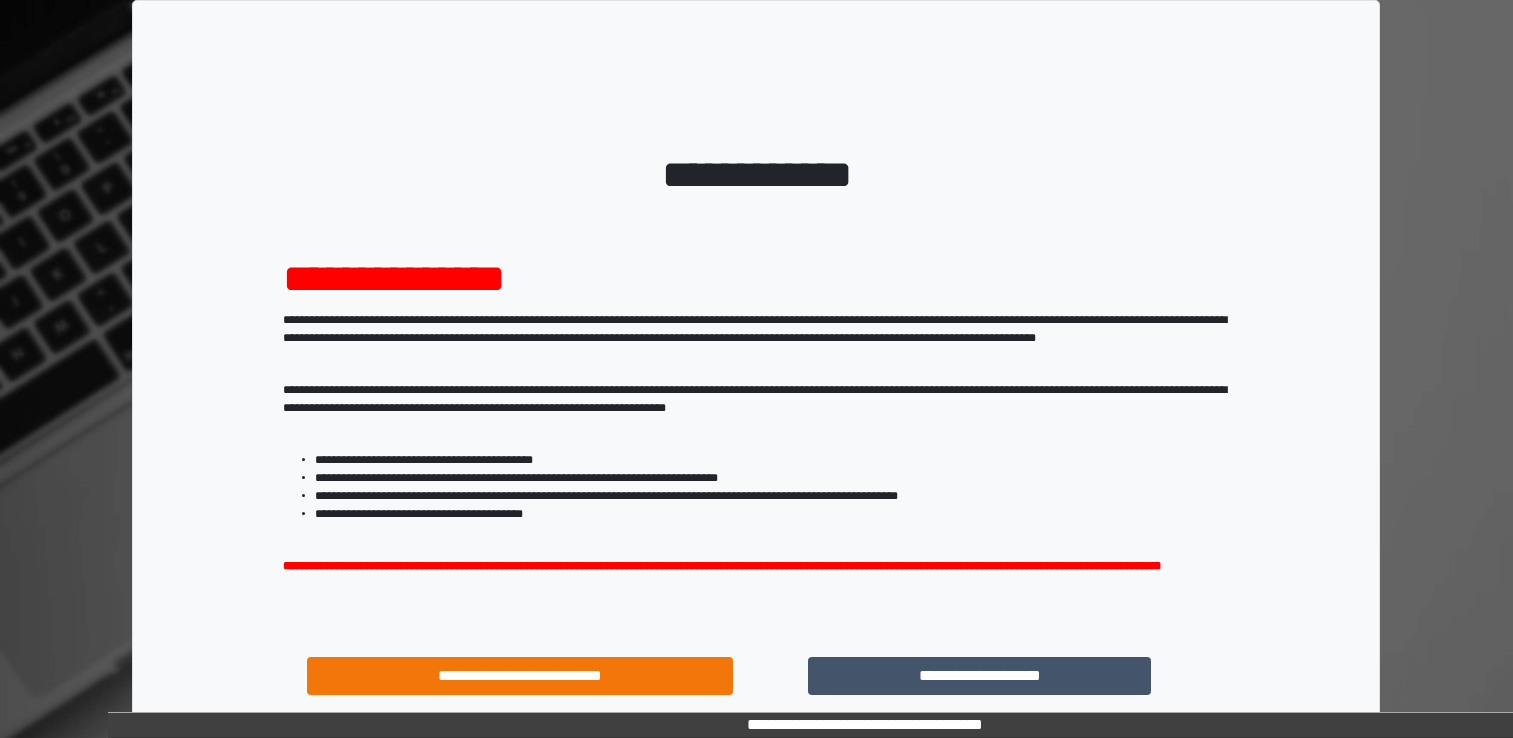 scroll, scrollTop: 0, scrollLeft: 0, axis: both 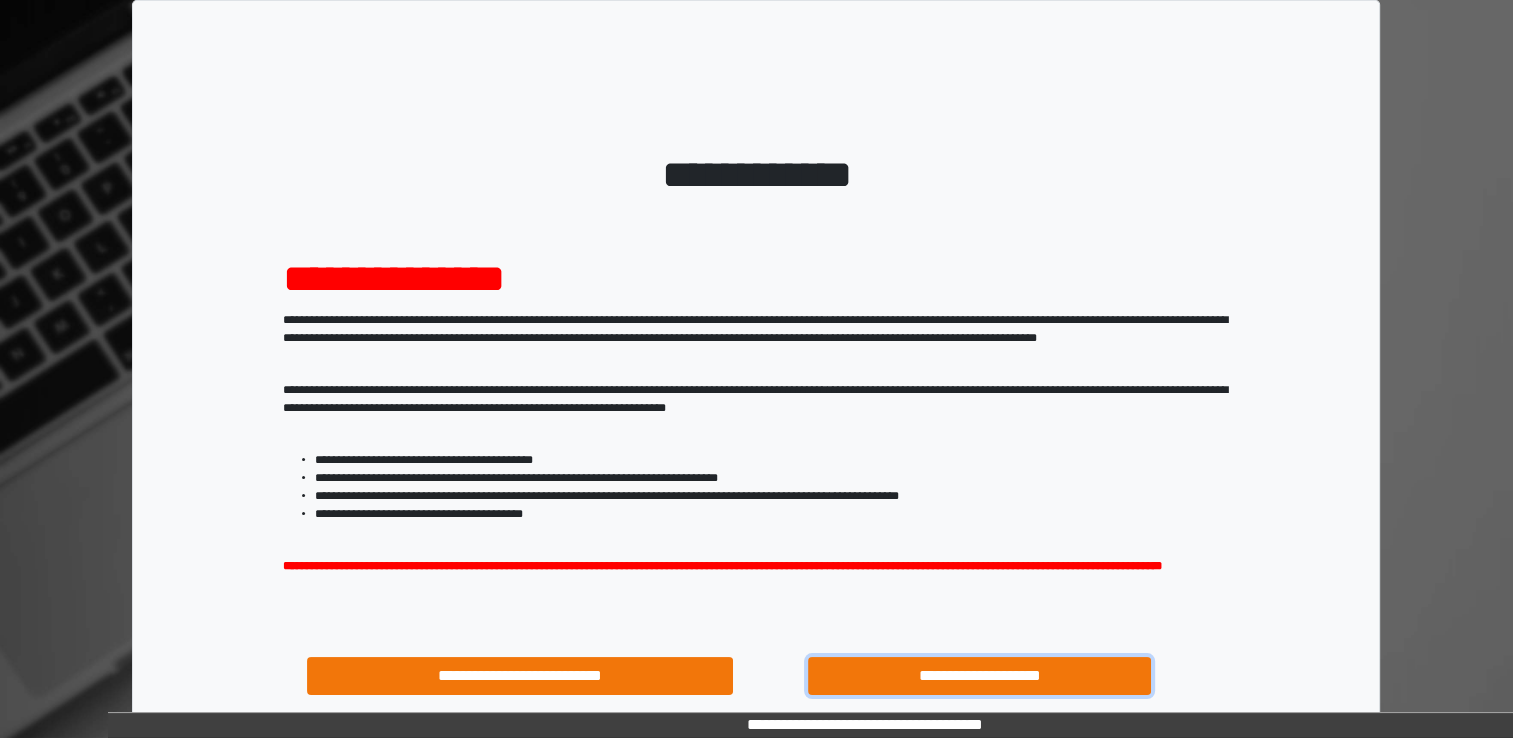 click on "**********" at bounding box center [980, 676] 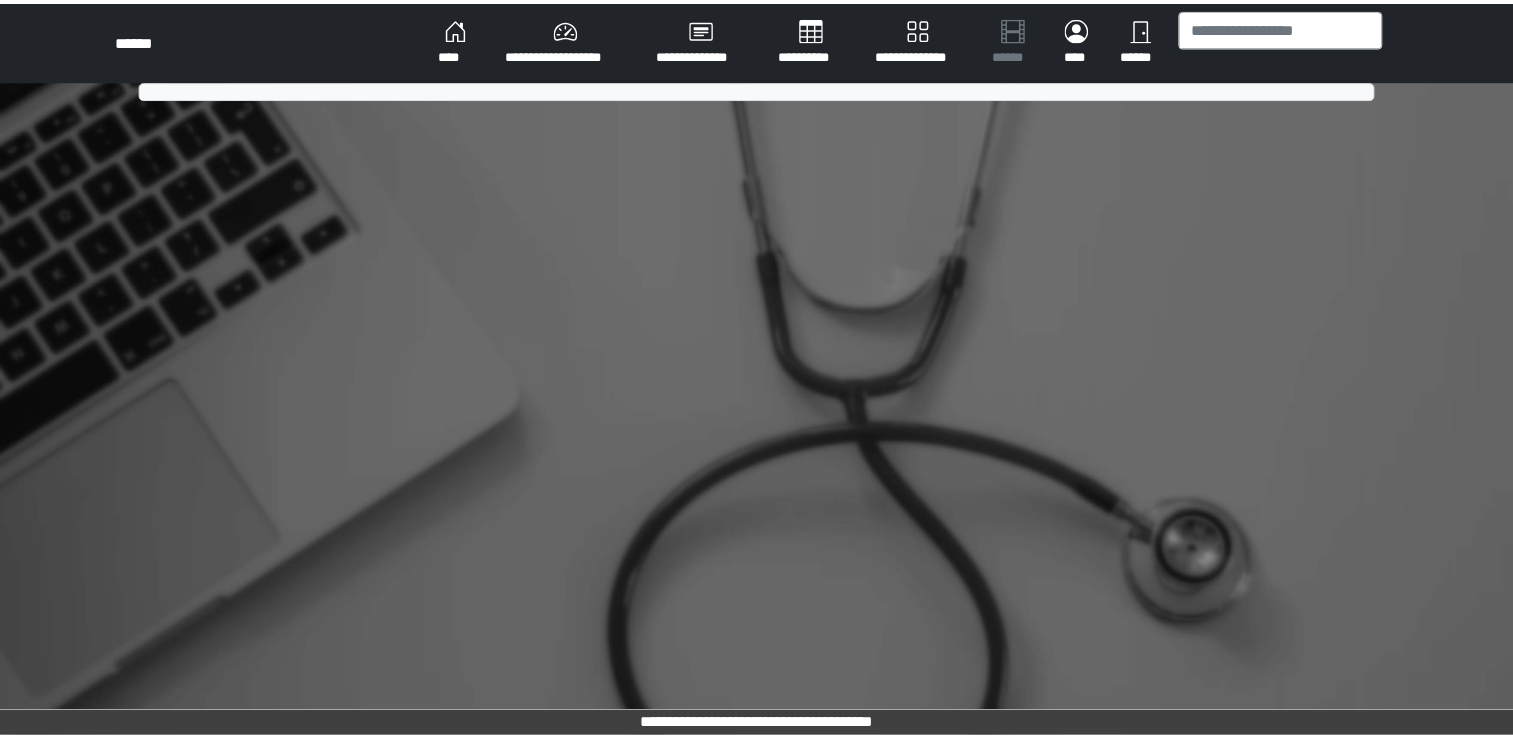scroll, scrollTop: 0, scrollLeft: 0, axis: both 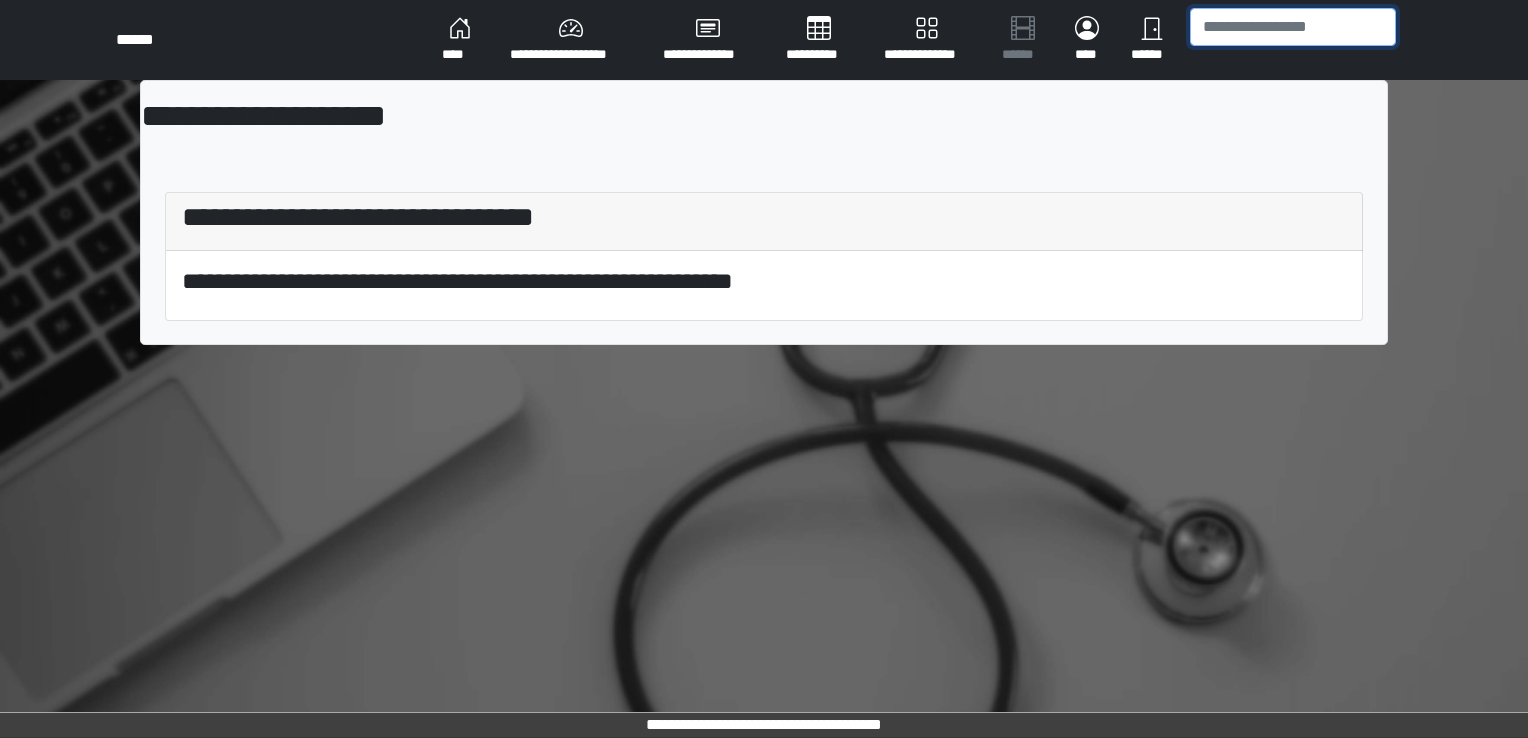 click at bounding box center [1293, 27] 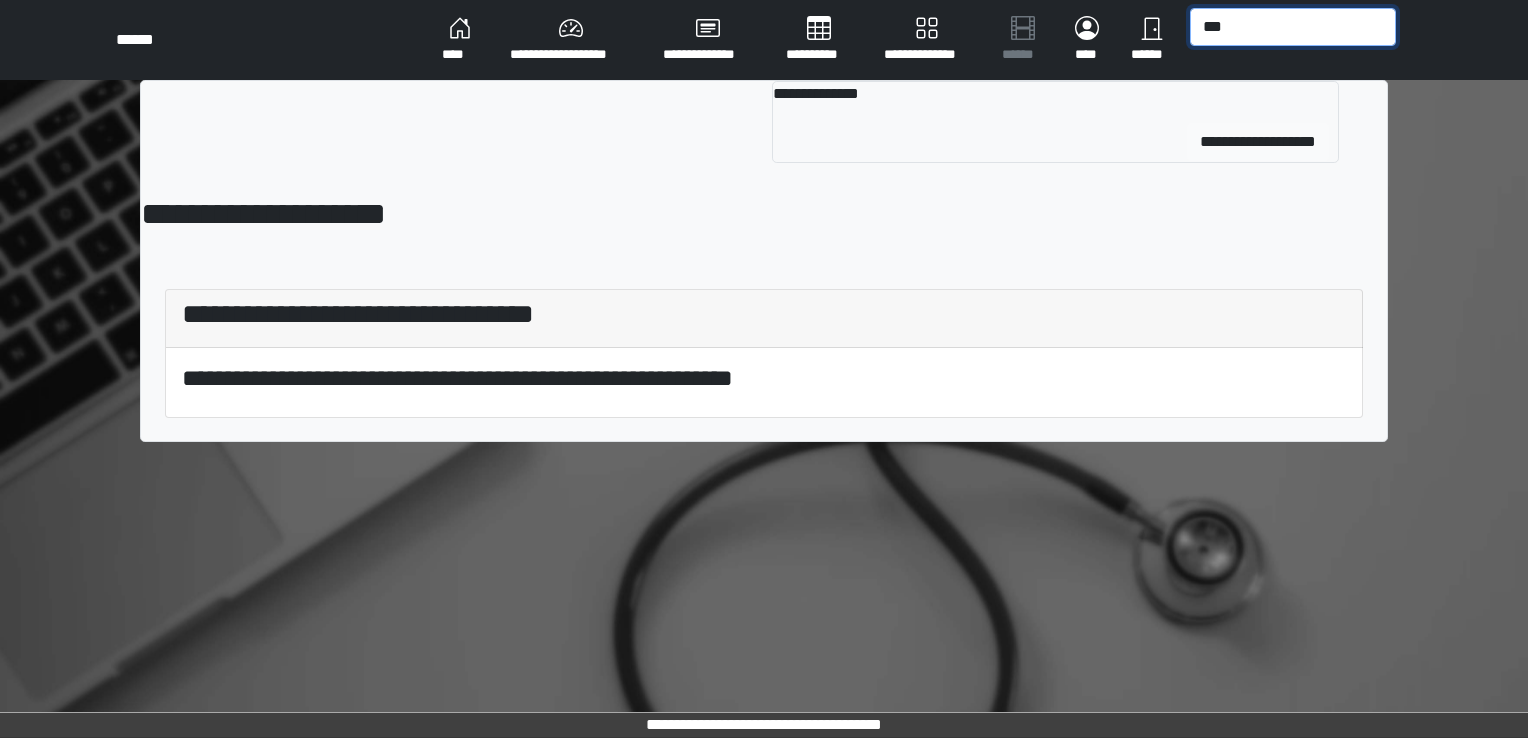 type on "***" 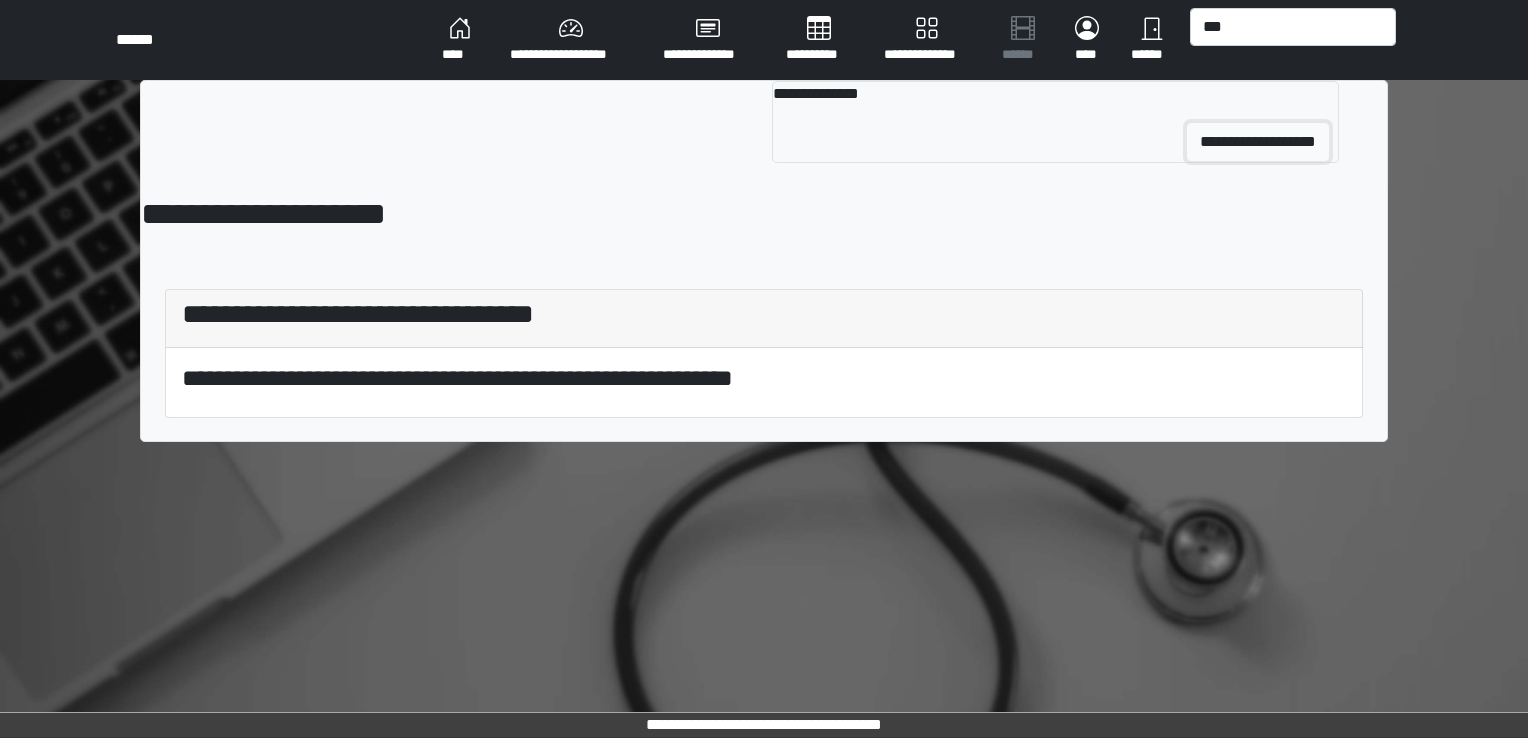 click on "**********" at bounding box center (1258, 142) 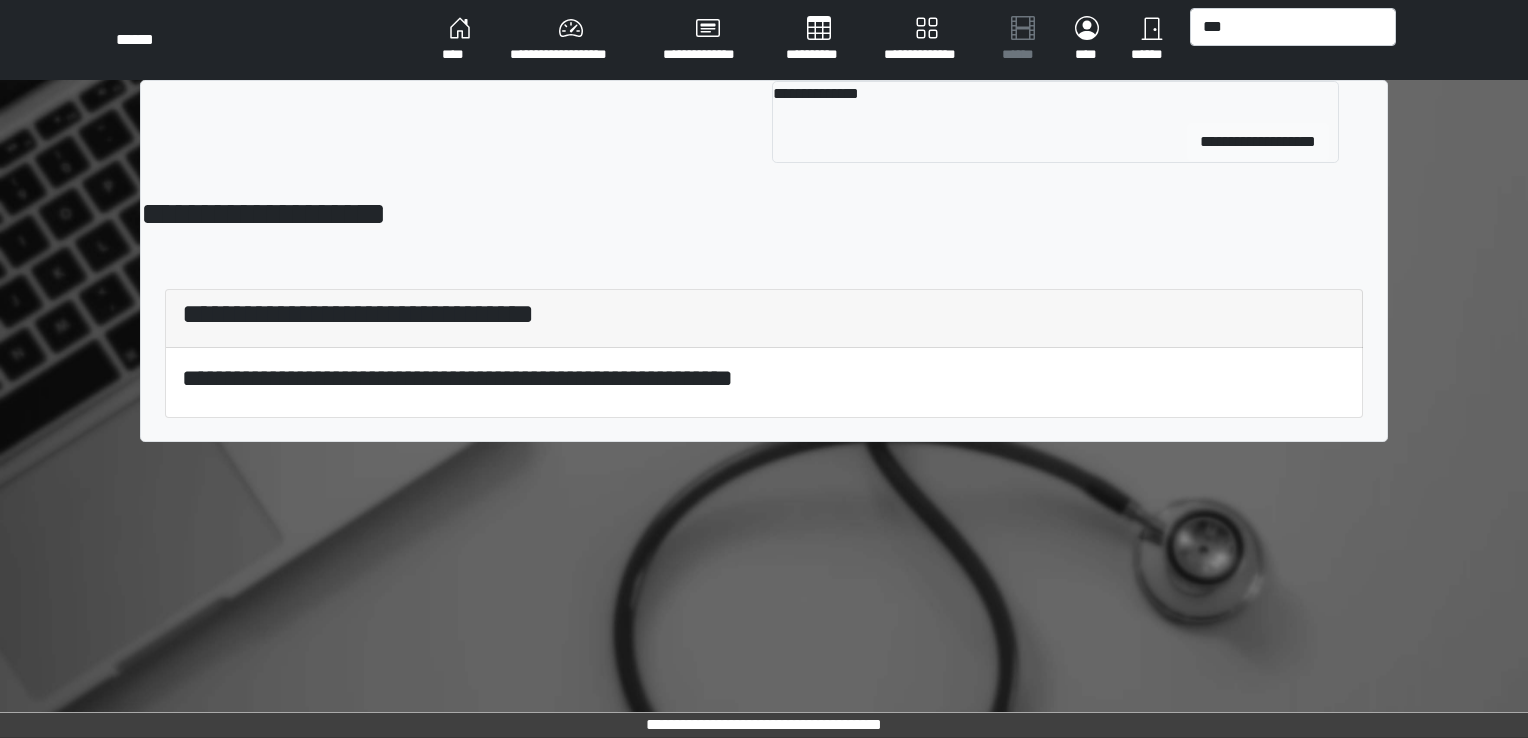 type 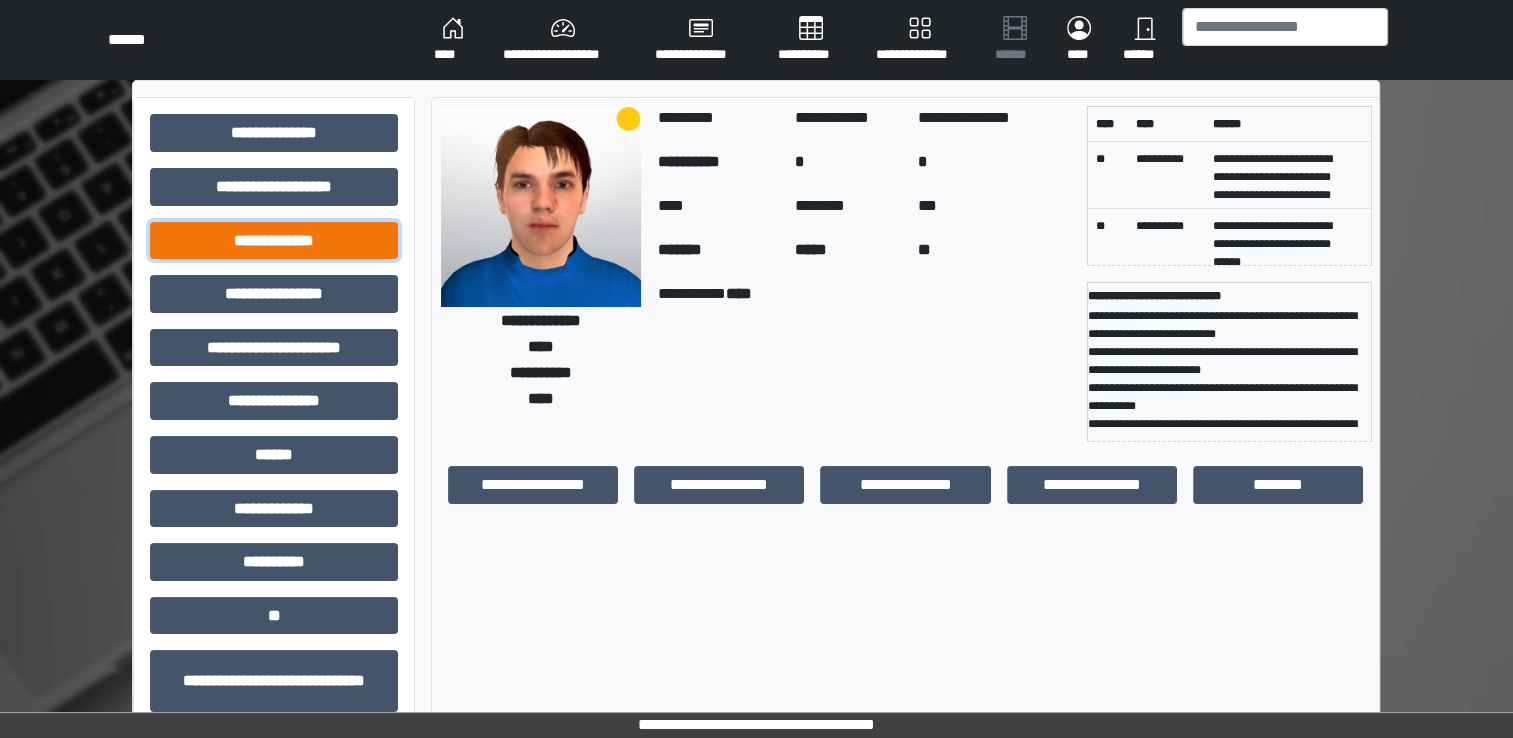 click on "**********" at bounding box center (274, 241) 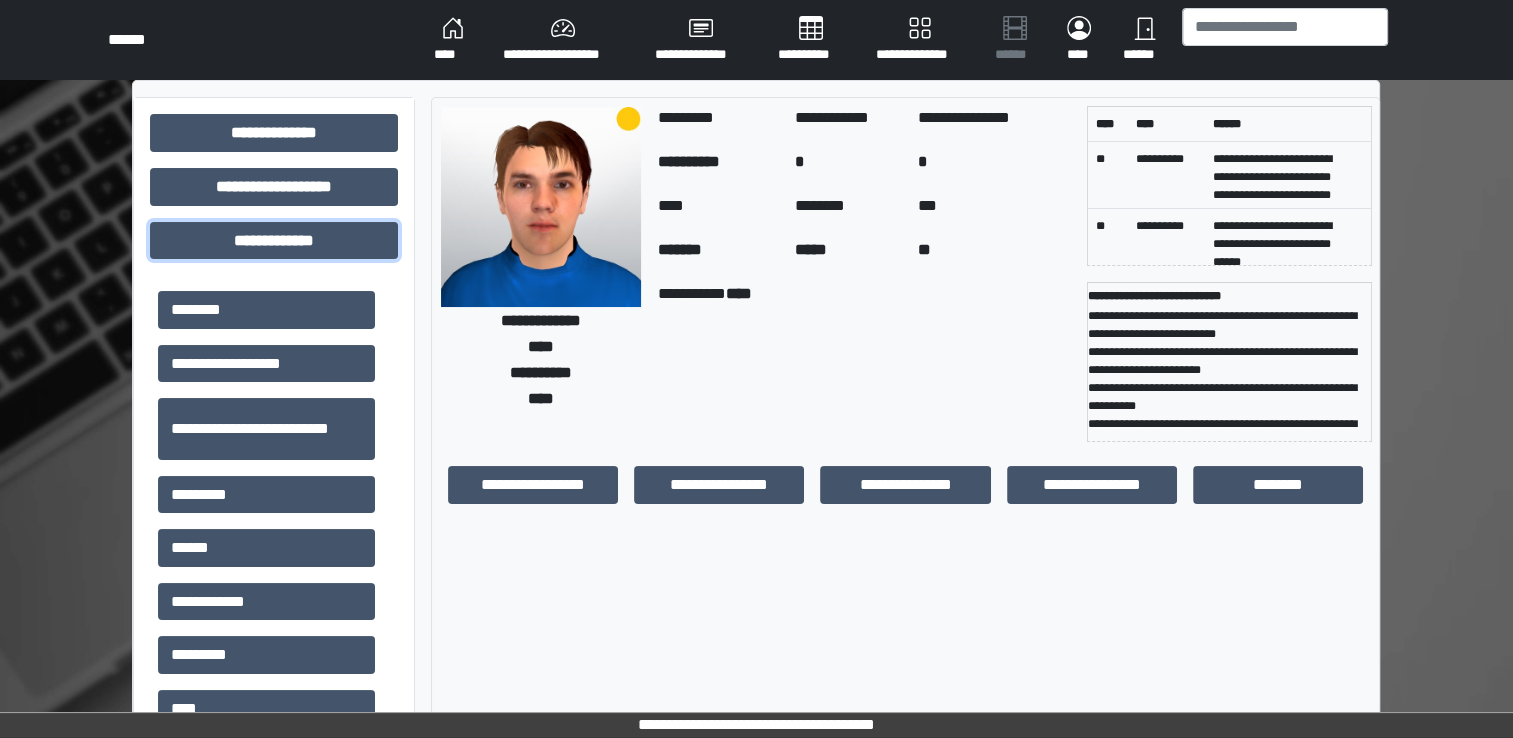 scroll, scrollTop: 436, scrollLeft: 0, axis: vertical 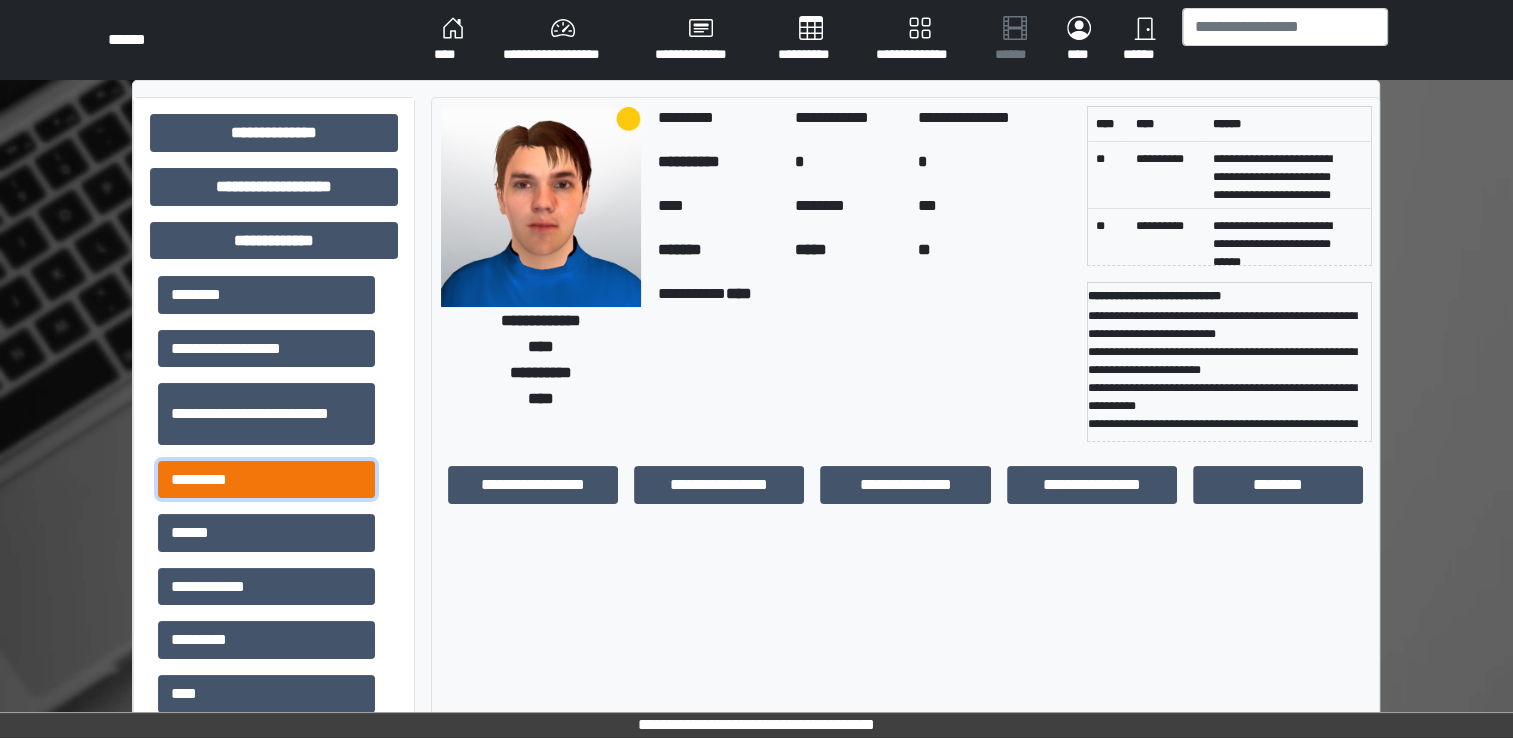 click on "*********" at bounding box center (266, 480) 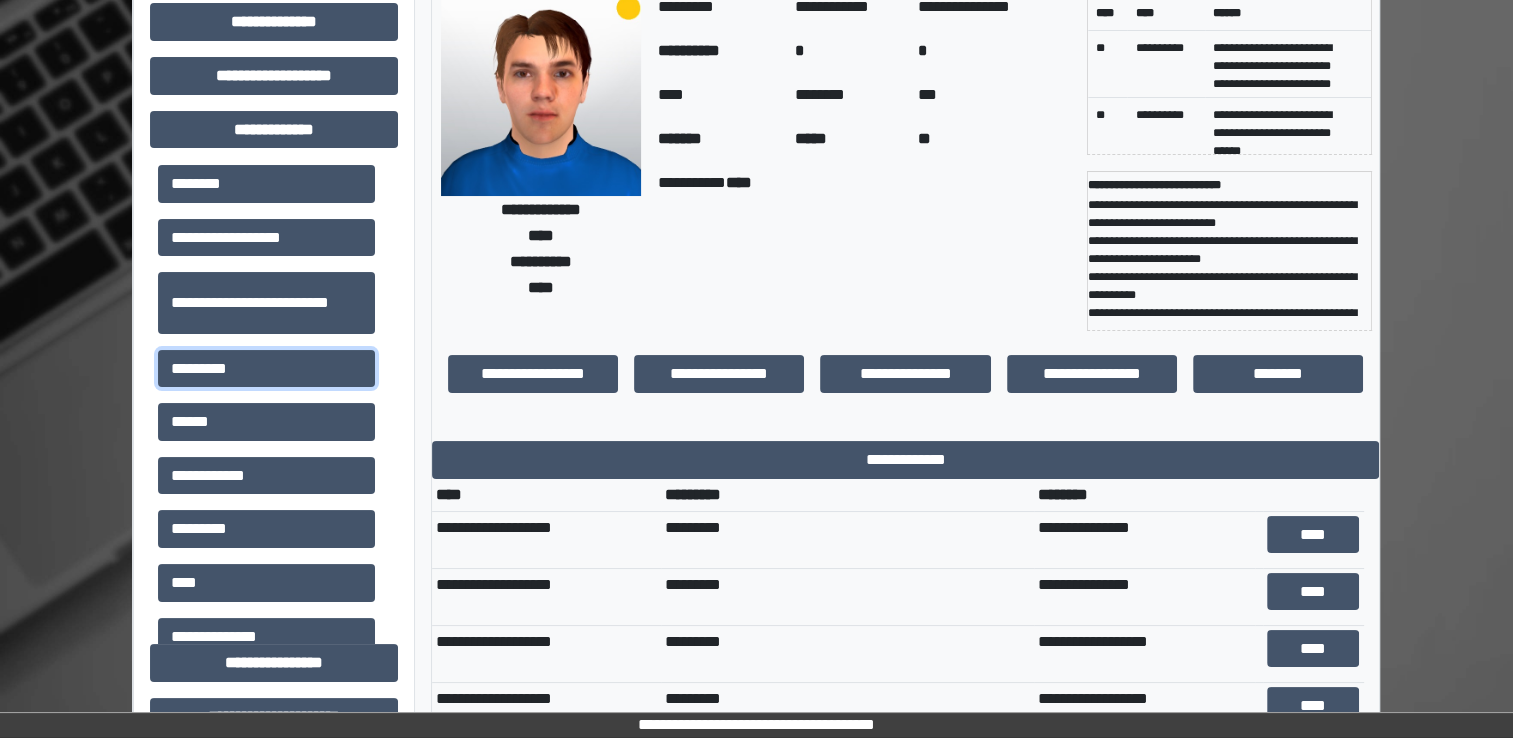 scroll, scrollTop: 112, scrollLeft: 0, axis: vertical 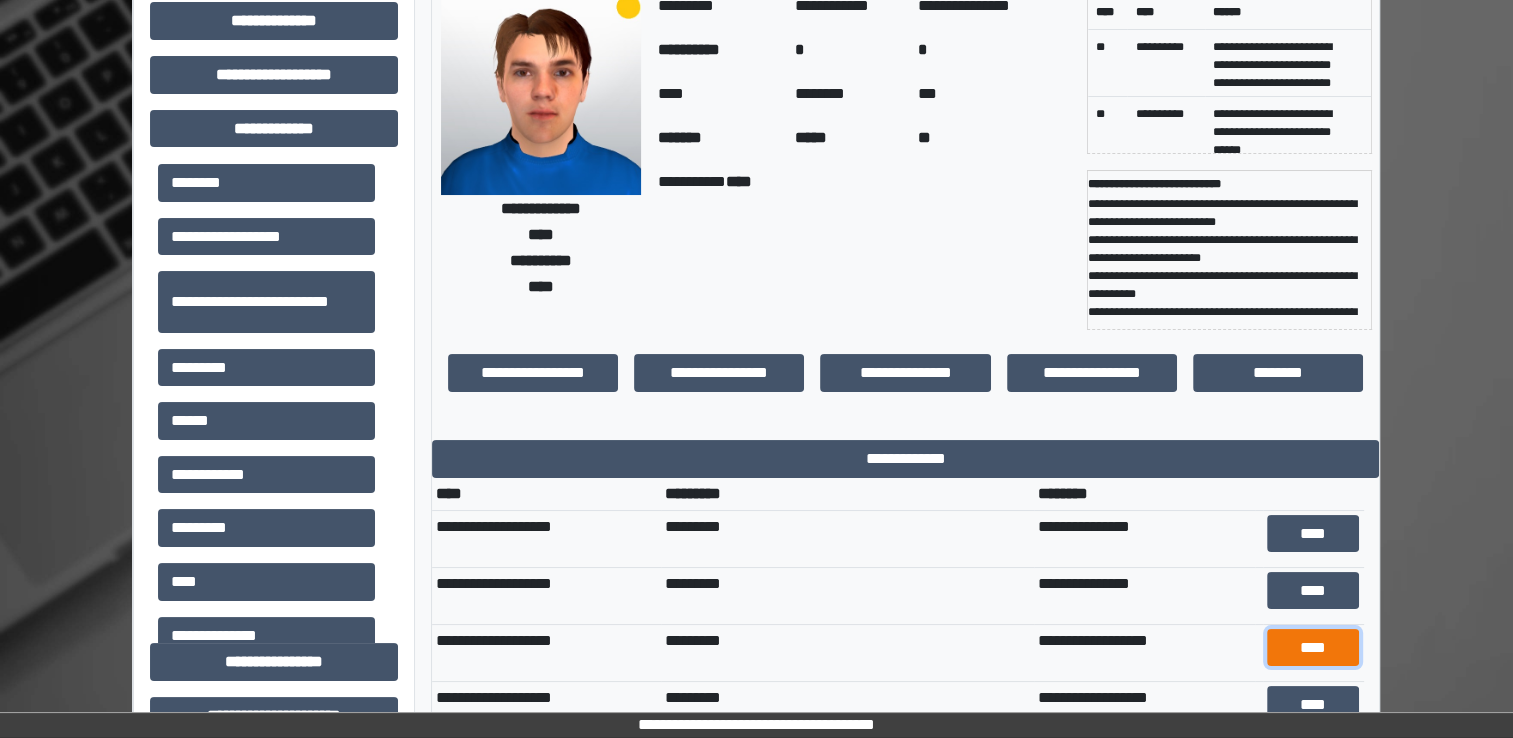 click on "****" at bounding box center [1313, 648] 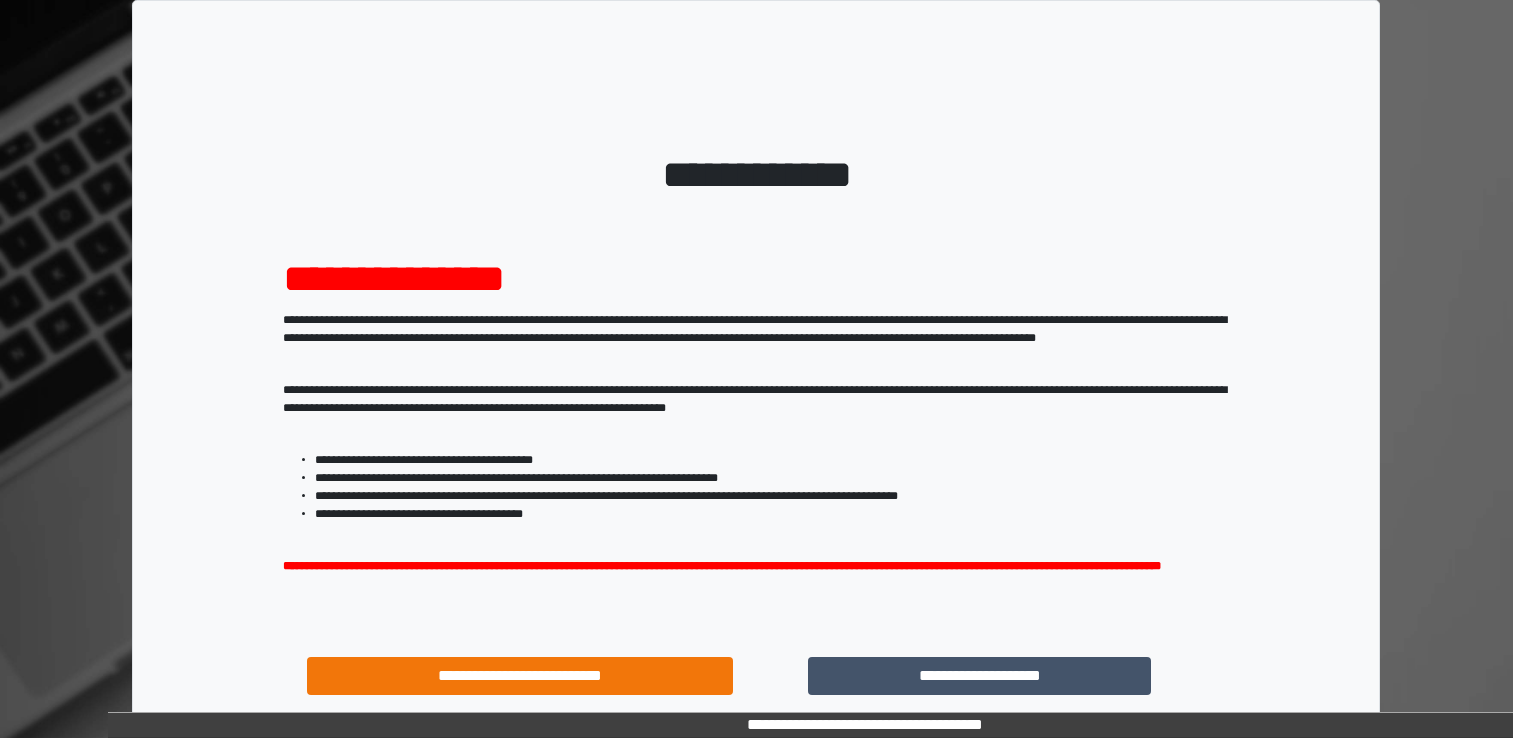 scroll, scrollTop: 0, scrollLeft: 0, axis: both 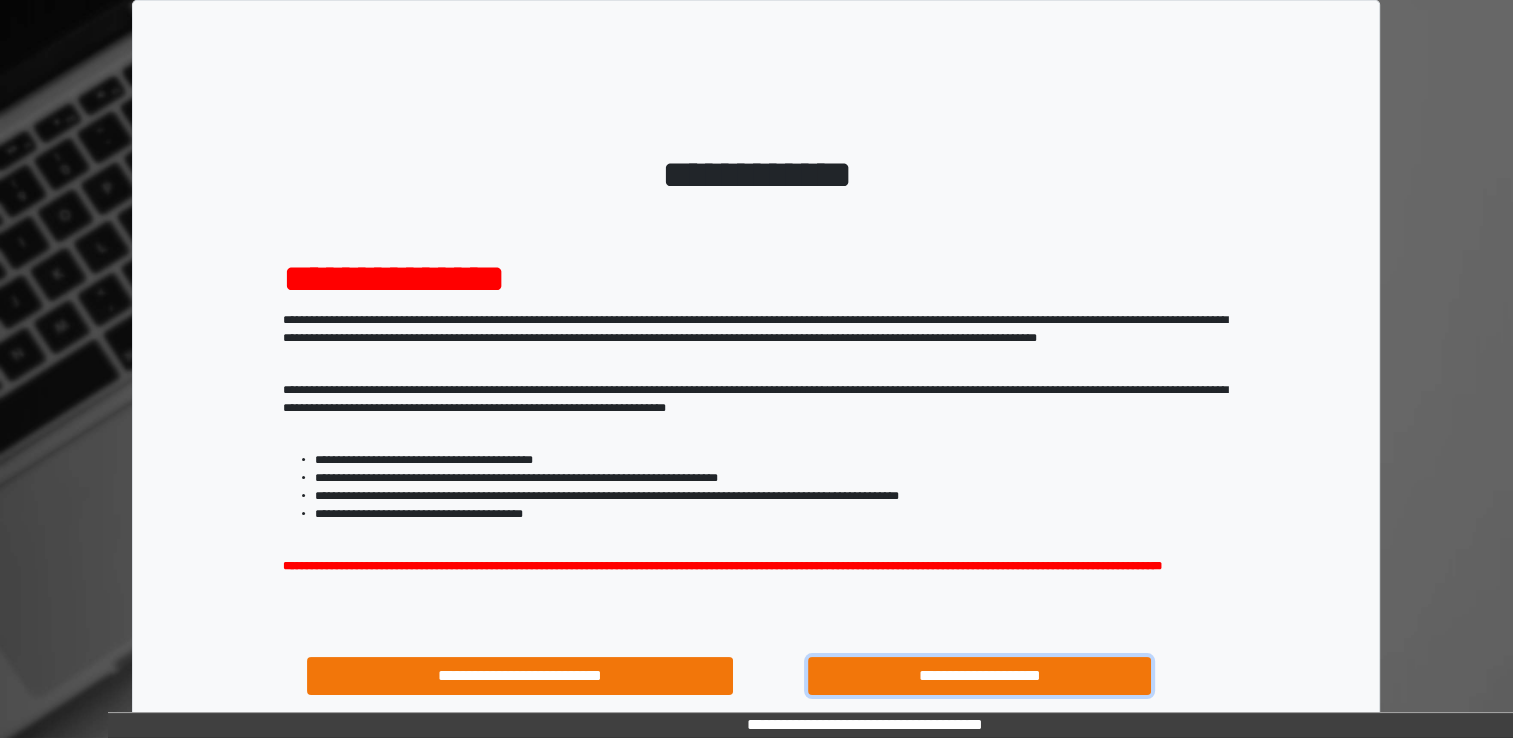 click on "**********" at bounding box center [980, 676] 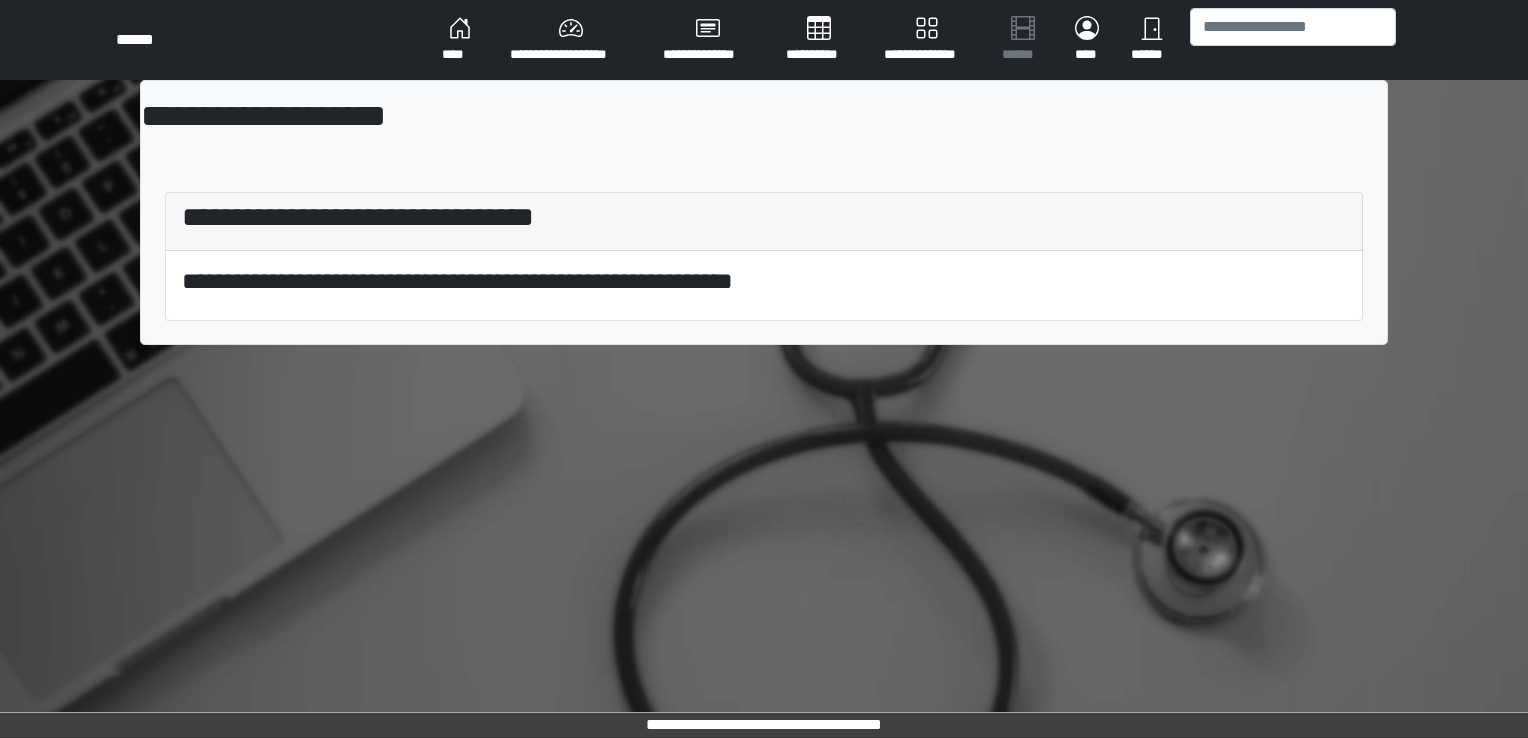 scroll, scrollTop: 0, scrollLeft: 0, axis: both 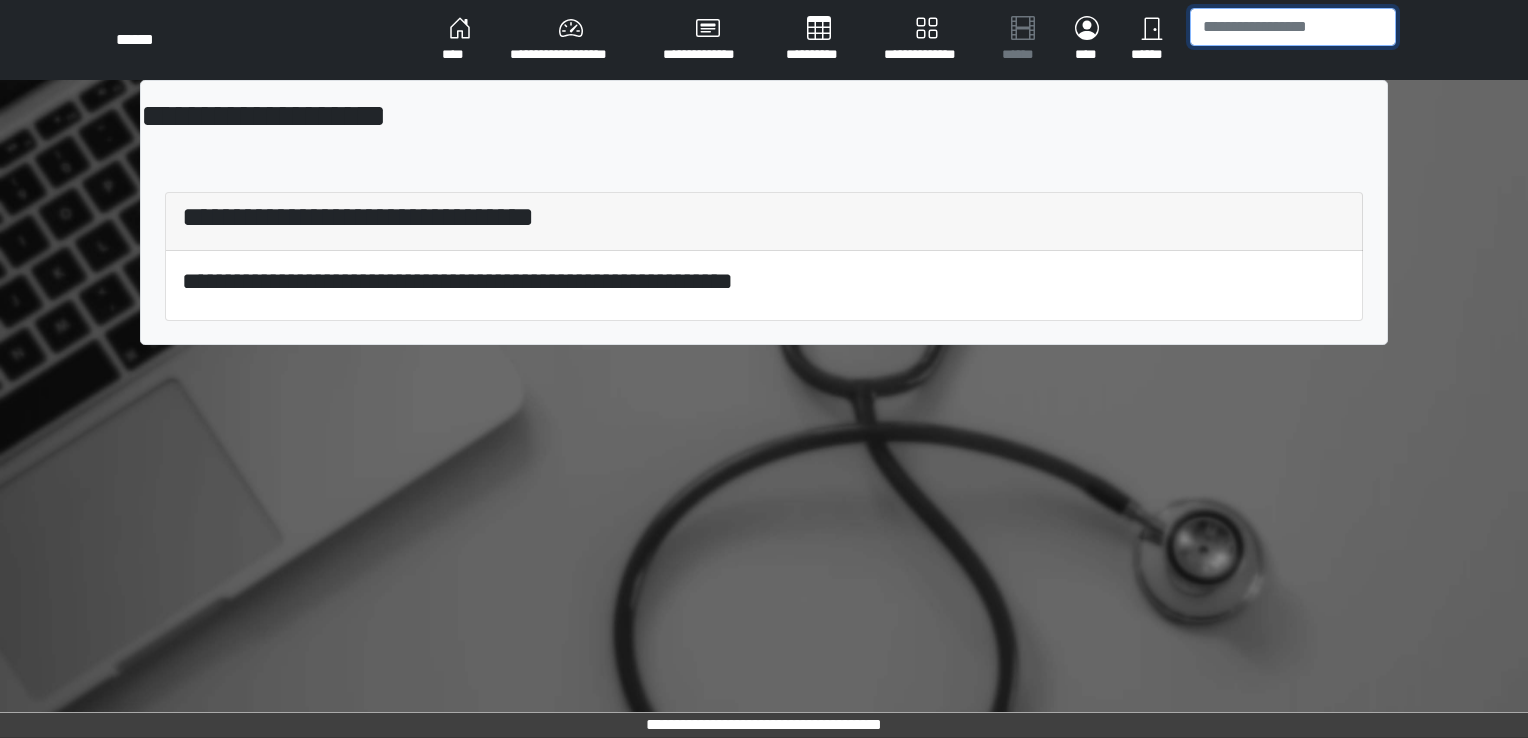 click at bounding box center [1293, 27] 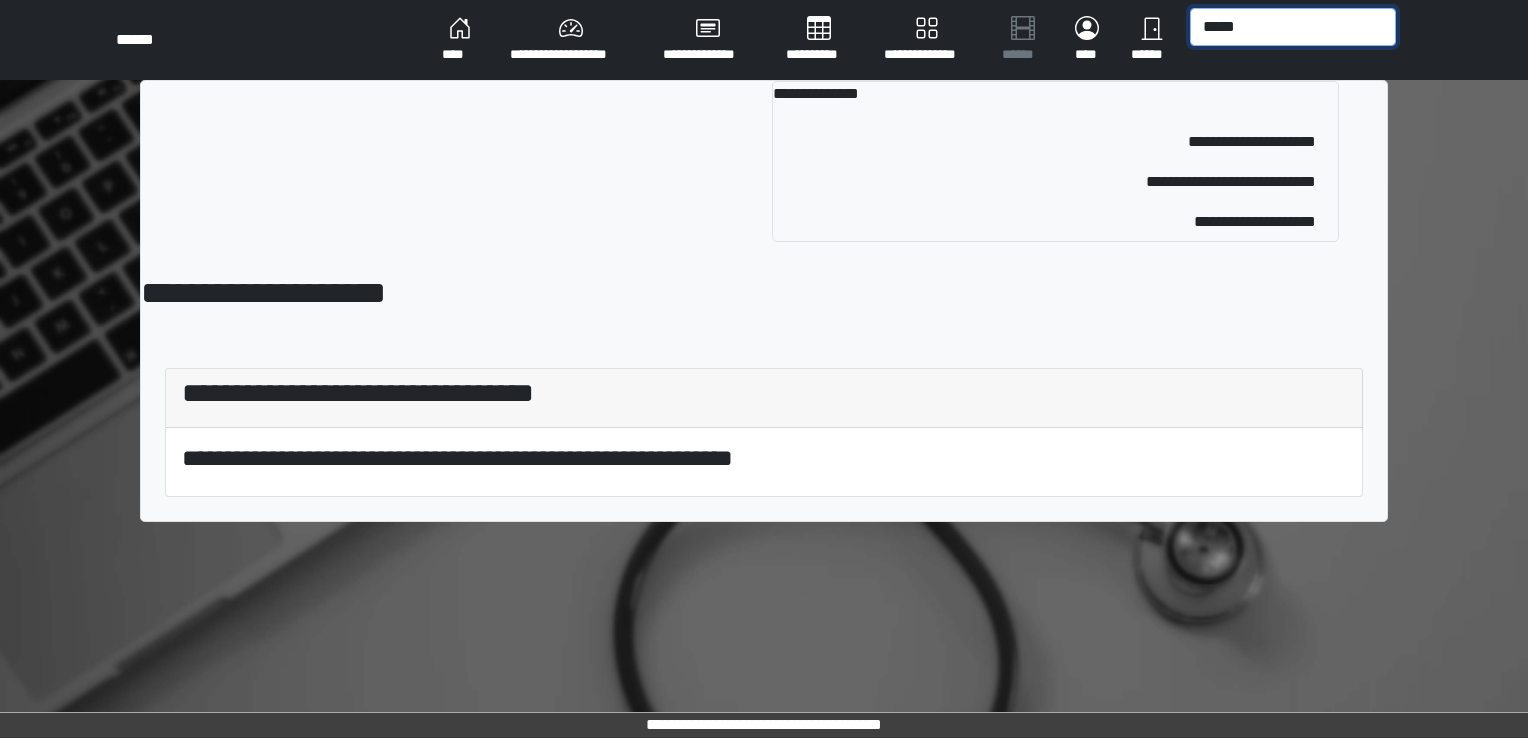 type on "*****" 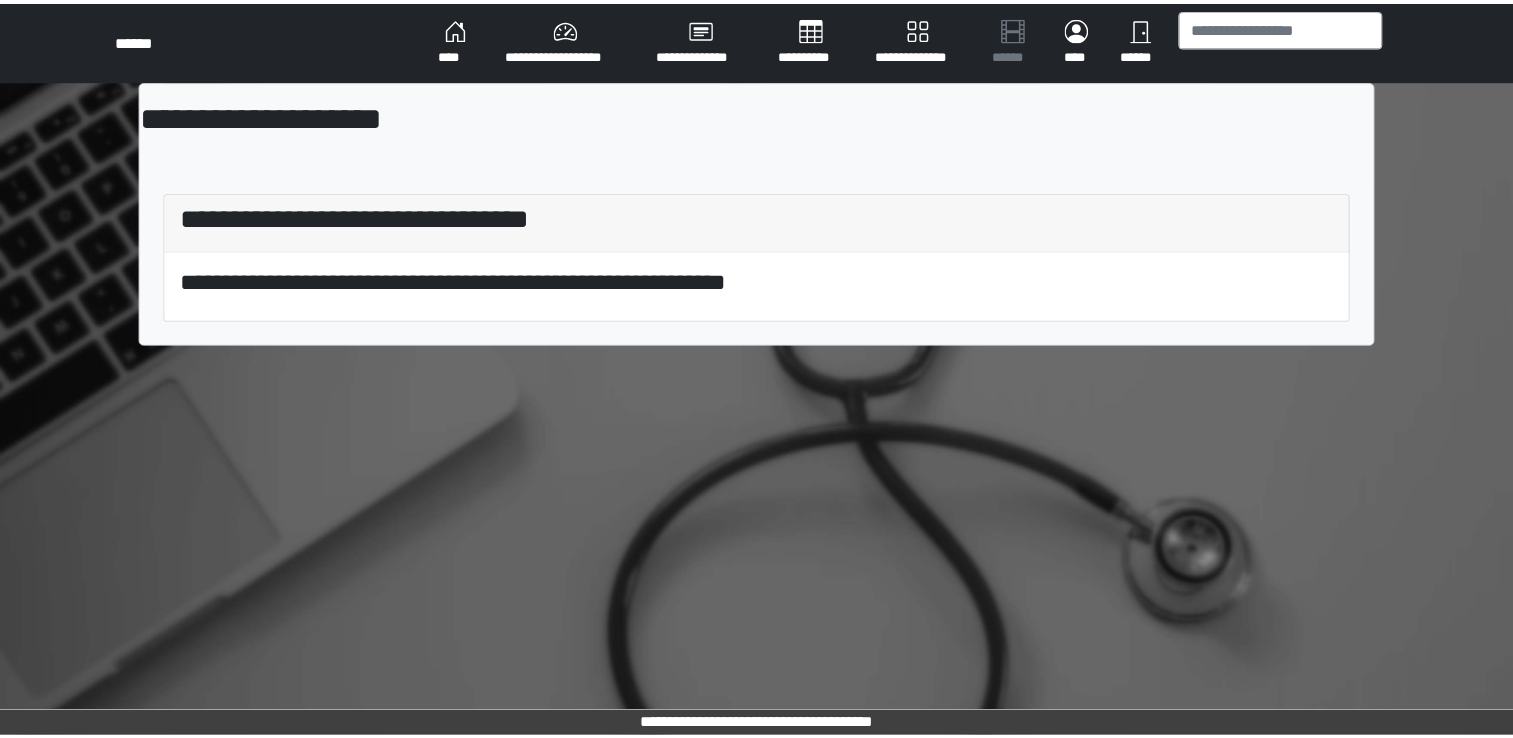 scroll, scrollTop: 0, scrollLeft: 0, axis: both 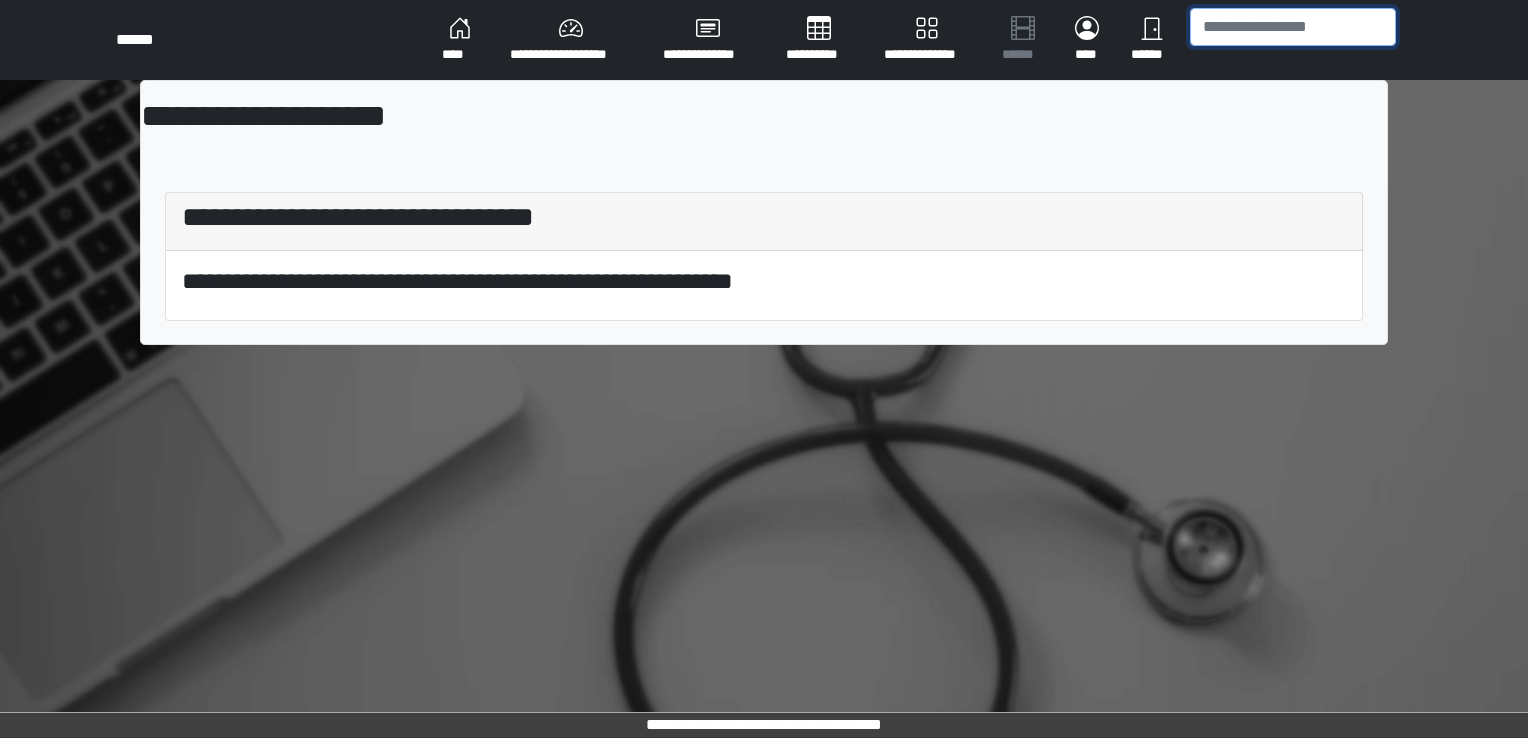 click at bounding box center (1293, 27) 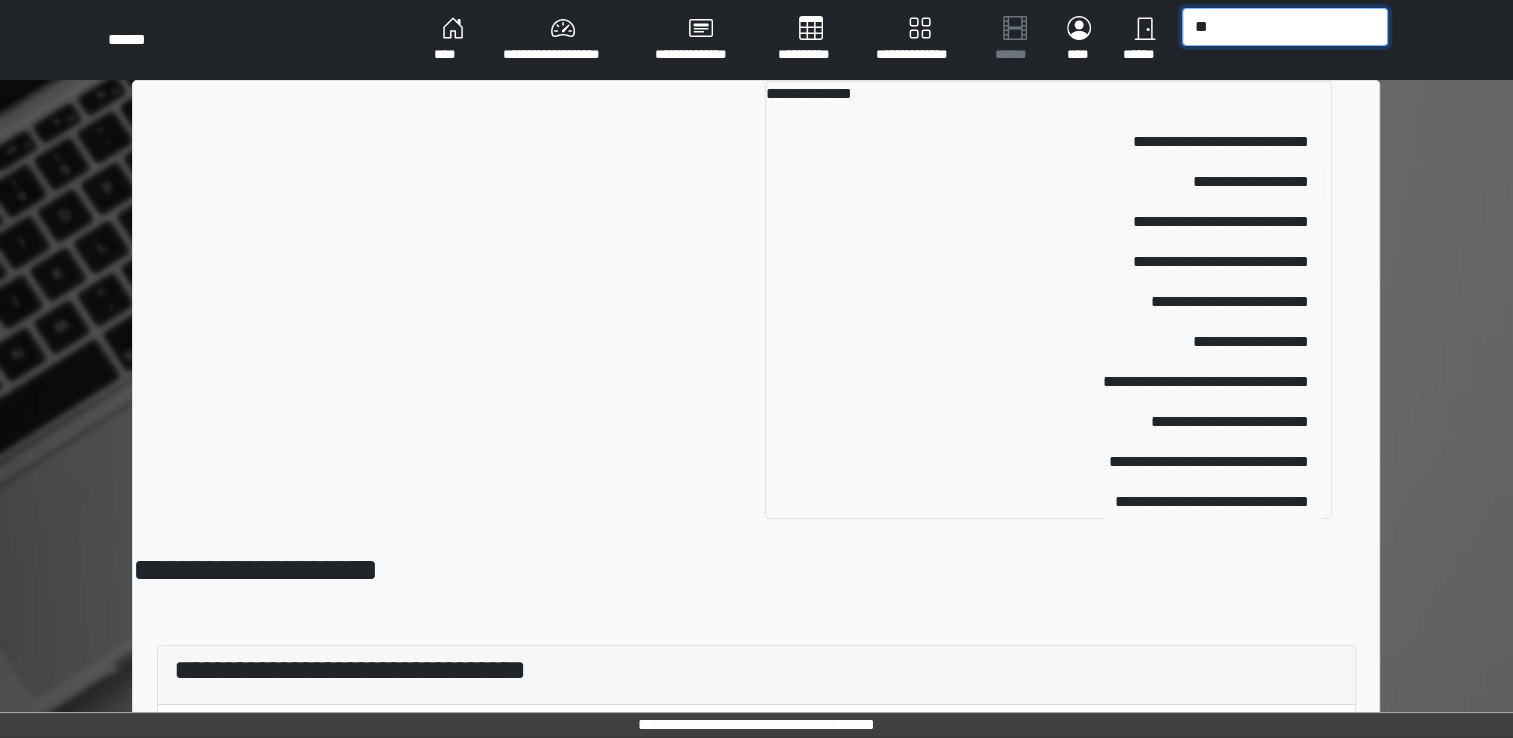 type on "**" 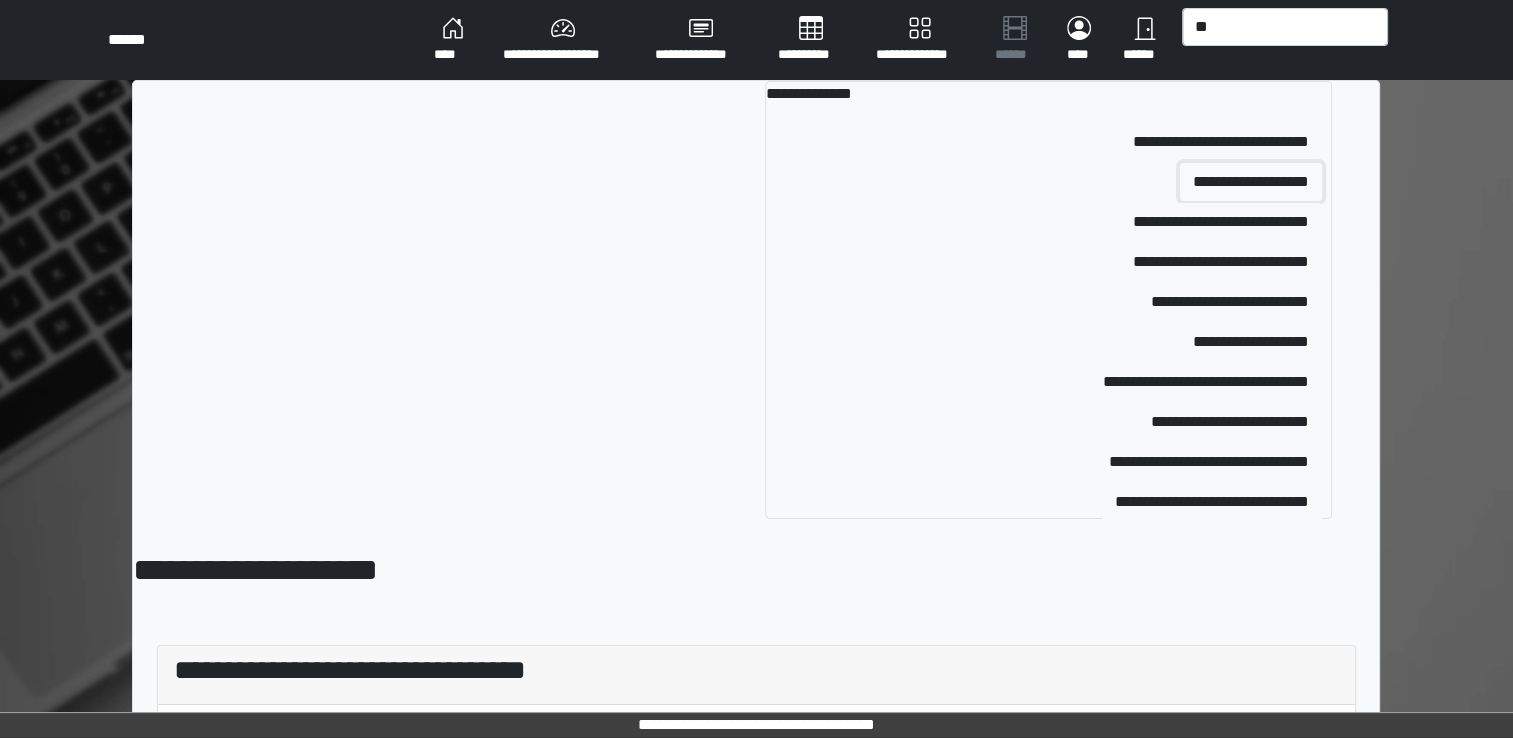 click on "**********" at bounding box center [1251, 182] 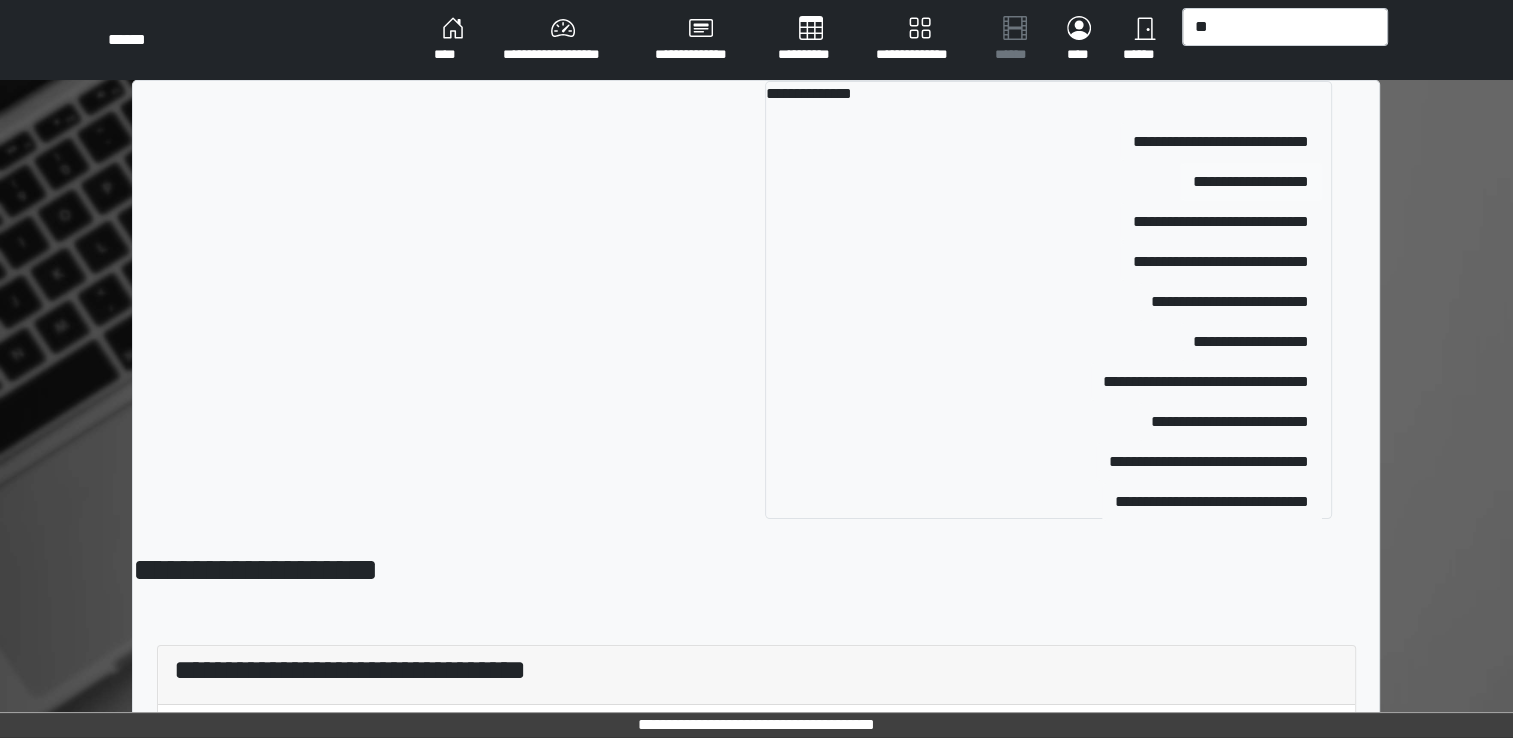 type 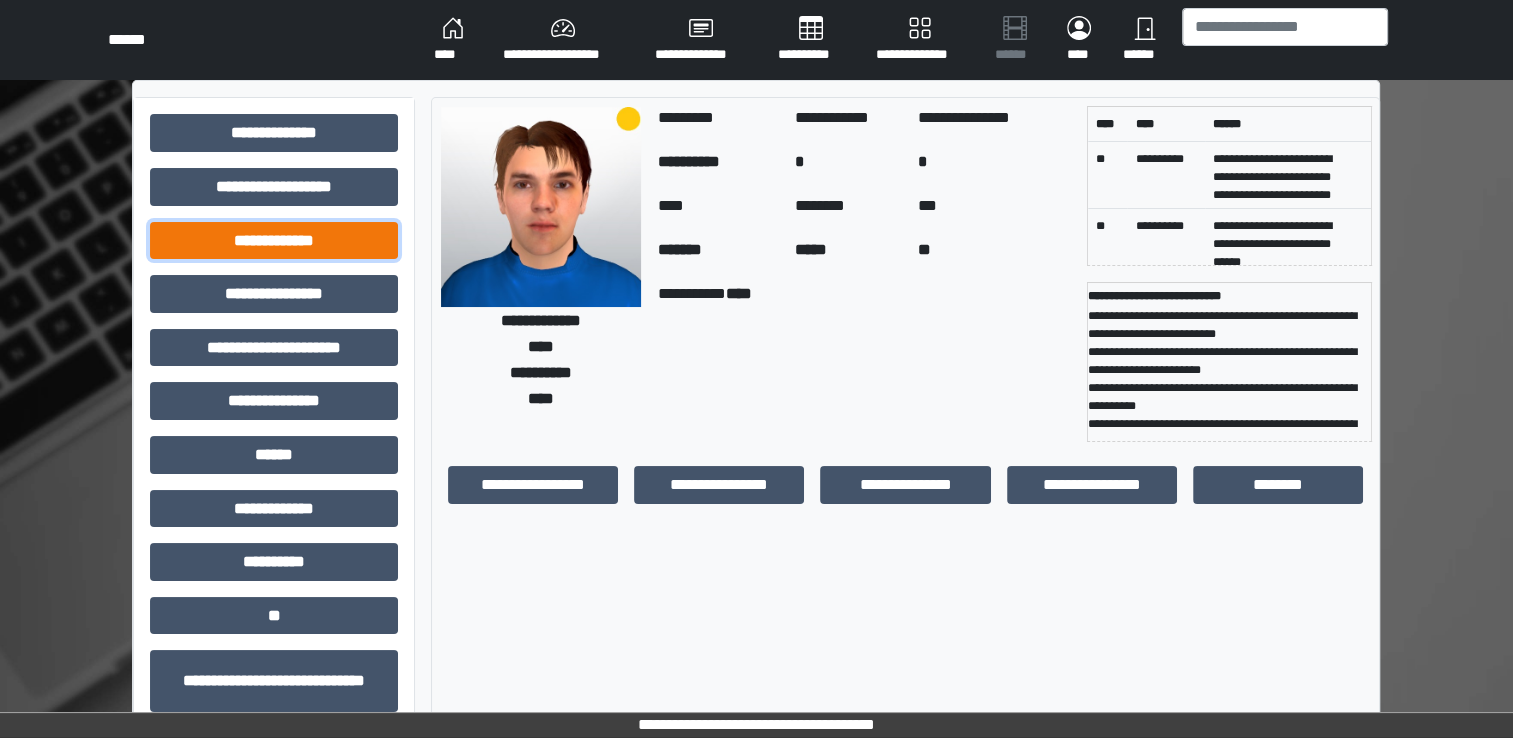 click on "**********" at bounding box center [274, 241] 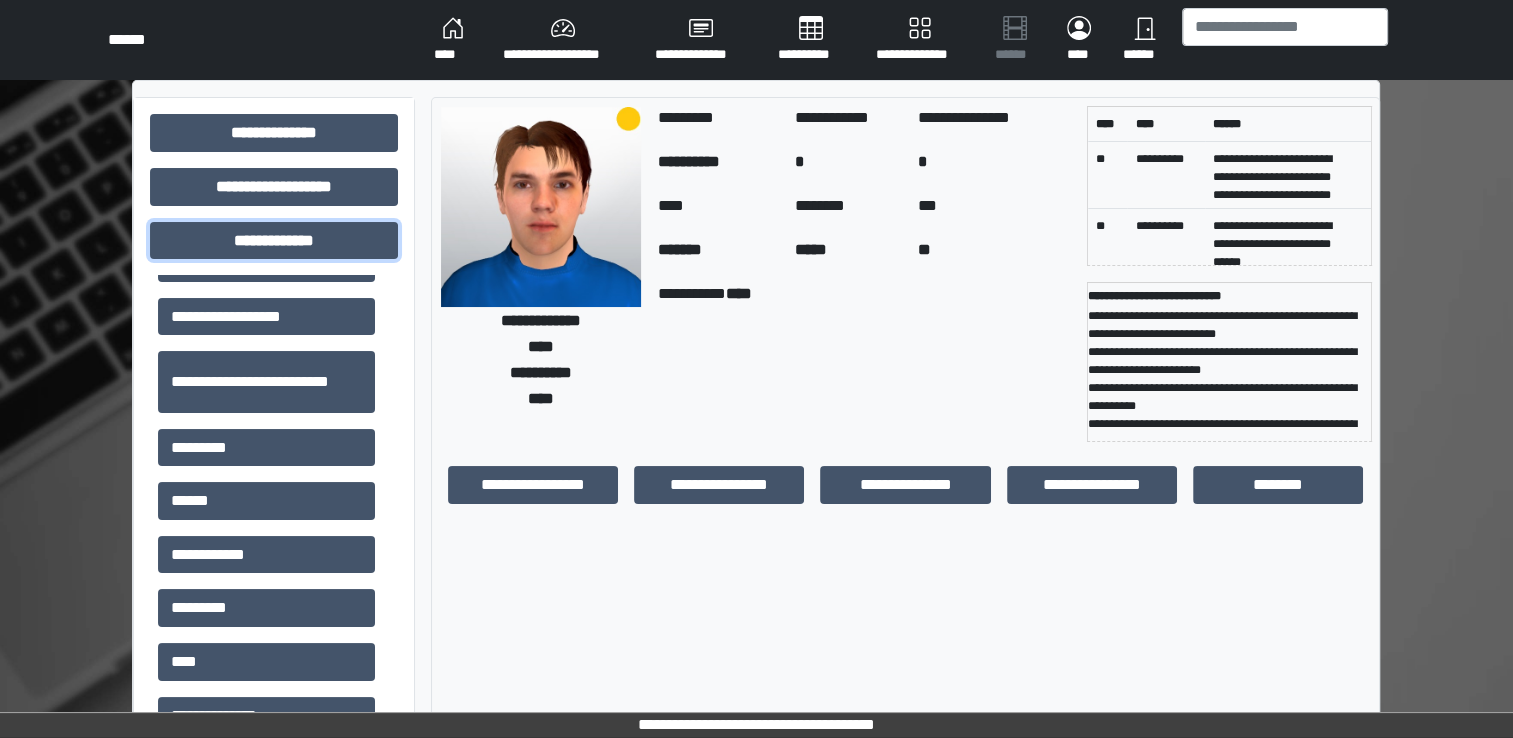 scroll, scrollTop: 473, scrollLeft: 0, axis: vertical 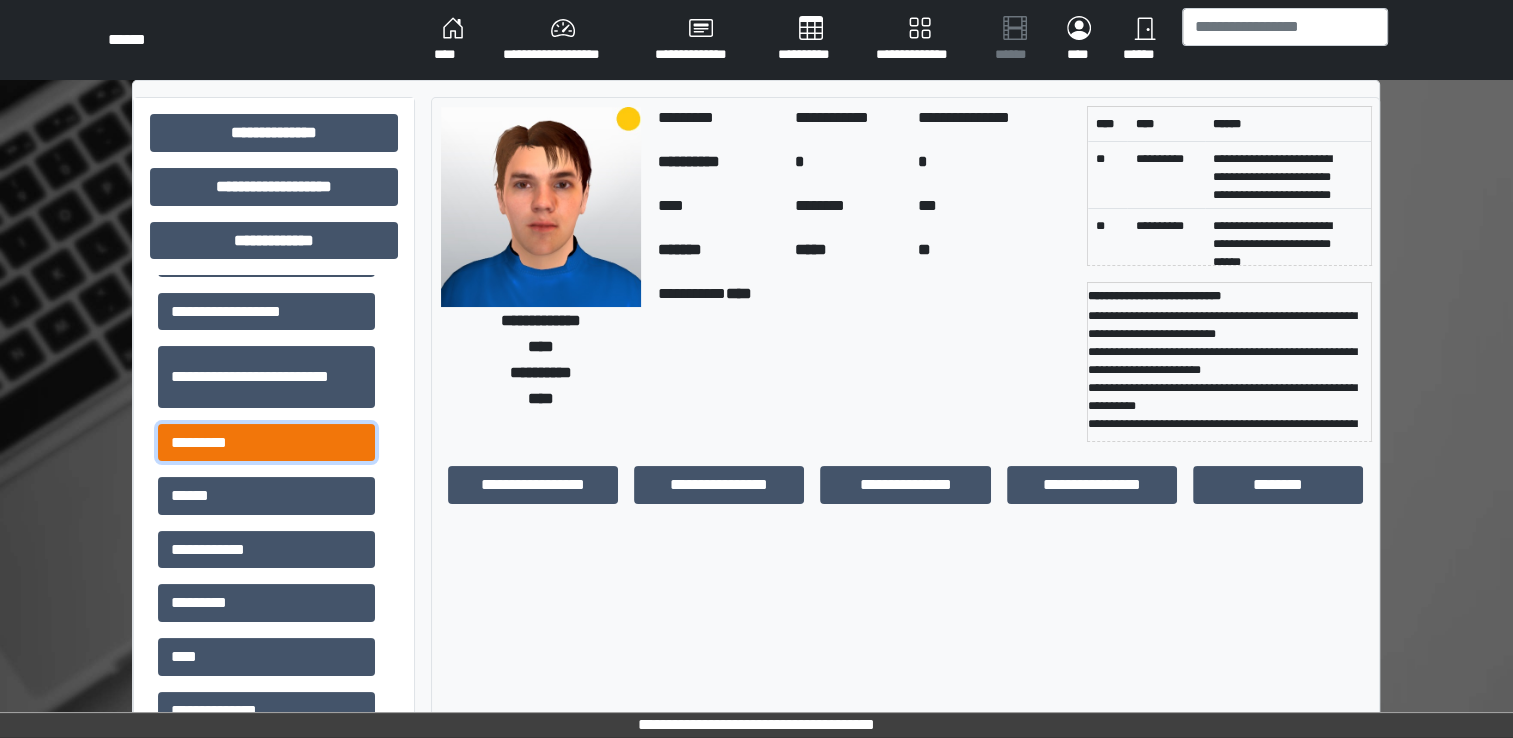 click on "*********" at bounding box center (266, 443) 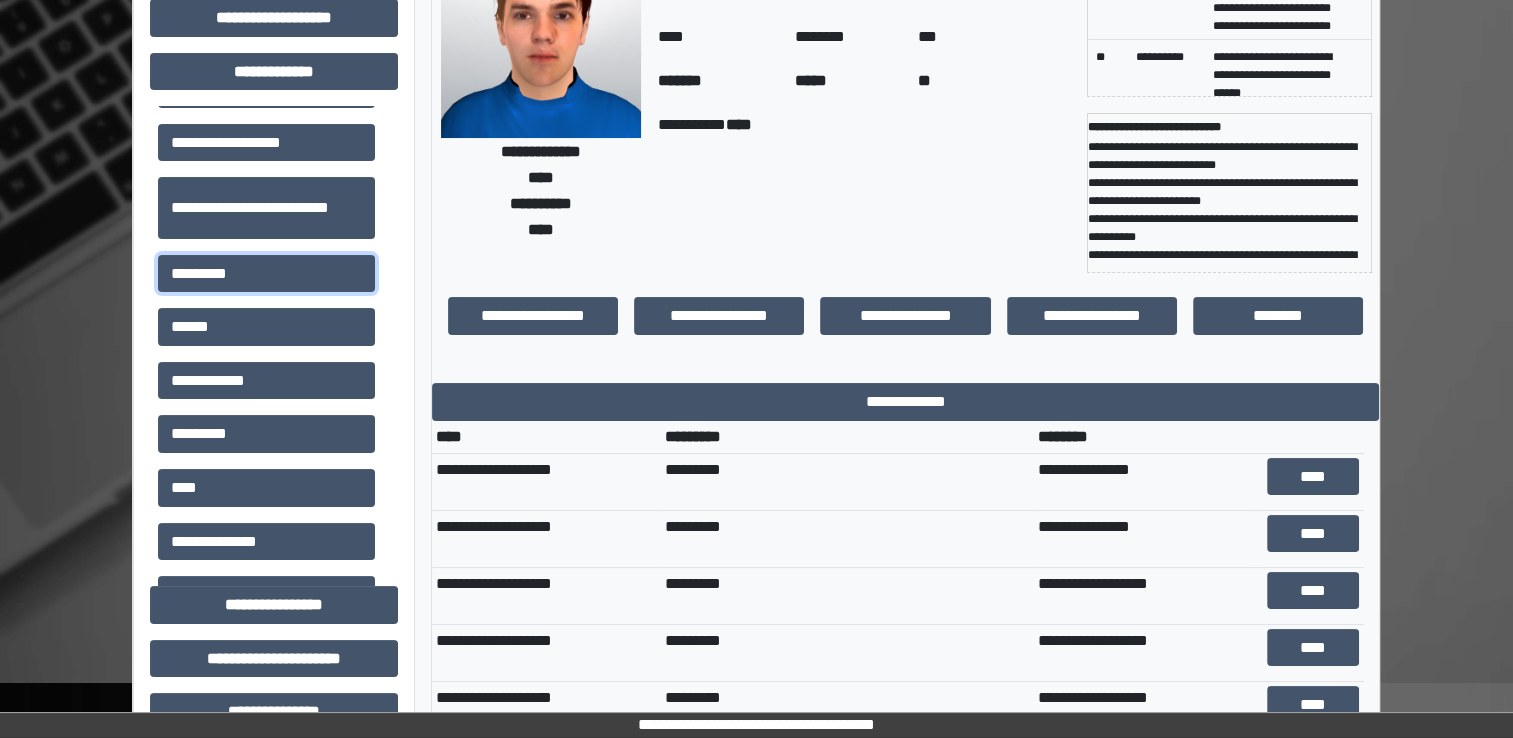 scroll, scrollTop: 171, scrollLeft: 0, axis: vertical 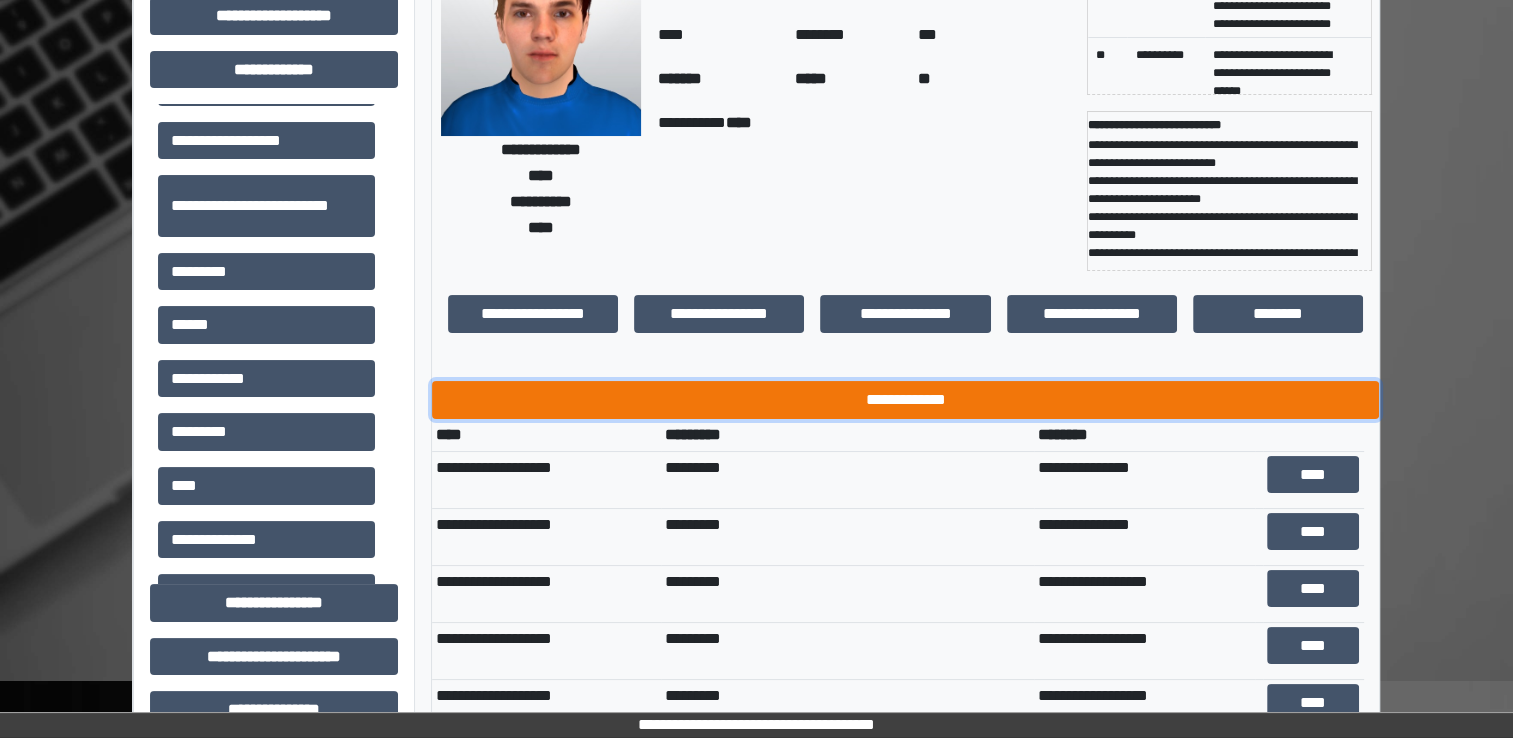 click on "**********" at bounding box center (905, 400) 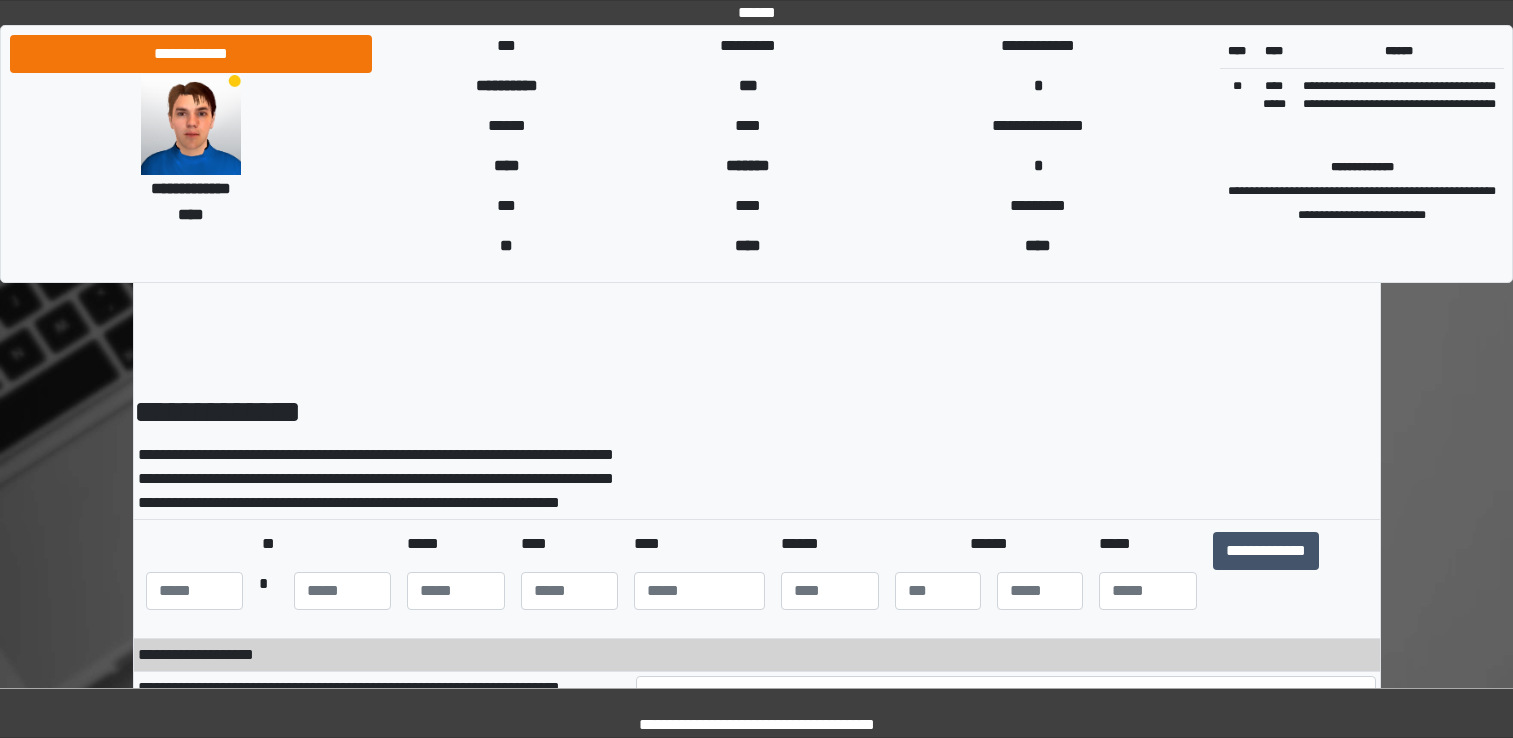 scroll, scrollTop: 0, scrollLeft: 0, axis: both 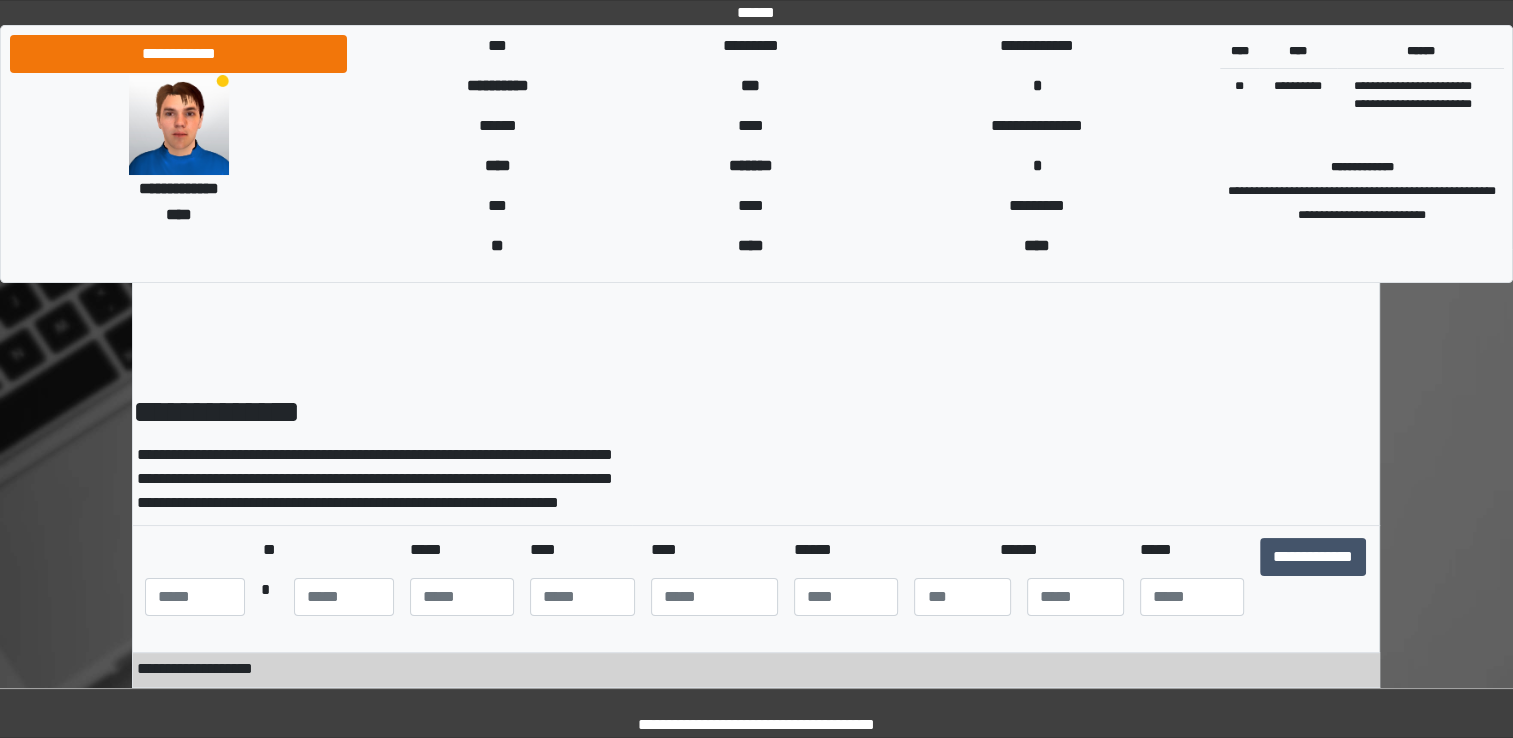 click on "**********" at bounding box center [756, 907] 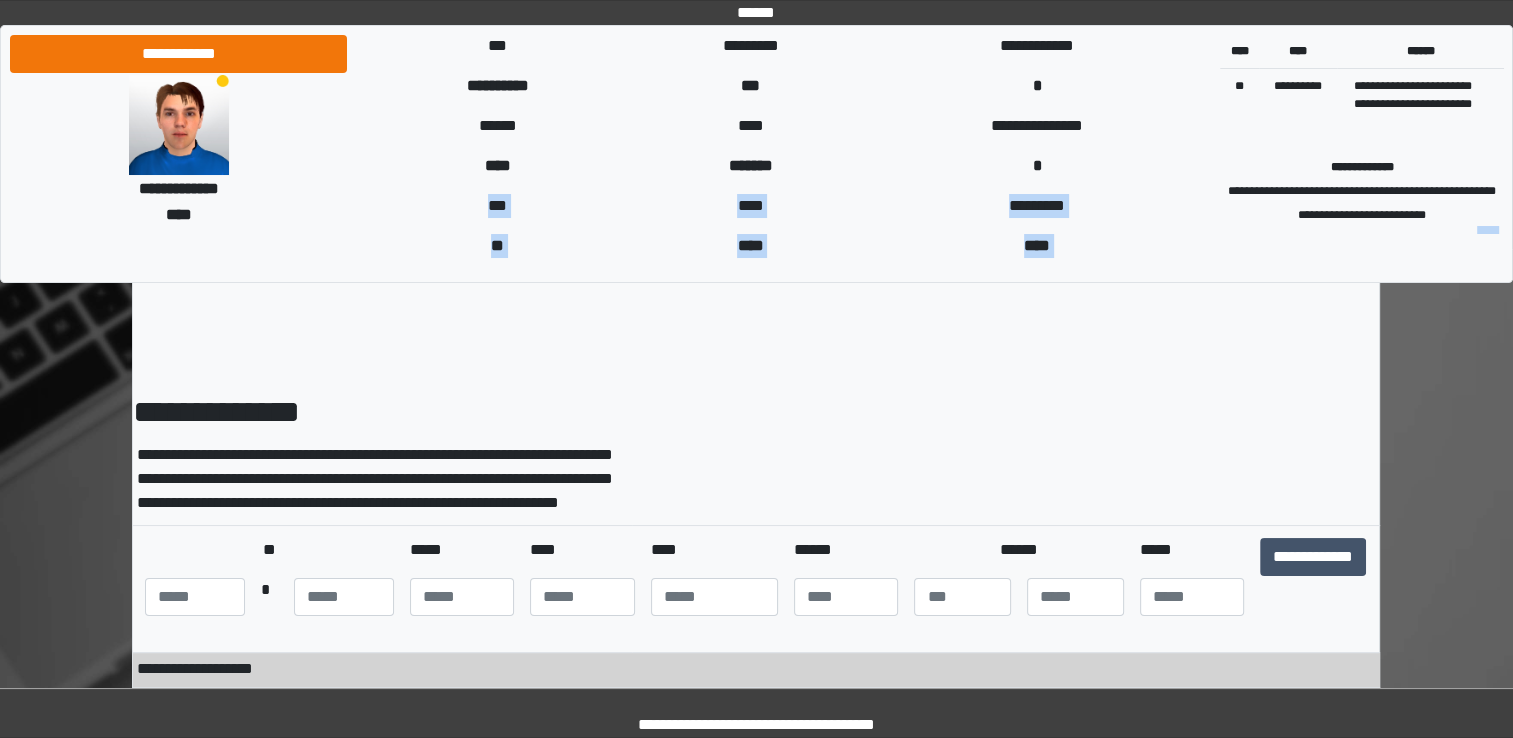 drag, startPoint x: 1501, startPoint y: 234, endPoint x: 1525, endPoint y: 247, distance: 27.294687 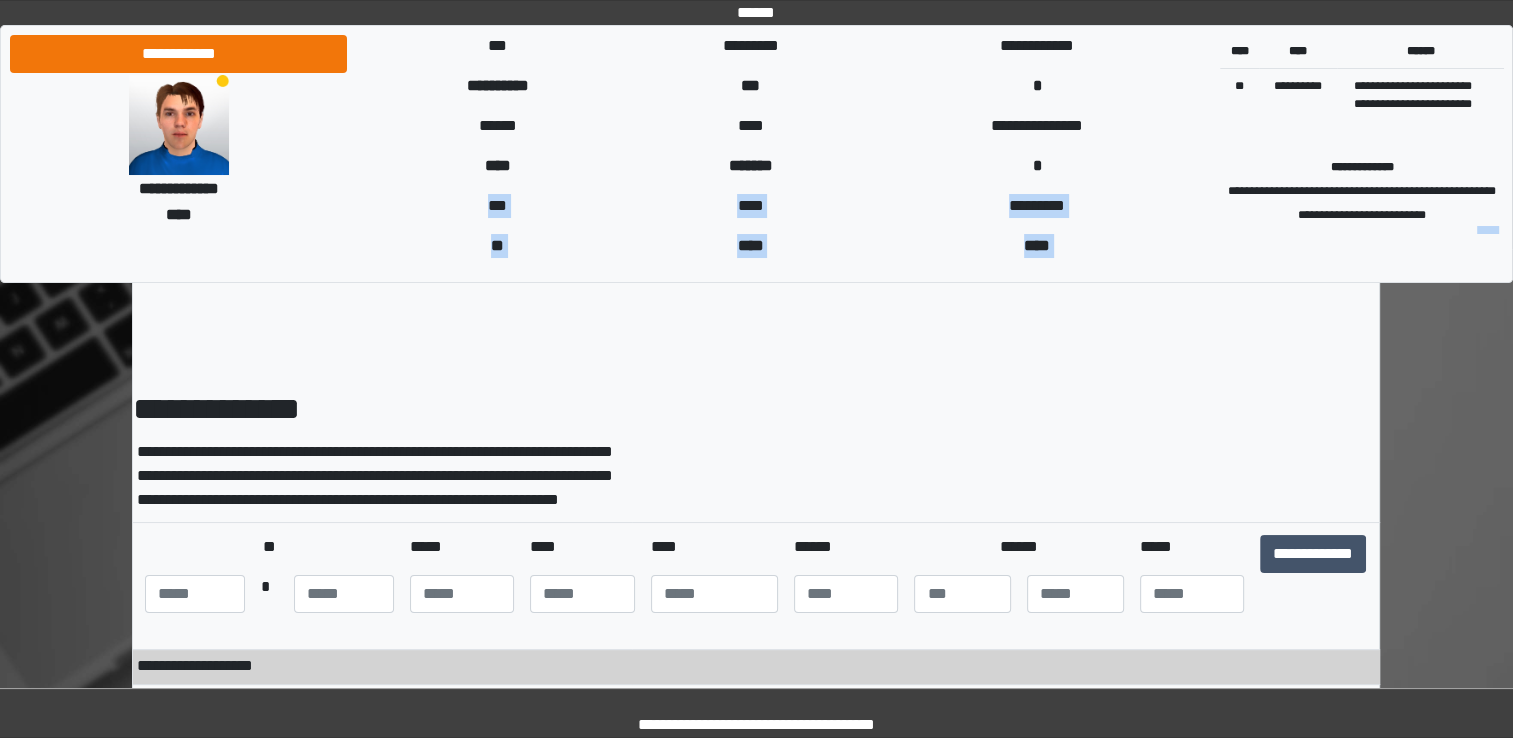 scroll, scrollTop: 0, scrollLeft: 0, axis: both 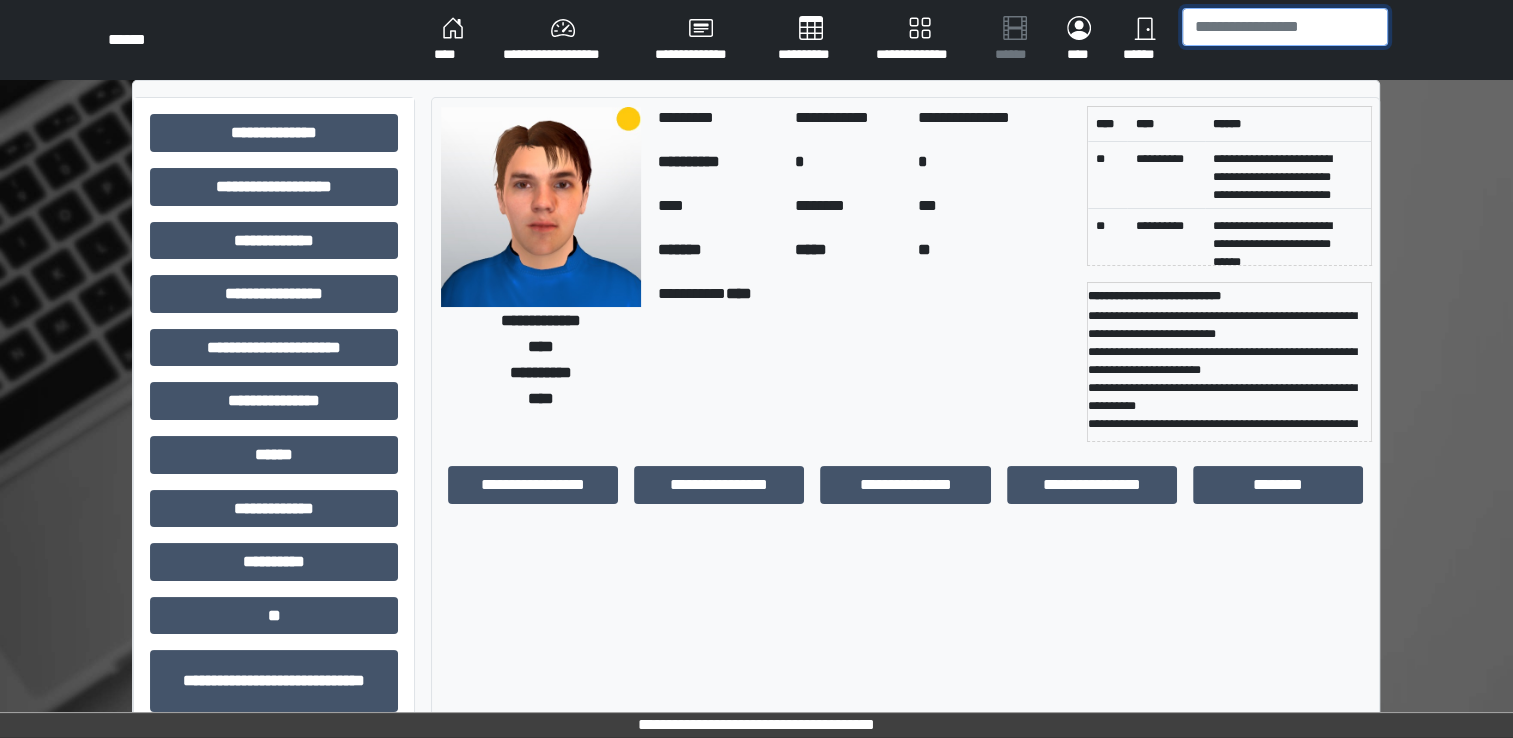 click at bounding box center [1285, 27] 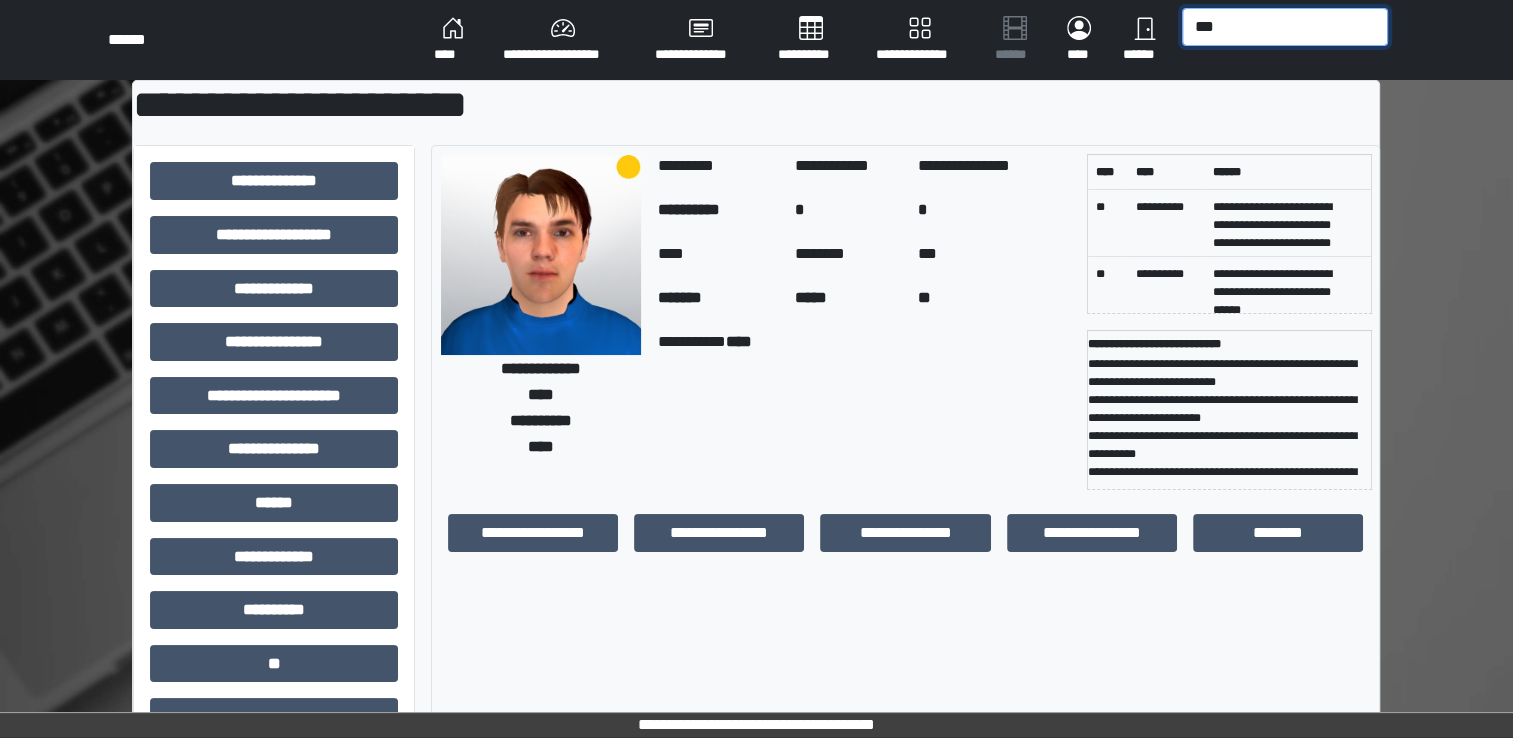 type on "***" 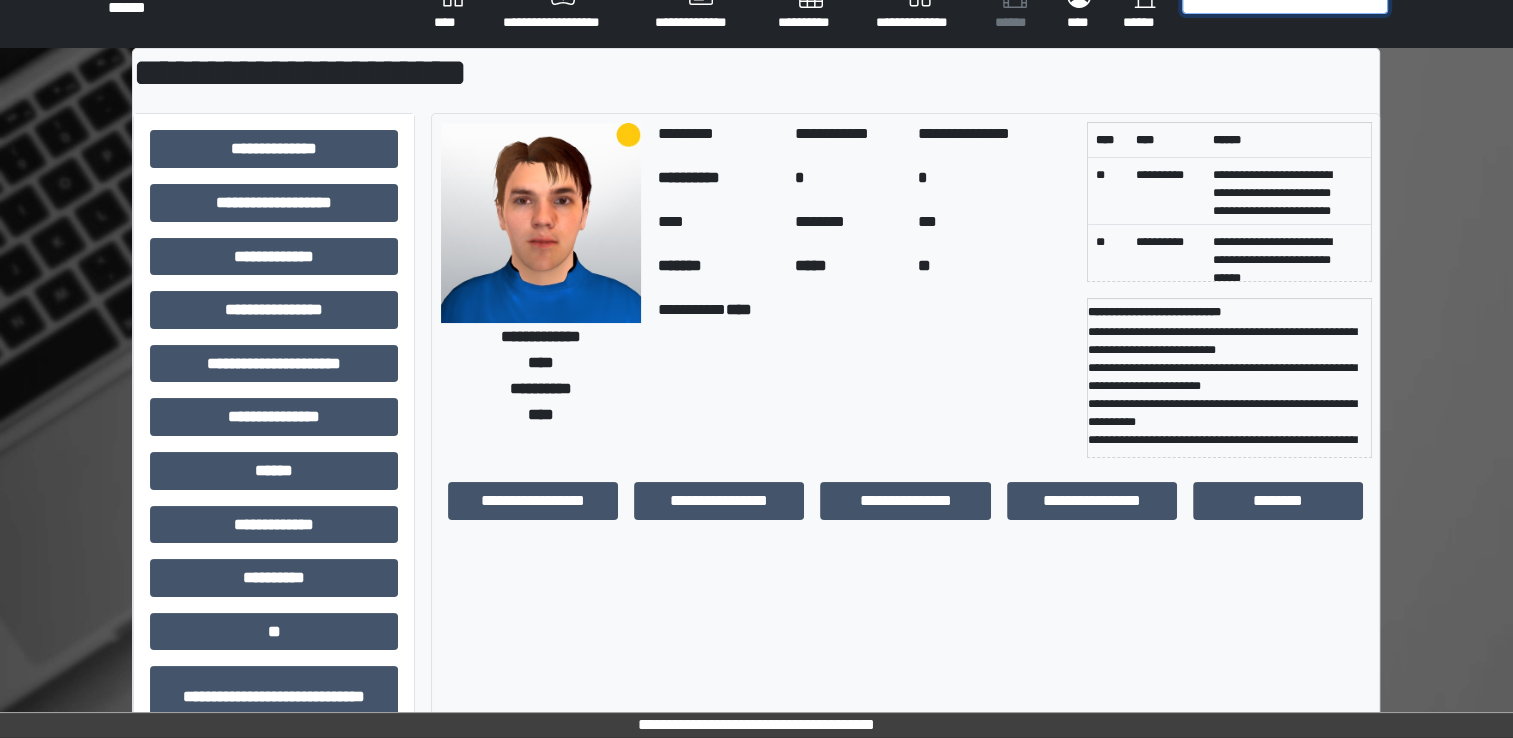scroll, scrollTop: 35, scrollLeft: 0, axis: vertical 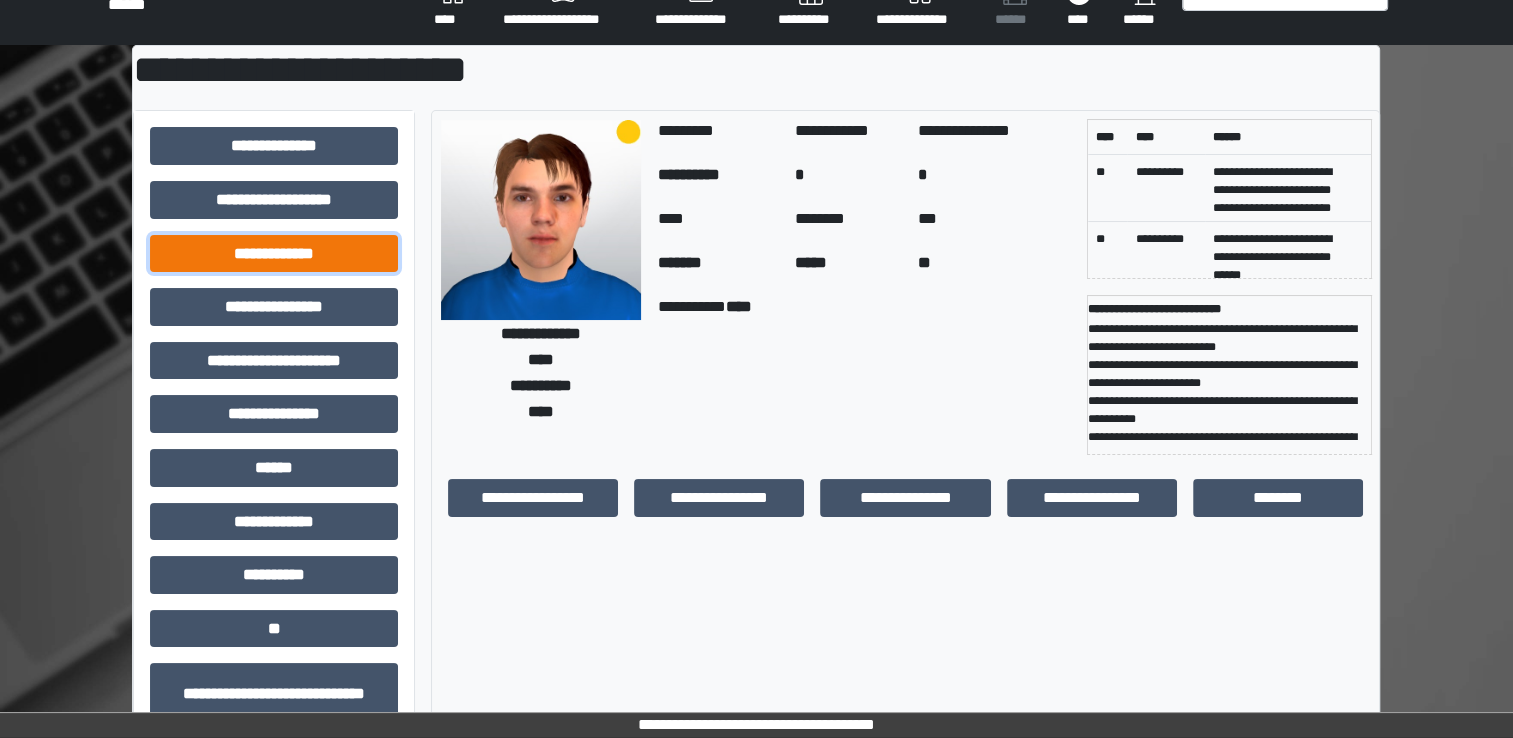 click on "**********" at bounding box center (274, 254) 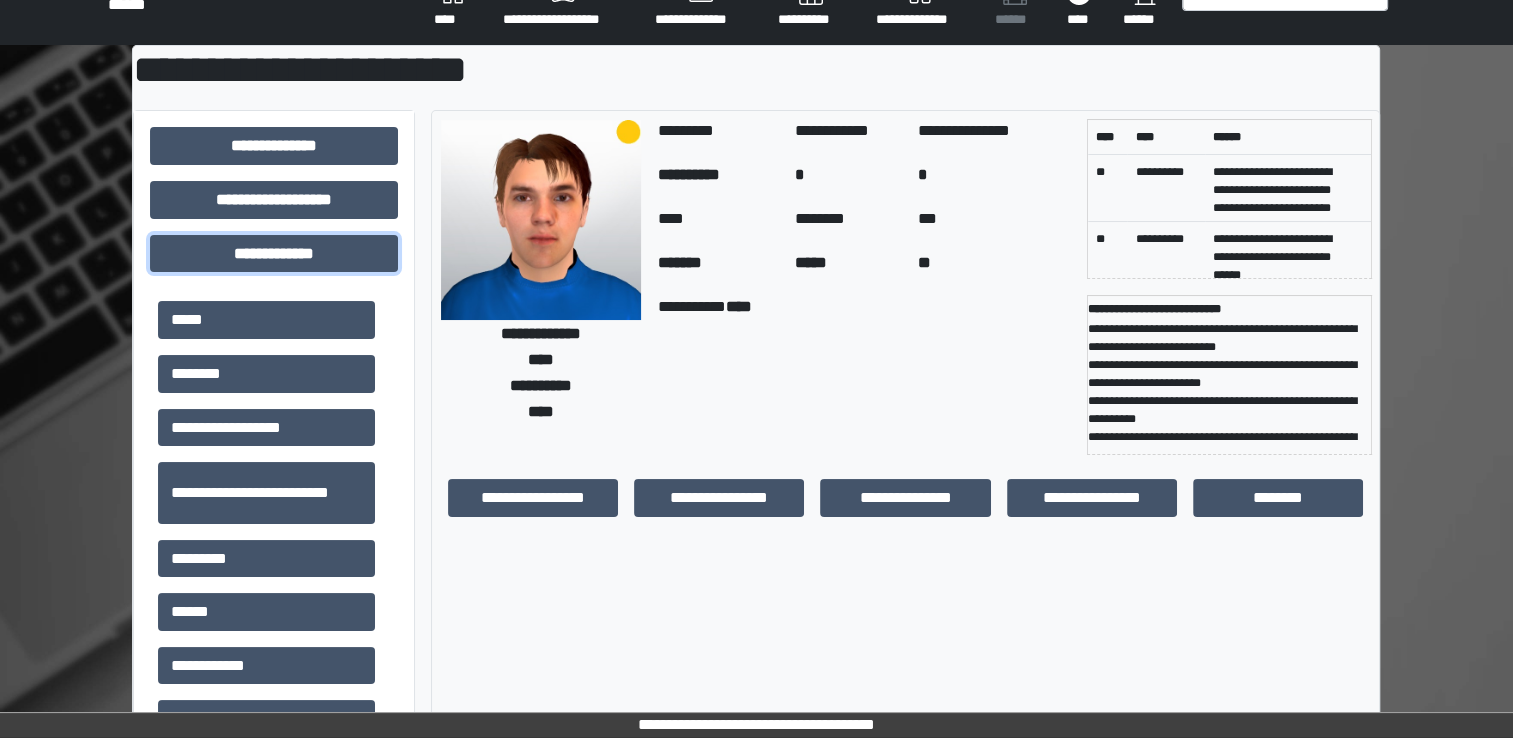 scroll, scrollTop: 388, scrollLeft: 0, axis: vertical 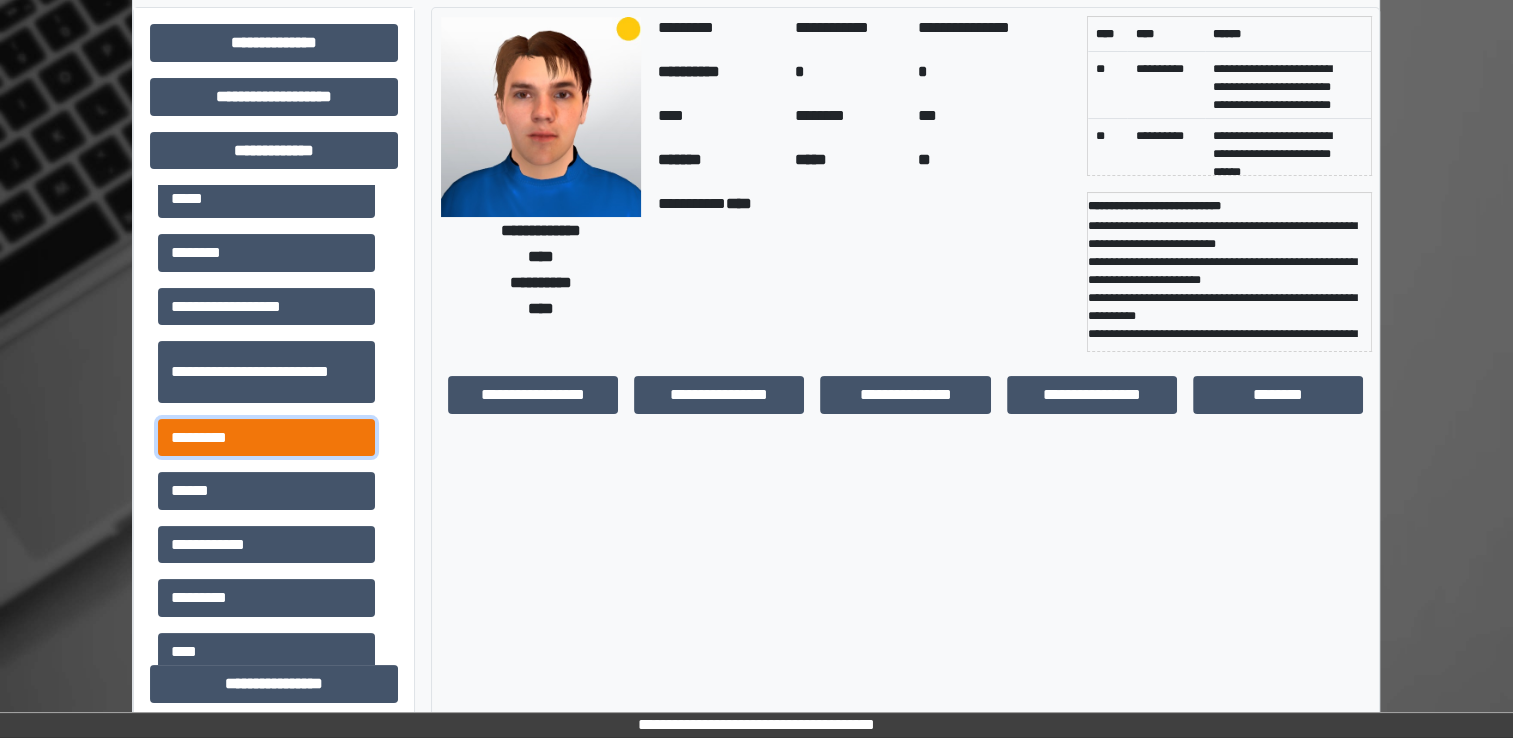 click on "*********" 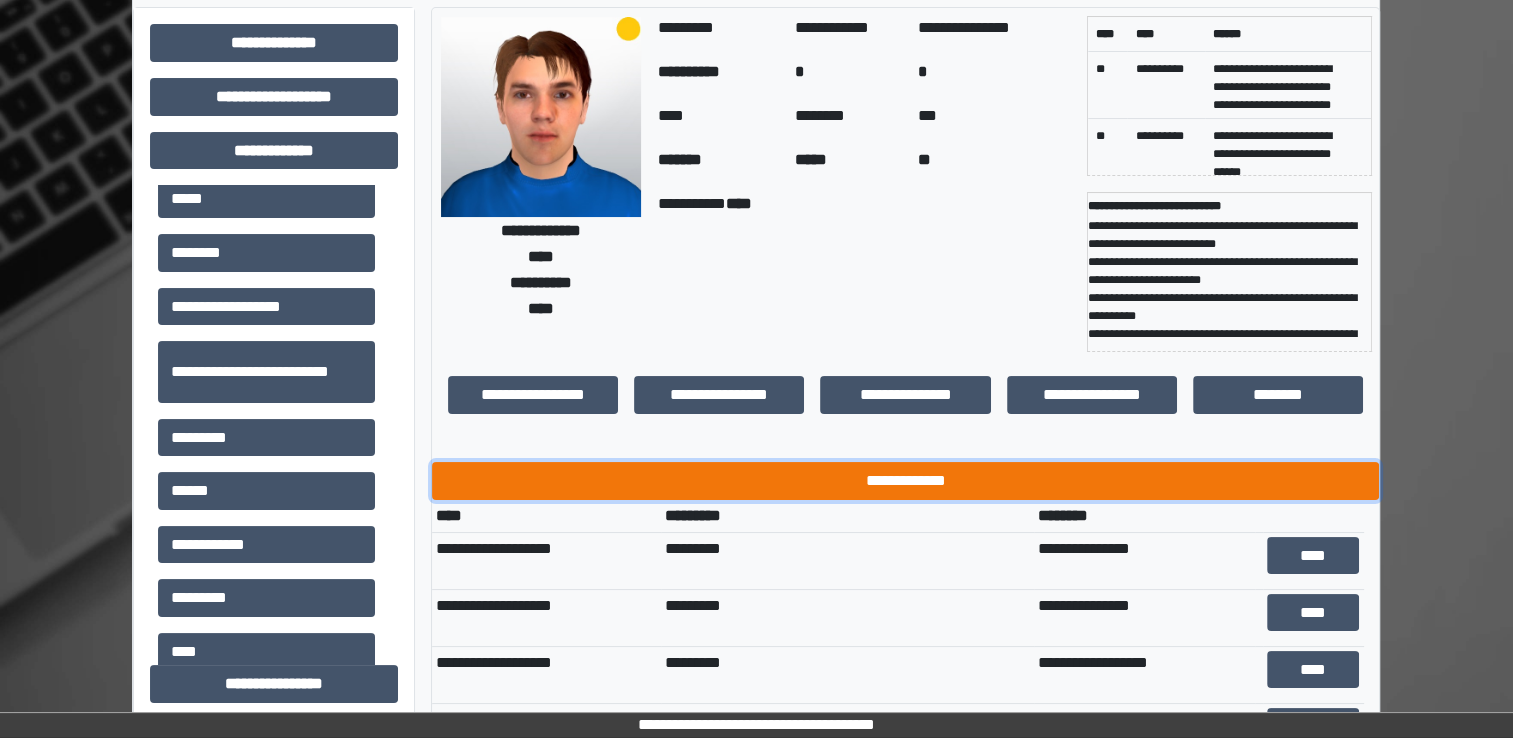 click on "**********" 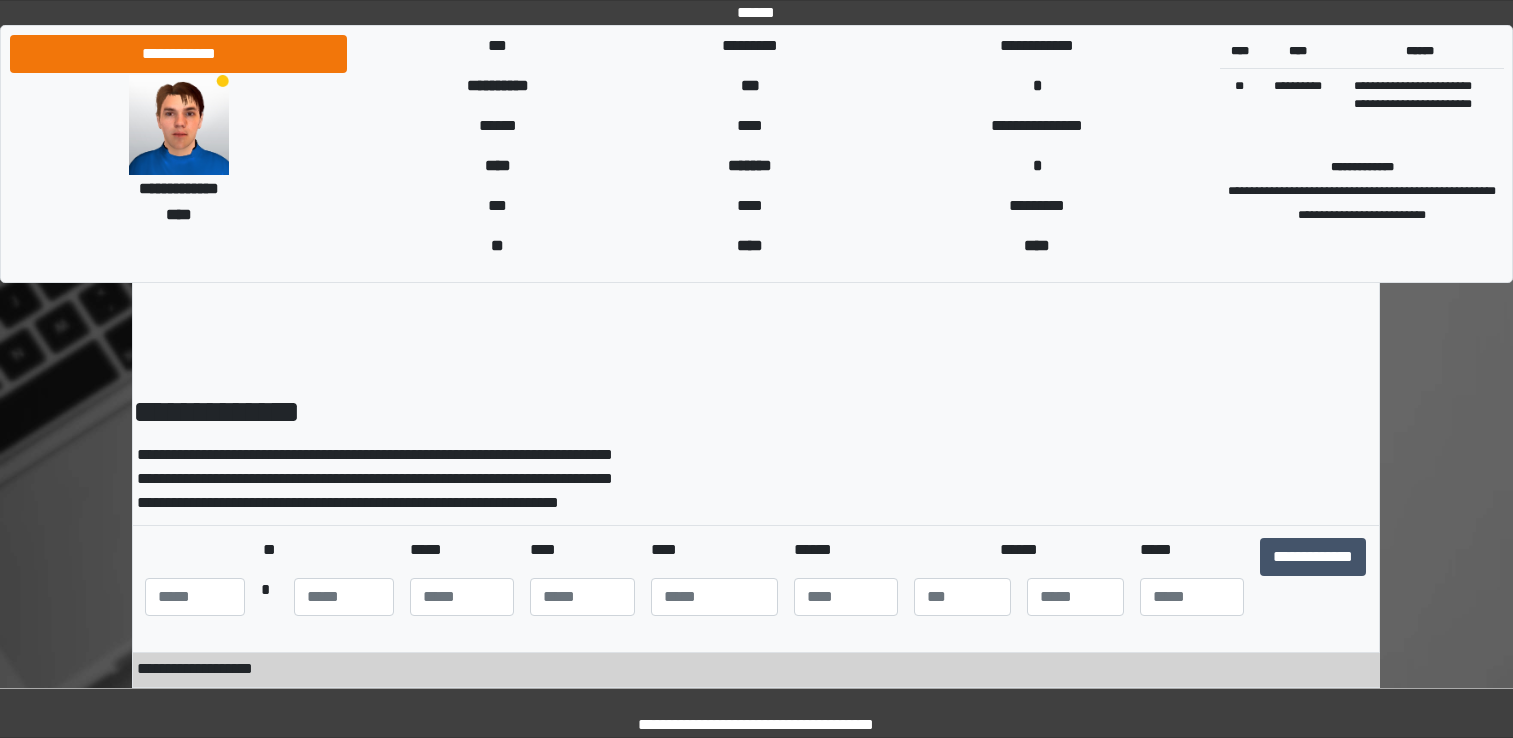 scroll, scrollTop: 0, scrollLeft: 0, axis: both 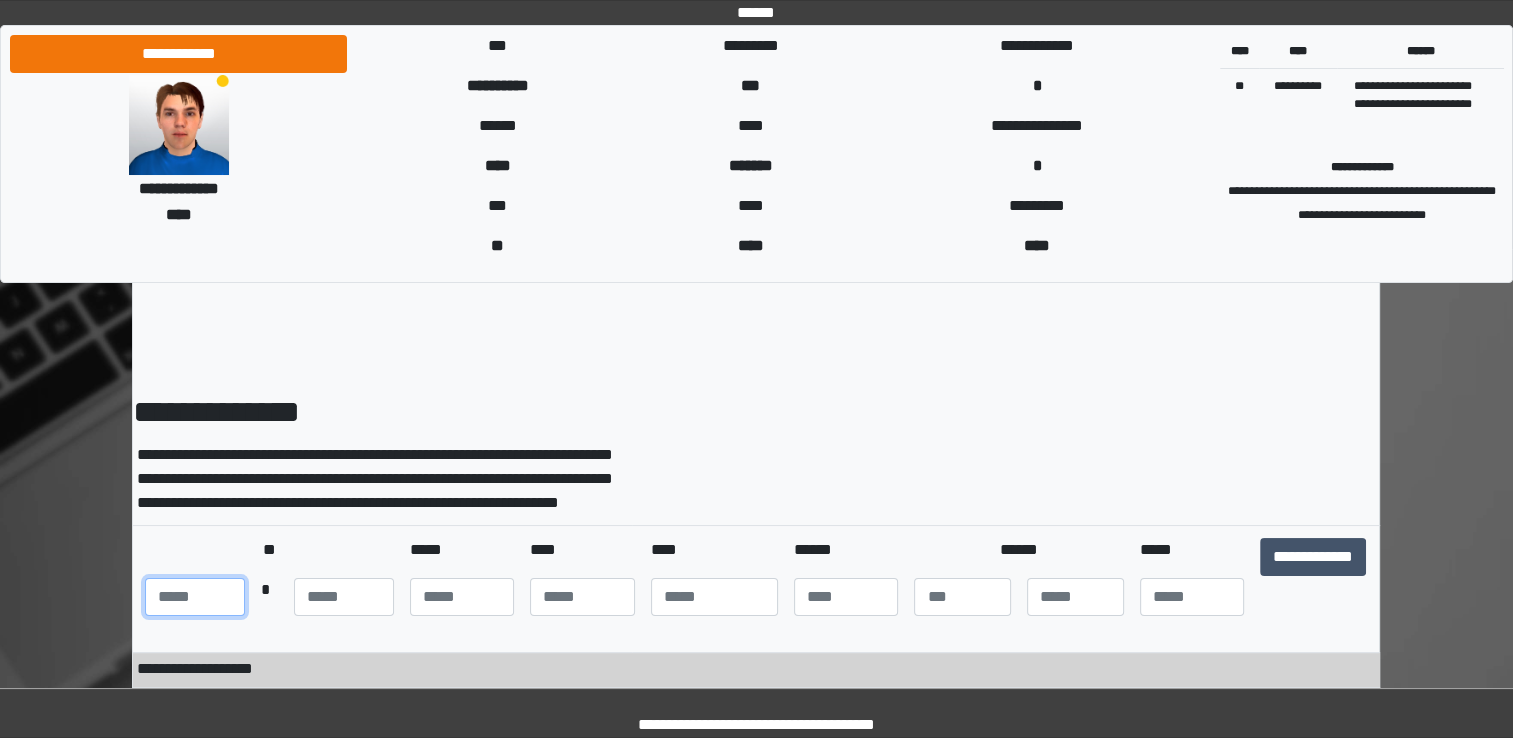 click at bounding box center [195, 597] 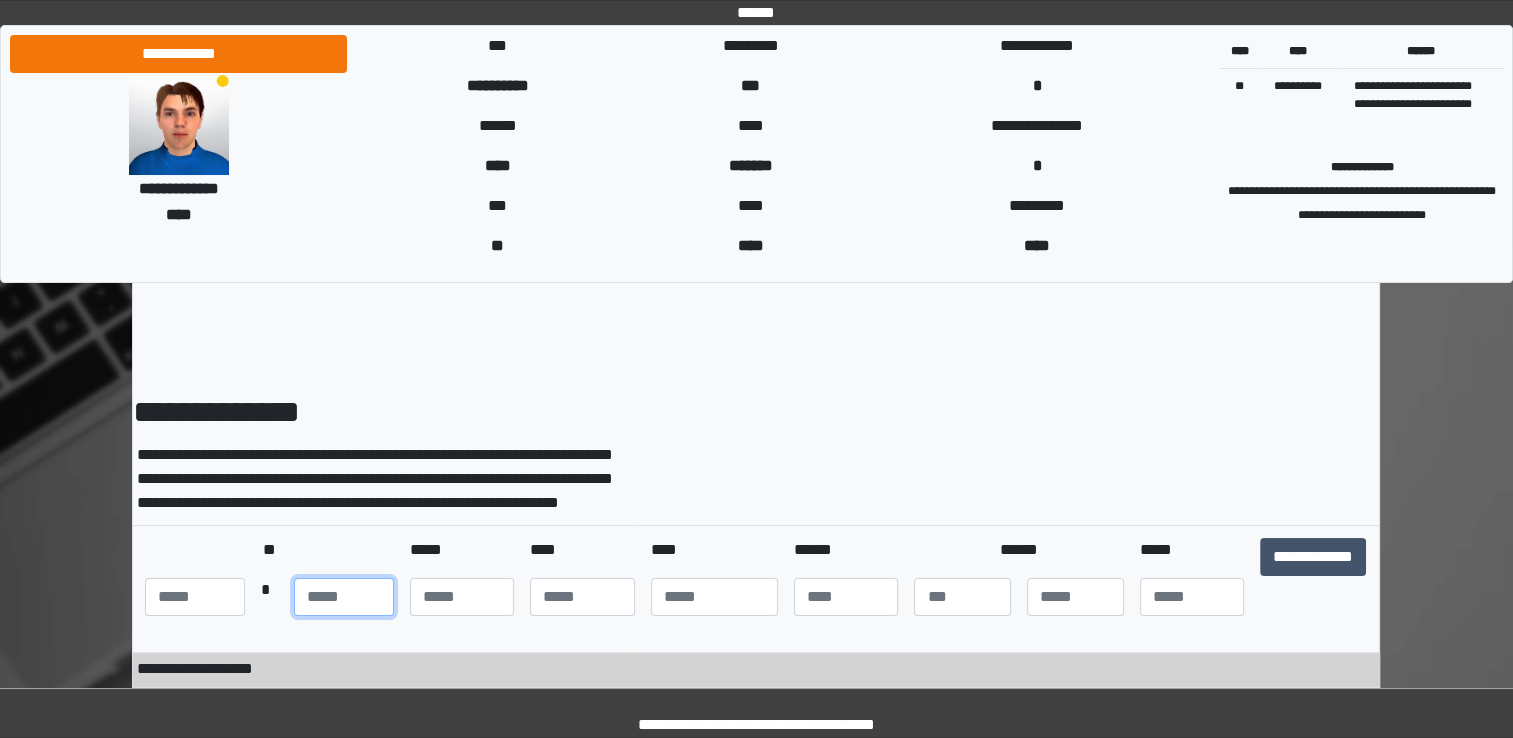 type on "**" 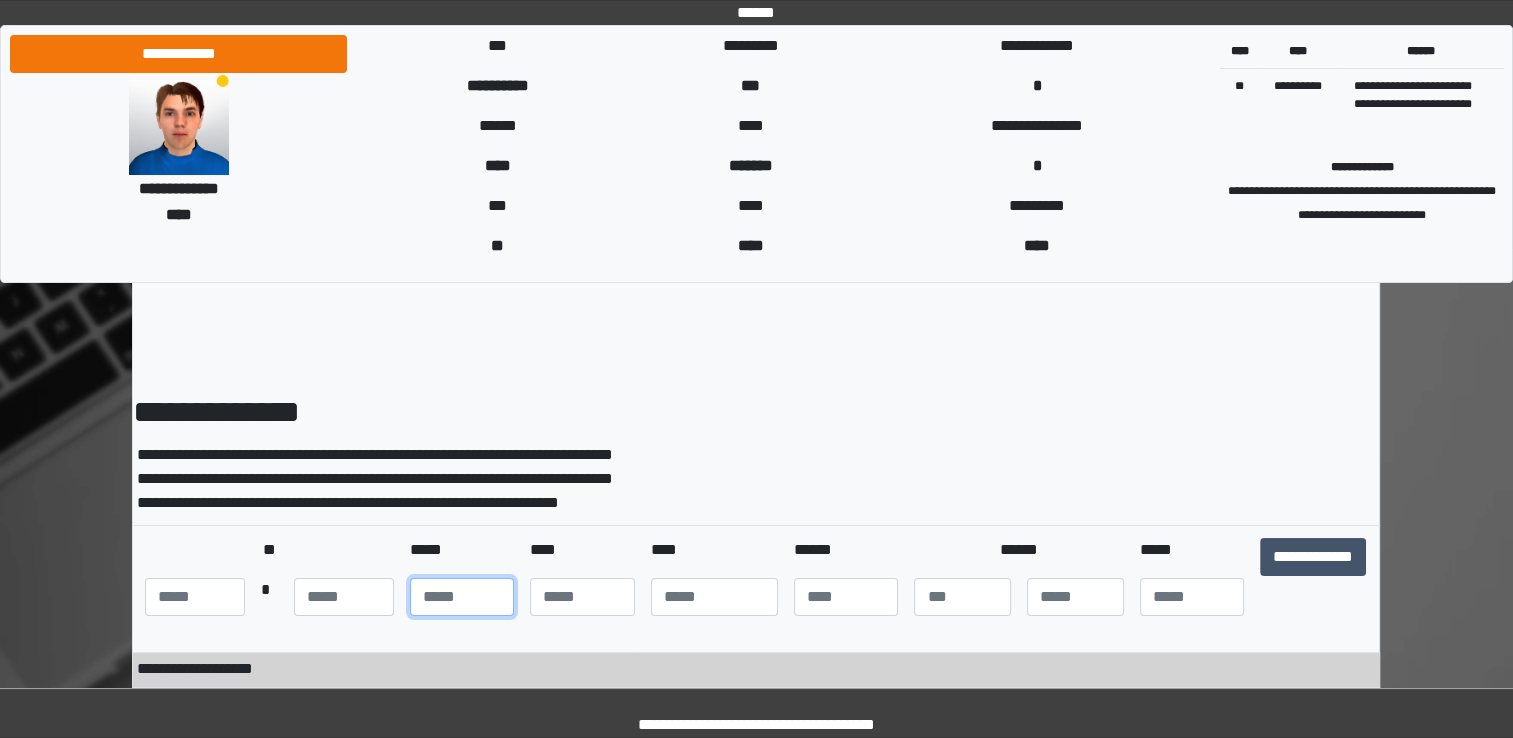 click at bounding box center [462, 597] 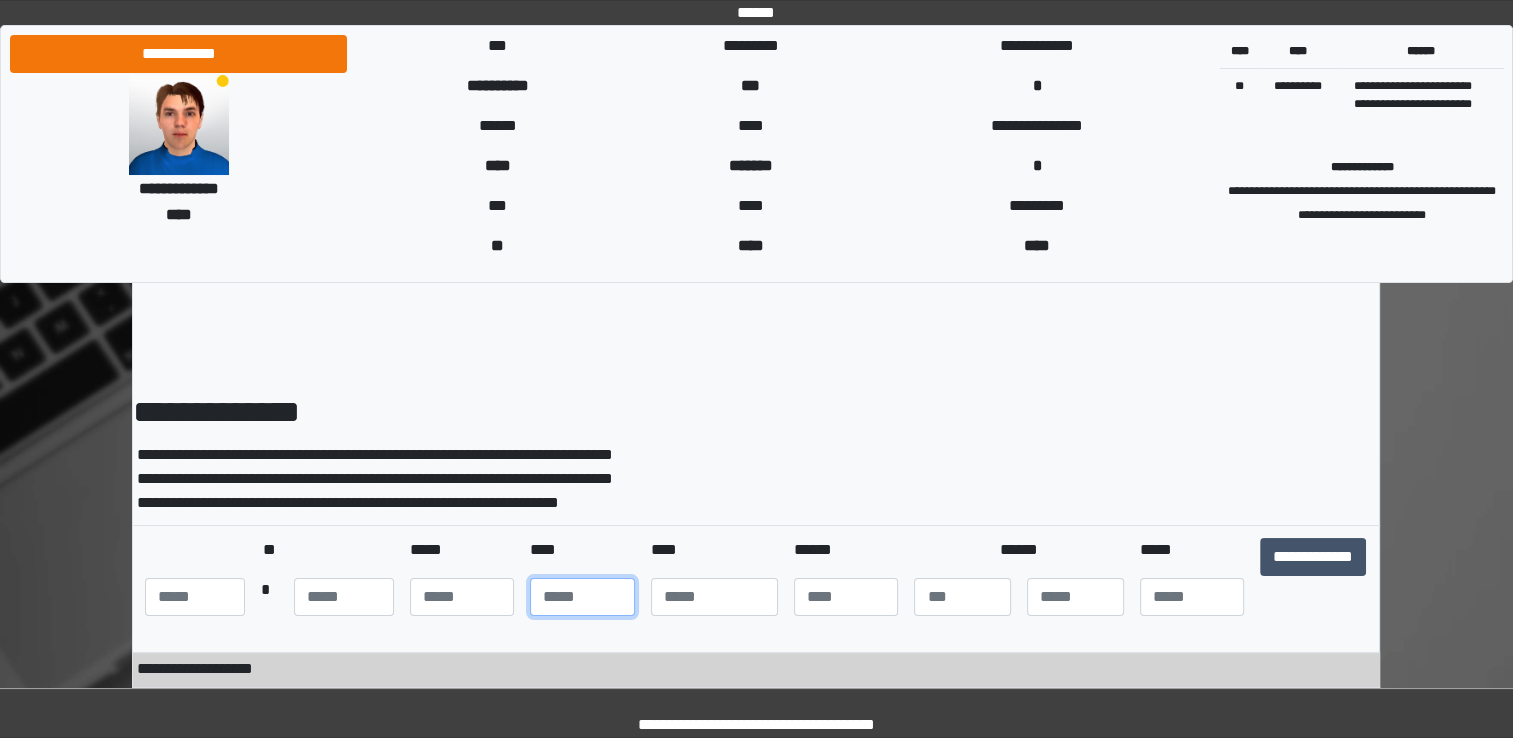 click at bounding box center (582, 597) 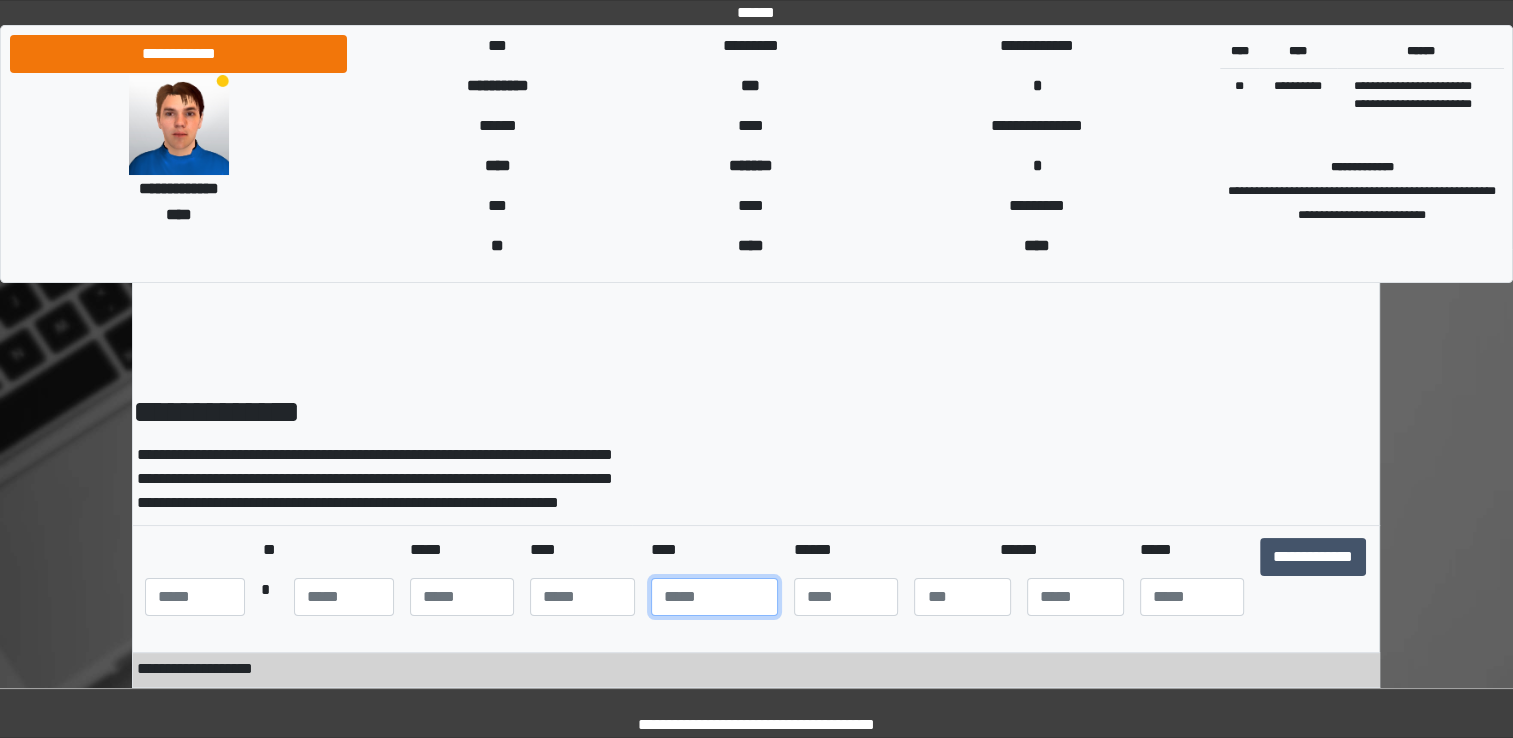 click at bounding box center (714, 597) 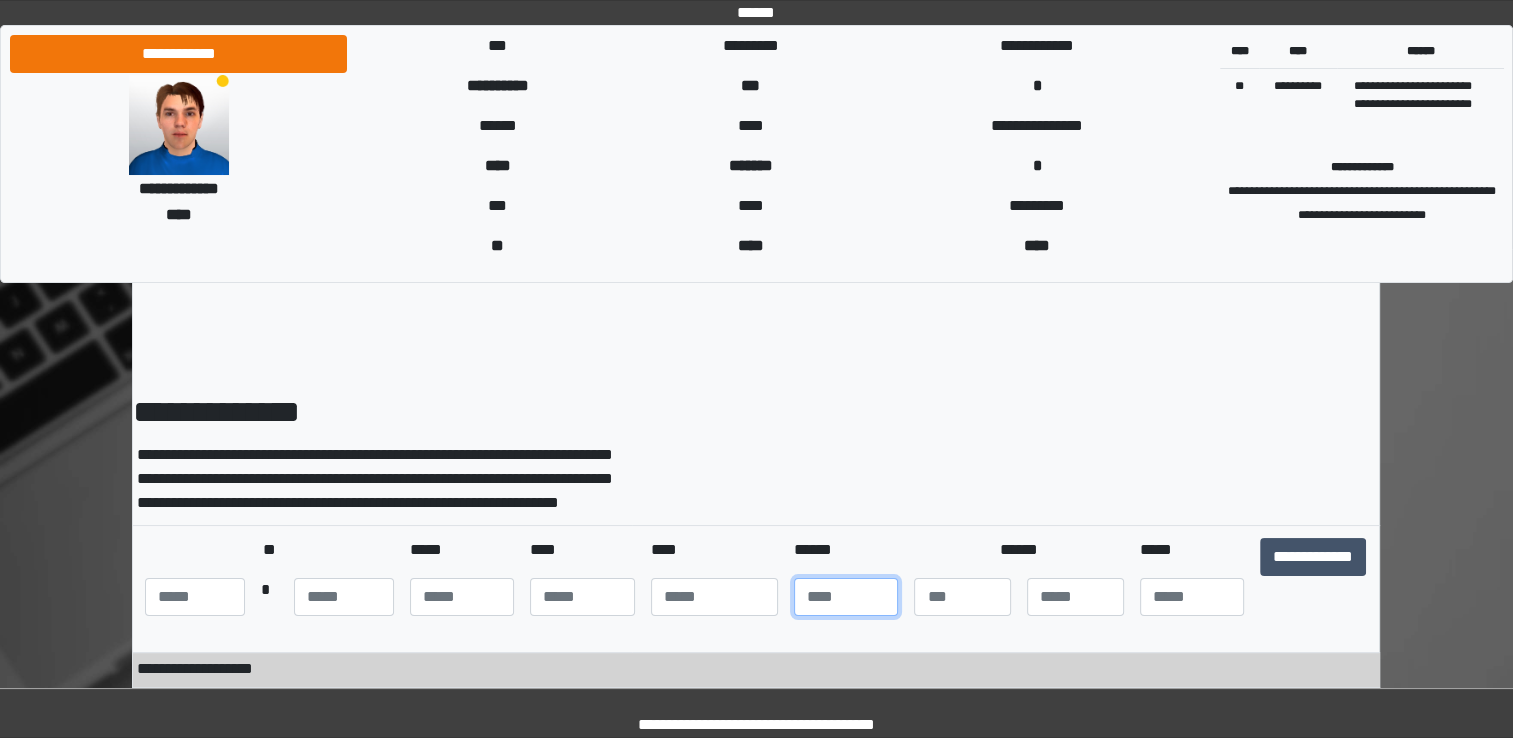 click at bounding box center (846, 597) 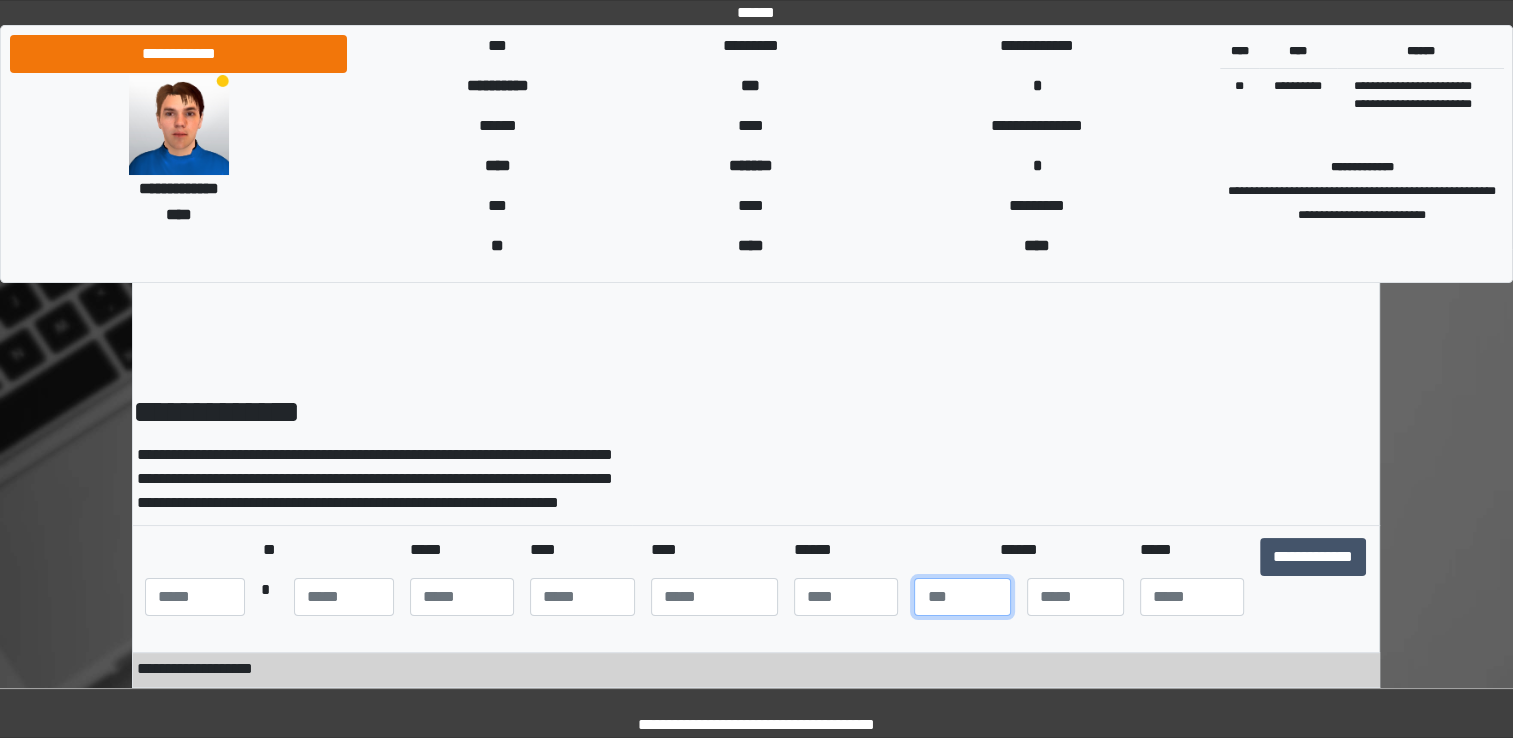 click at bounding box center [962, 597] 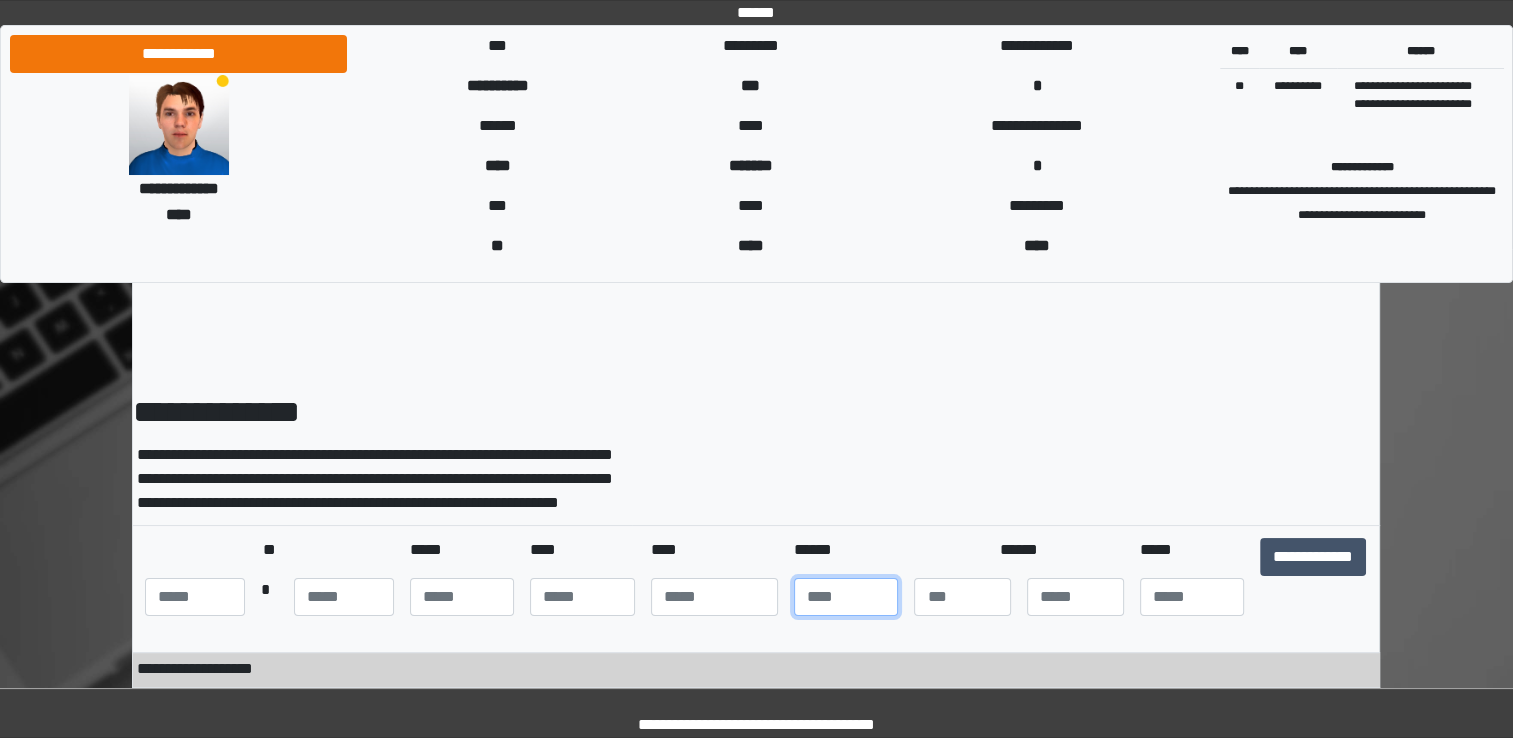 click at bounding box center (846, 597) 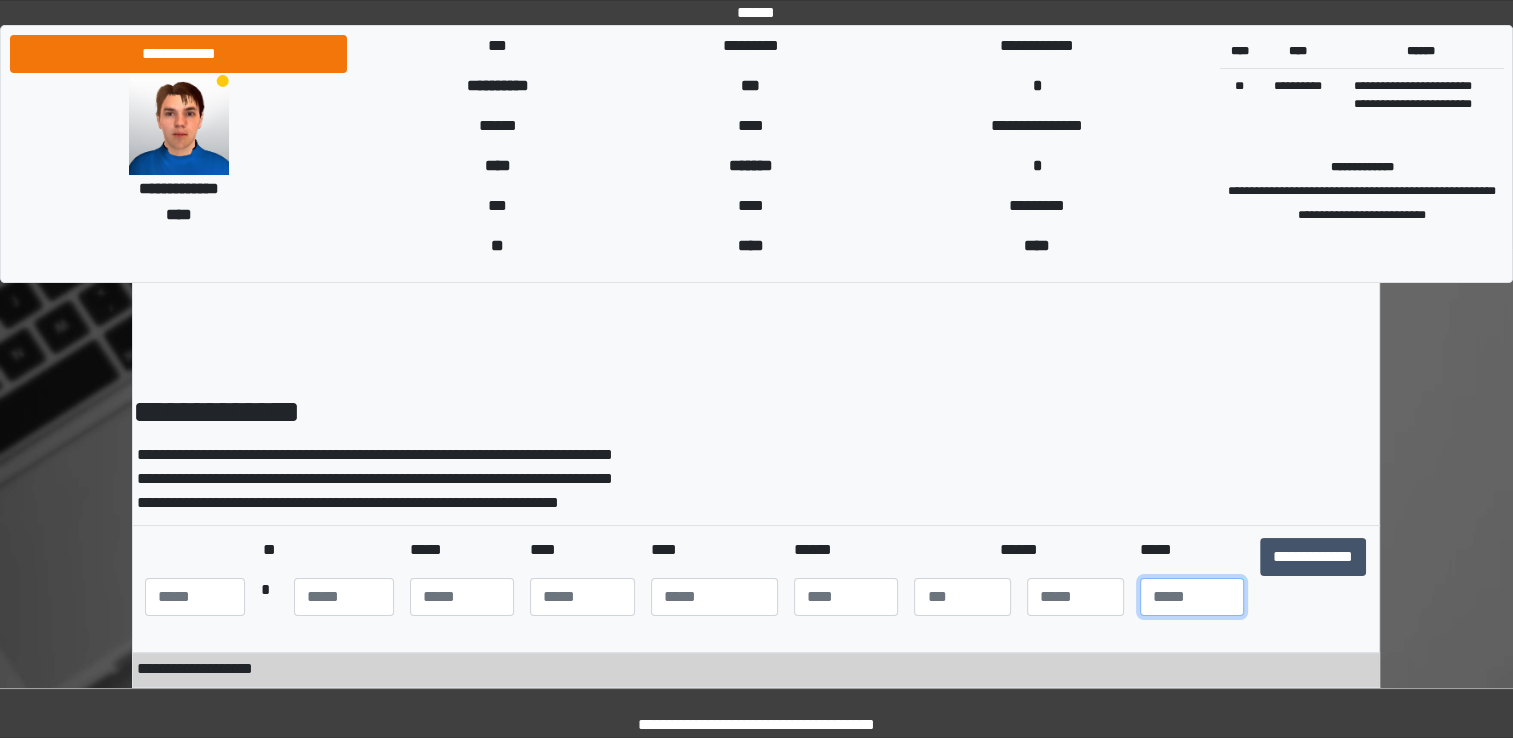 click at bounding box center [1192, 597] 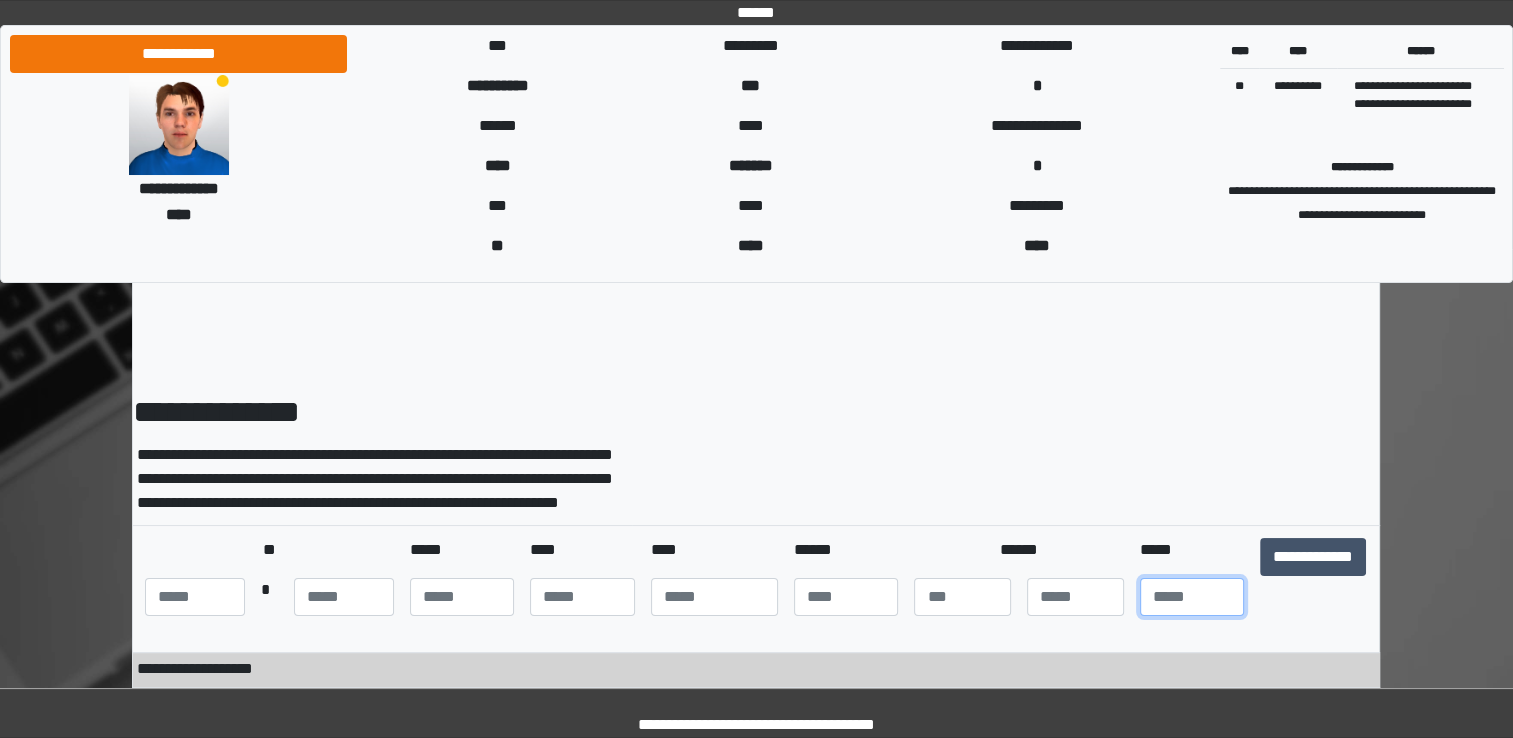 click at bounding box center [1192, 597] 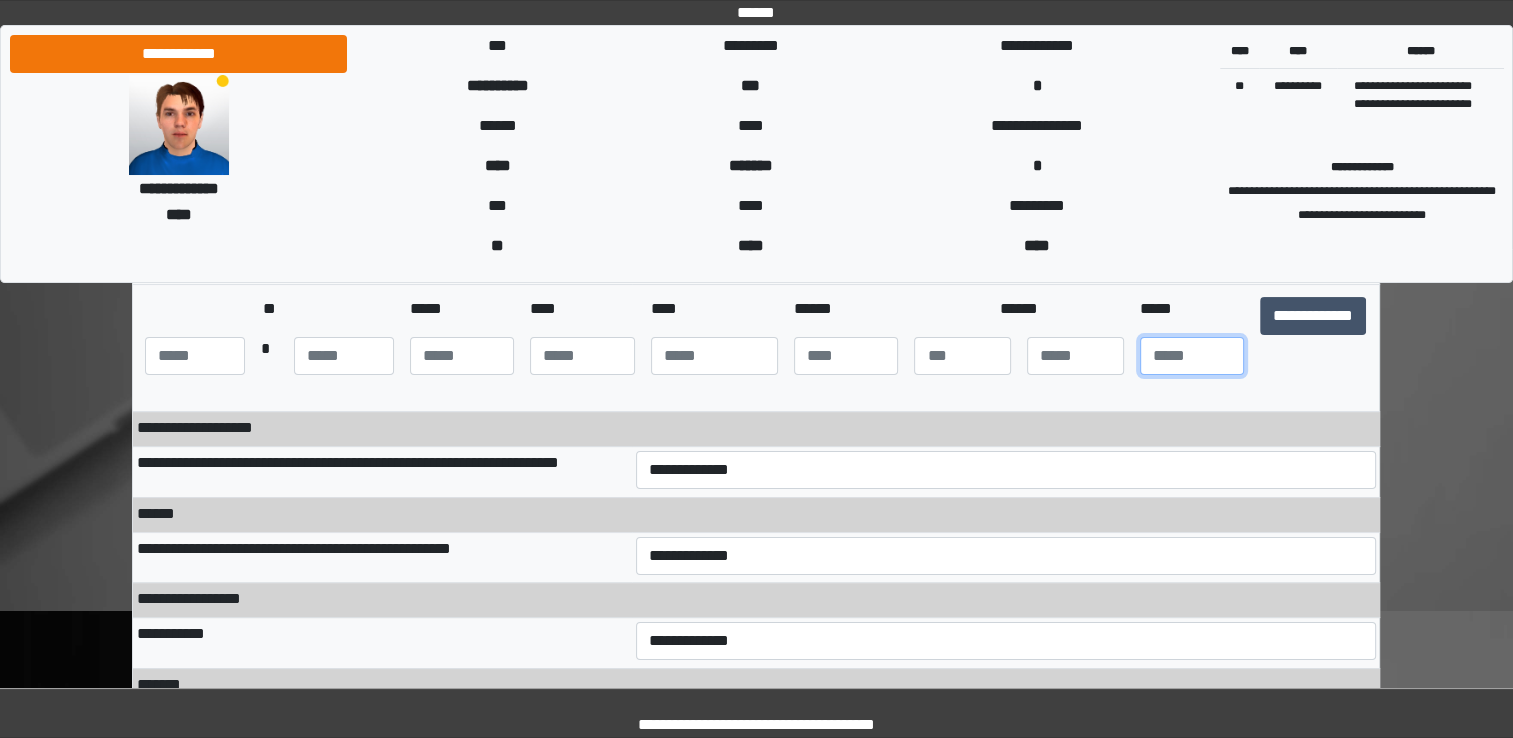 type on "**" 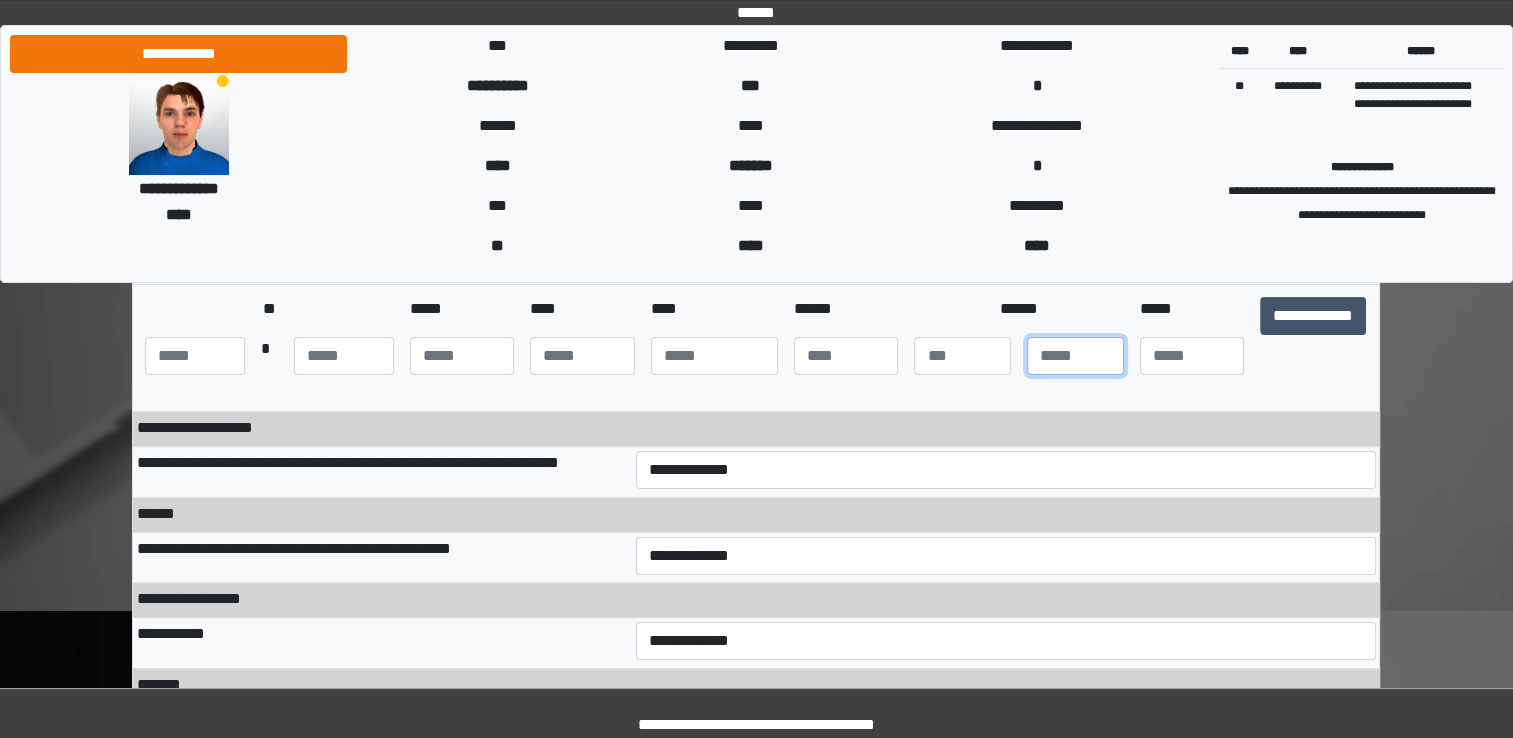 click at bounding box center [1075, 356] 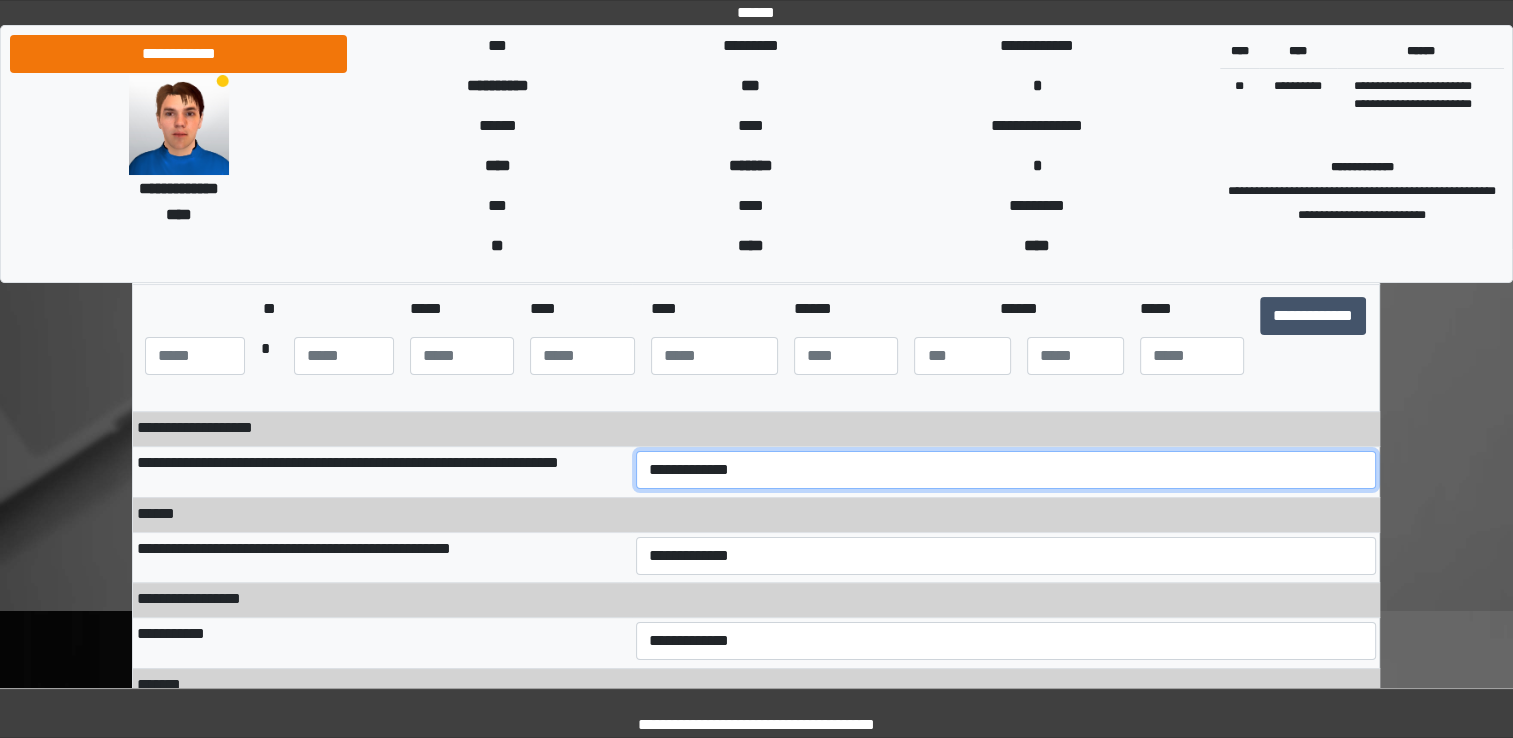click on "**********" at bounding box center (1006, 470) 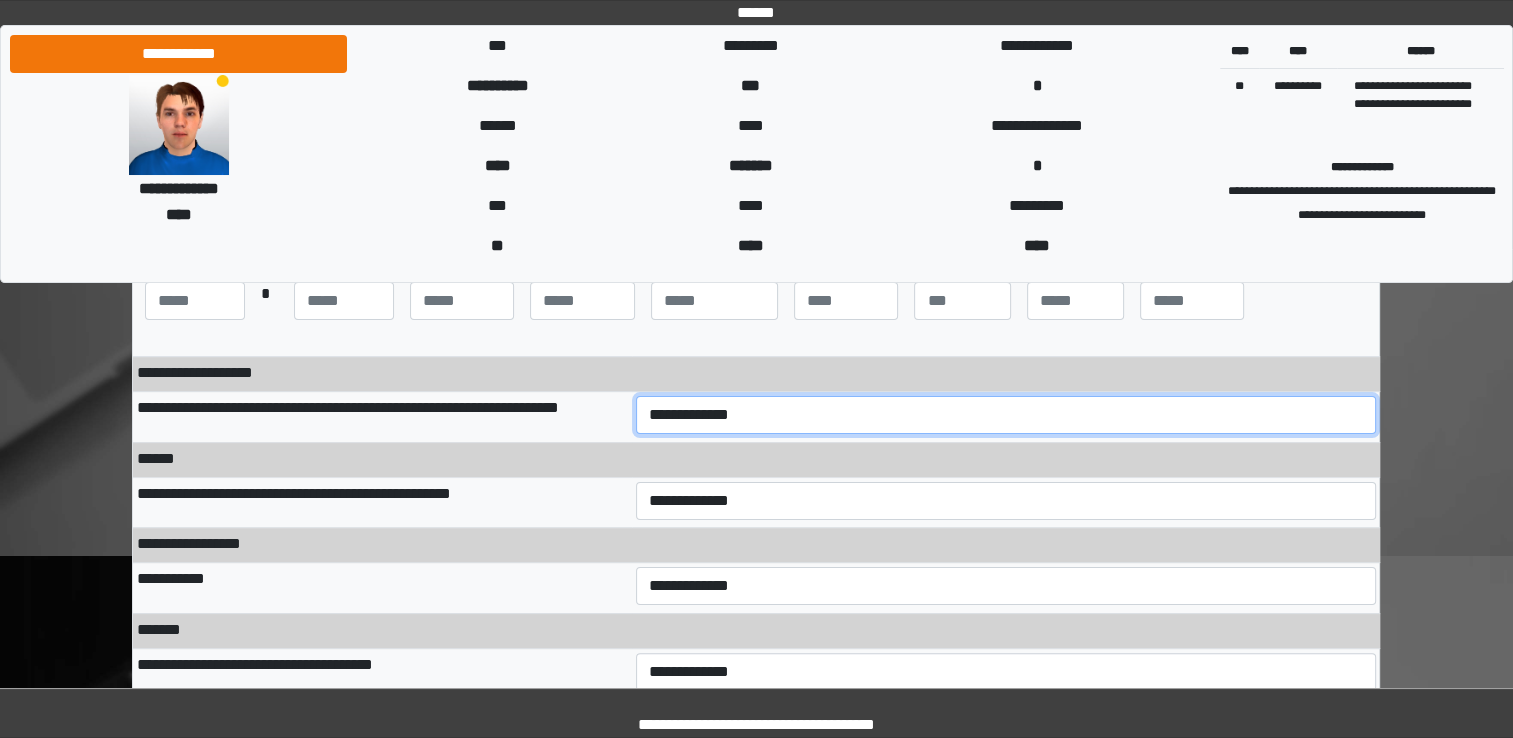 scroll, scrollTop: 297, scrollLeft: 0, axis: vertical 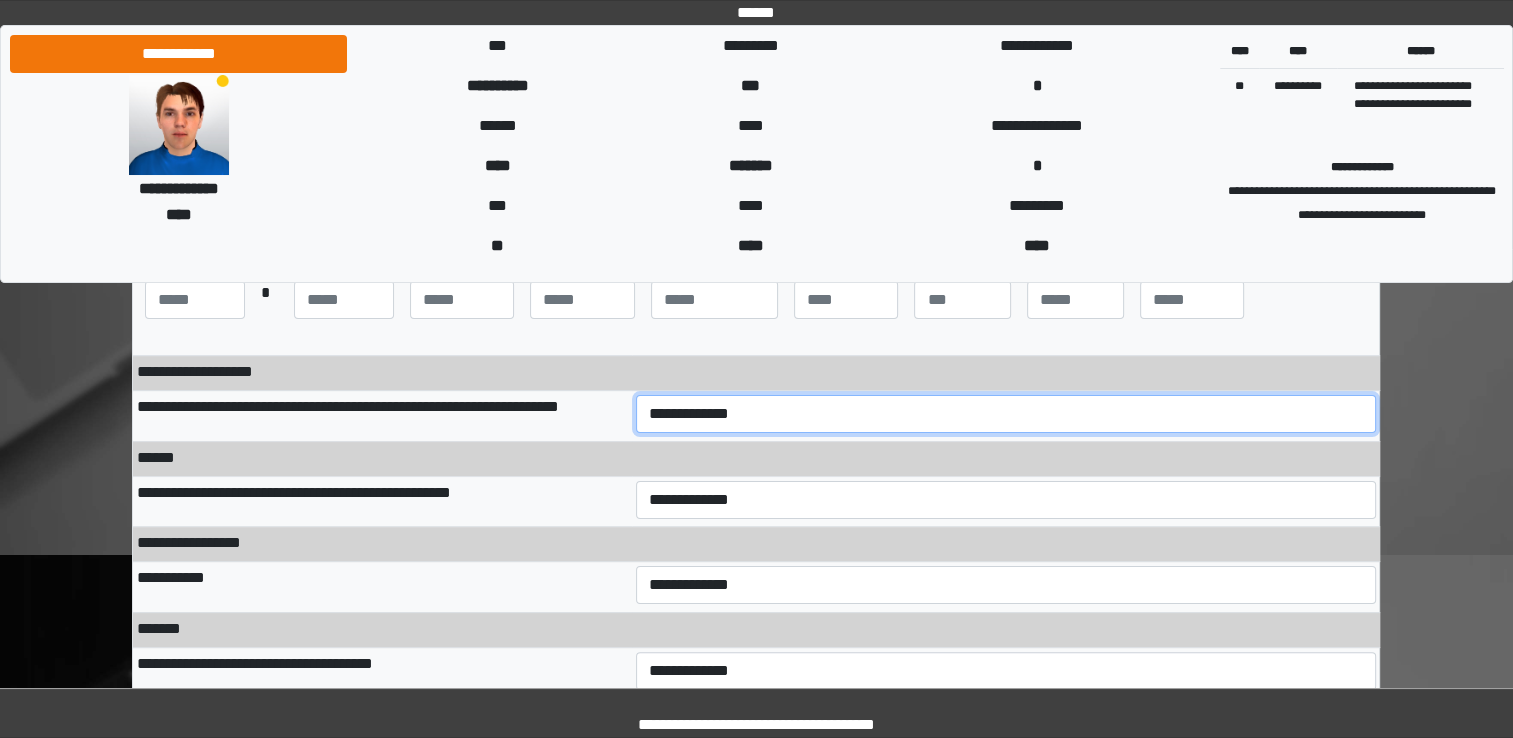 click on "**********" at bounding box center [1006, 414] 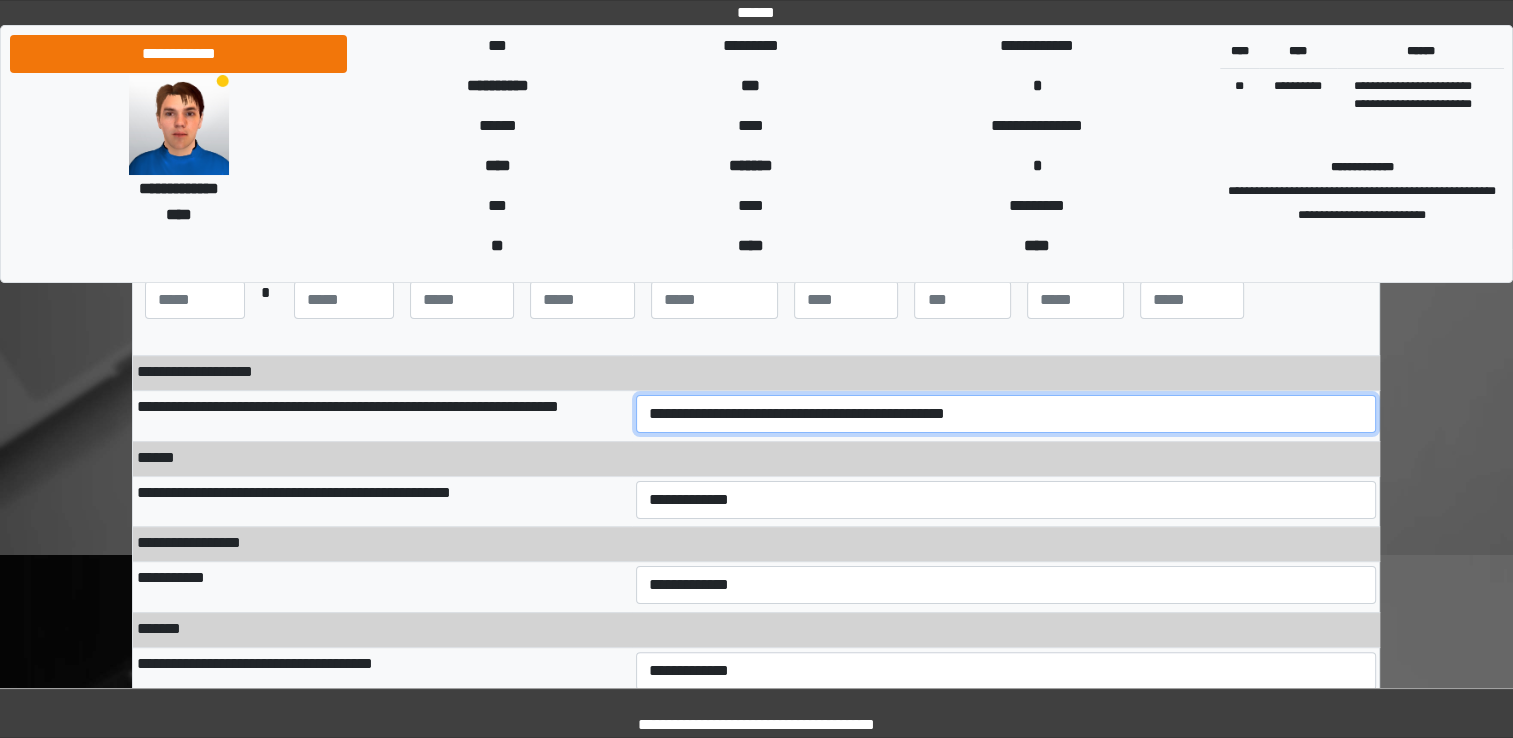 click on "**********" at bounding box center [1006, 414] 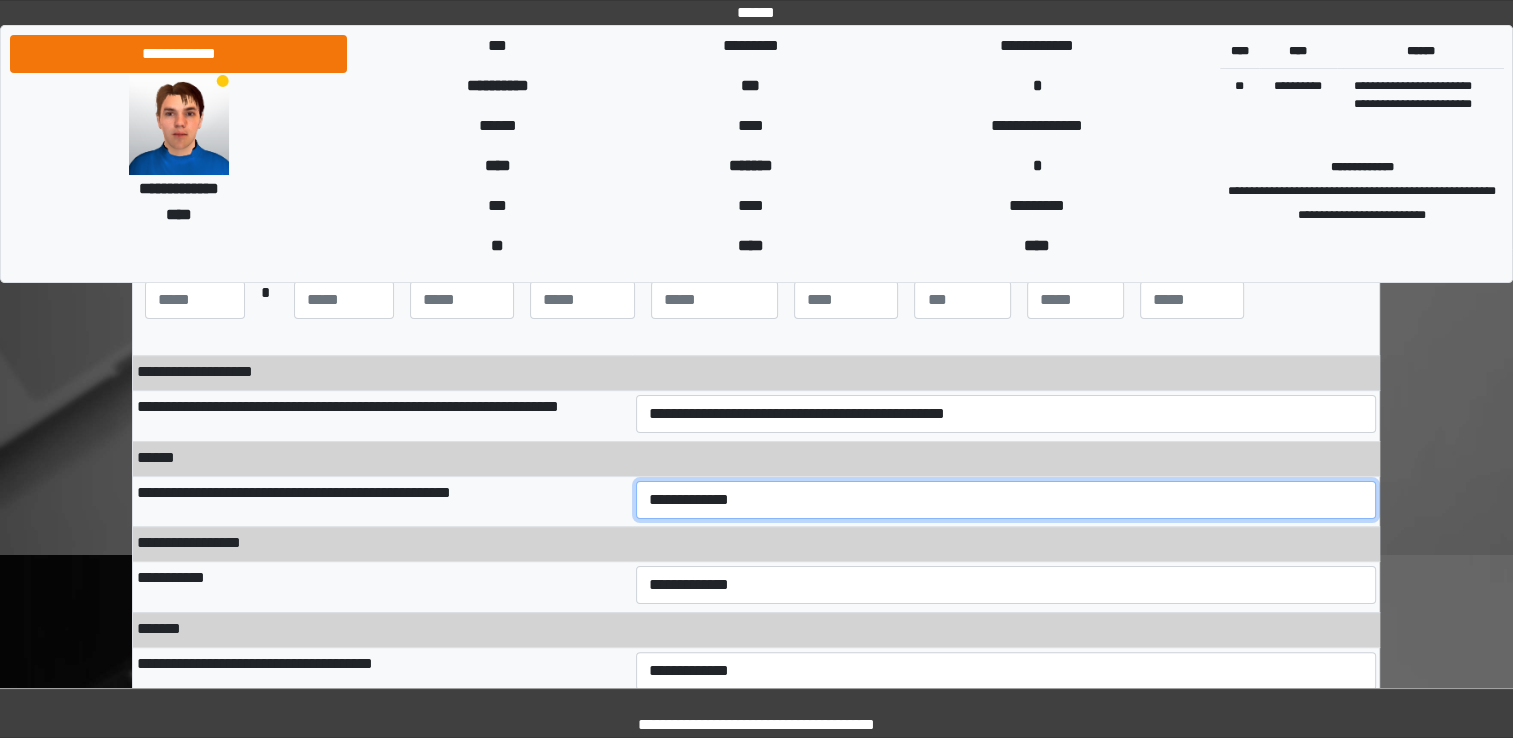 click on "**********" at bounding box center [1006, 500] 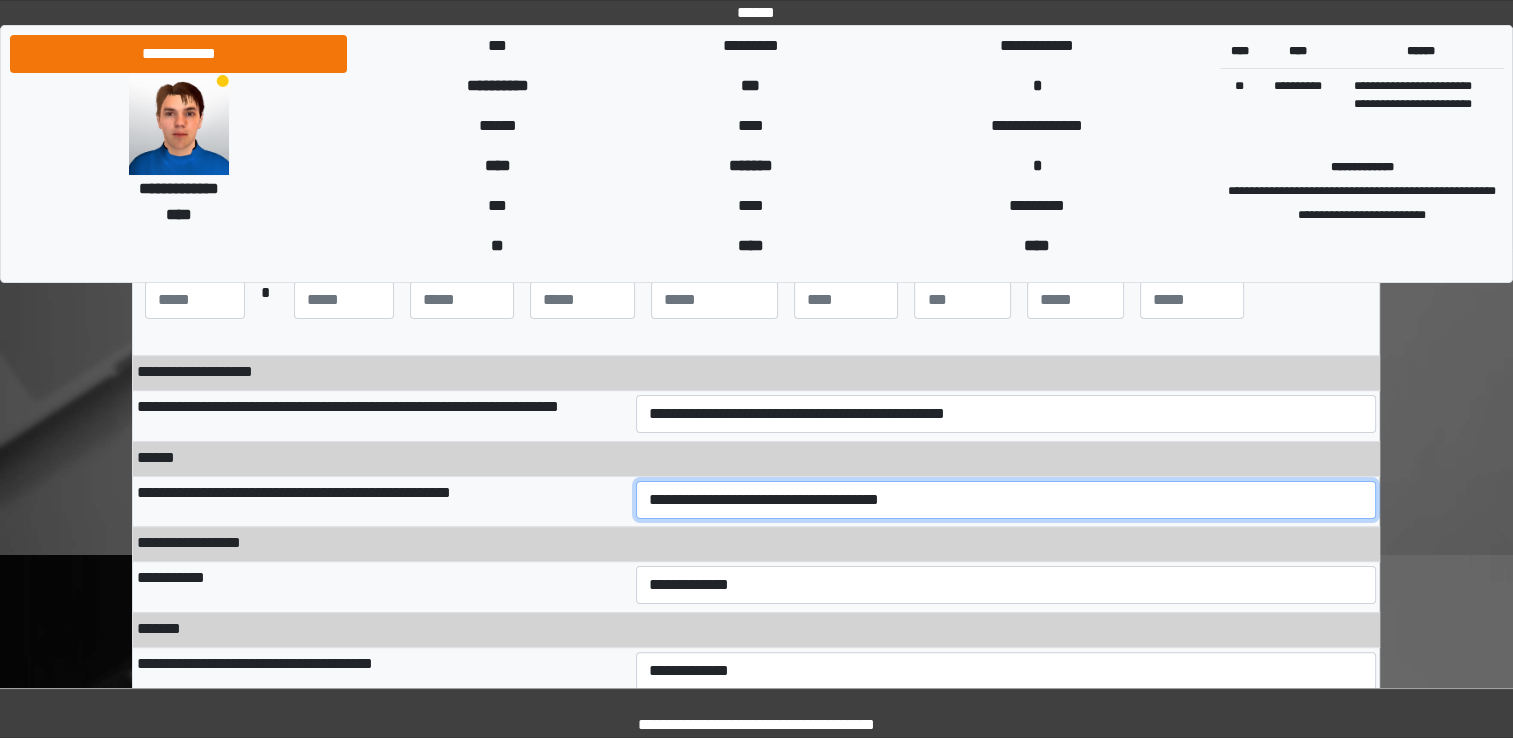 click on "**********" at bounding box center (1006, 500) 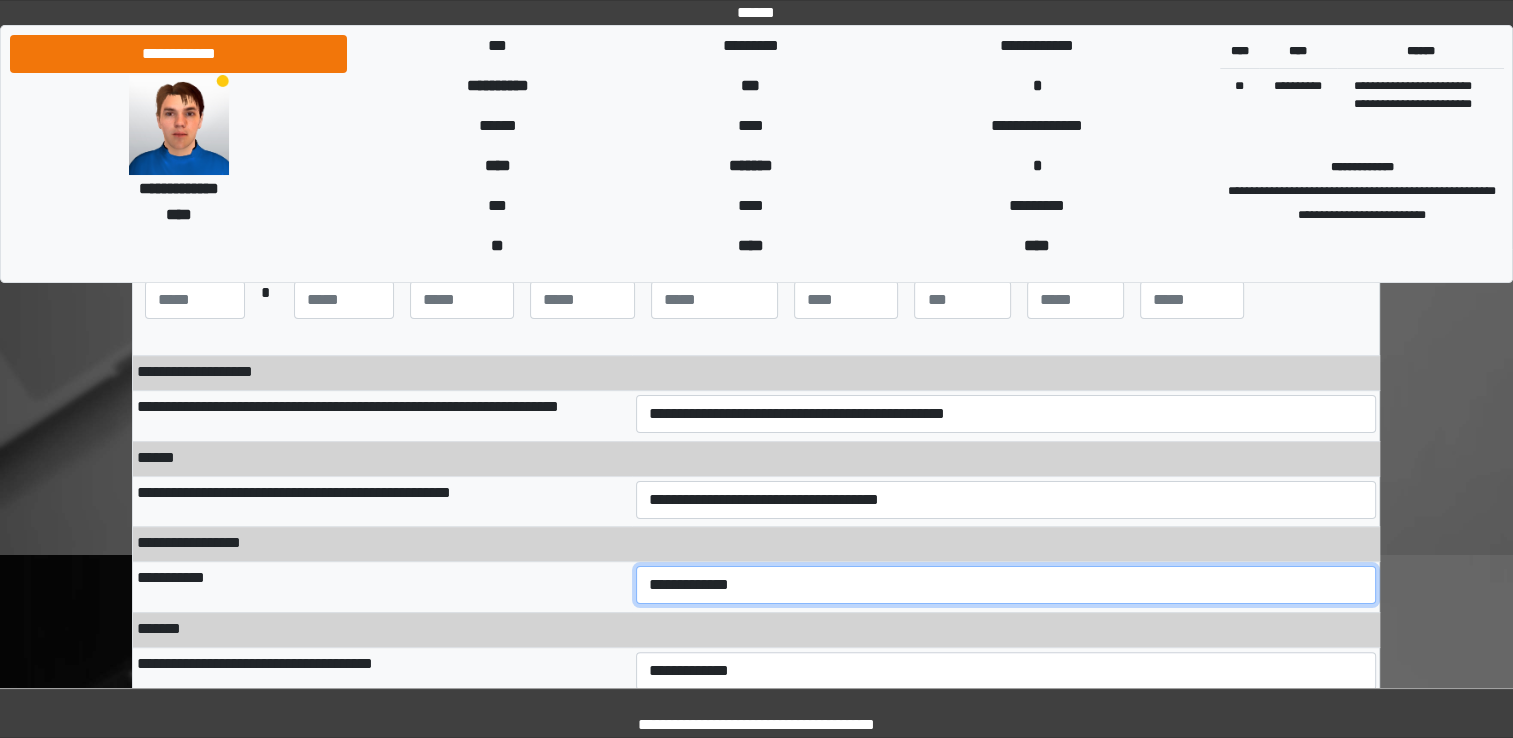 click on "**********" at bounding box center (1006, 585) 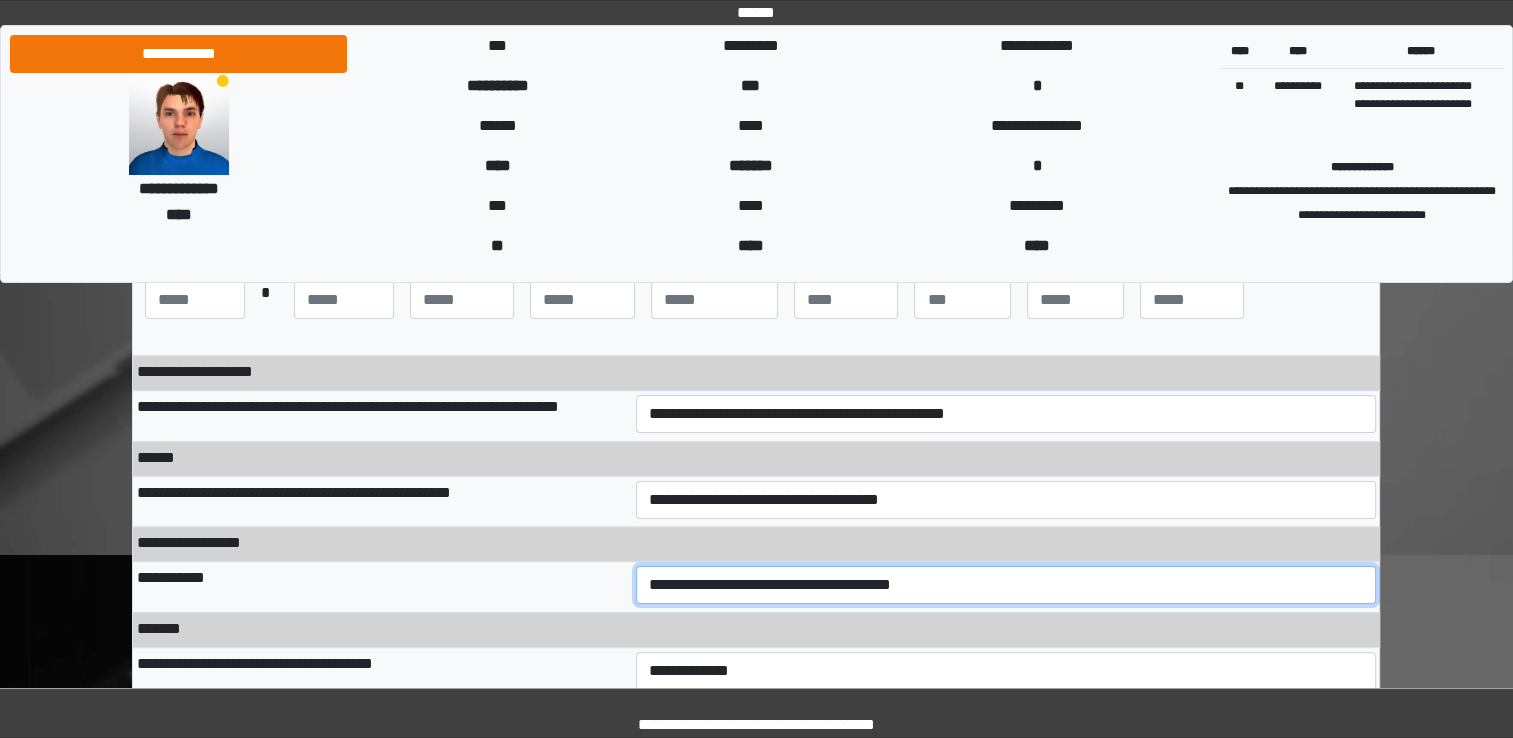 click on "**********" at bounding box center [1006, 585] 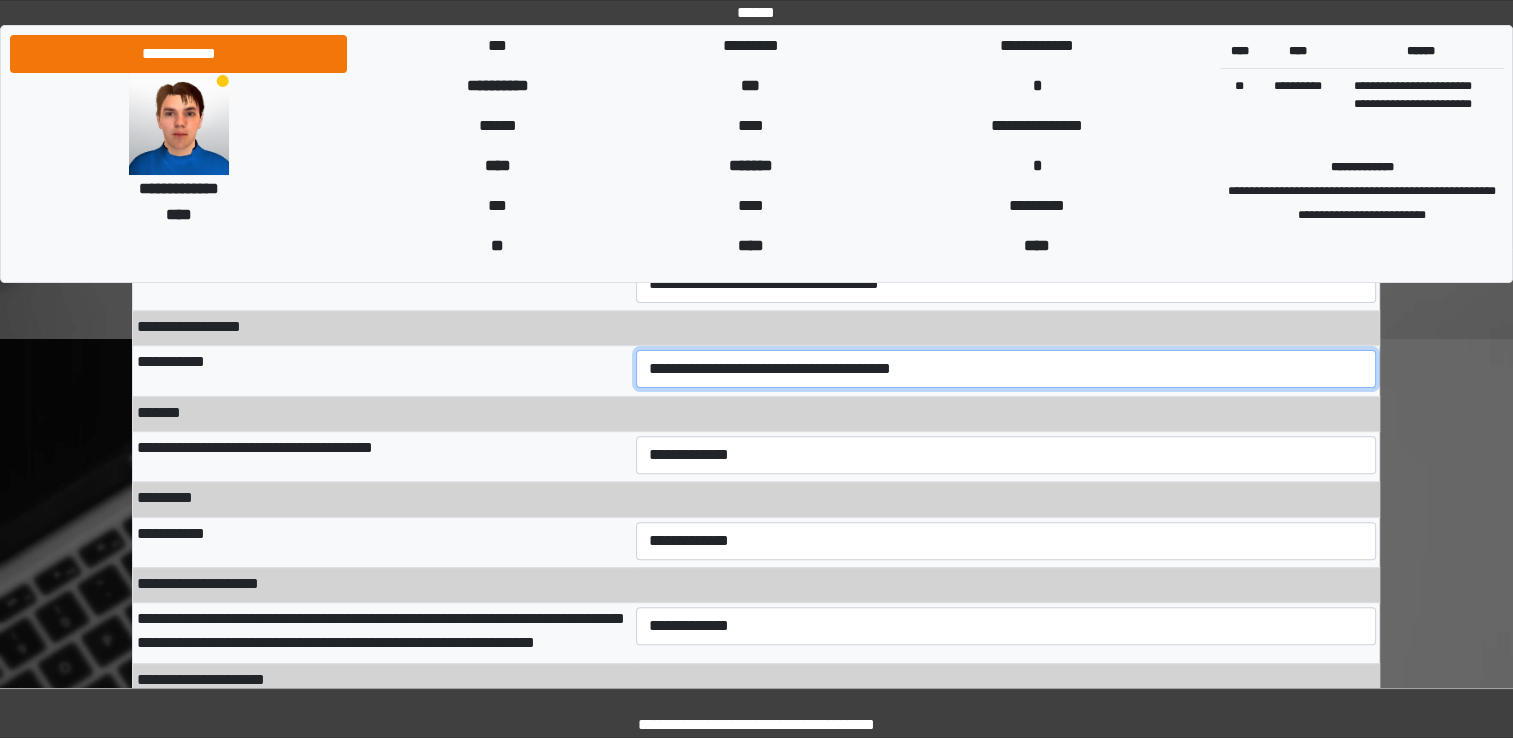 scroll, scrollTop: 428, scrollLeft: 0, axis: vertical 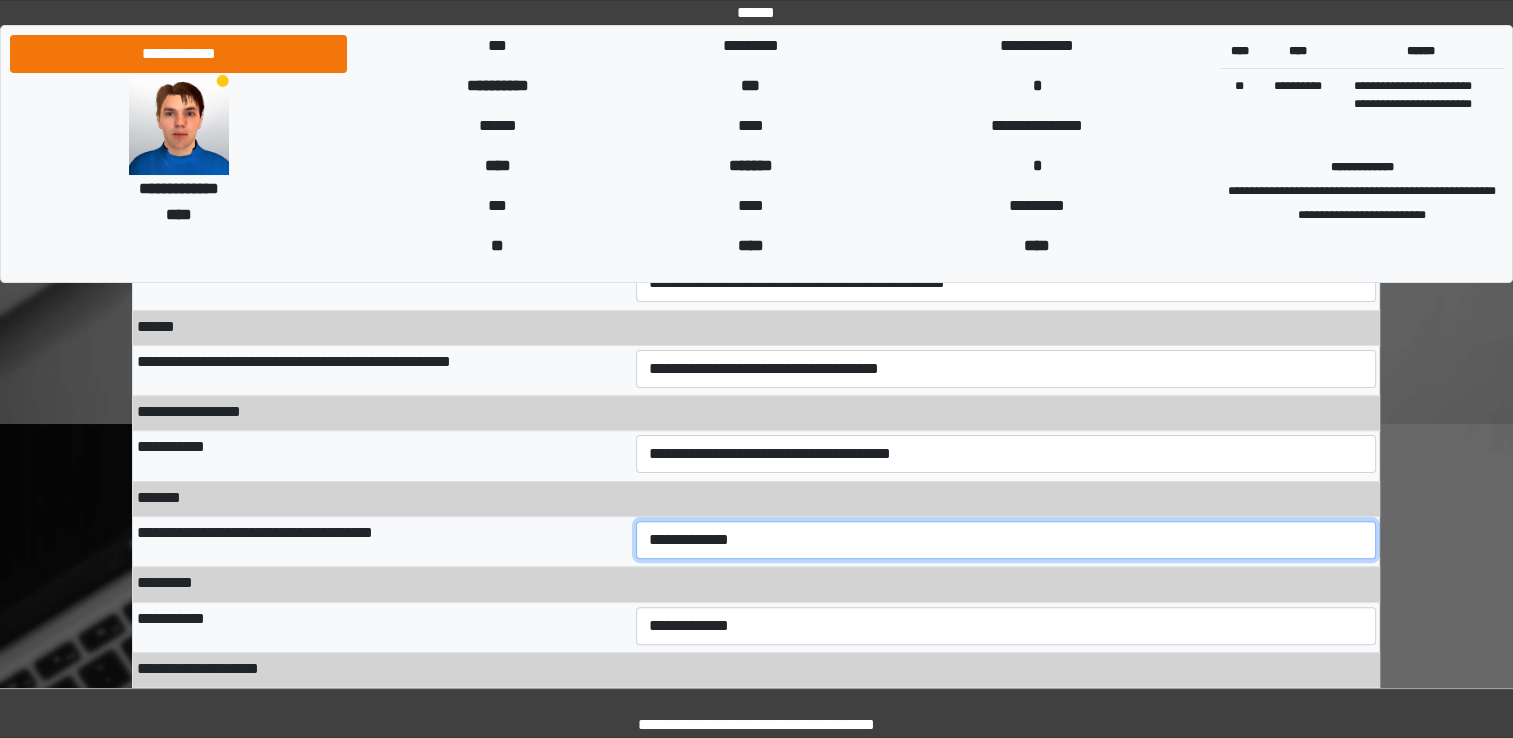 click on "**********" at bounding box center (1006, 540) 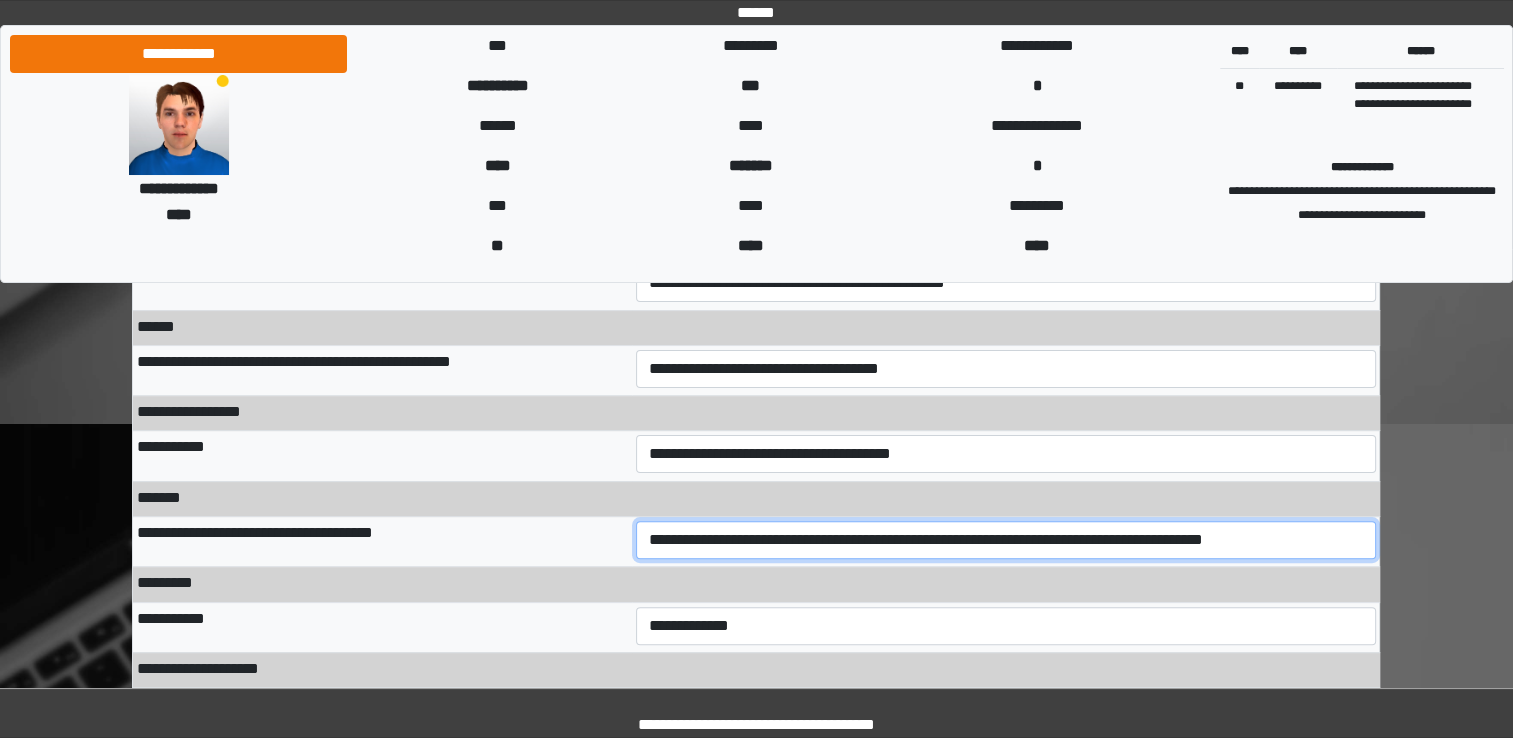 click on "**********" at bounding box center [1006, 540] 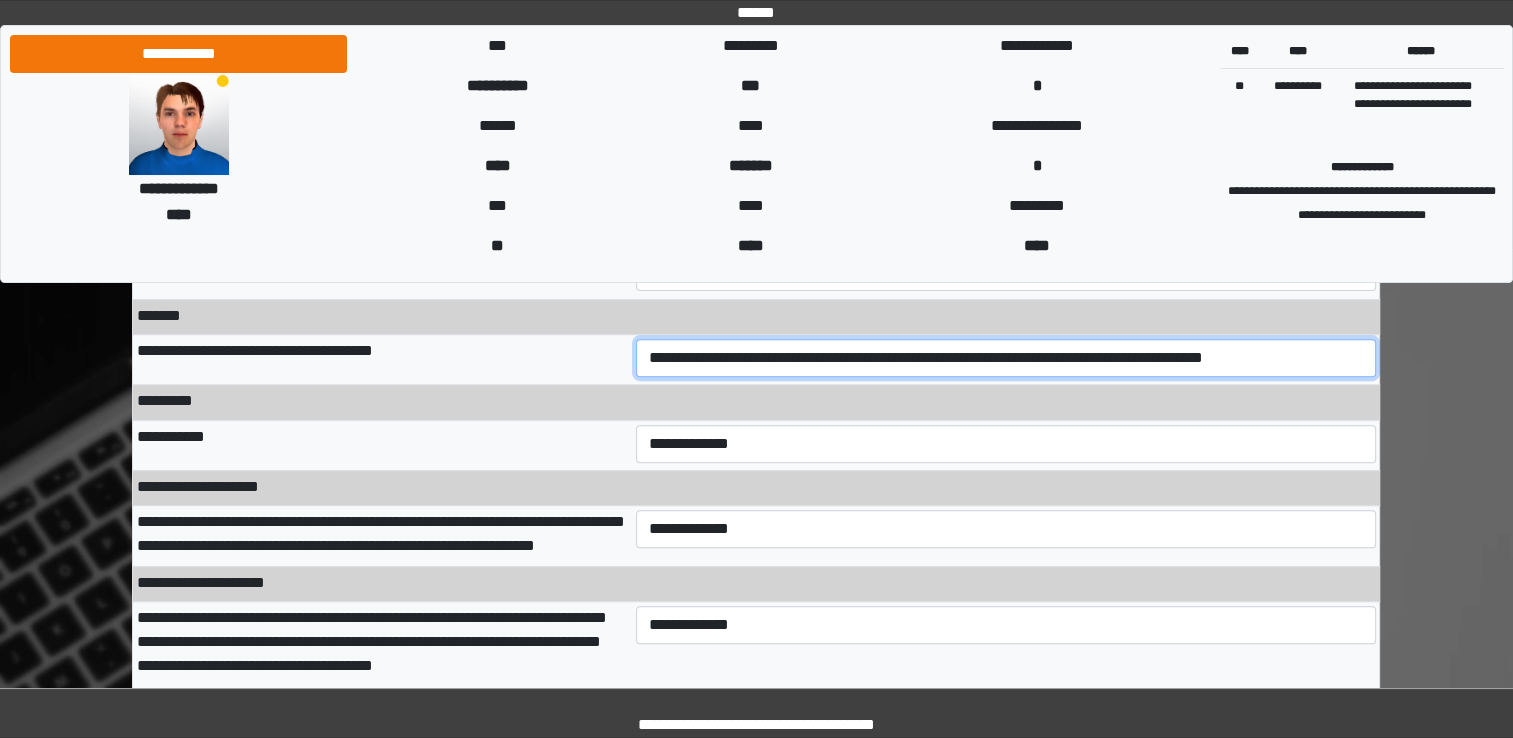 scroll, scrollTop: 620, scrollLeft: 0, axis: vertical 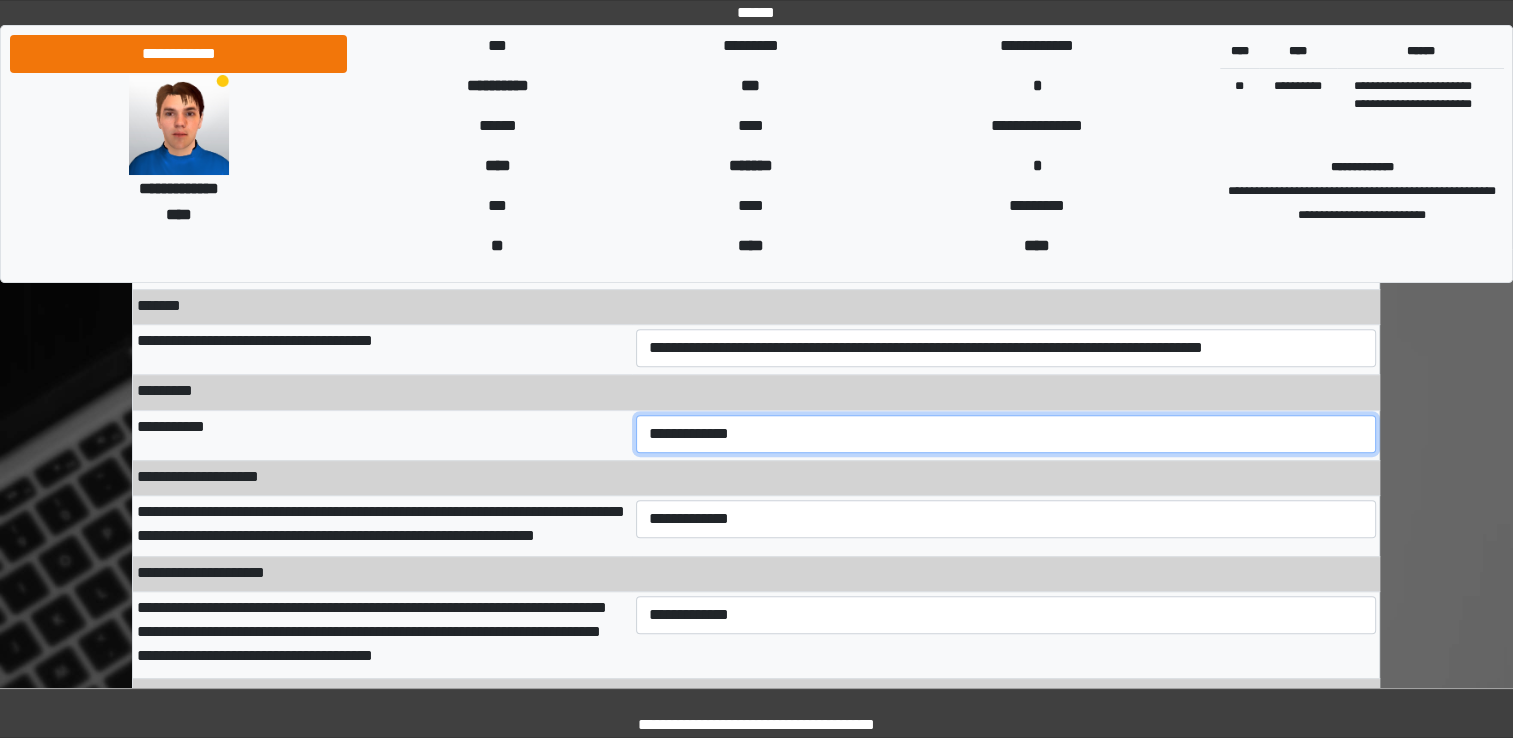 click on "**********" at bounding box center [1006, 434] 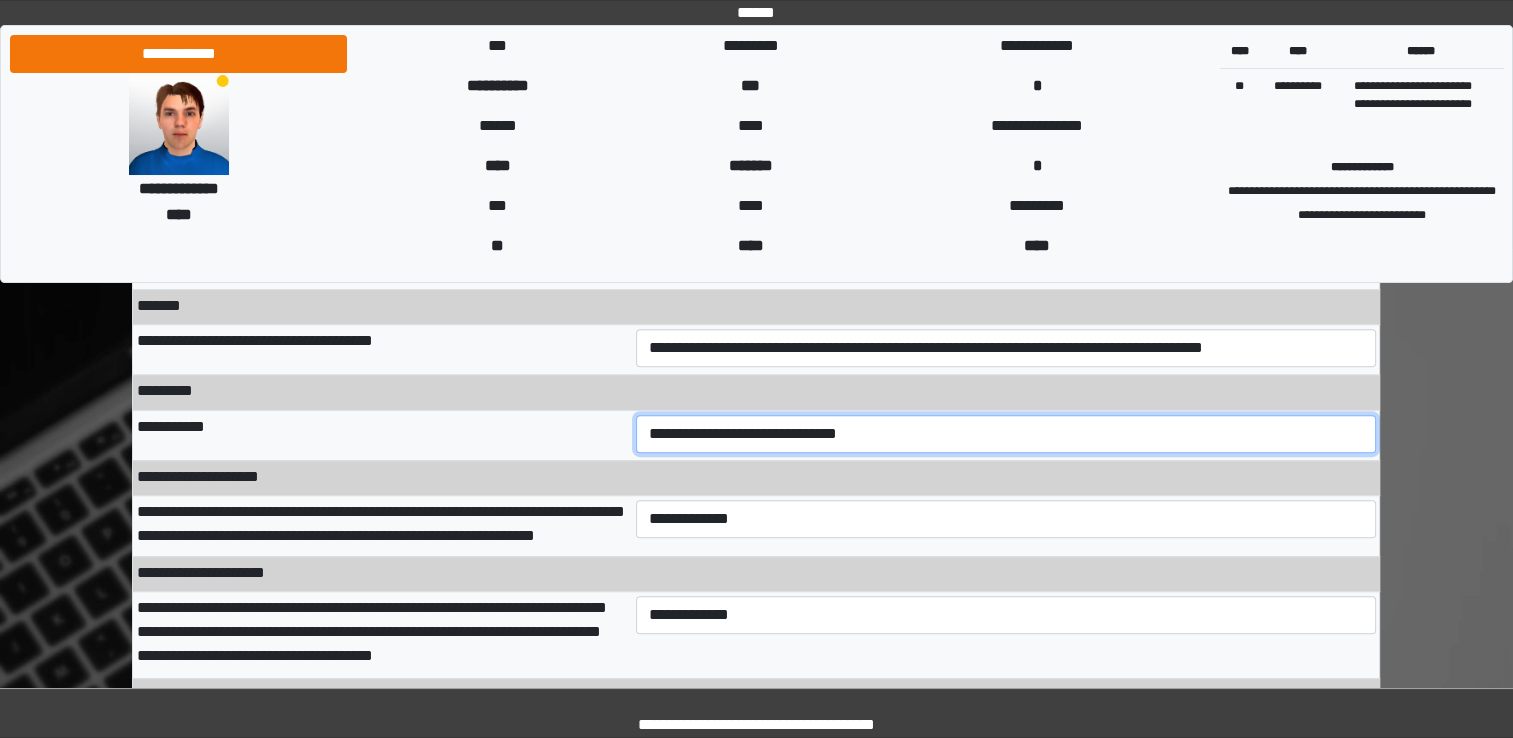 click on "**********" at bounding box center (1006, 434) 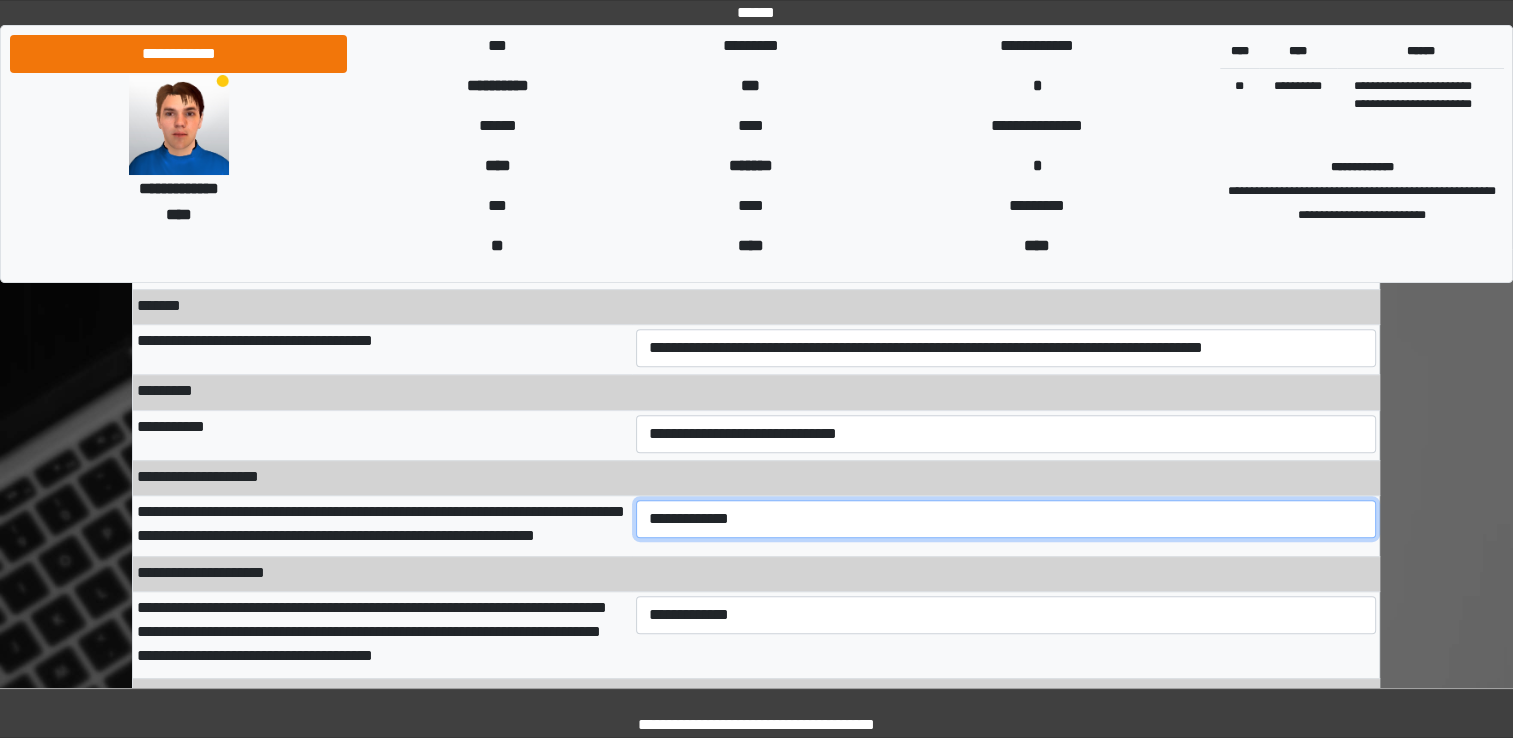 click on "**********" at bounding box center (1006, 519) 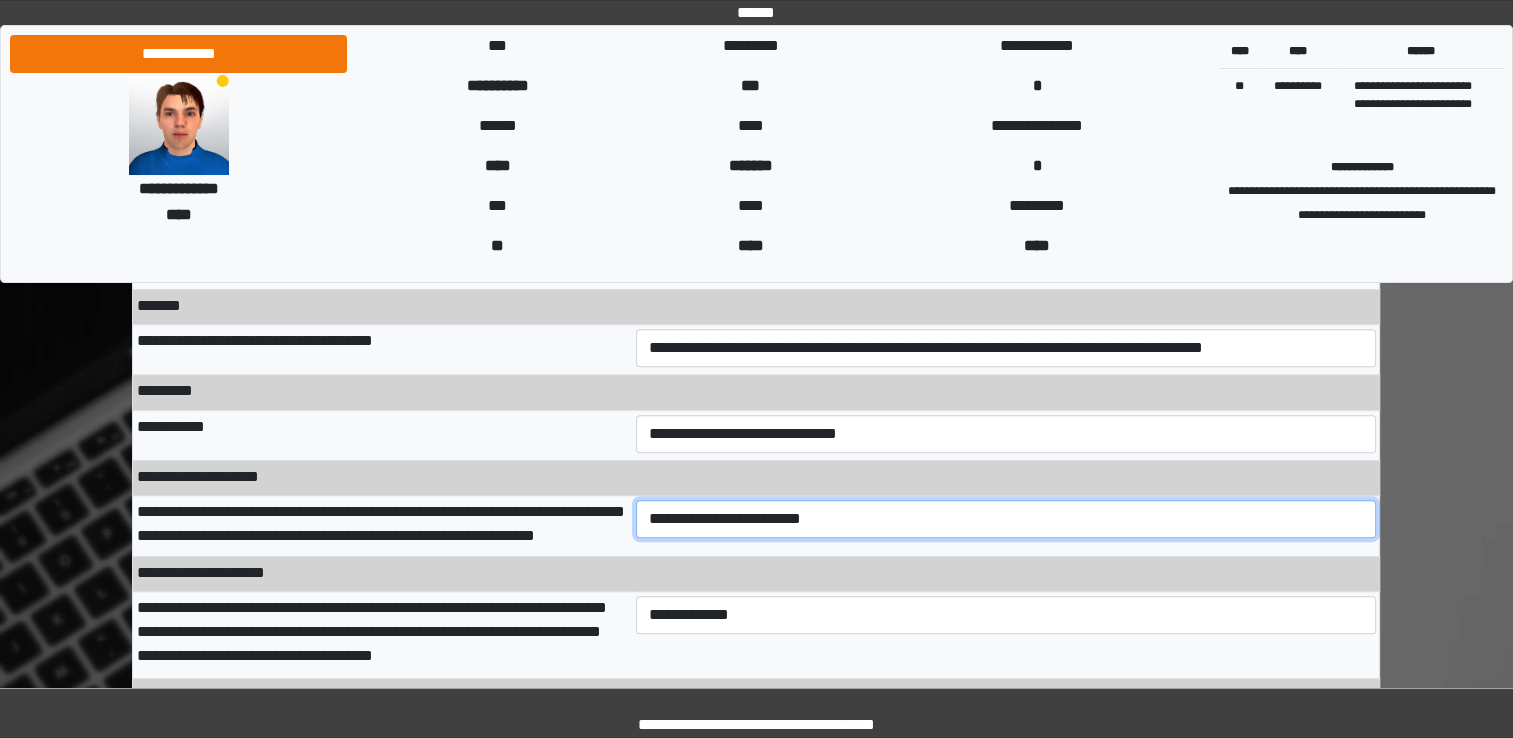 click on "**********" at bounding box center [1006, 519] 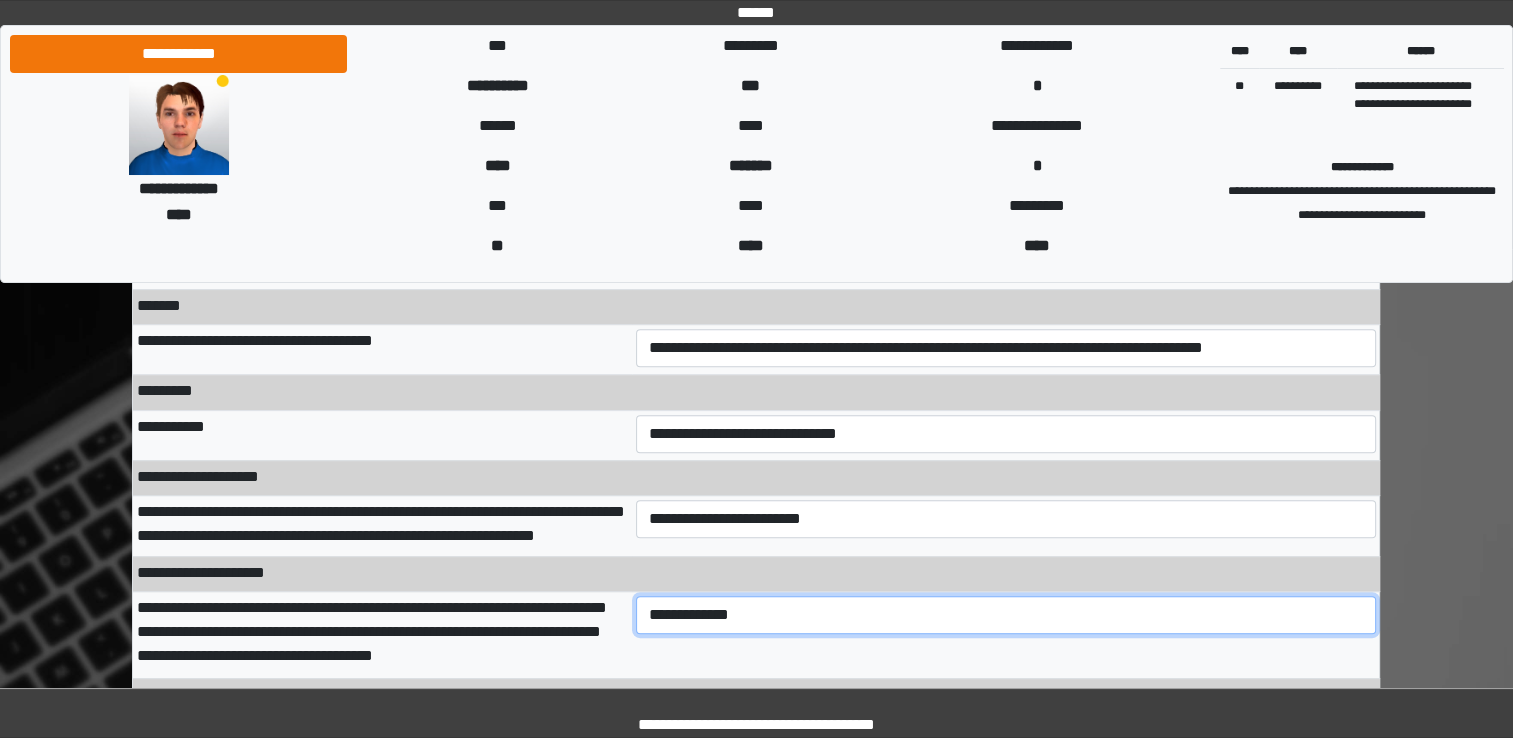 click on "**********" at bounding box center (1006, 615) 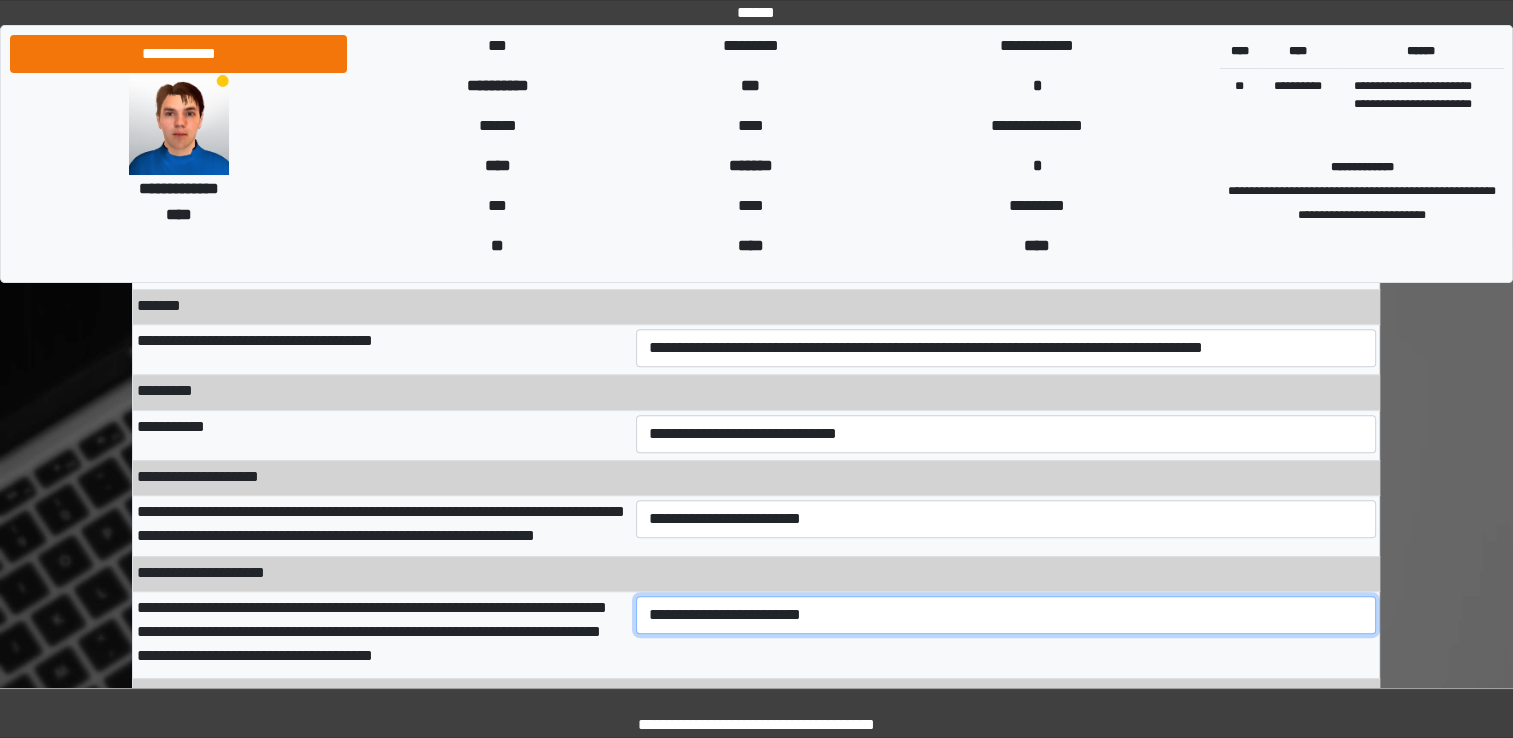 click on "**********" at bounding box center (1006, 615) 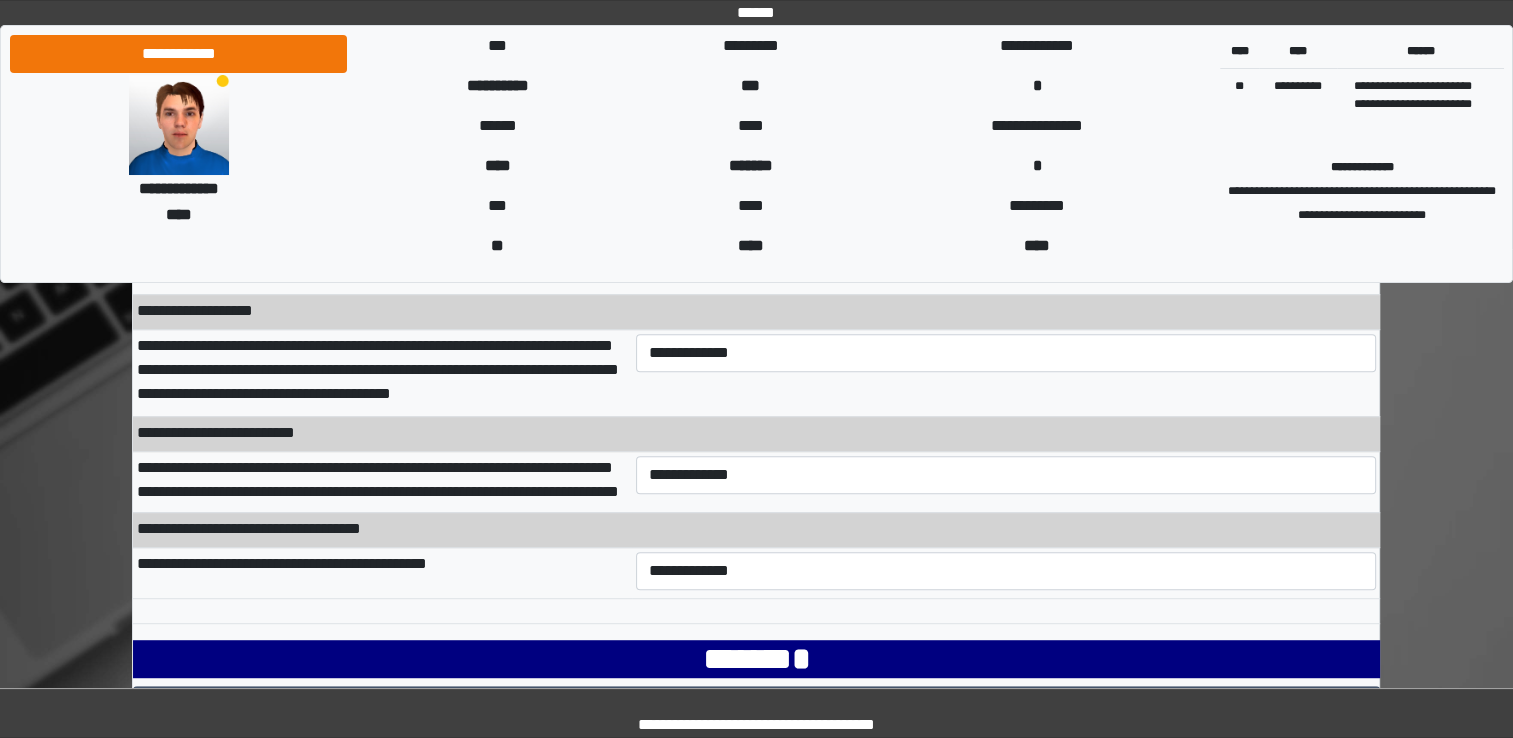 scroll, scrollTop: 976, scrollLeft: 0, axis: vertical 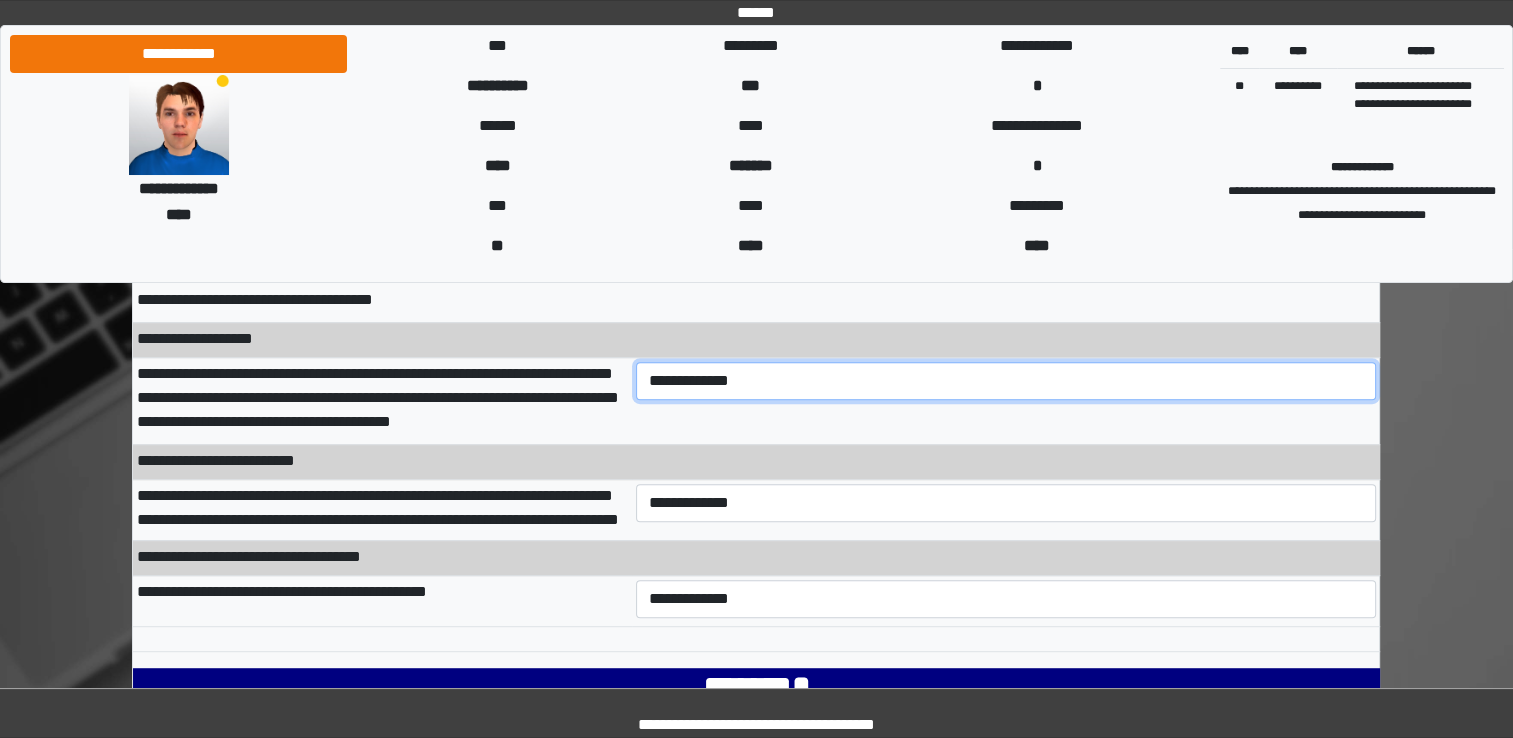 click on "**********" at bounding box center (1006, 381) 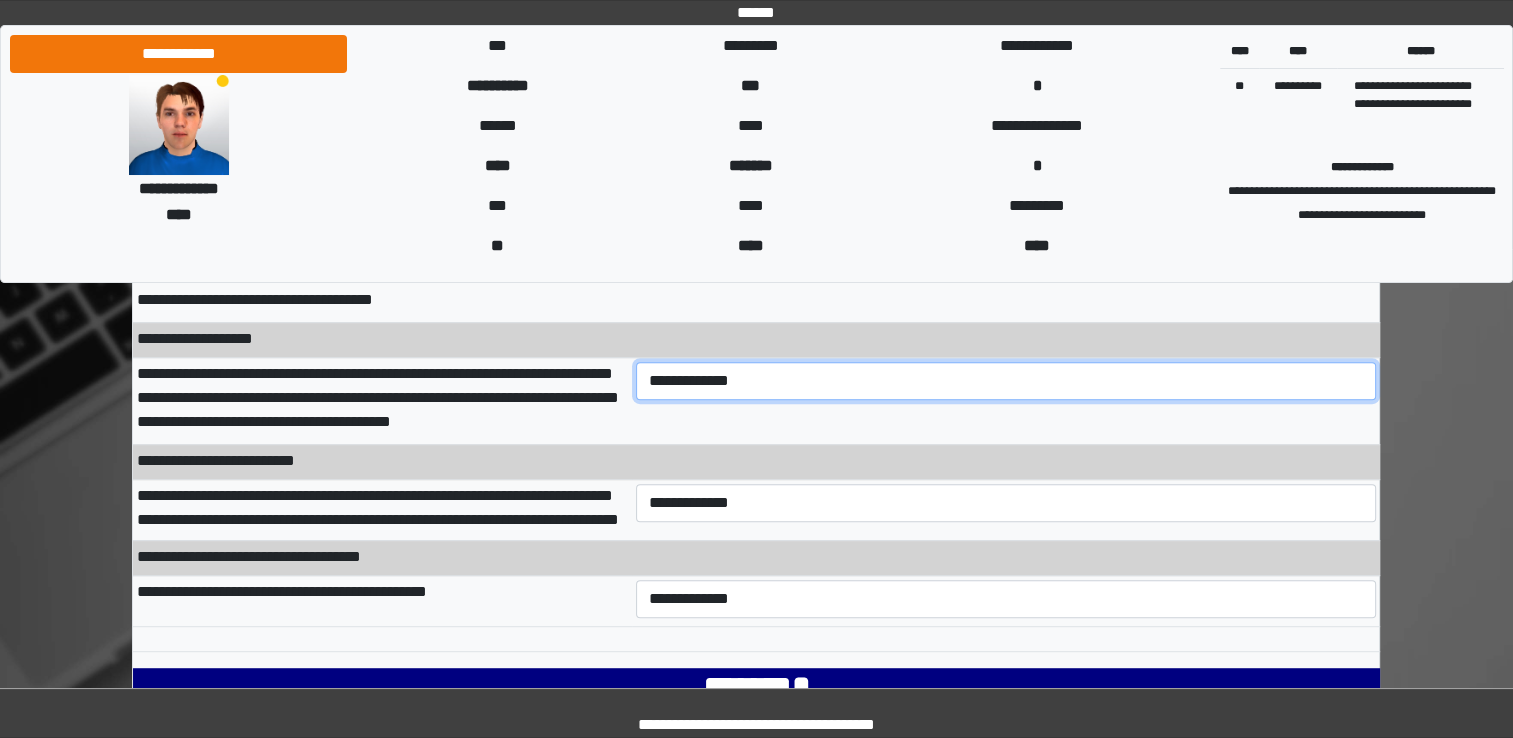 select on "***" 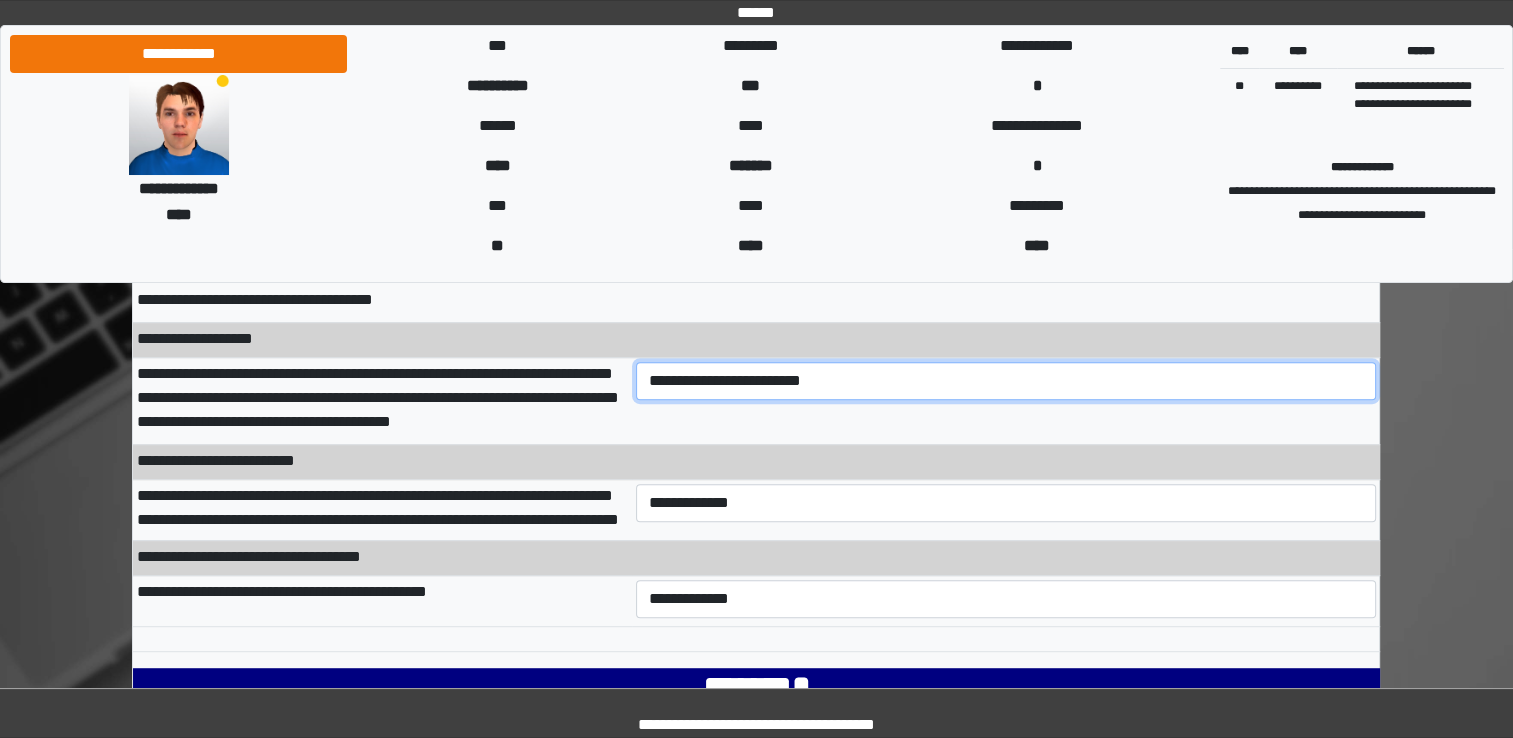 click on "**********" at bounding box center (1006, 381) 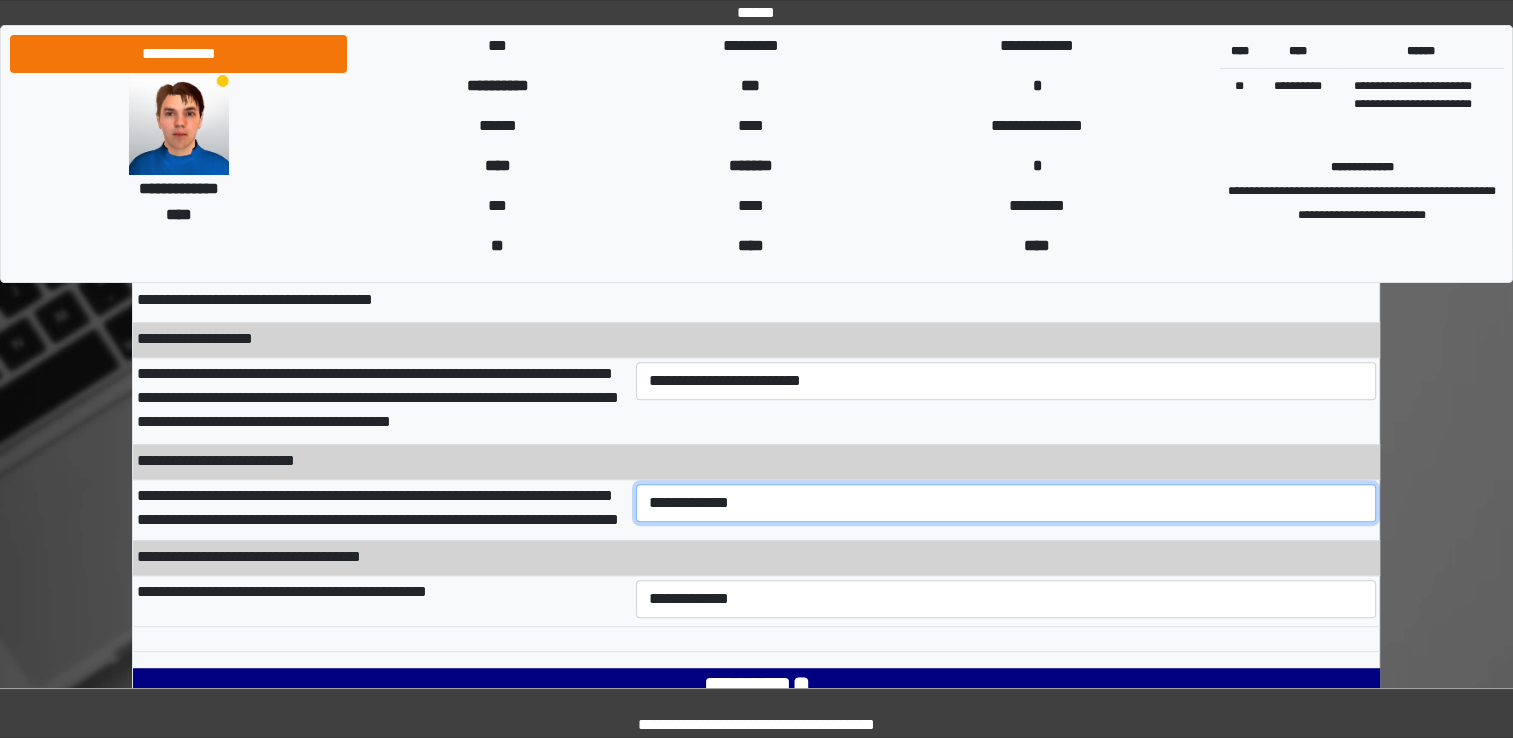 click on "**********" at bounding box center [1006, 503] 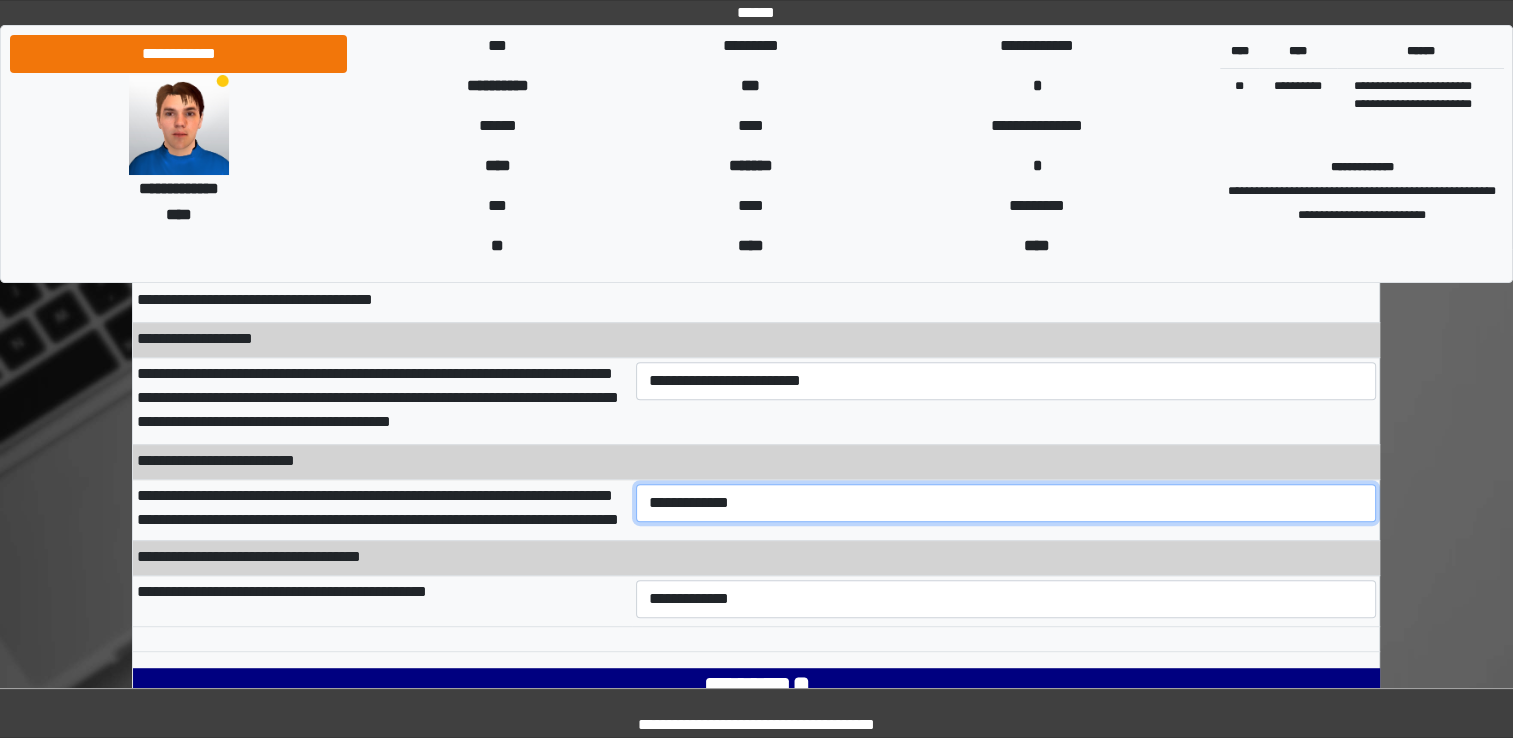 select on "***" 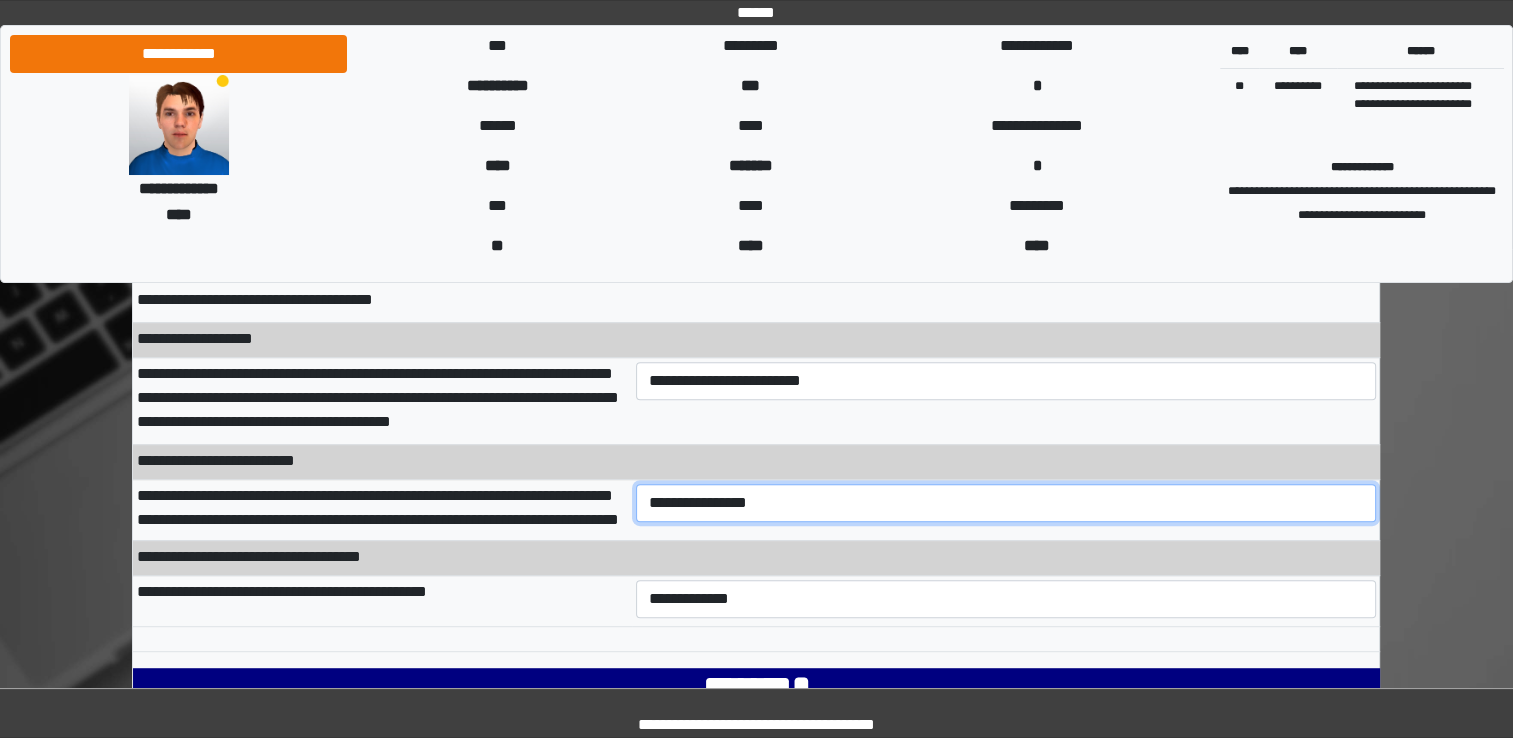 click on "**********" at bounding box center [1006, 503] 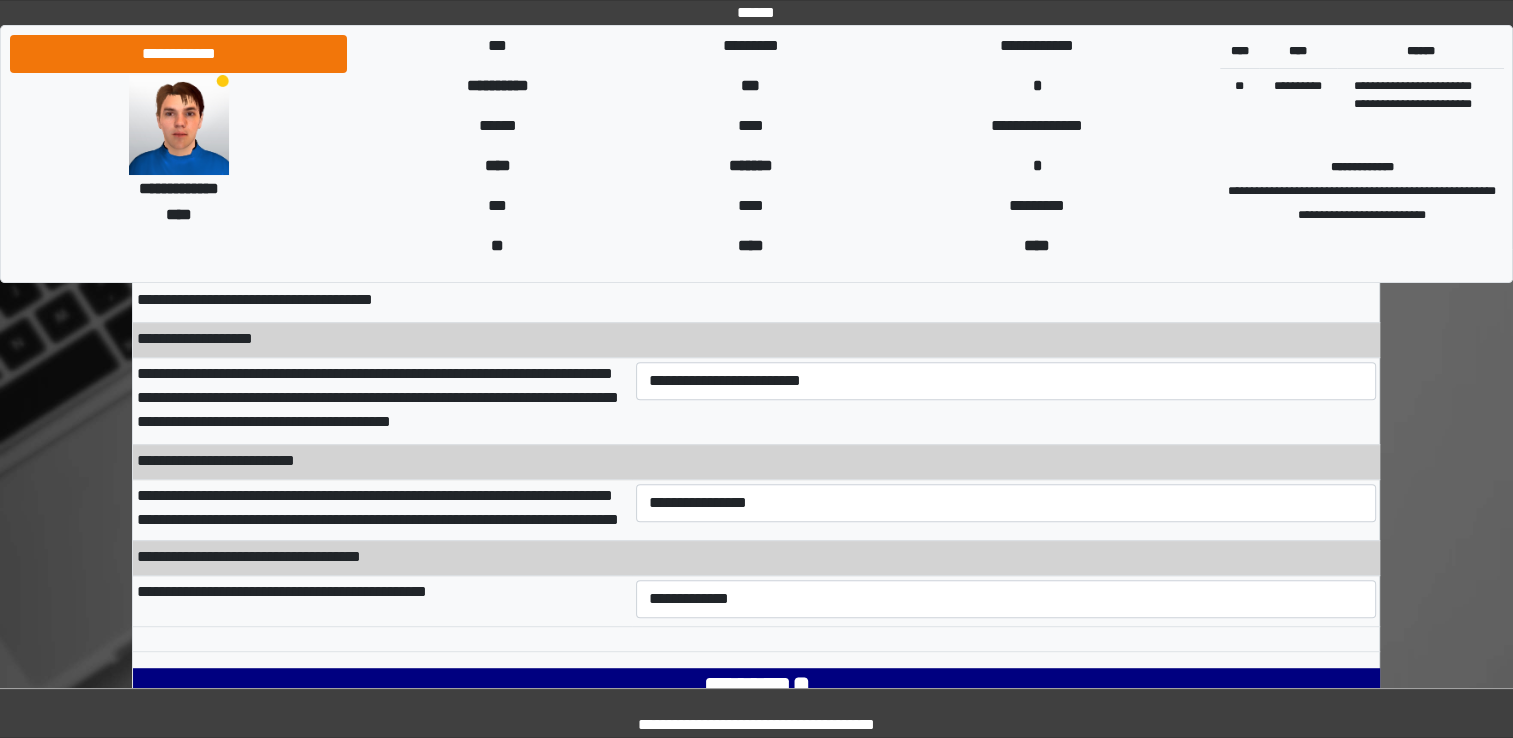 click on "**********" at bounding box center [1006, 601] 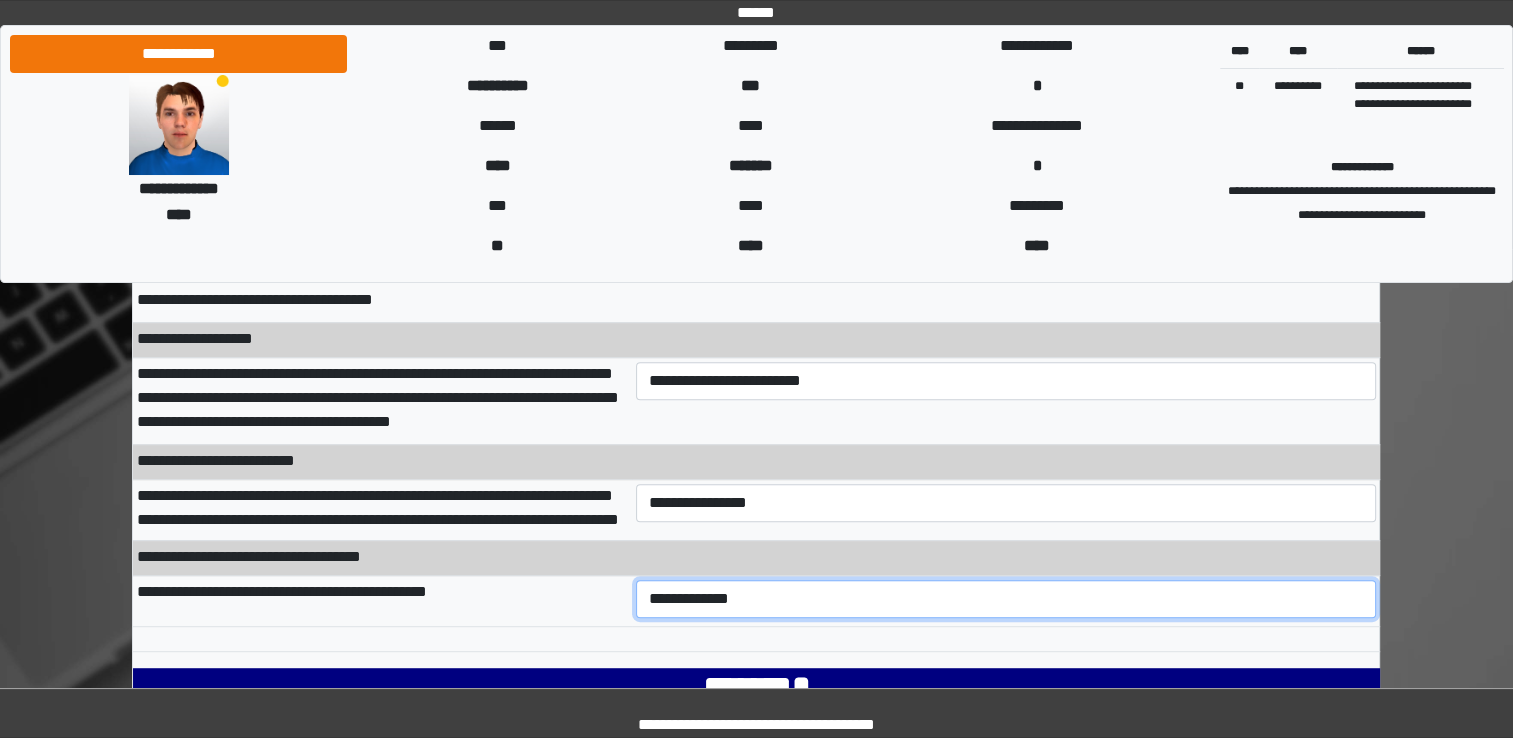 click on "**********" at bounding box center [1006, 599] 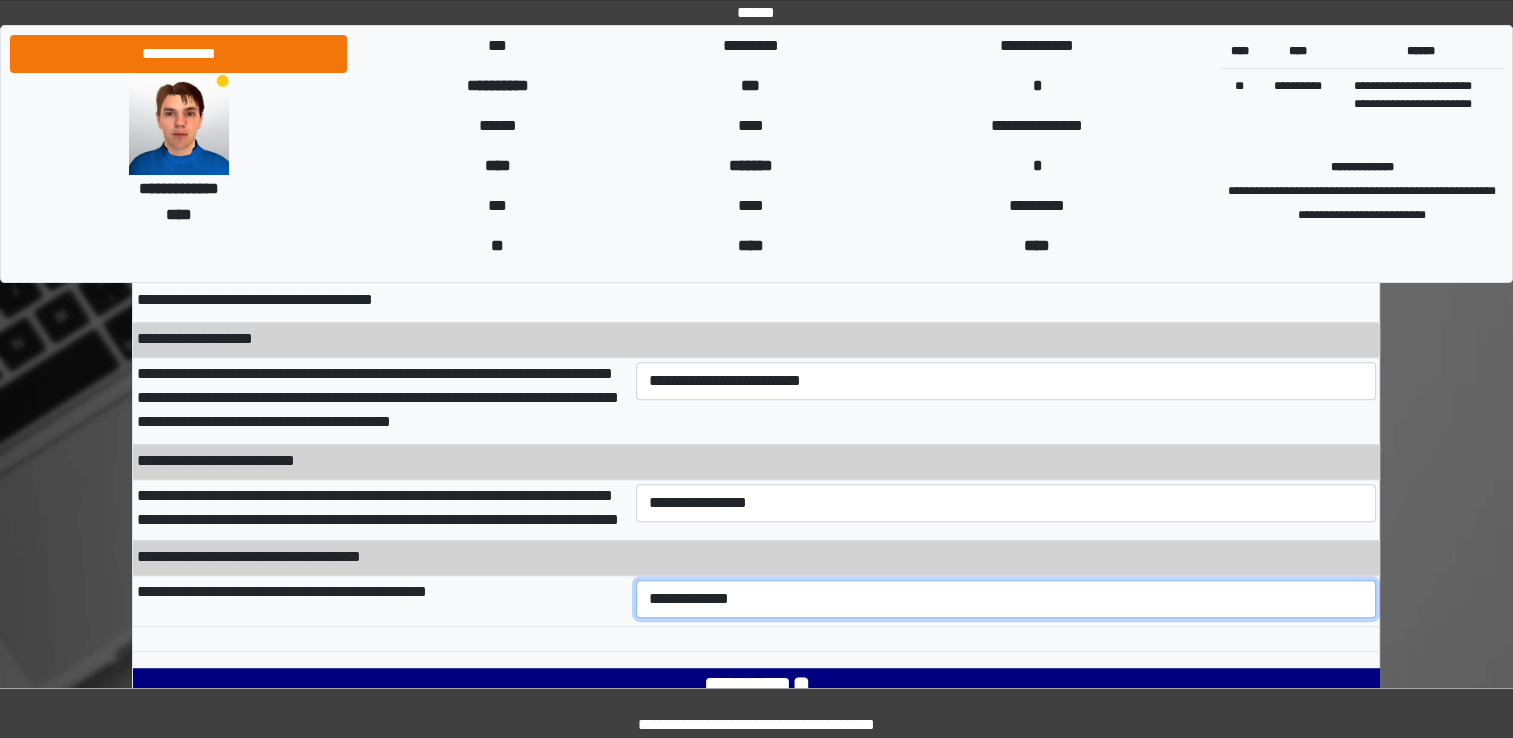select on "***" 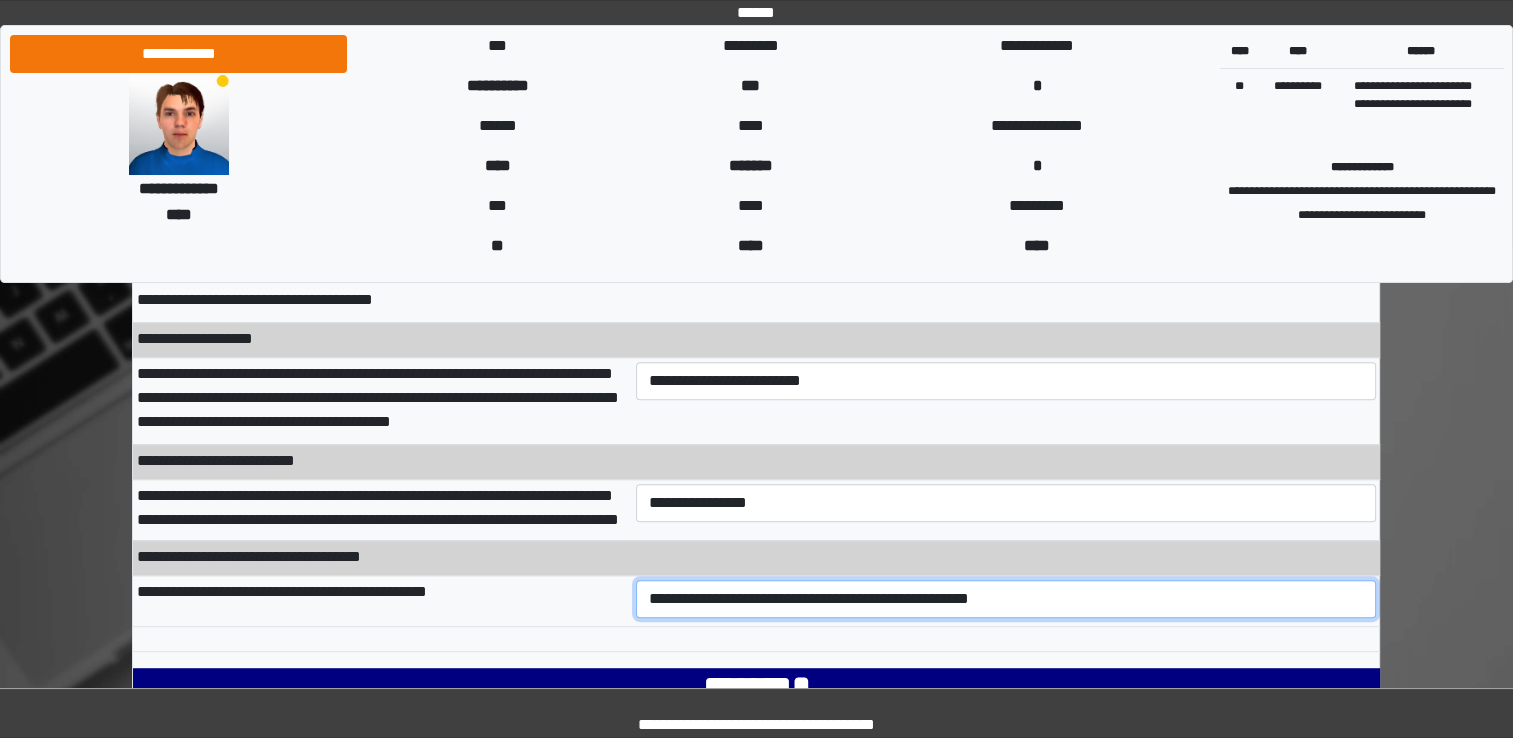 click on "**********" at bounding box center (1006, 599) 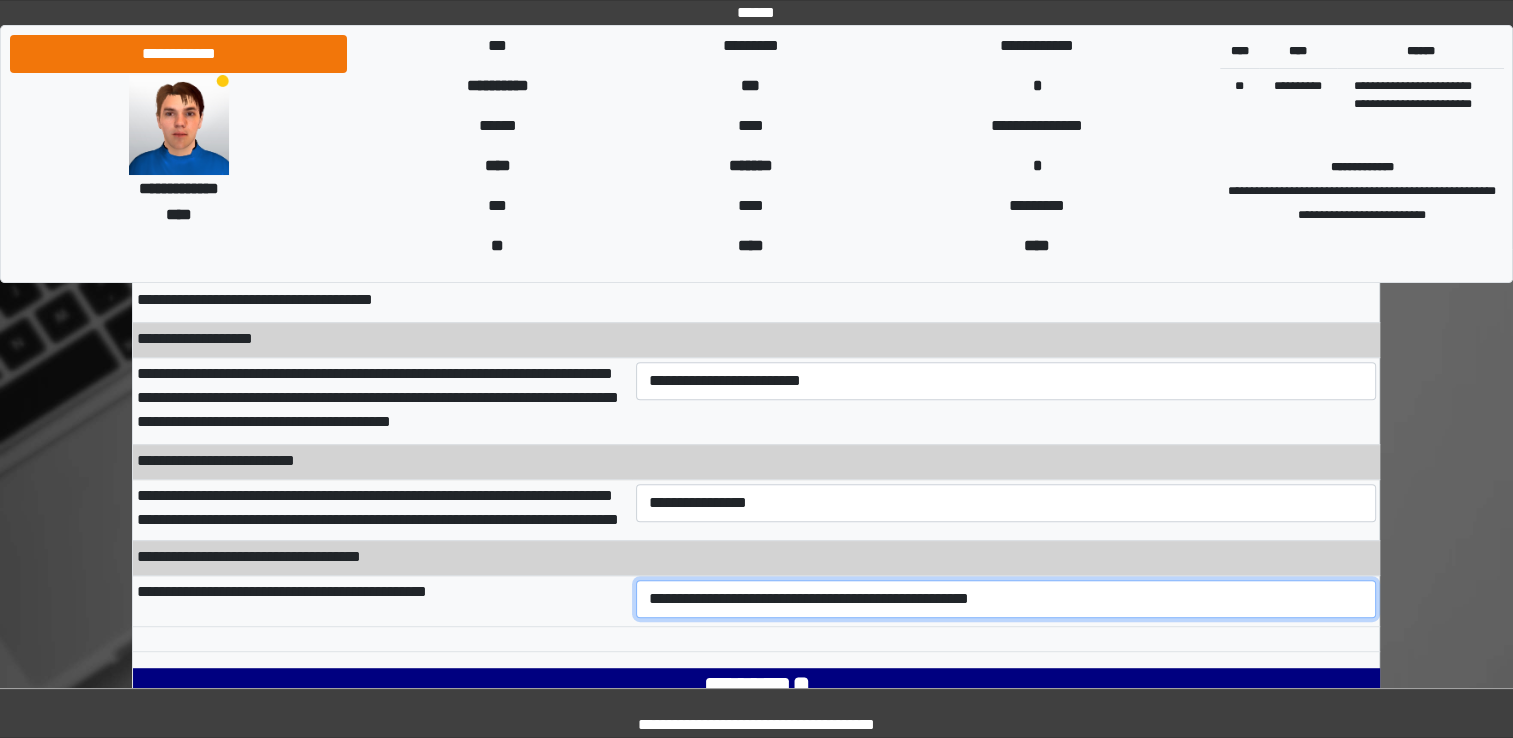 scroll, scrollTop: 1101, scrollLeft: 0, axis: vertical 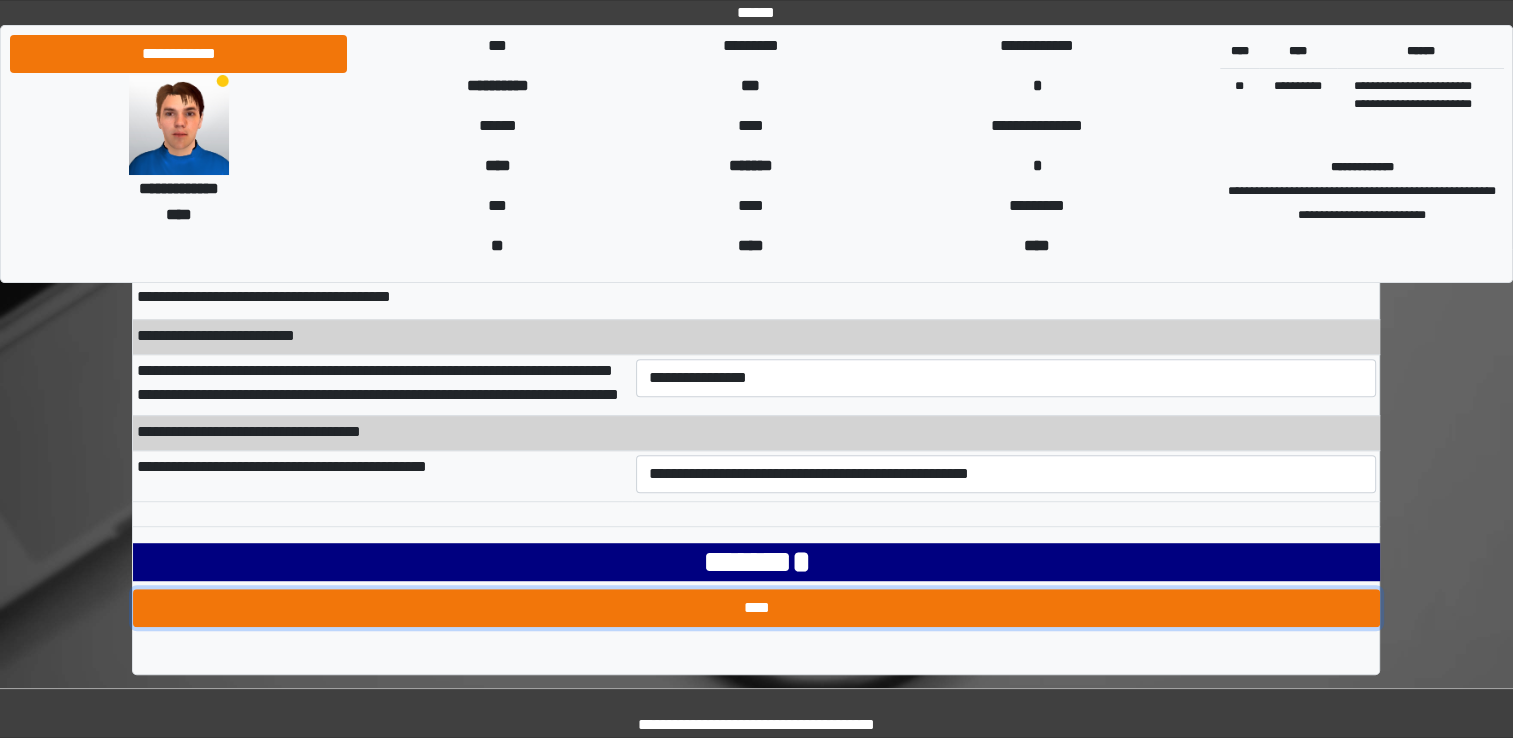 click on "****" at bounding box center (756, 608) 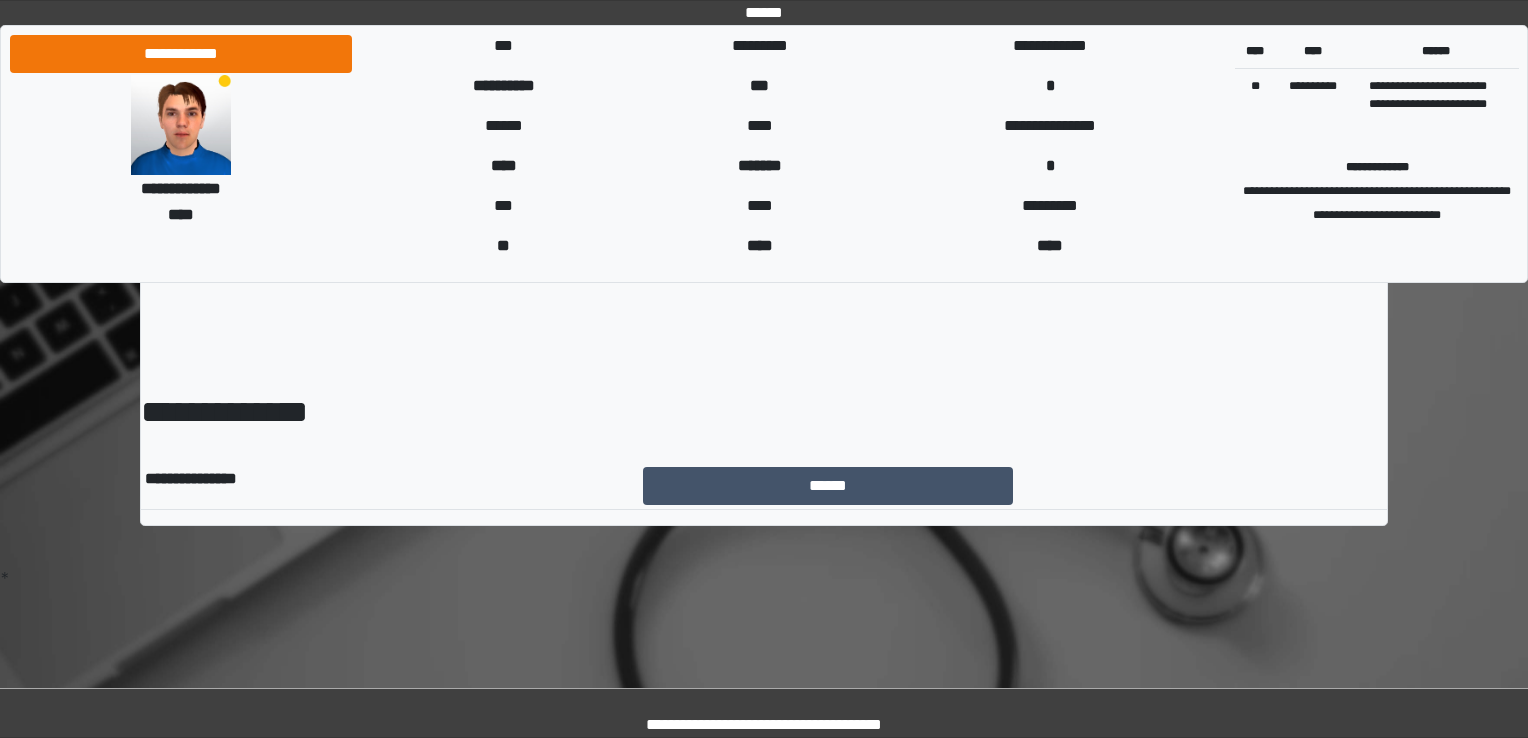 scroll, scrollTop: 0, scrollLeft: 0, axis: both 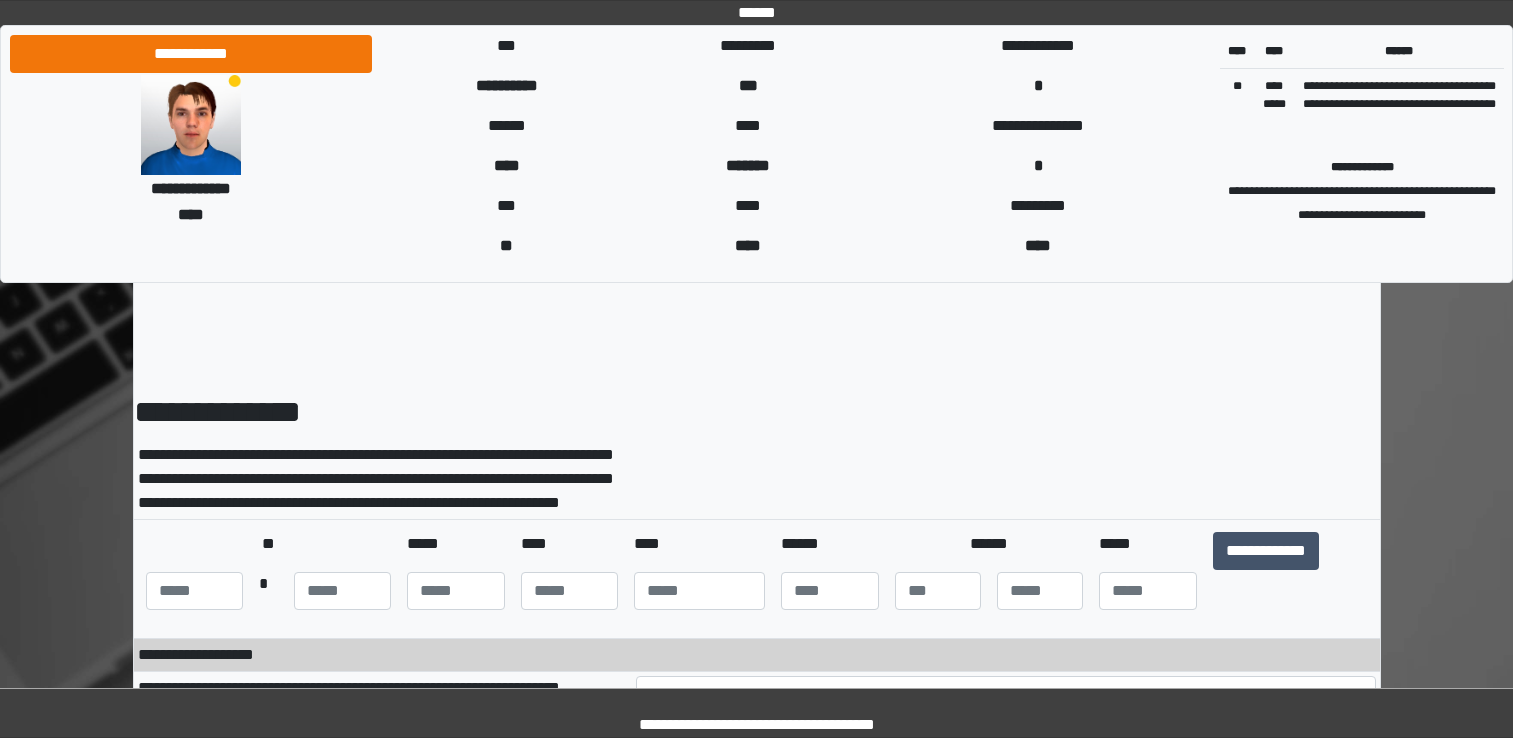 select on "***" 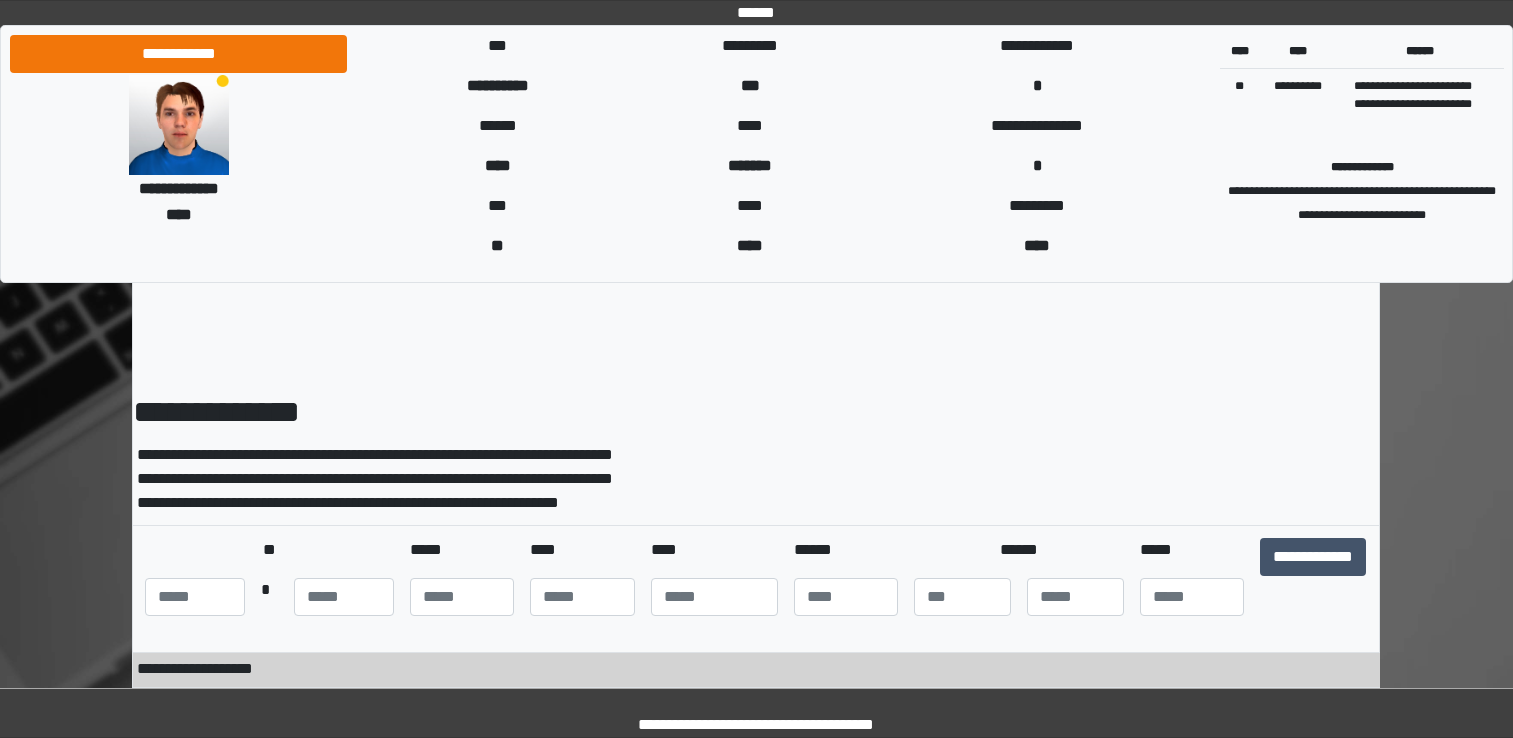 scroll, scrollTop: 1101, scrollLeft: 0, axis: vertical 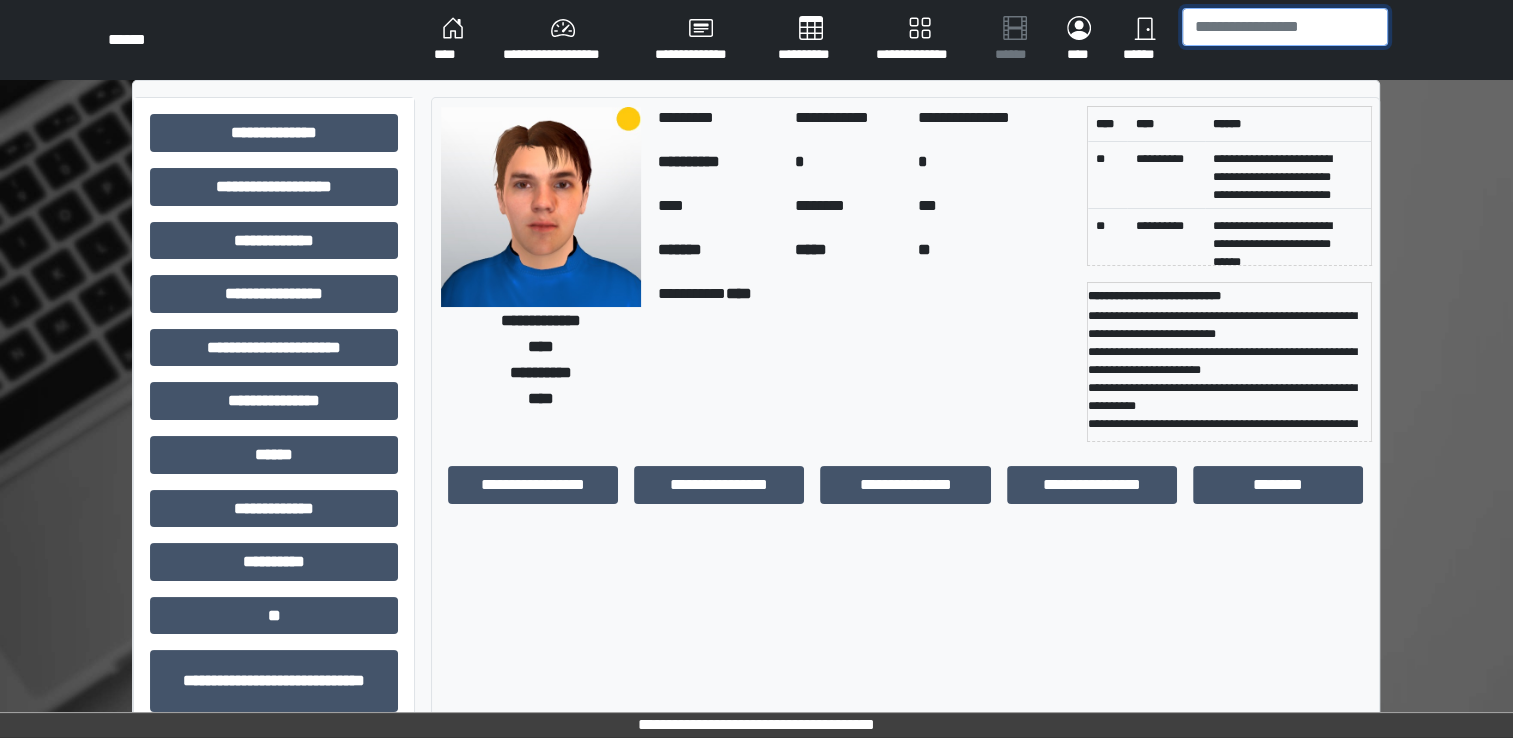 click at bounding box center [1285, 27] 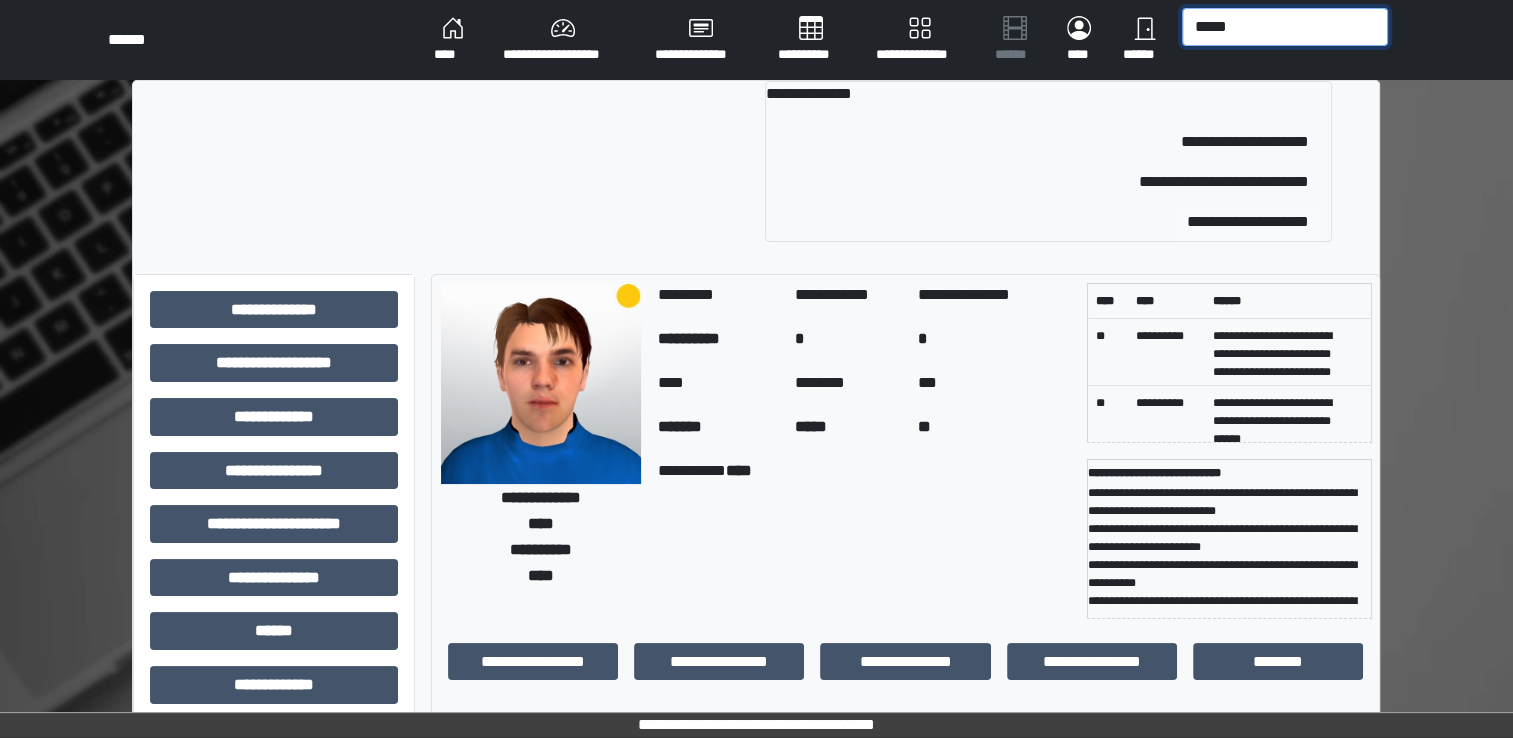 type on "*****" 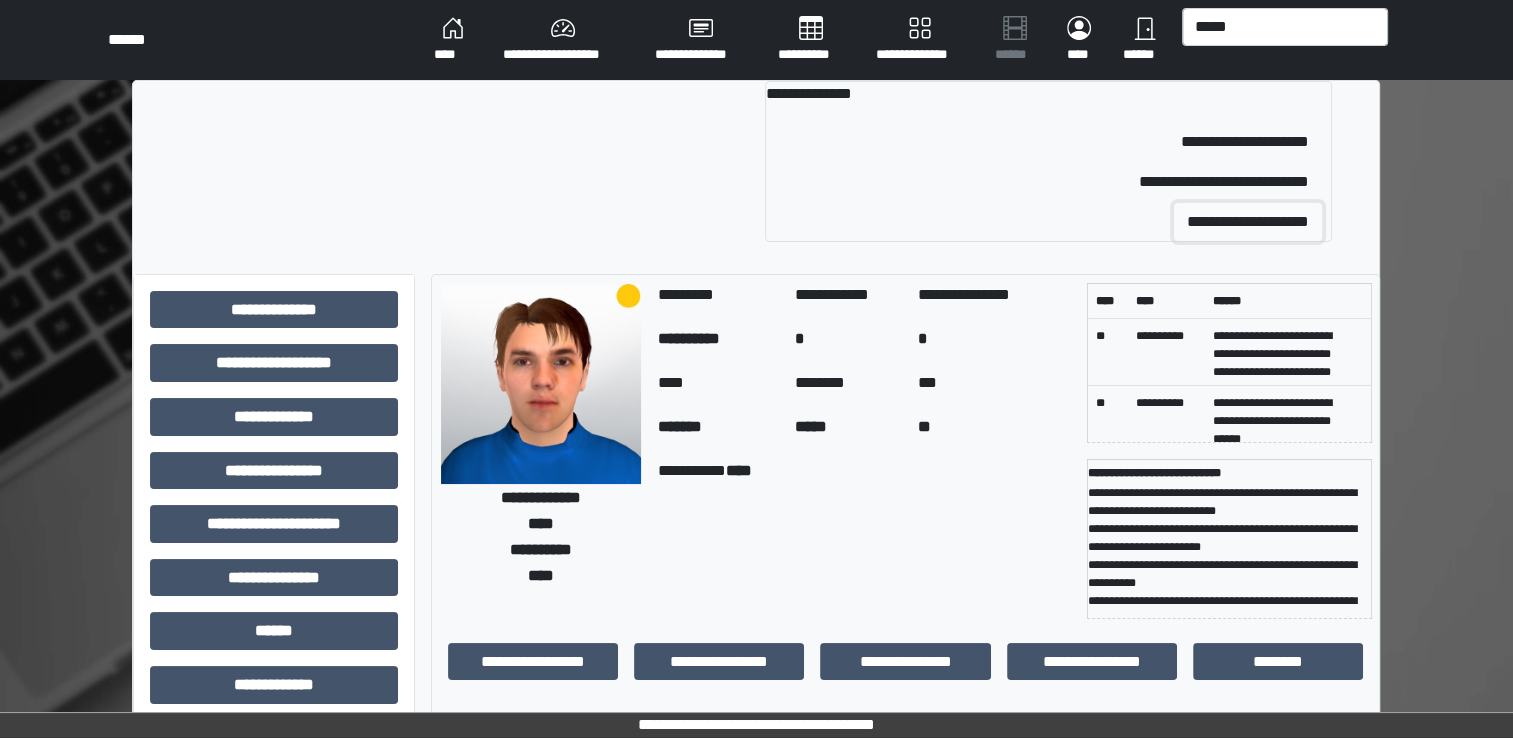 click on "**********" at bounding box center (1248, 222) 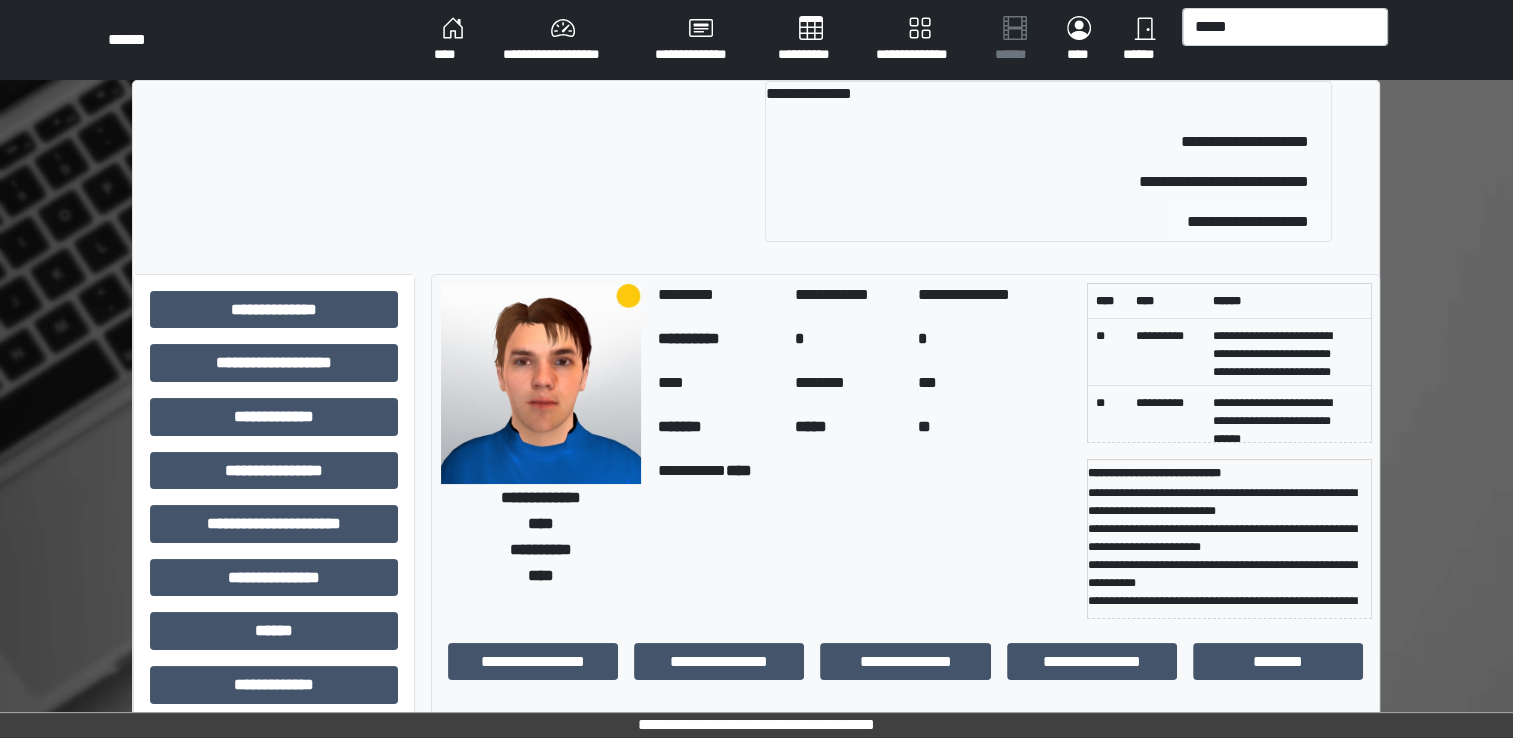 type 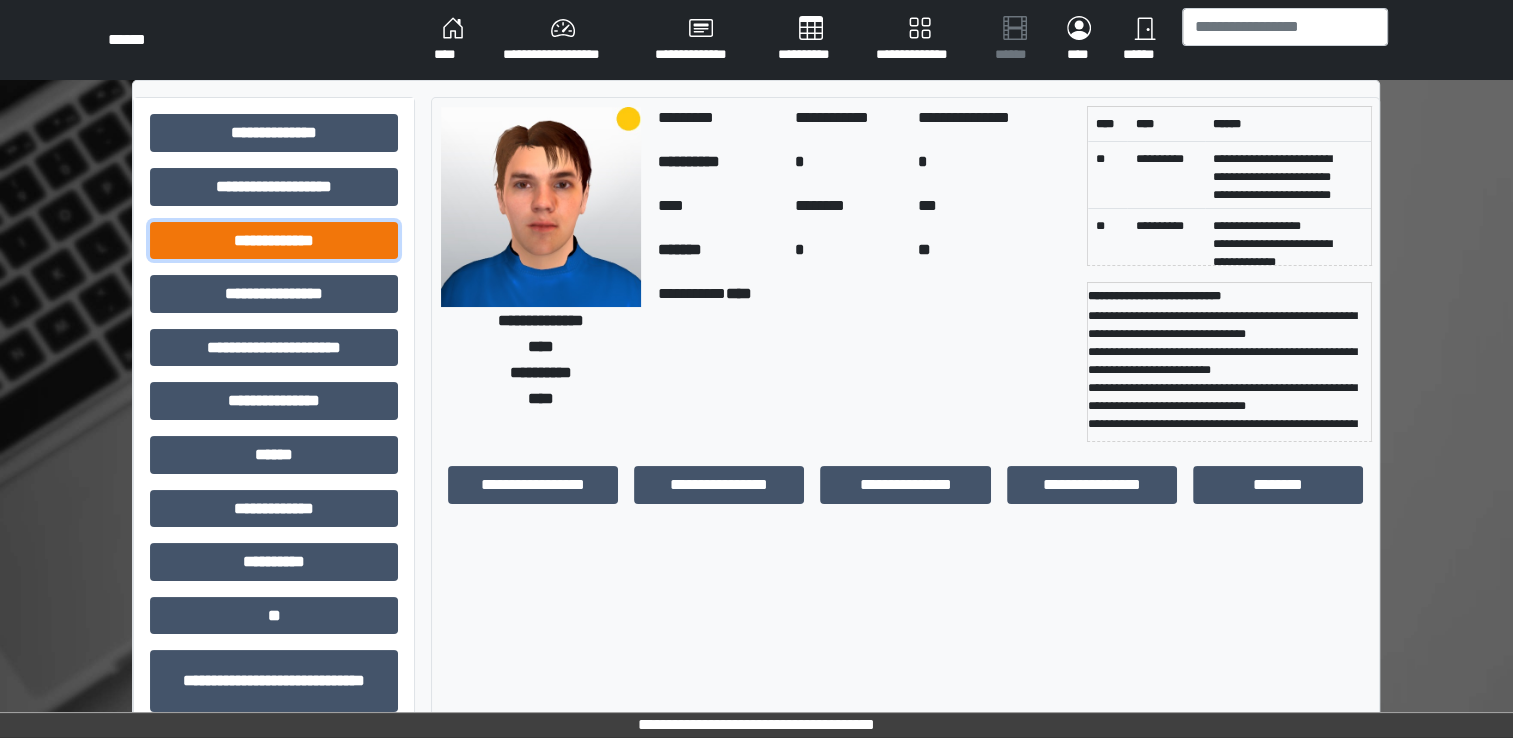 click on "**********" at bounding box center (274, 241) 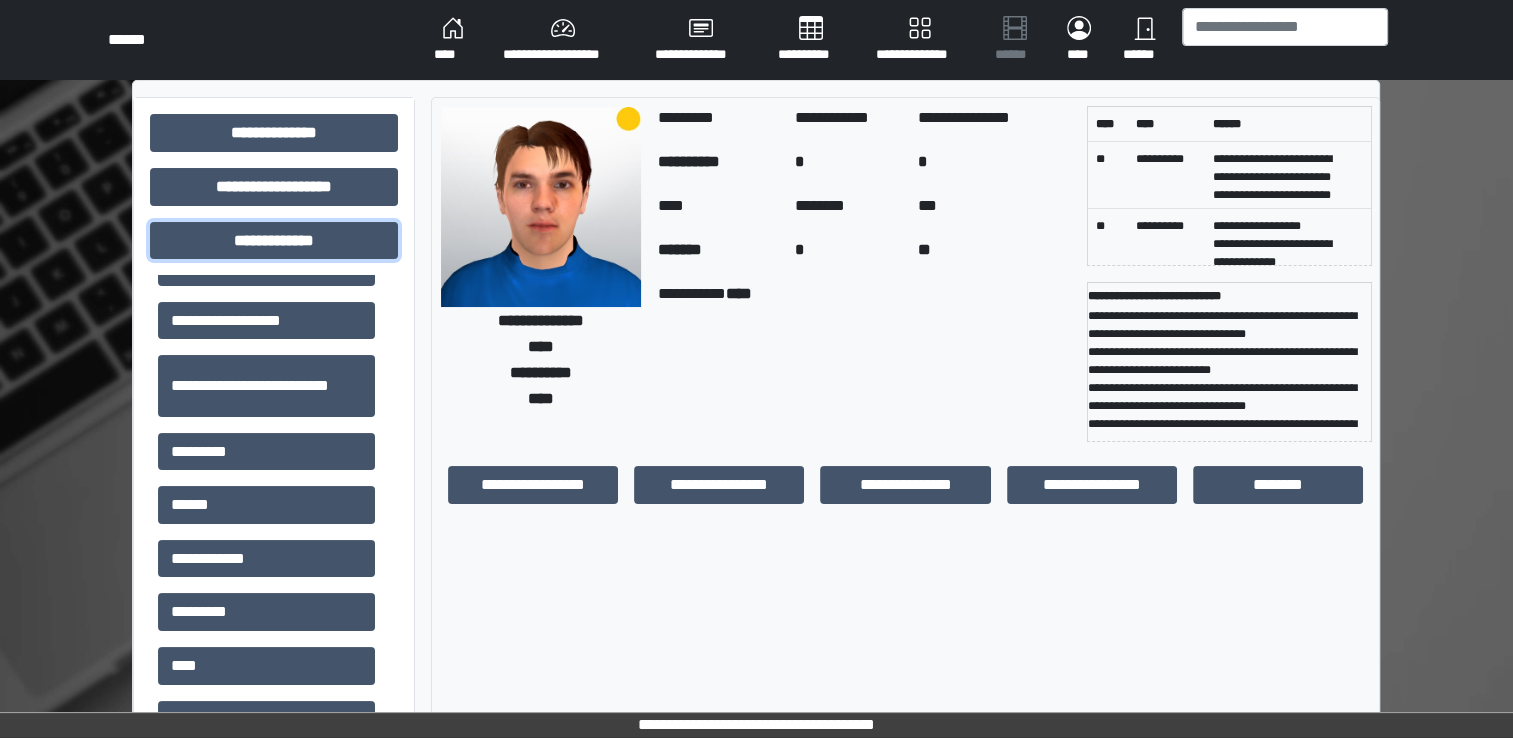 scroll, scrollTop: 534, scrollLeft: 0, axis: vertical 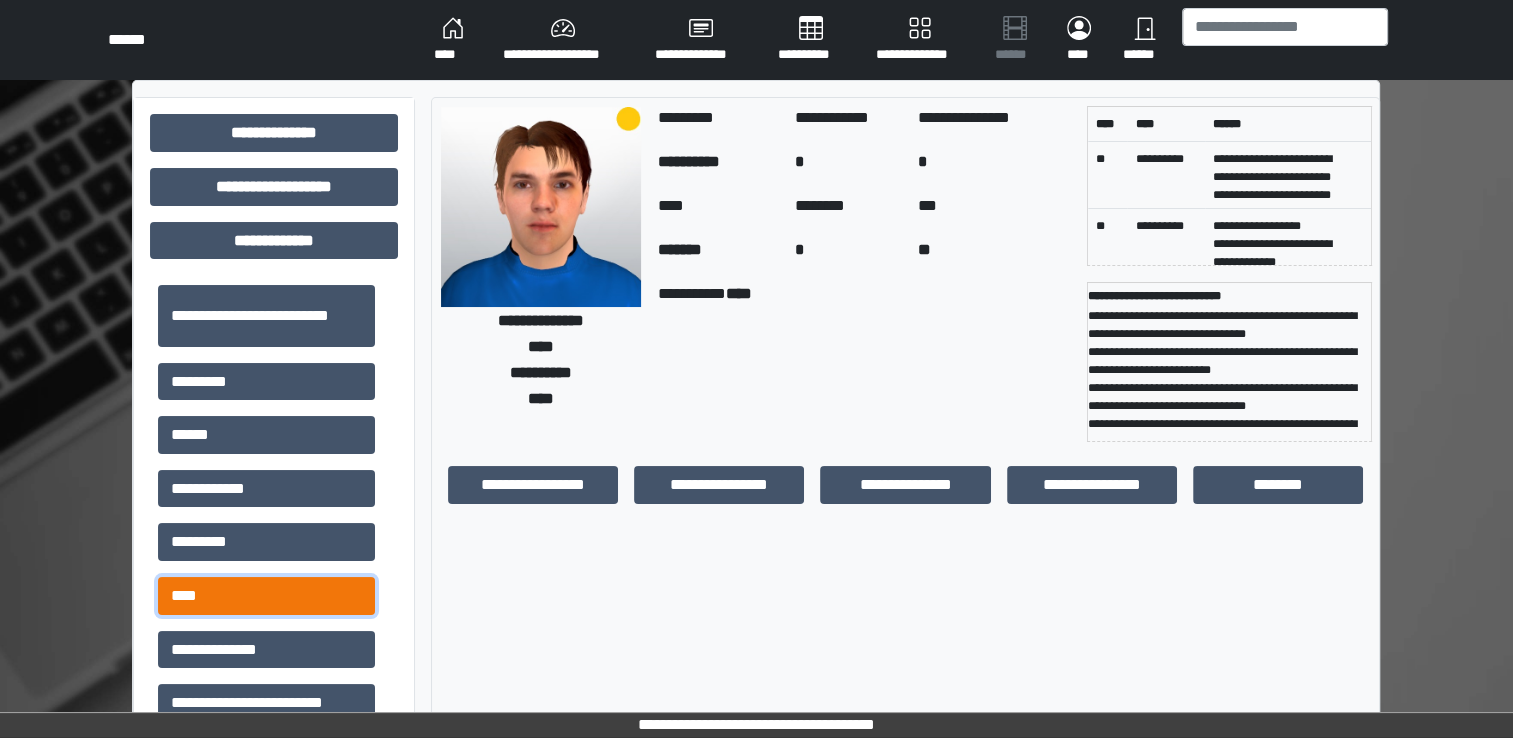 click on "****" at bounding box center (266, 596) 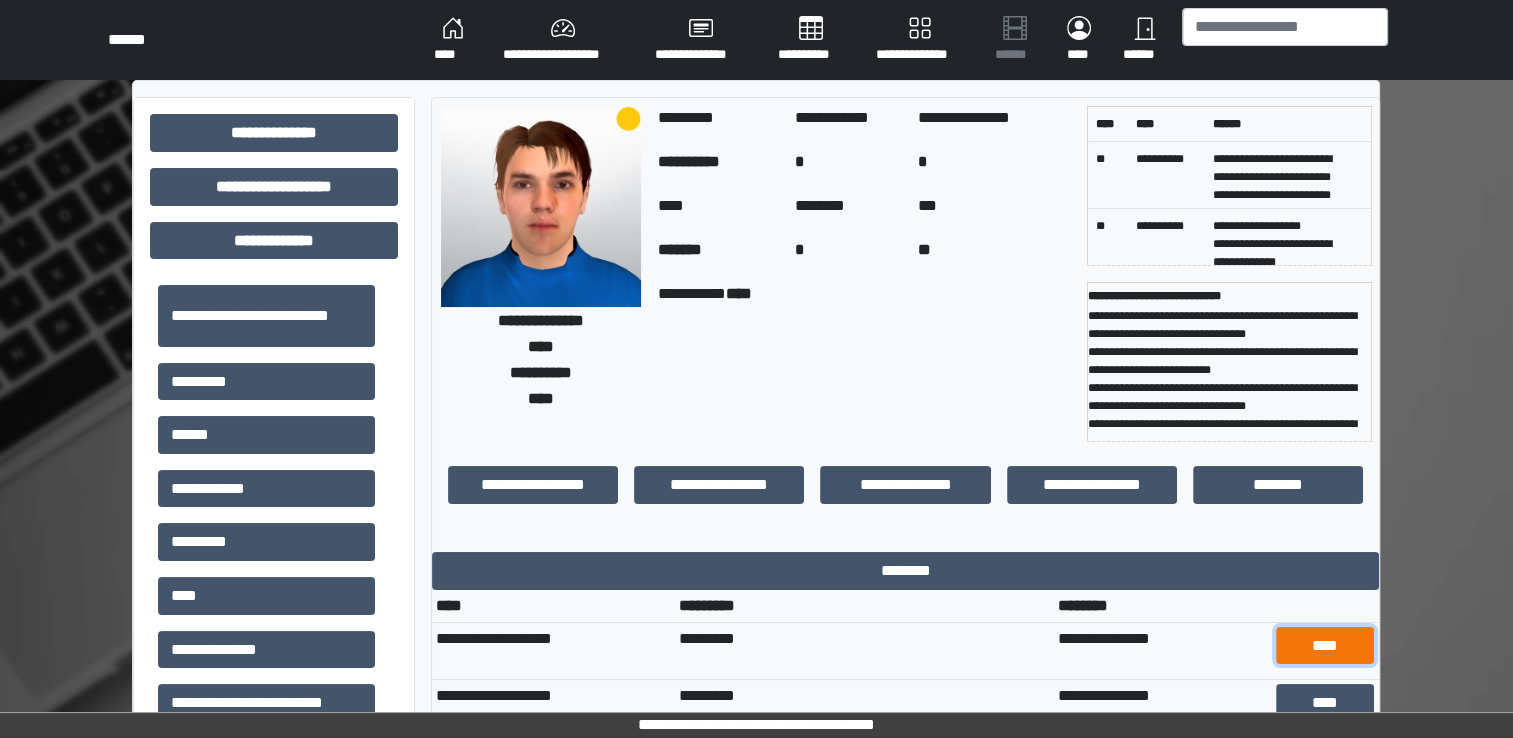 click on "****" at bounding box center (1325, 646) 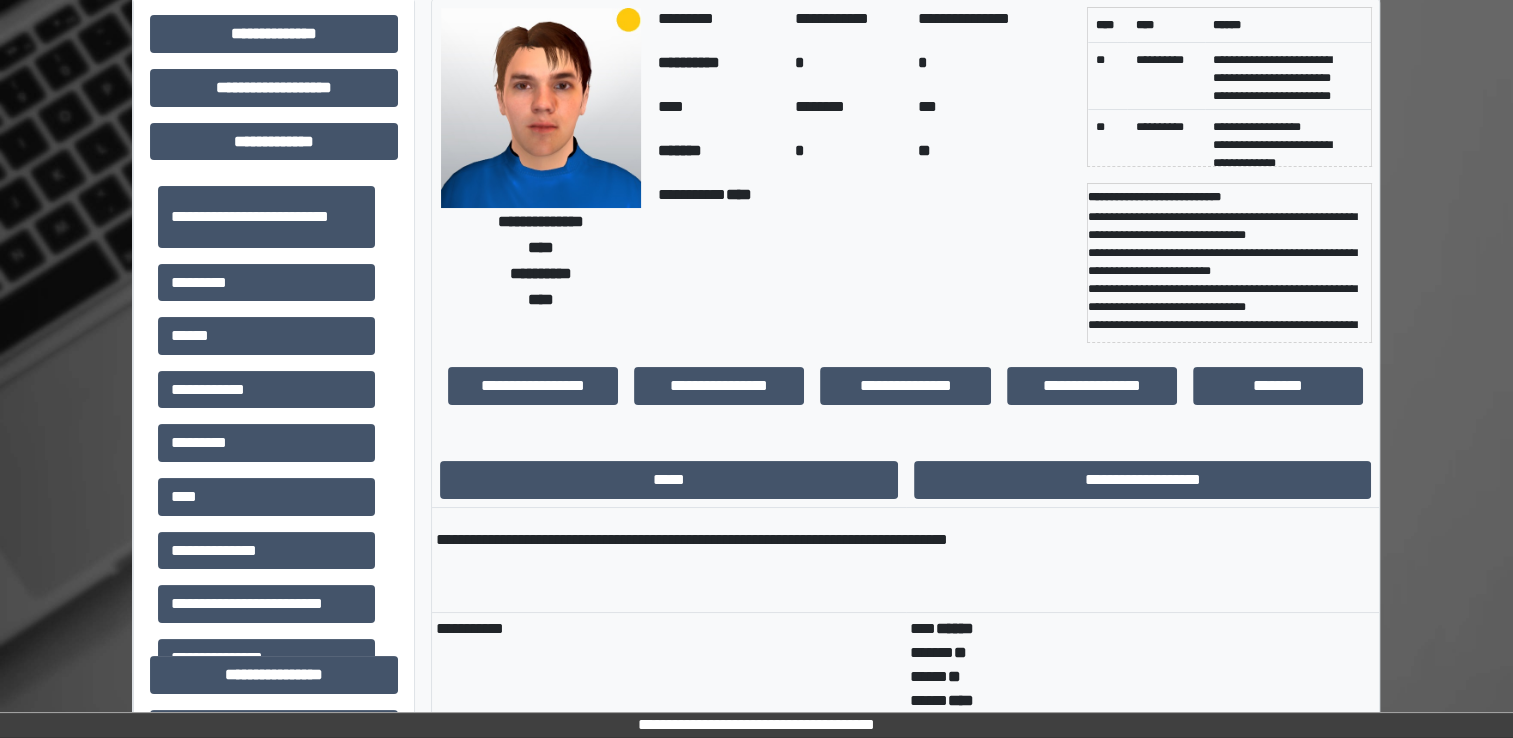 scroll, scrollTop: 95, scrollLeft: 0, axis: vertical 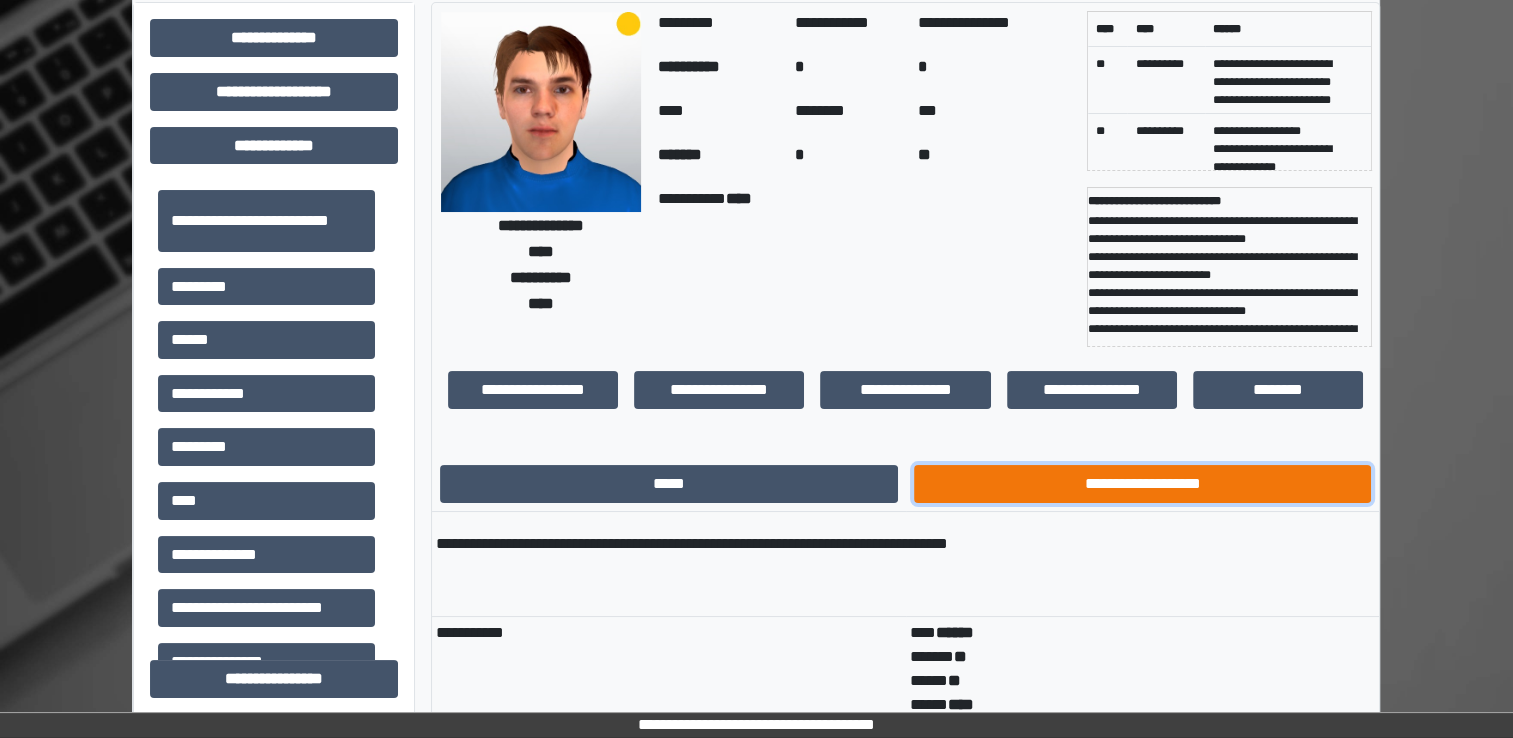 click on "**********" at bounding box center [1143, 484] 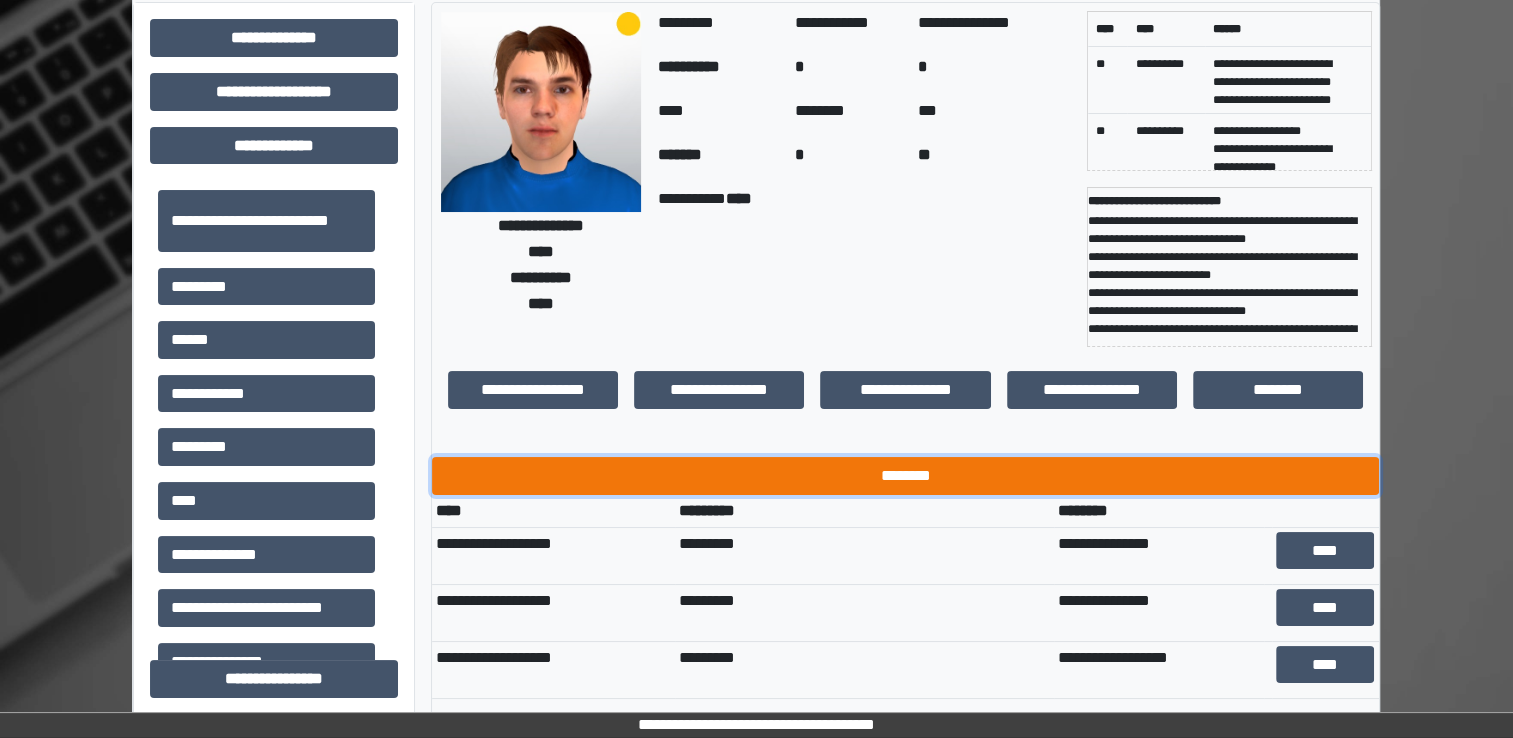 click on "********" at bounding box center (905, 476) 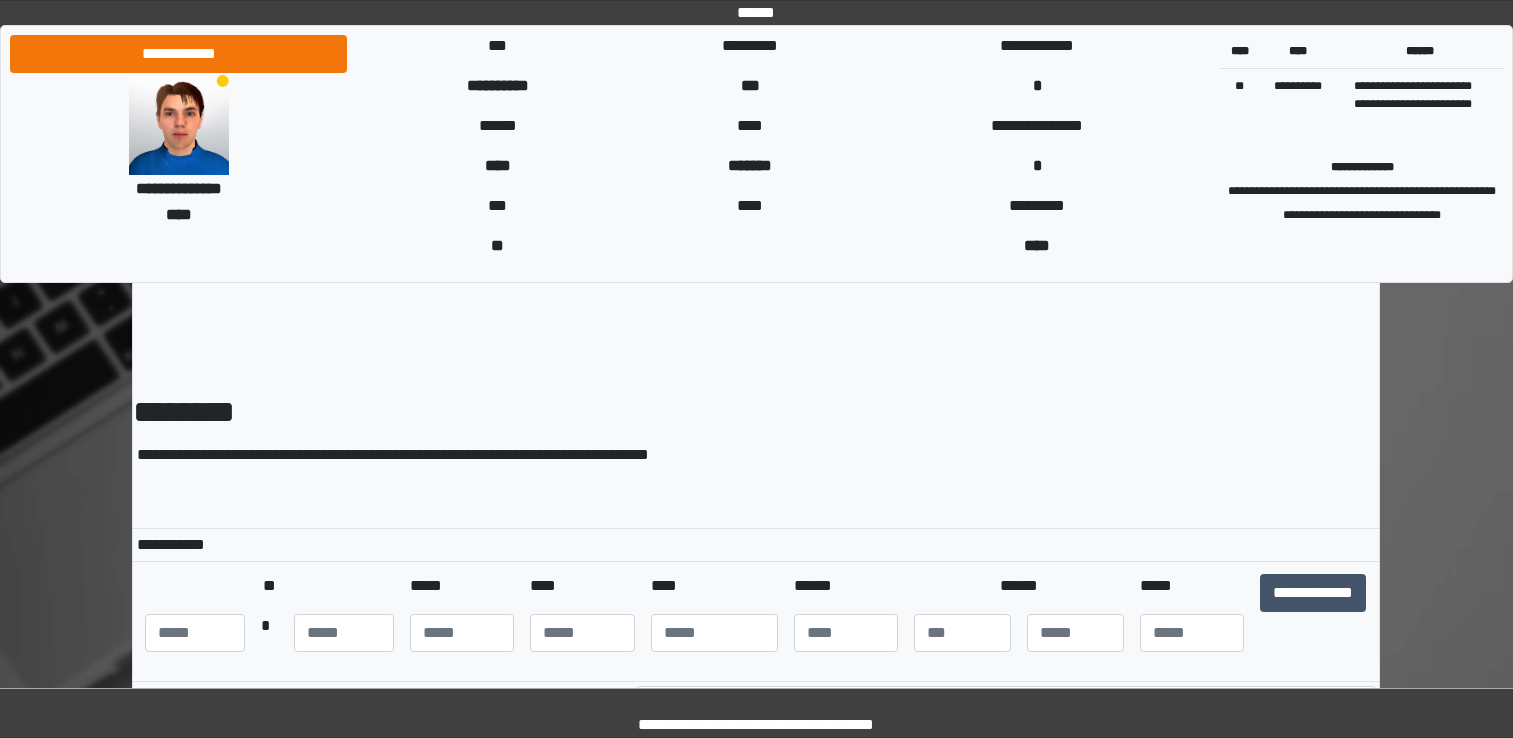 scroll, scrollTop: 0, scrollLeft: 0, axis: both 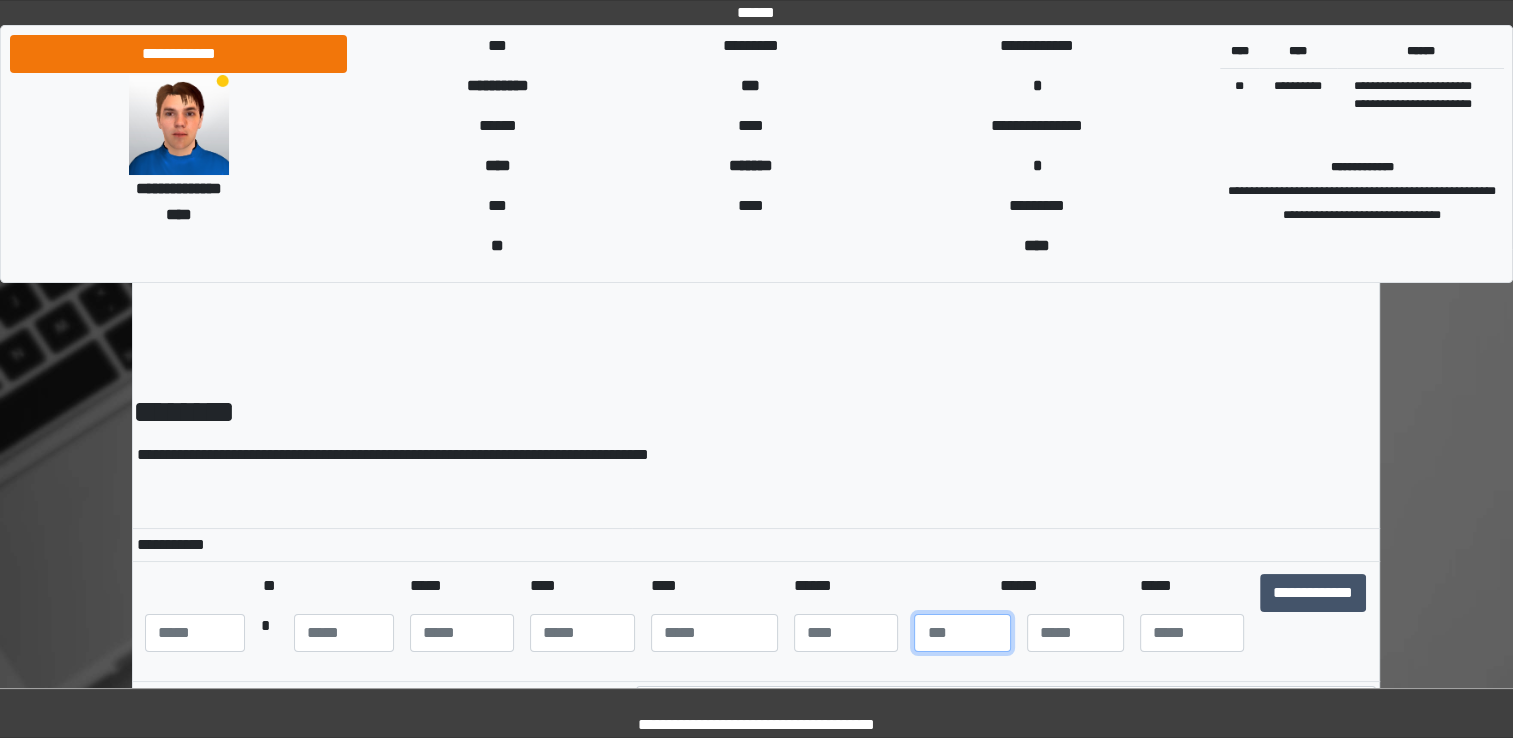 click at bounding box center (962, 633) 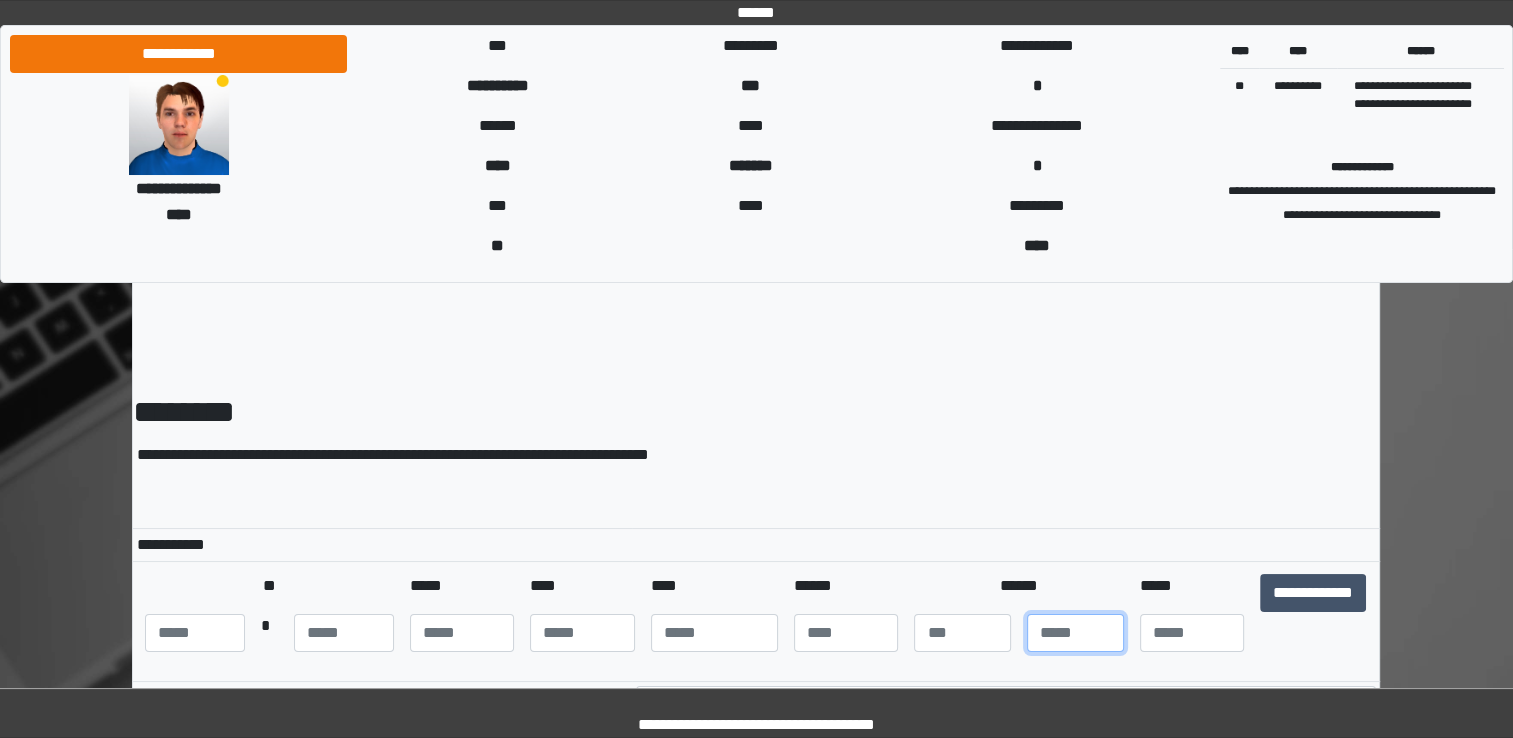 type on "*" 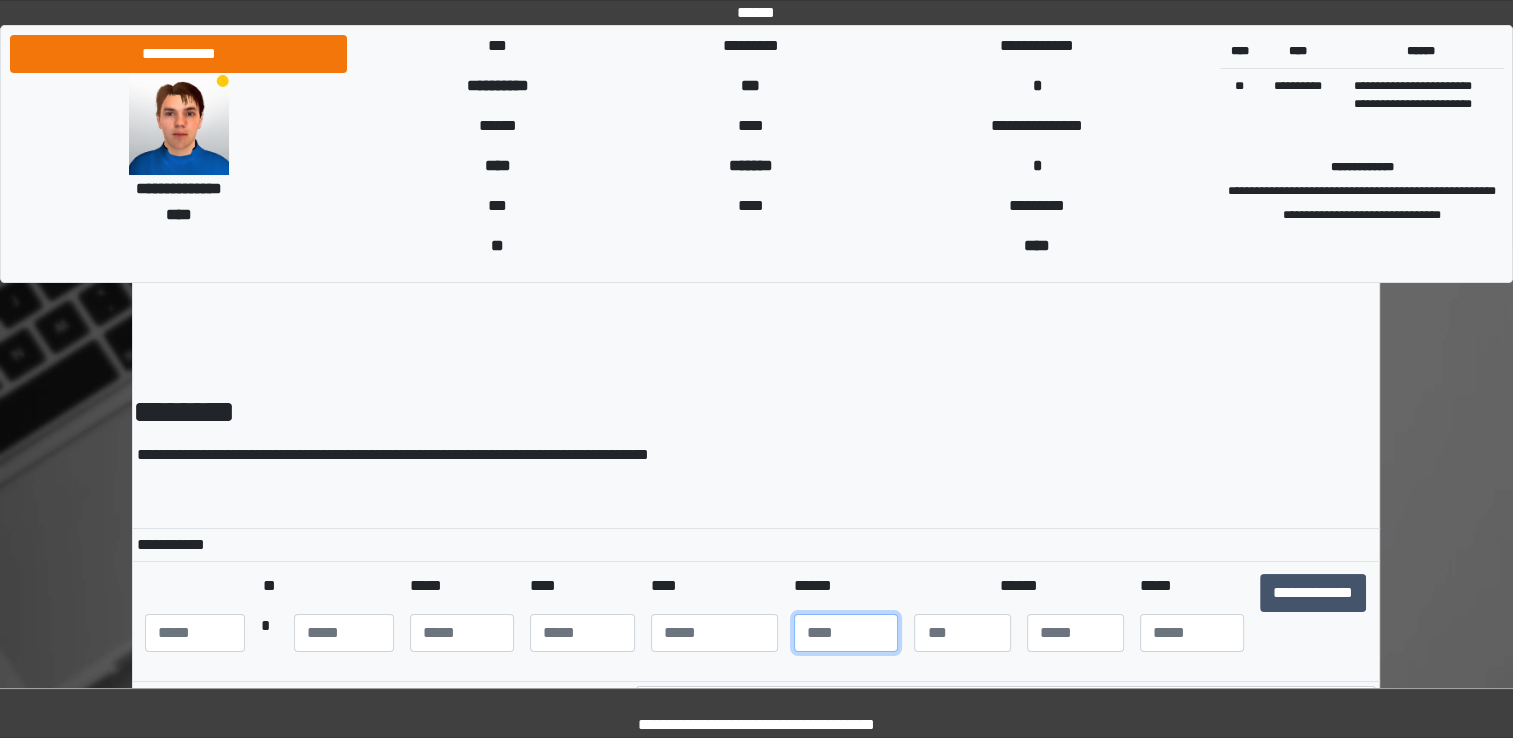 click at bounding box center (846, 633) 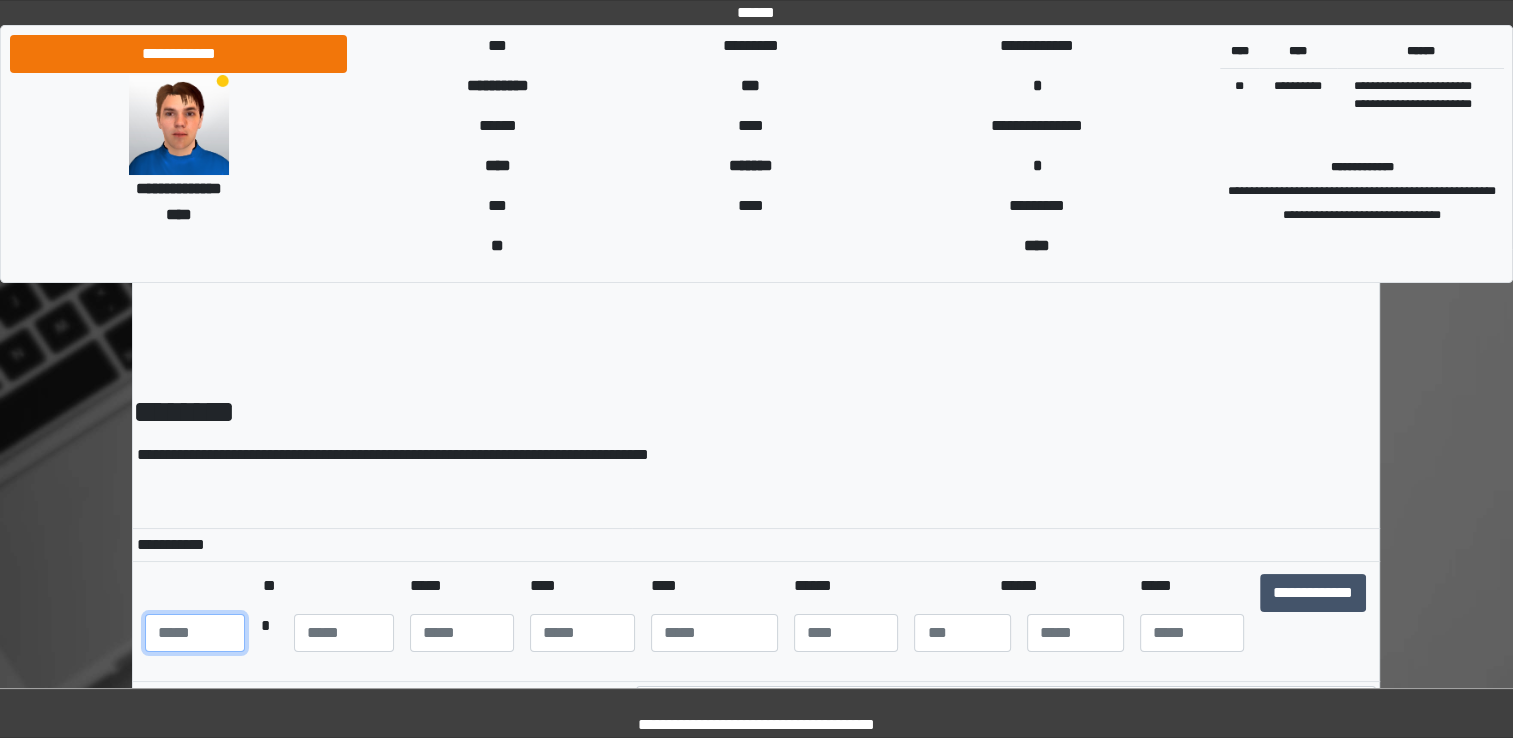 click at bounding box center (195, 633) 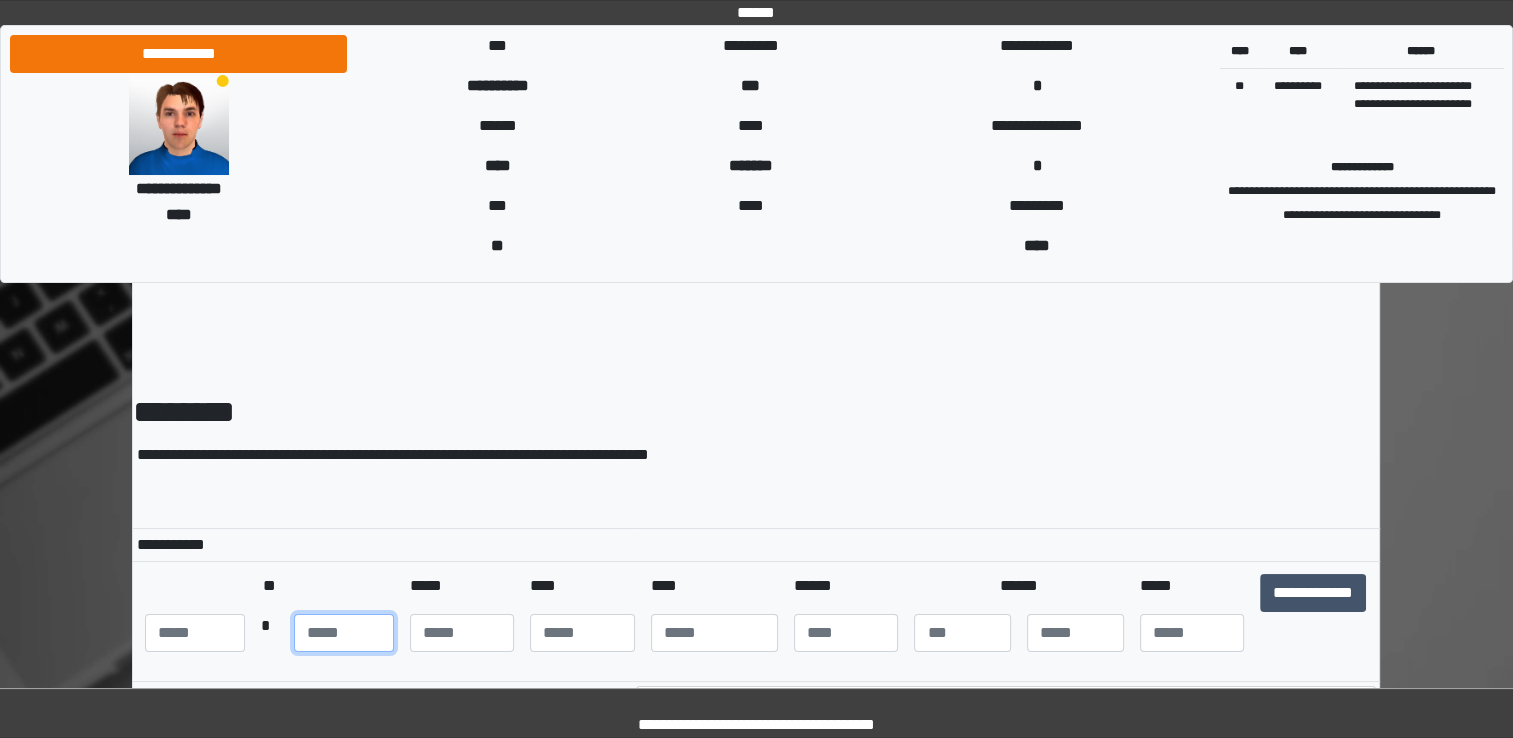 type on "**" 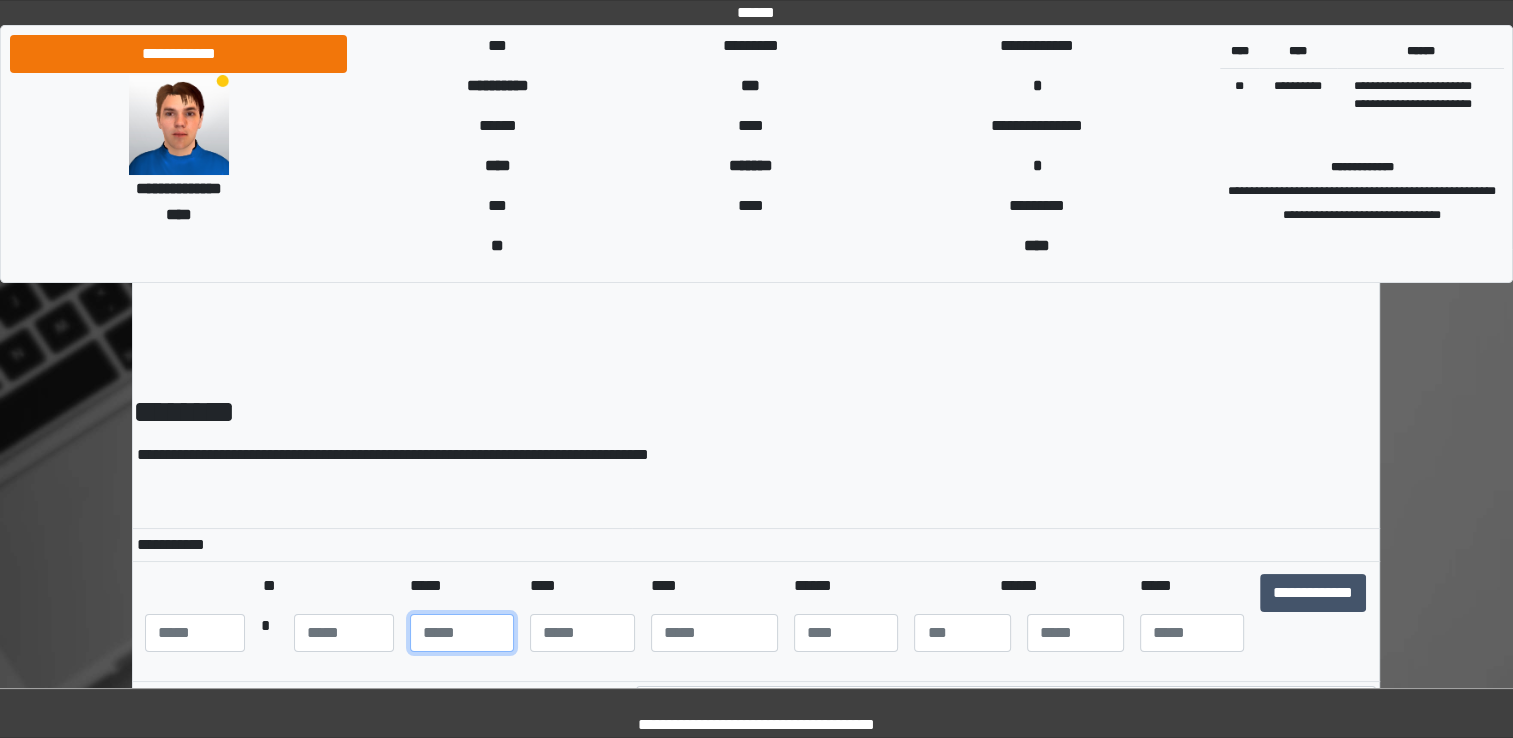 click at bounding box center [462, 633] 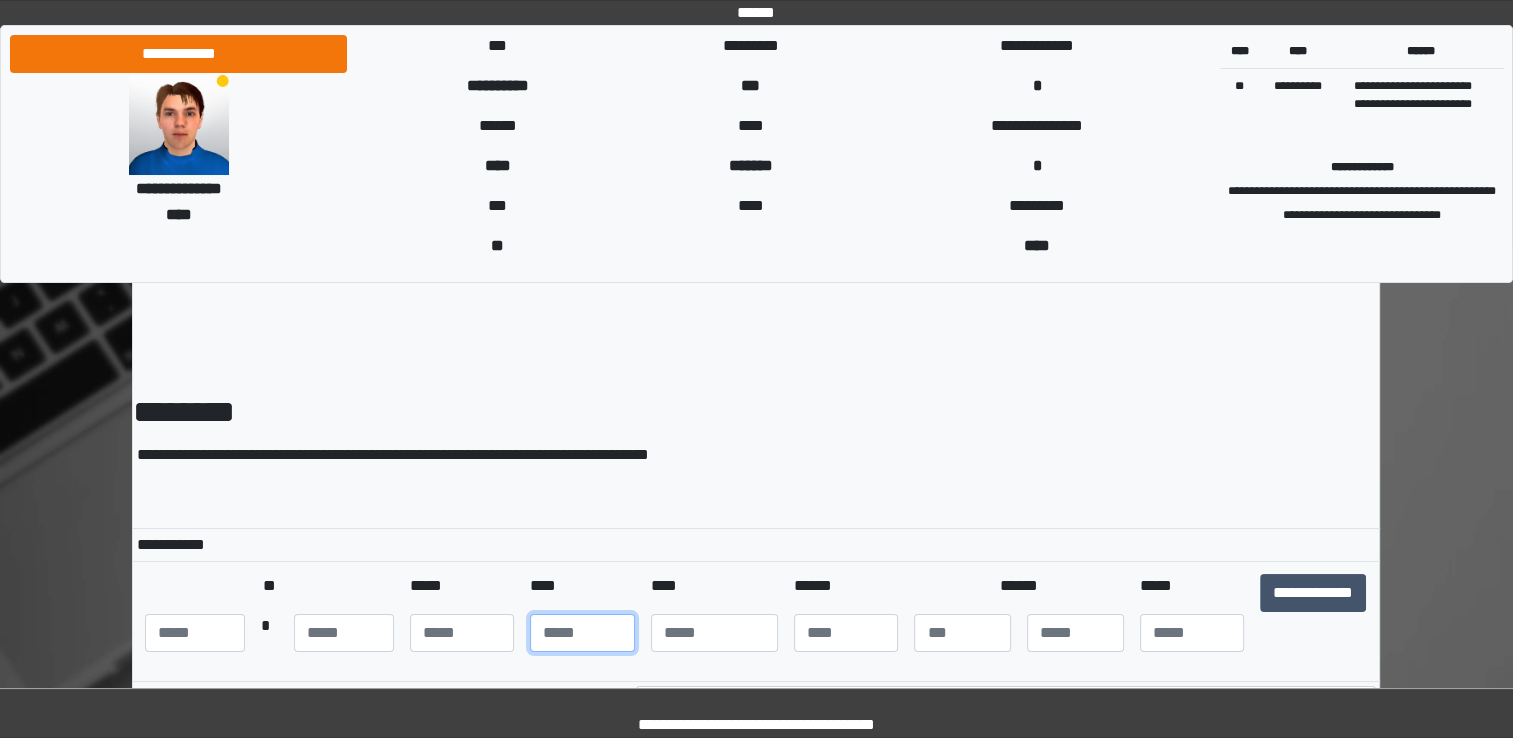click at bounding box center [582, 633] 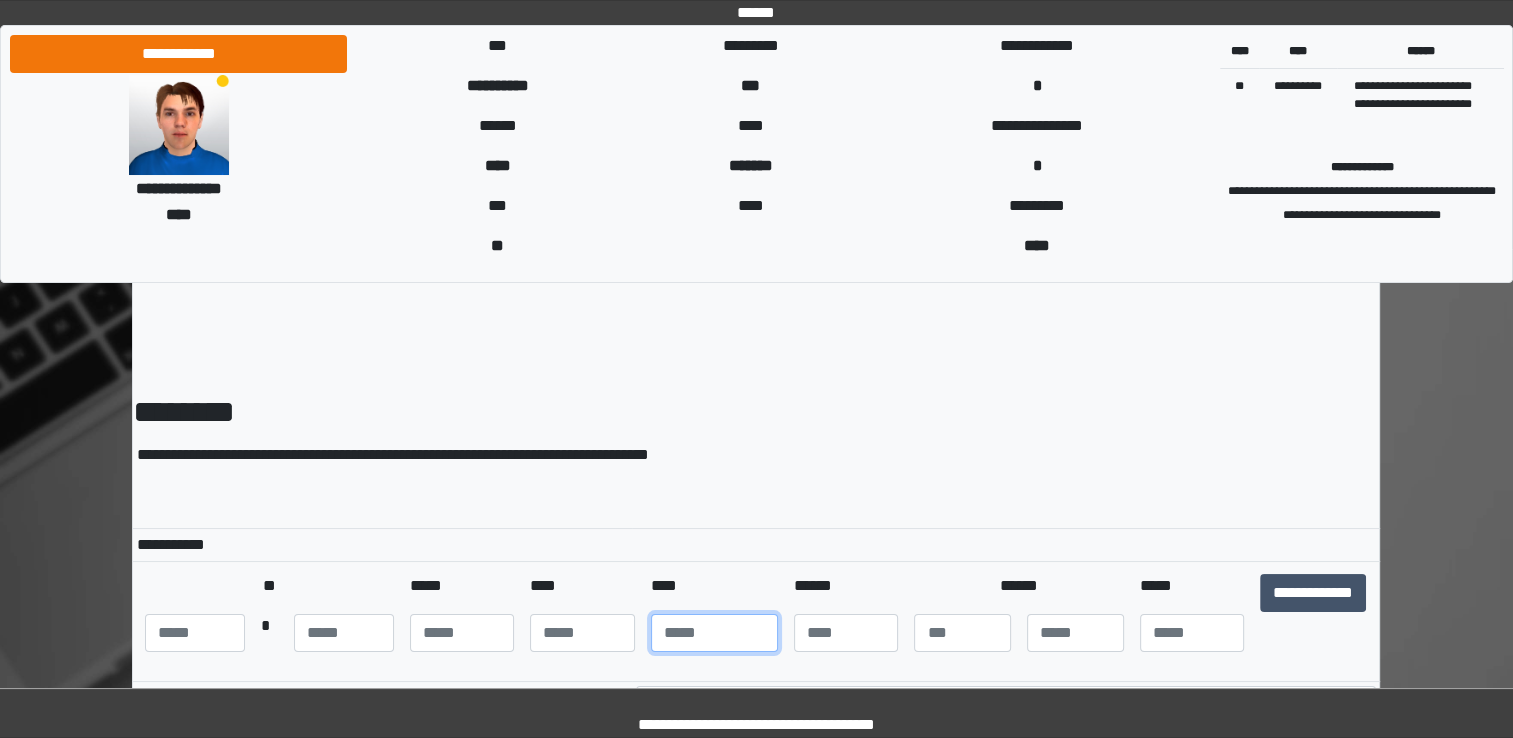 click at bounding box center (714, 633) 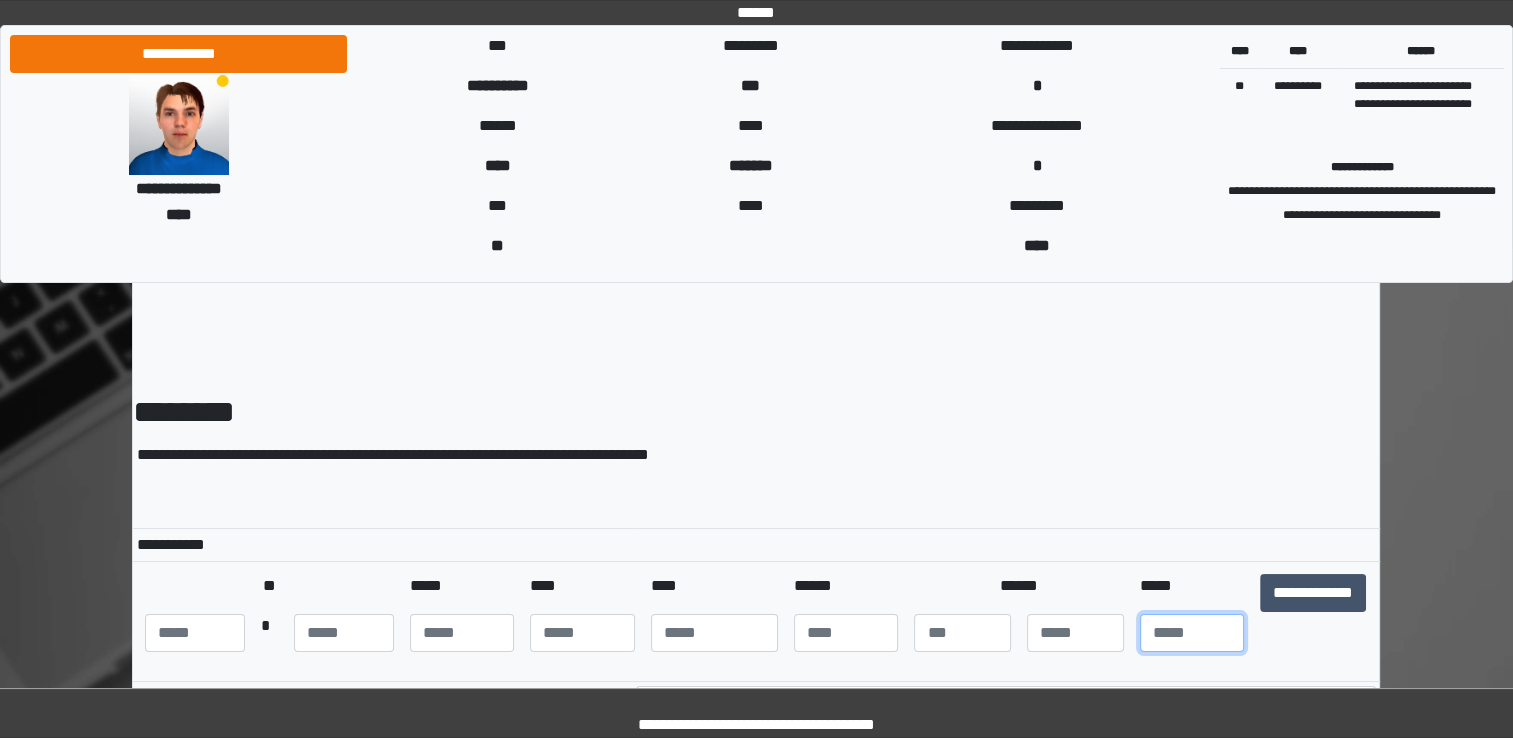 click at bounding box center (1192, 633) 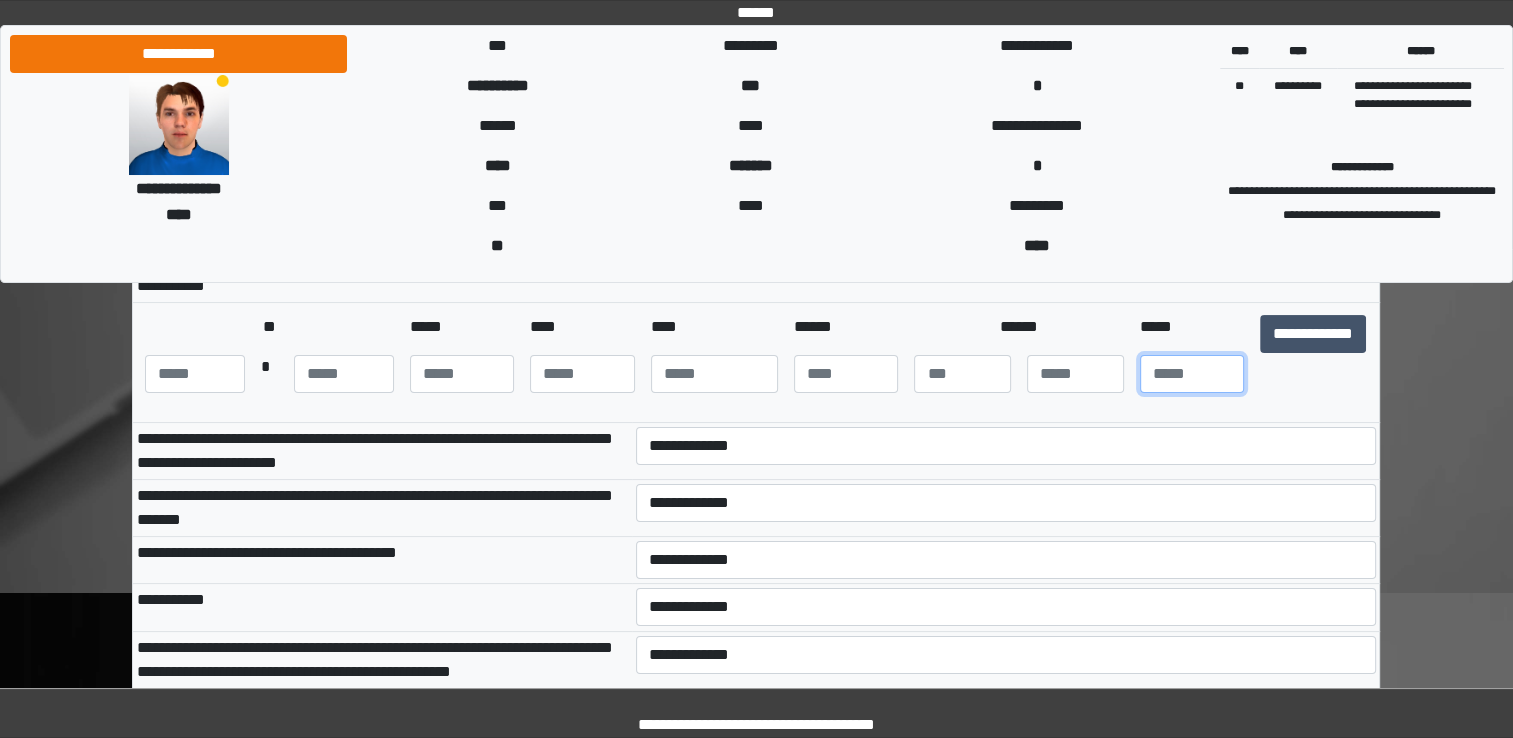 scroll, scrollTop: 265, scrollLeft: 0, axis: vertical 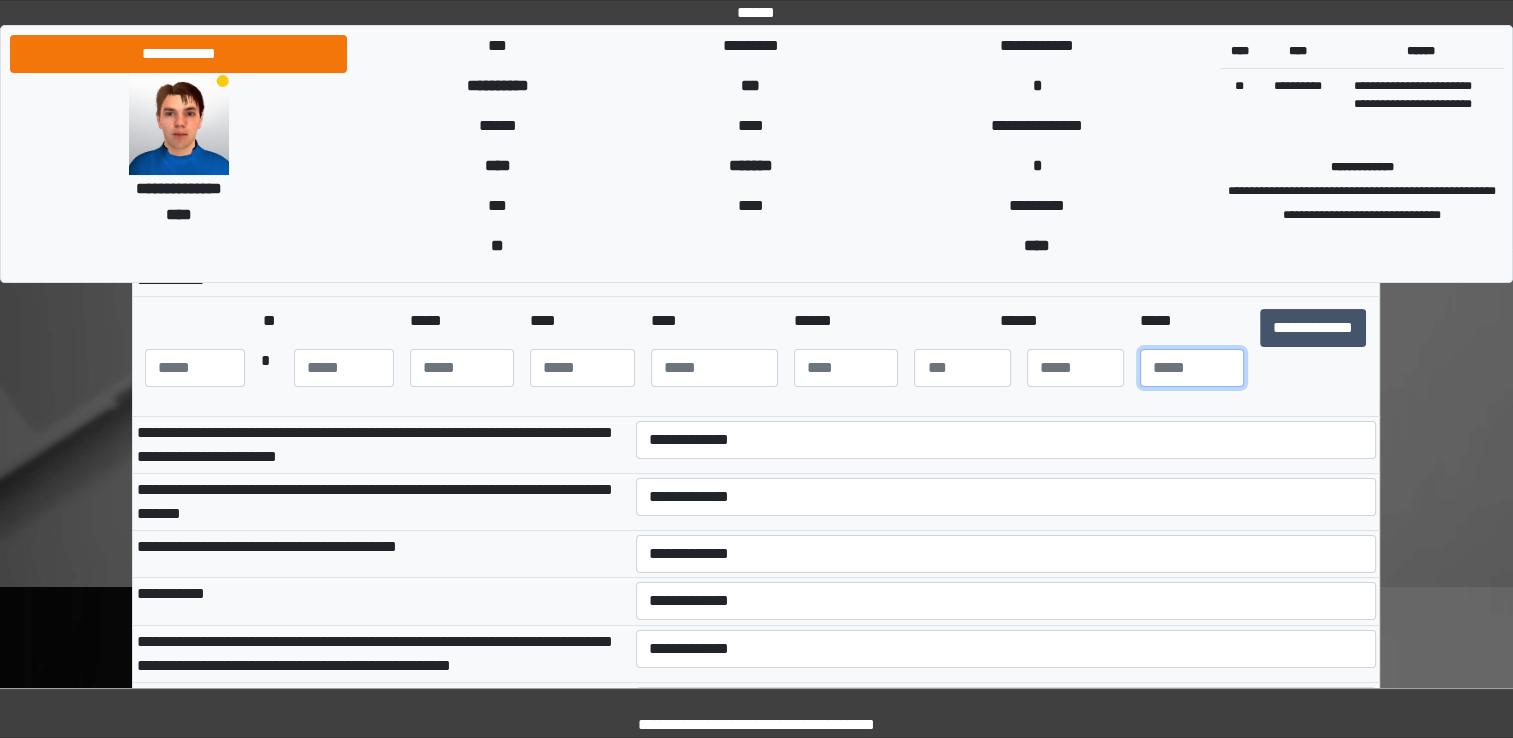 type on "**" 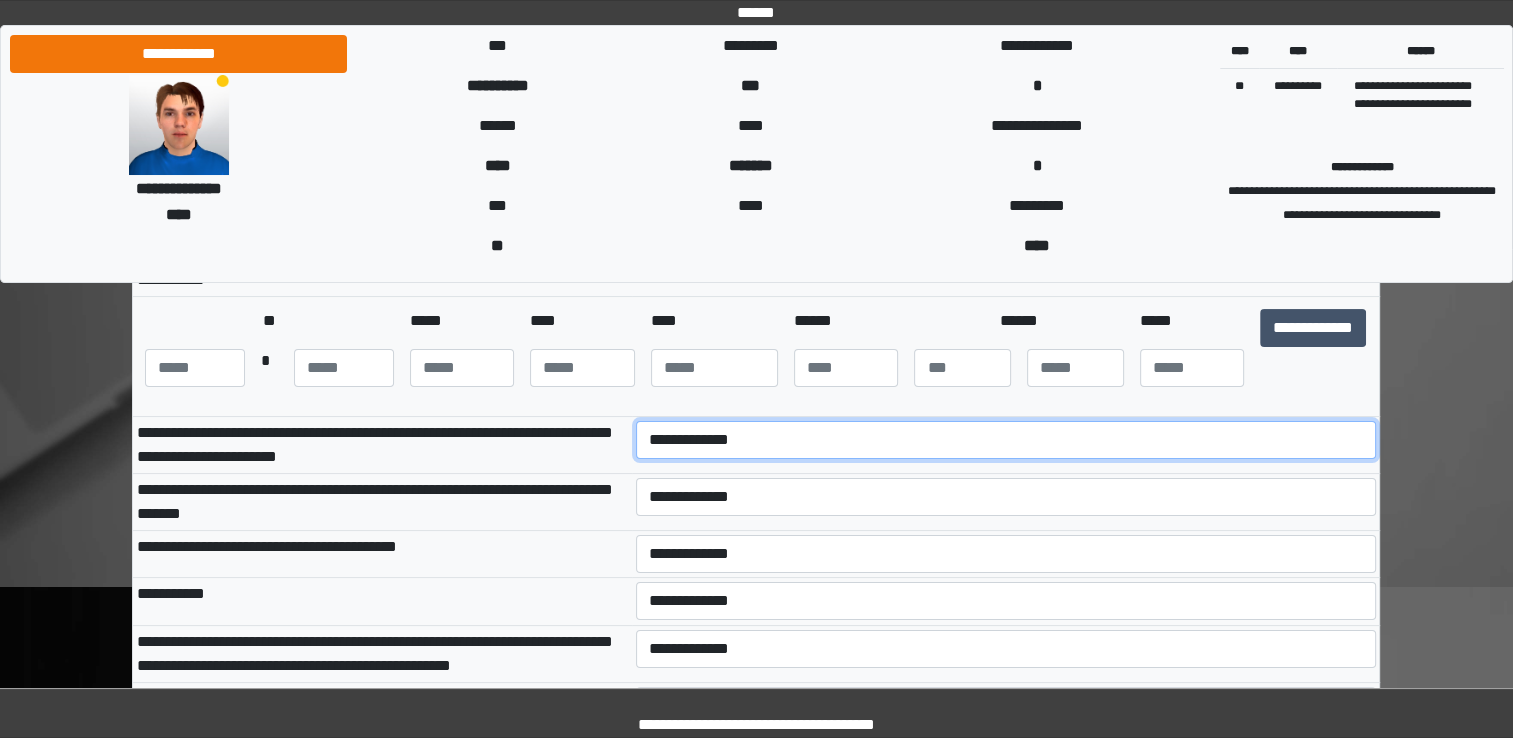 click on "**********" at bounding box center (1006, 440) 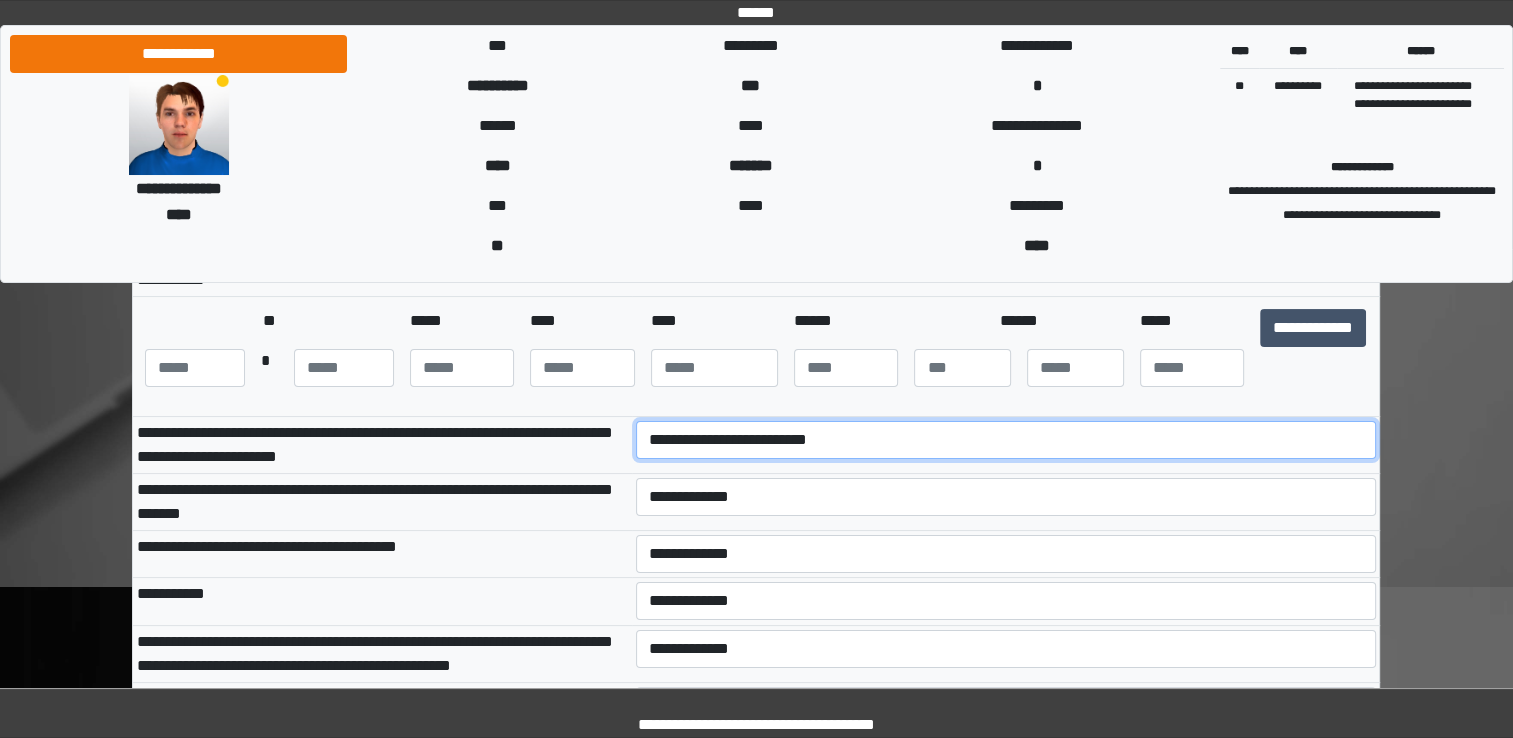 click on "**********" at bounding box center [1006, 440] 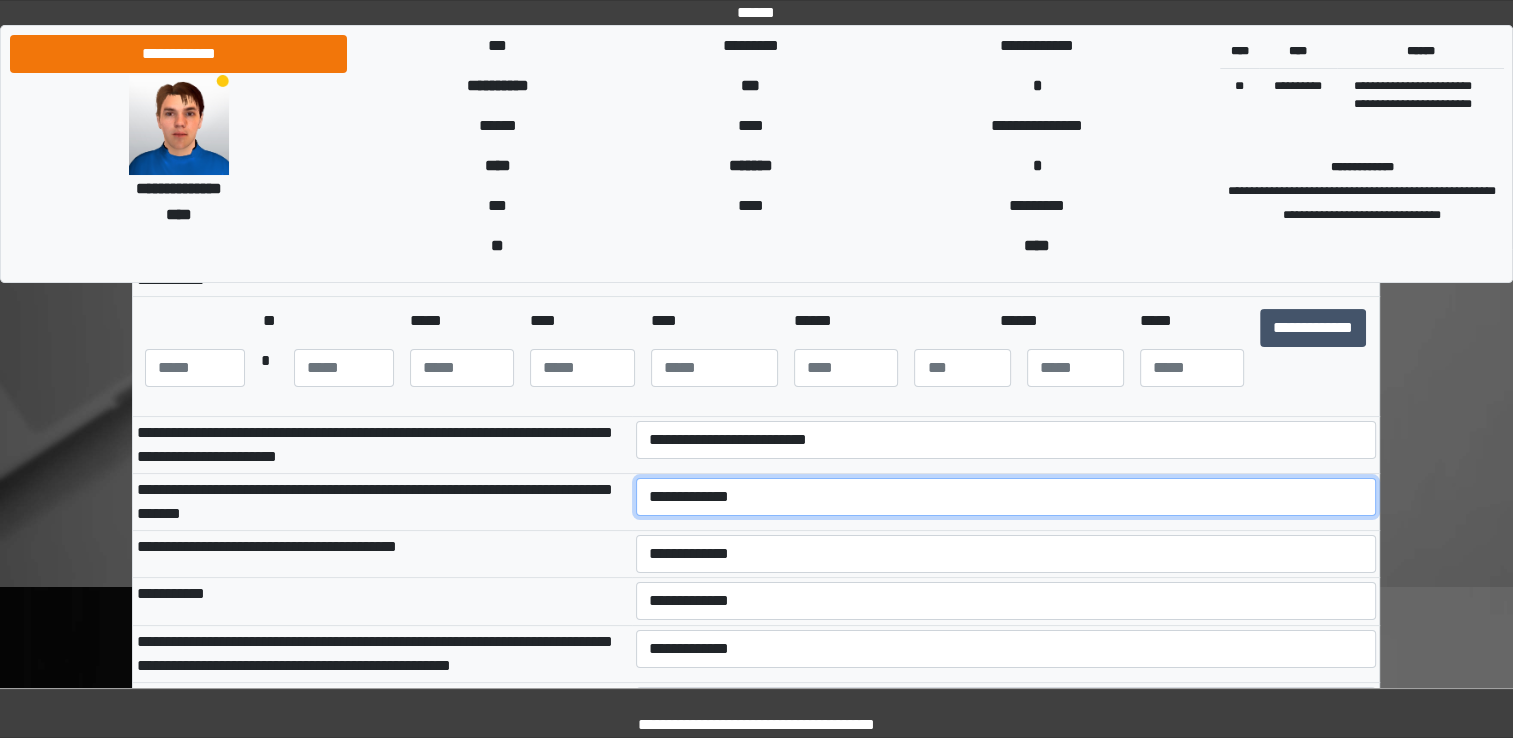 click on "**********" at bounding box center [1006, 497] 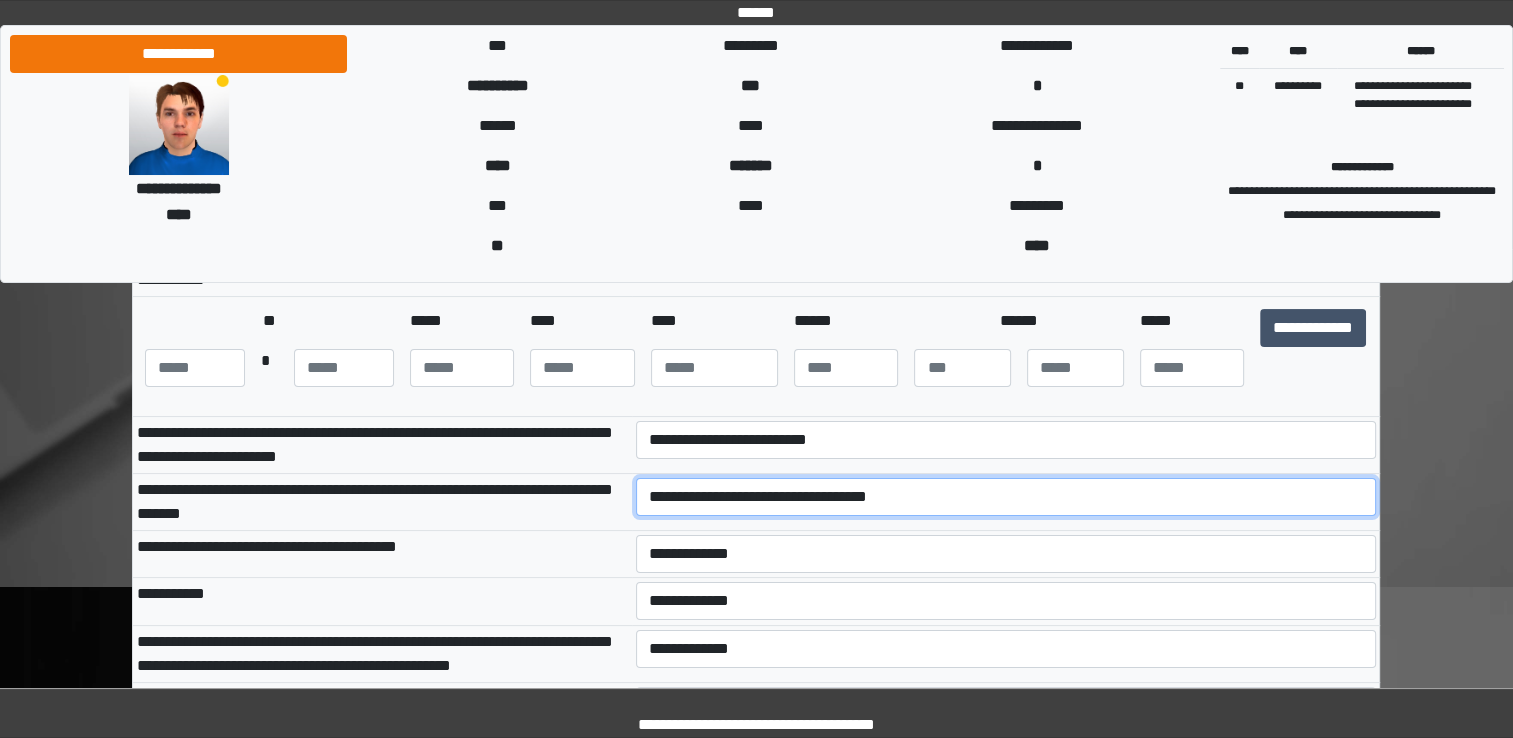 click on "**********" at bounding box center [1006, 497] 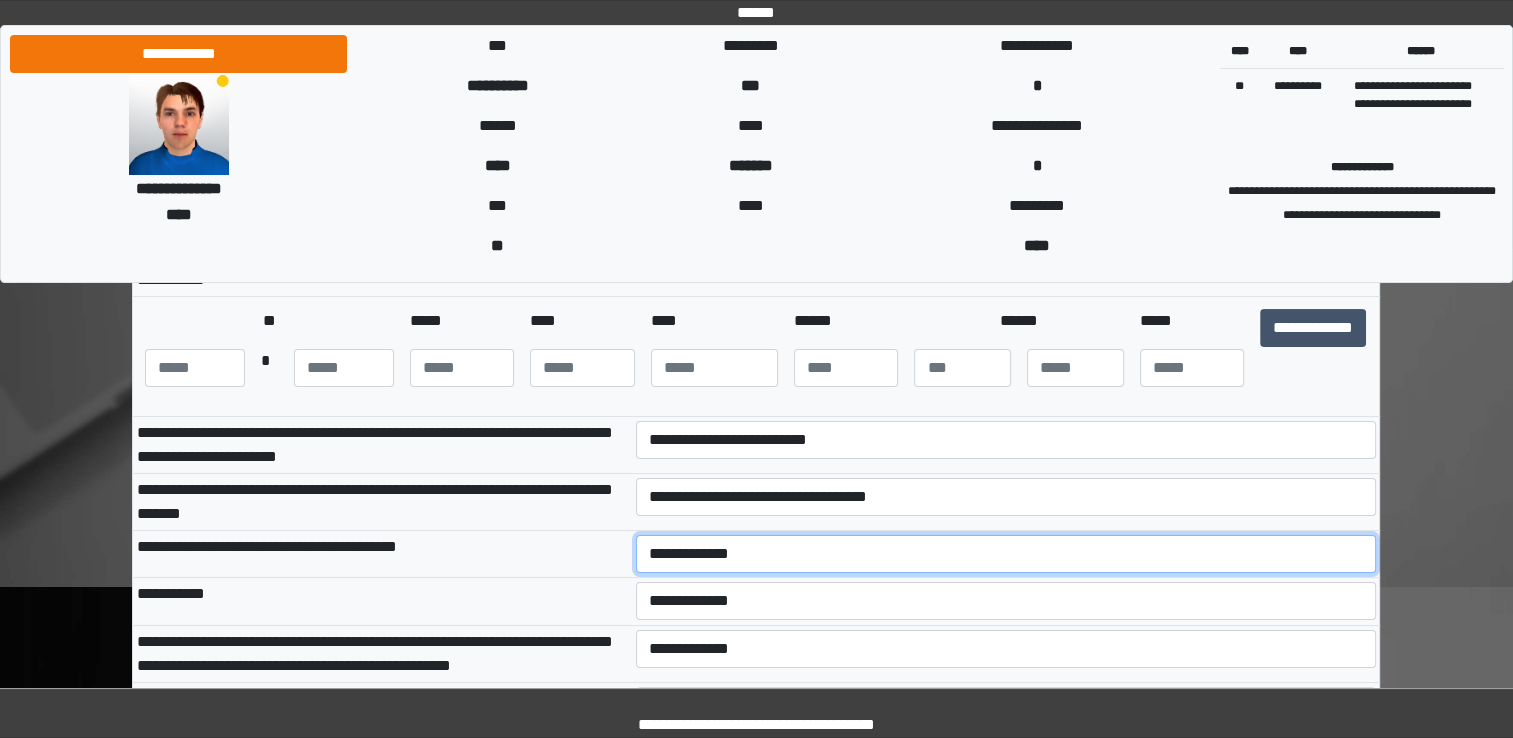 click on "**********" at bounding box center [1006, 554] 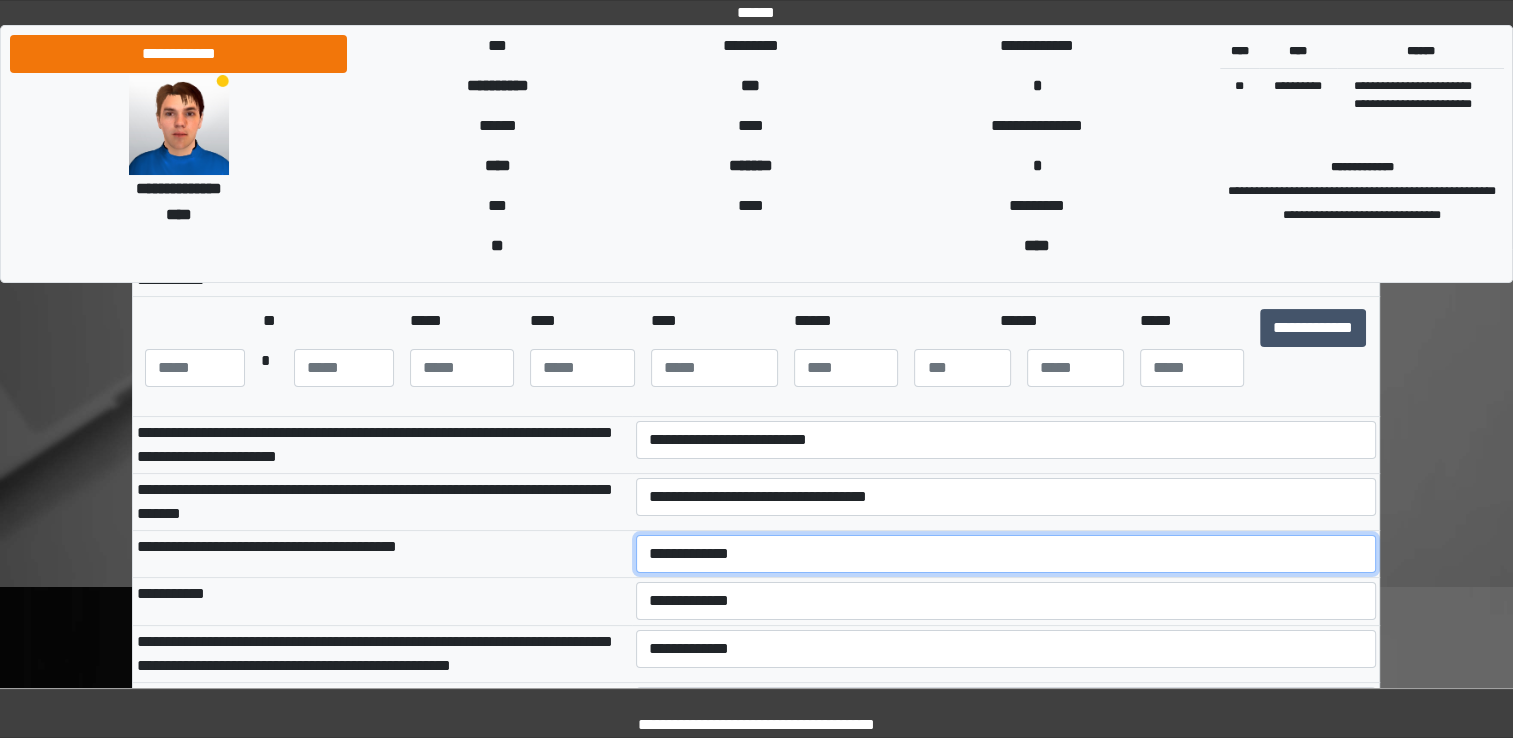 select on "***" 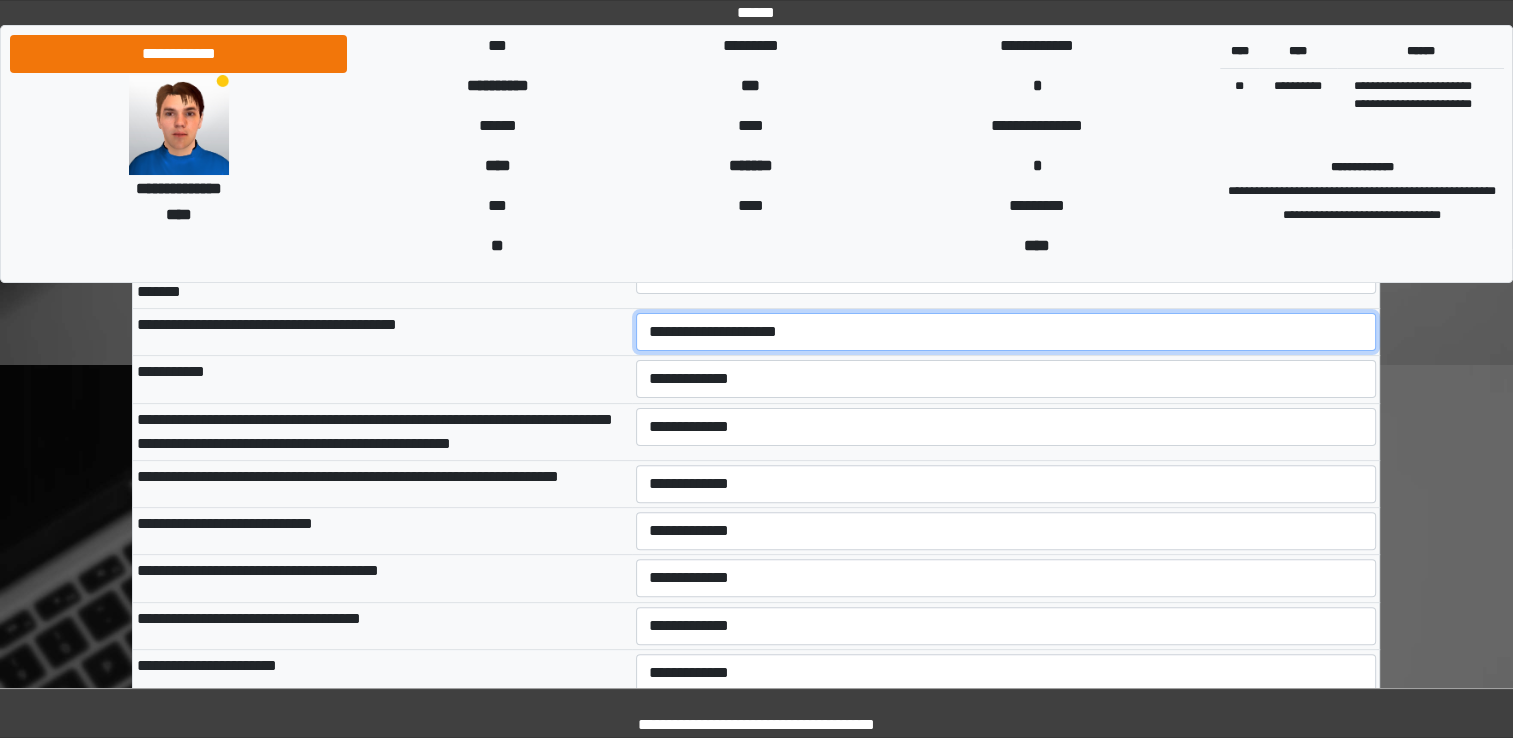 scroll, scrollTop: 509, scrollLeft: 0, axis: vertical 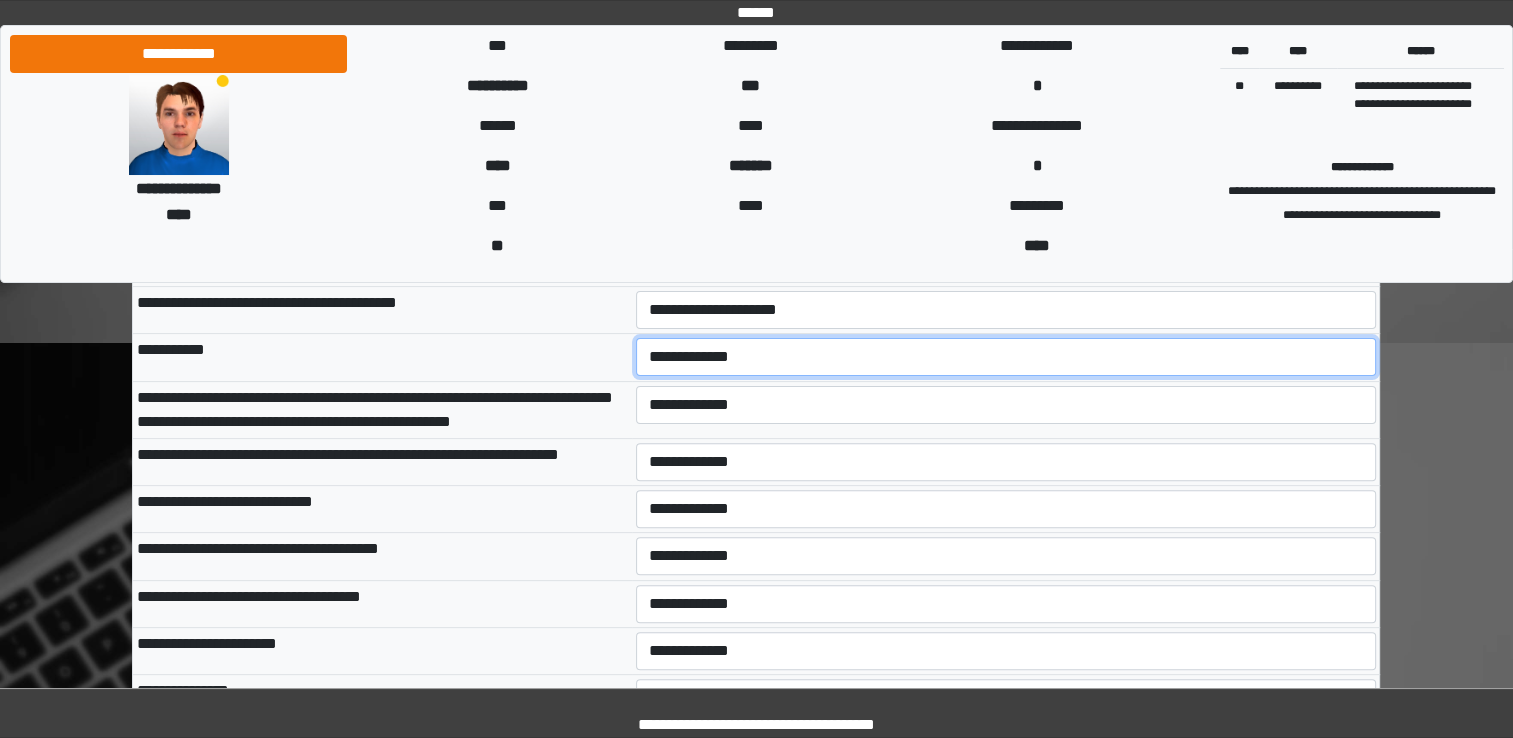click on "**********" at bounding box center (1006, 357) 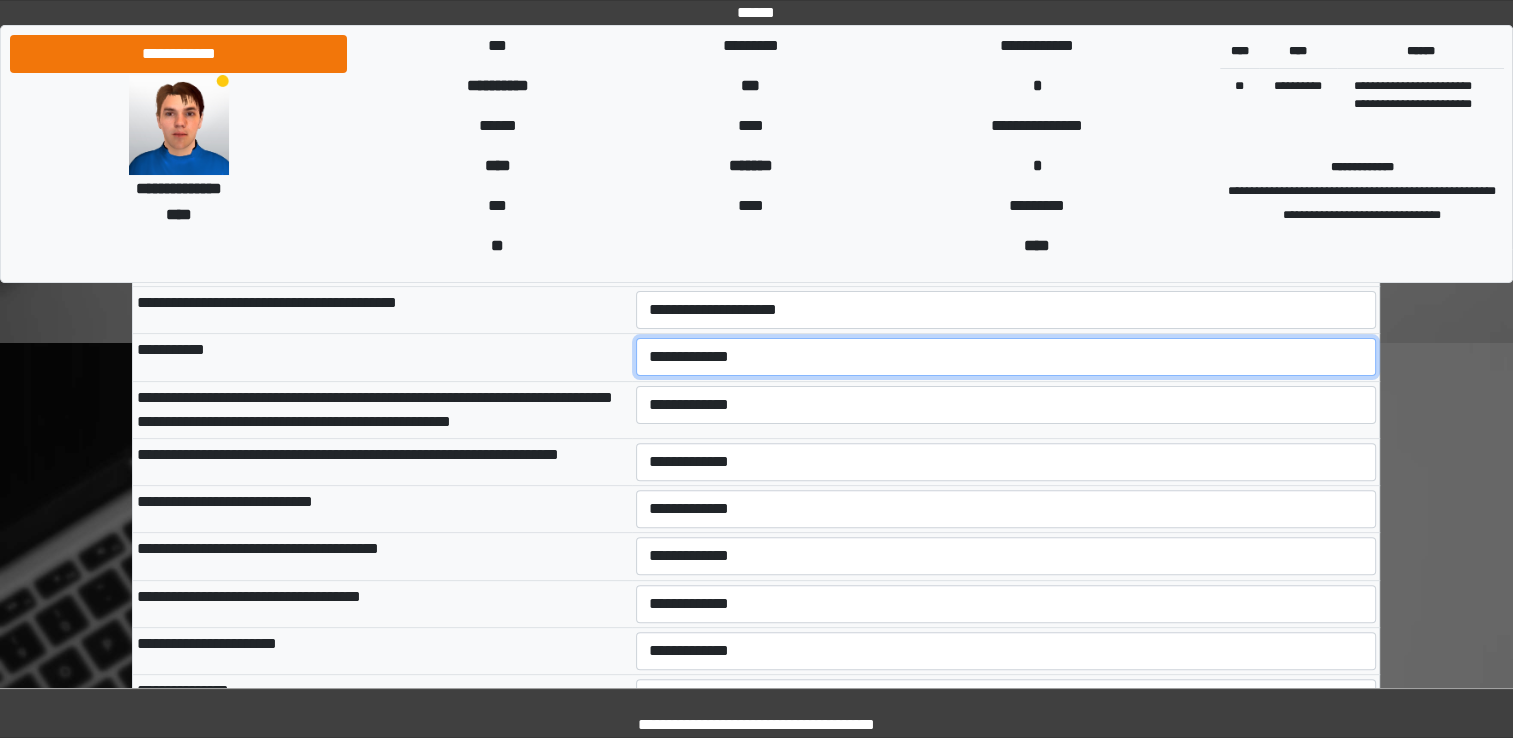 select on "***" 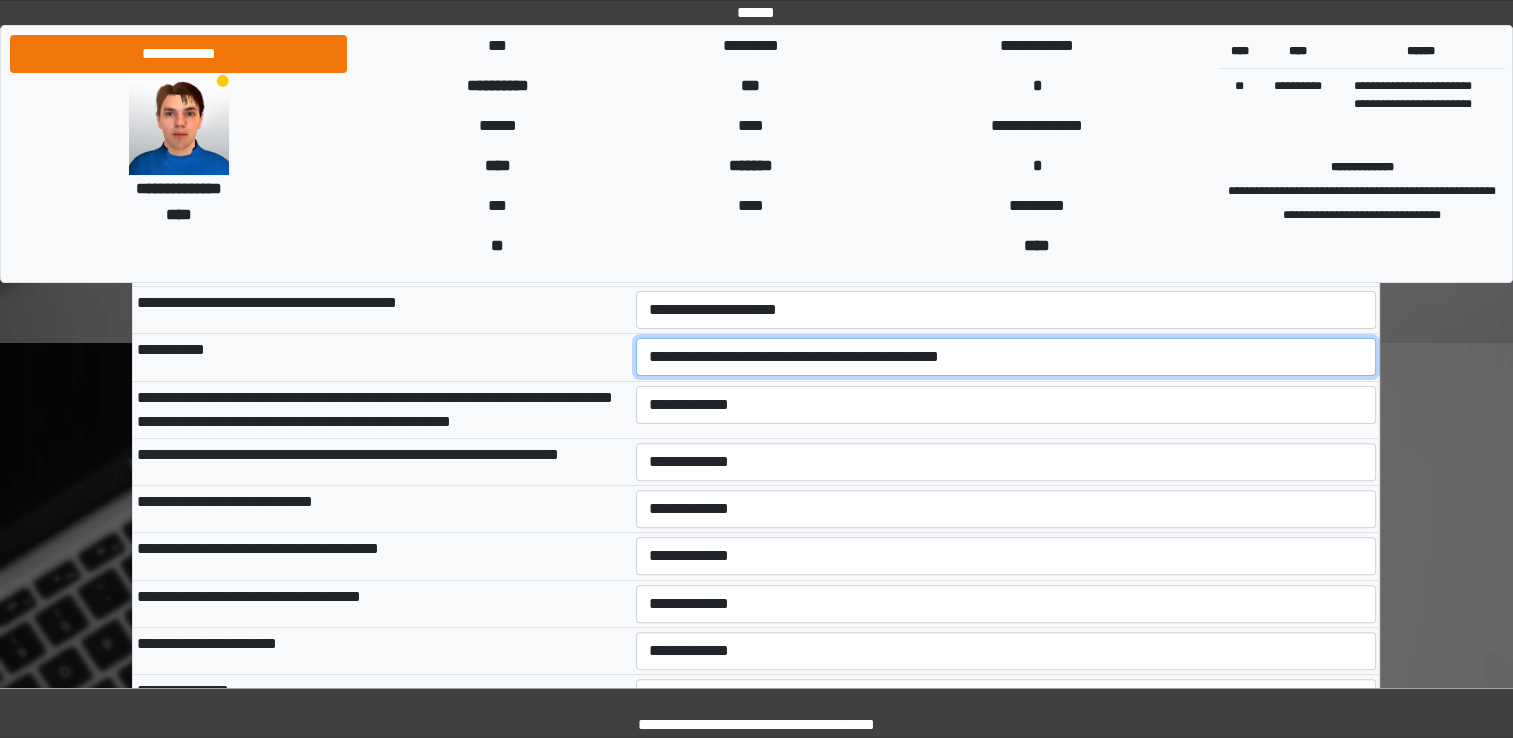 click on "**********" at bounding box center [1006, 357] 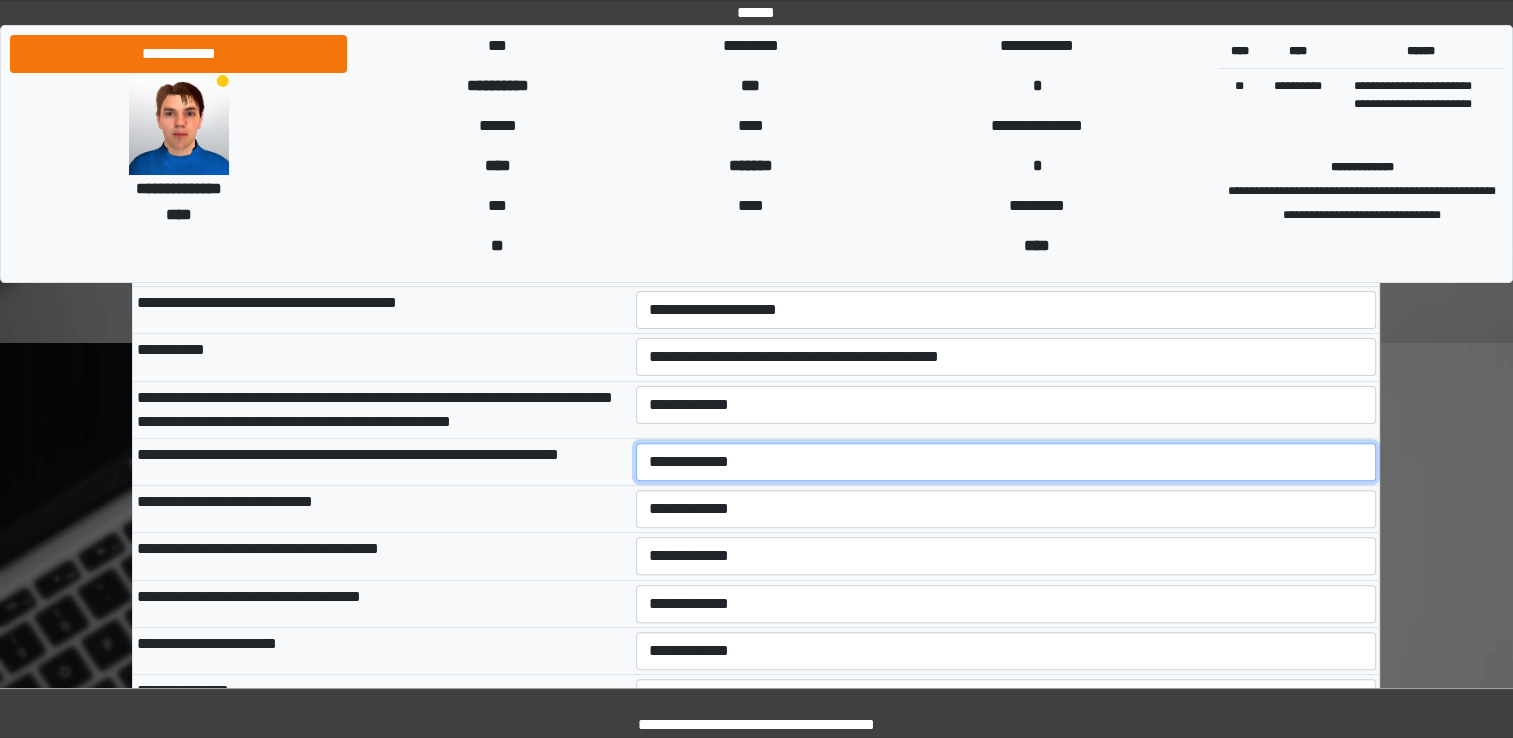 click on "**********" at bounding box center (1006, 462) 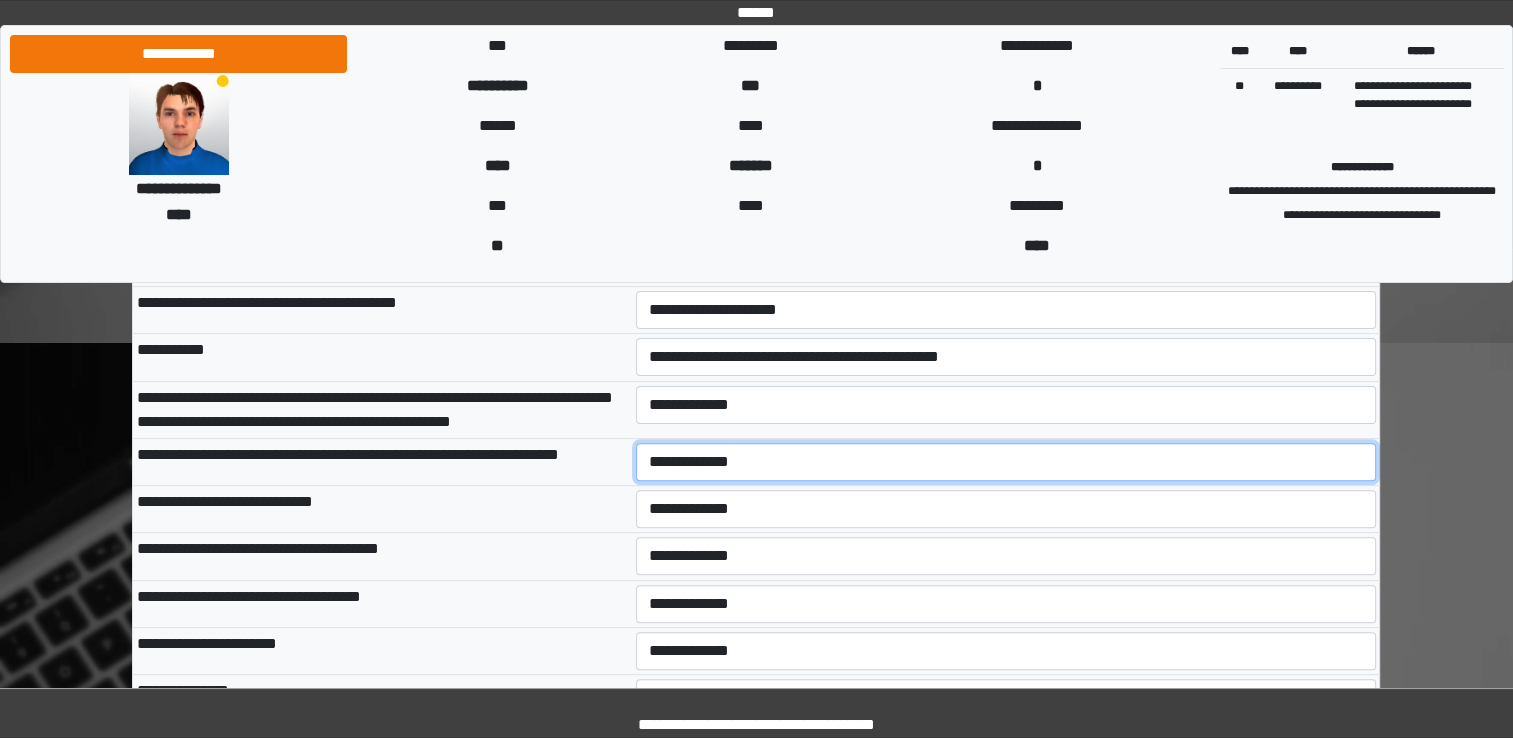 select on "***" 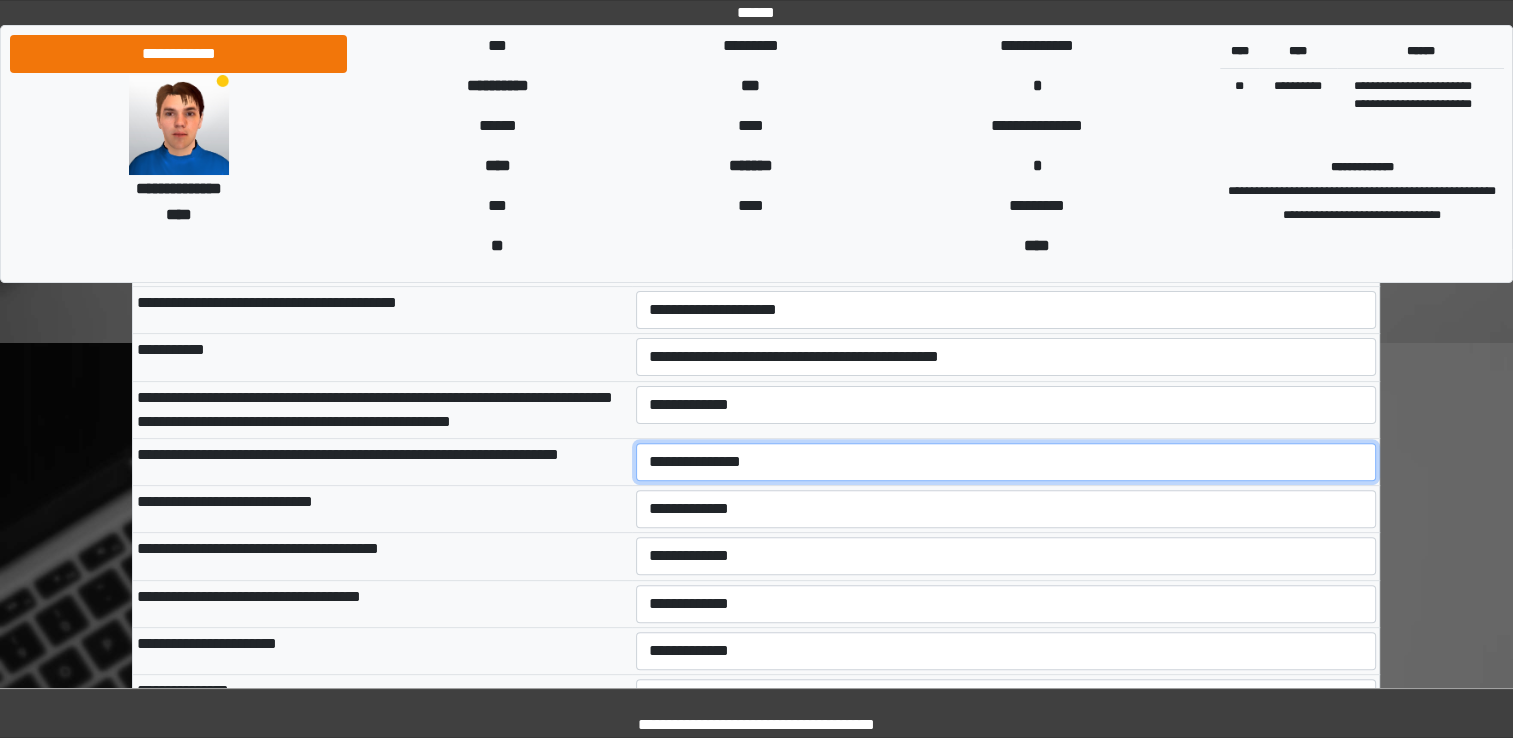 click on "**********" at bounding box center (1006, 462) 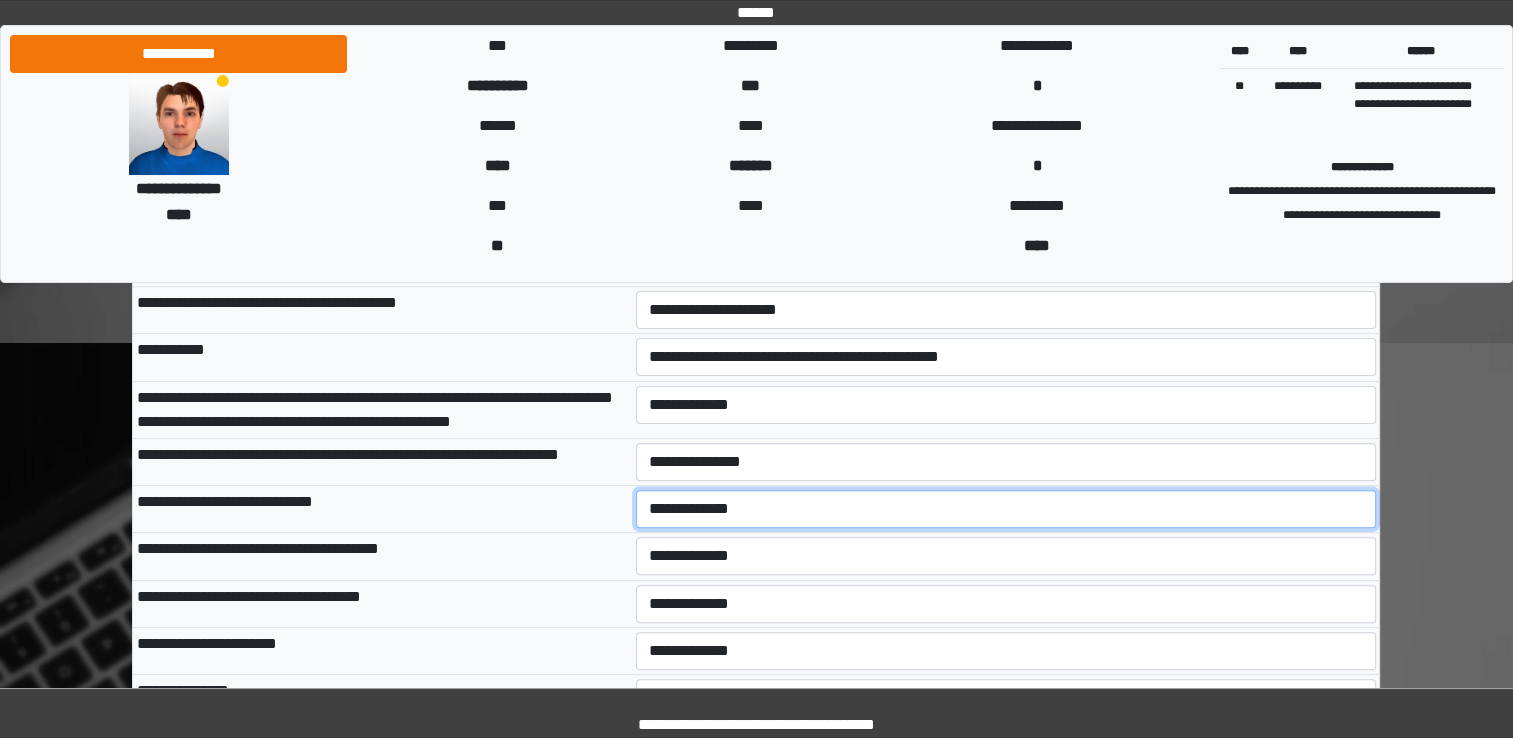 click on "**********" at bounding box center [1006, 509] 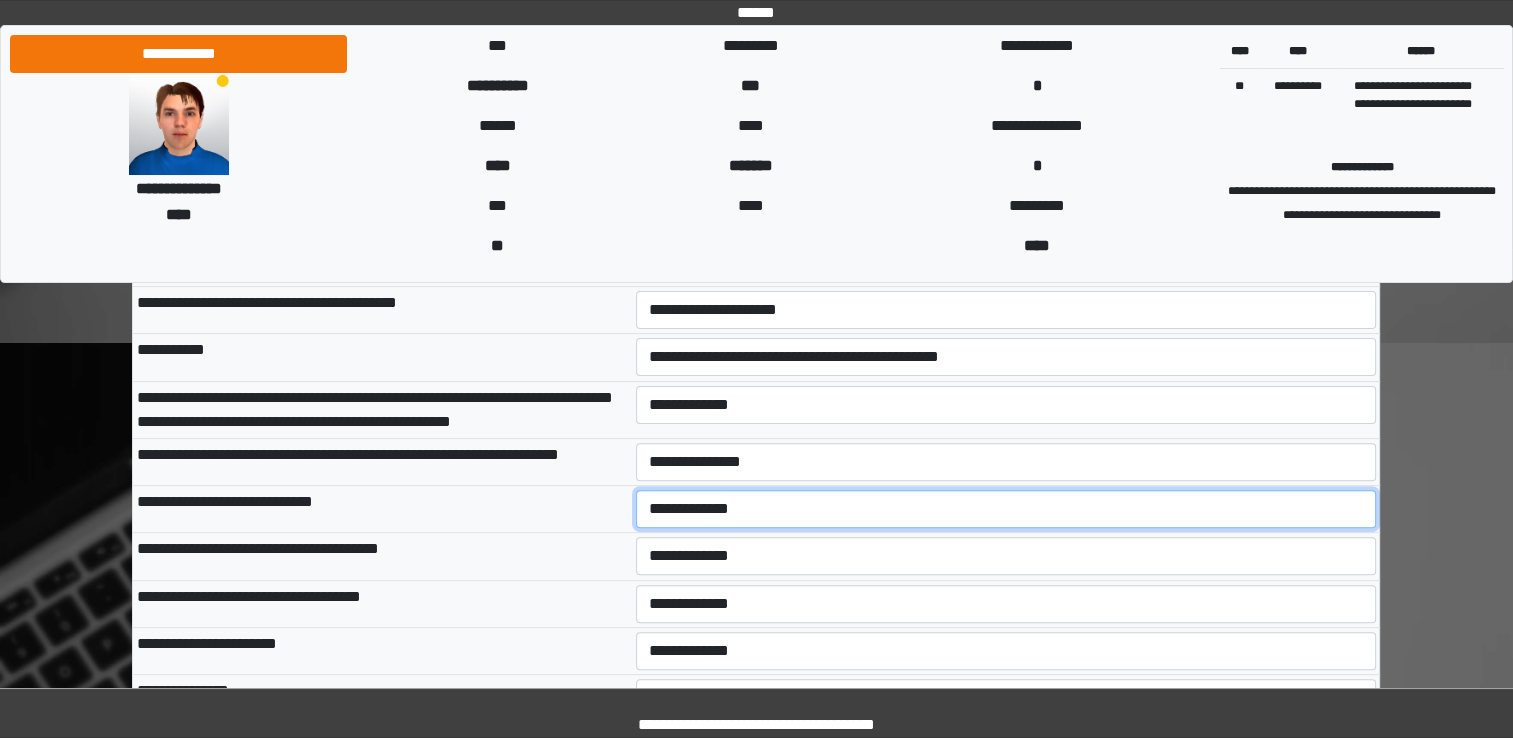 select on "***" 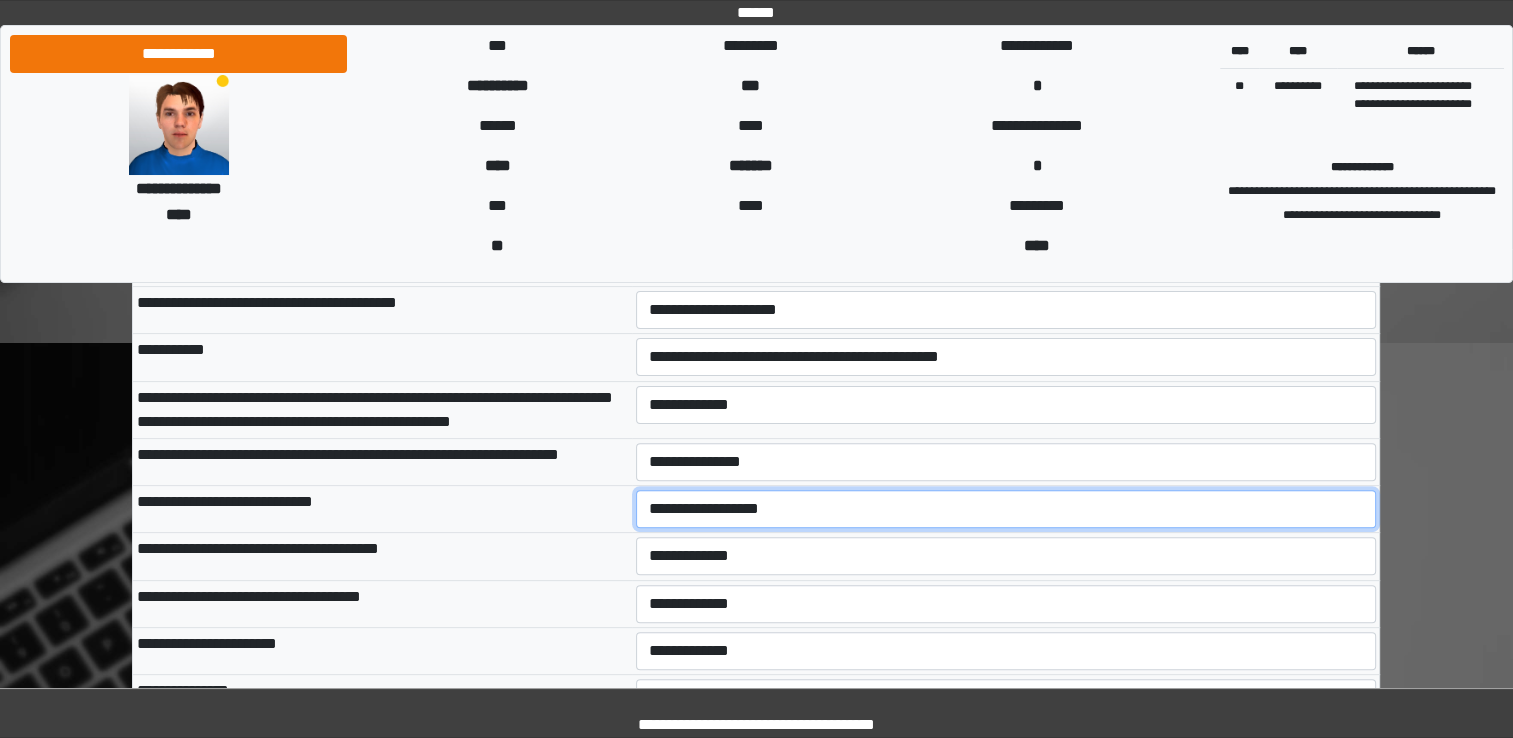 click on "**********" at bounding box center [1006, 509] 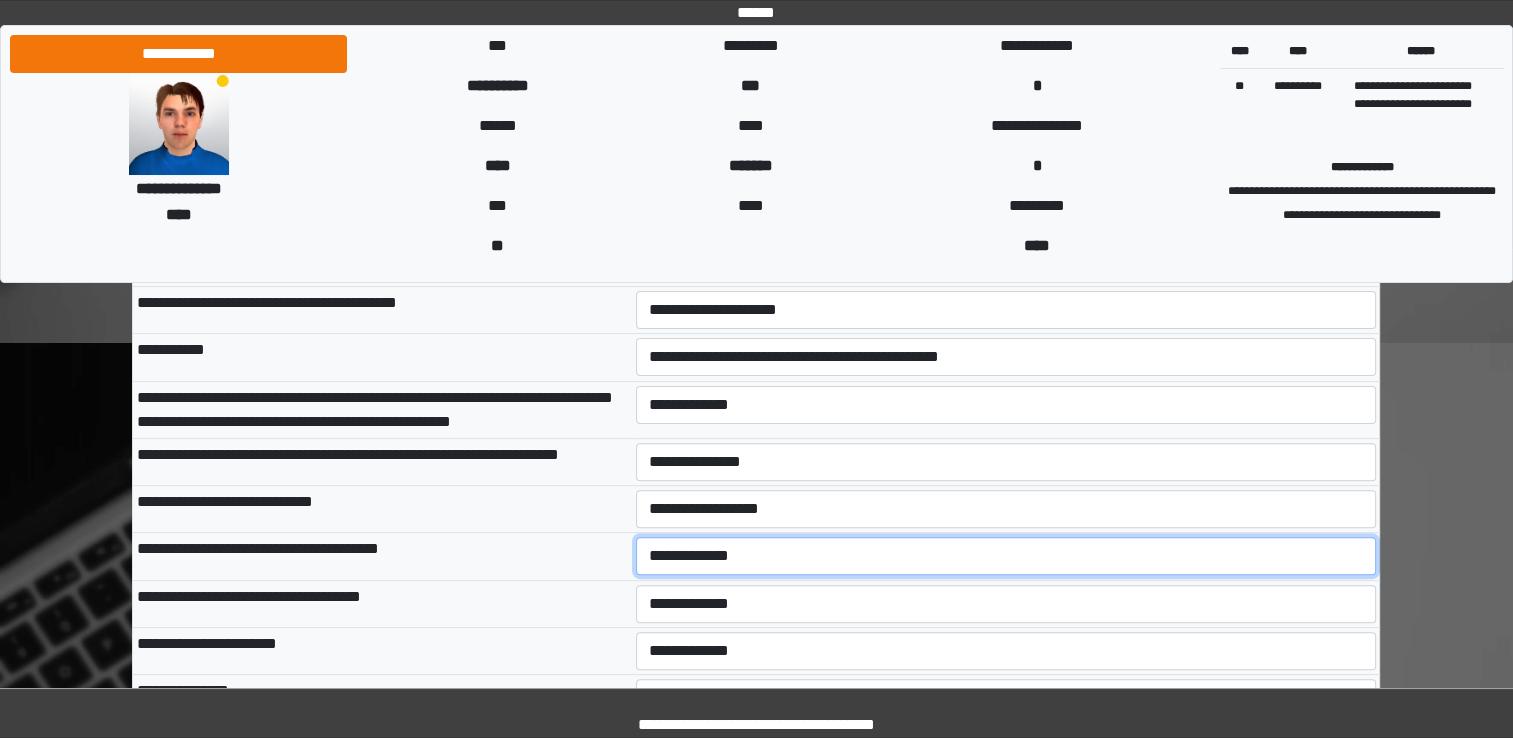 click on "**********" at bounding box center [1006, 556] 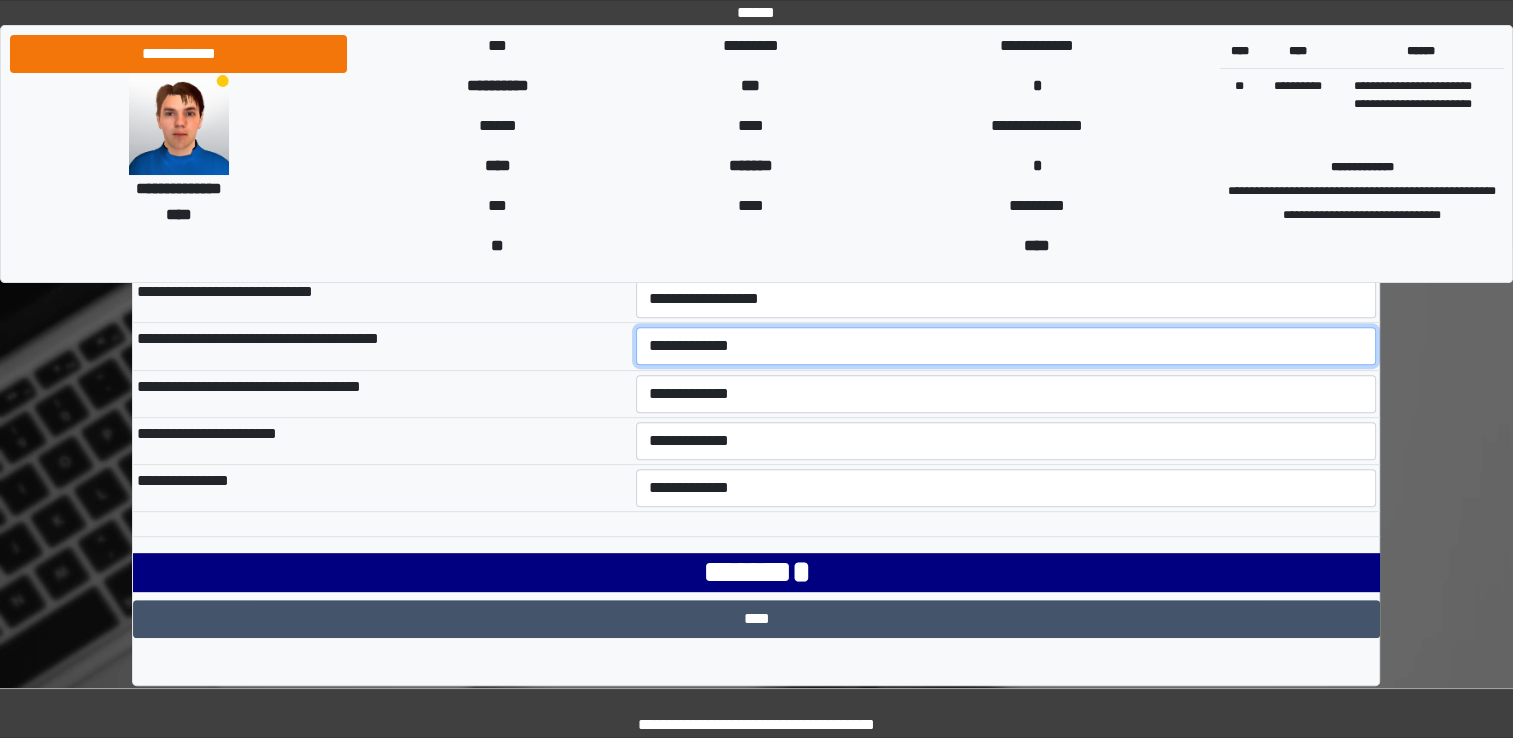 scroll, scrollTop: 730, scrollLeft: 0, axis: vertical 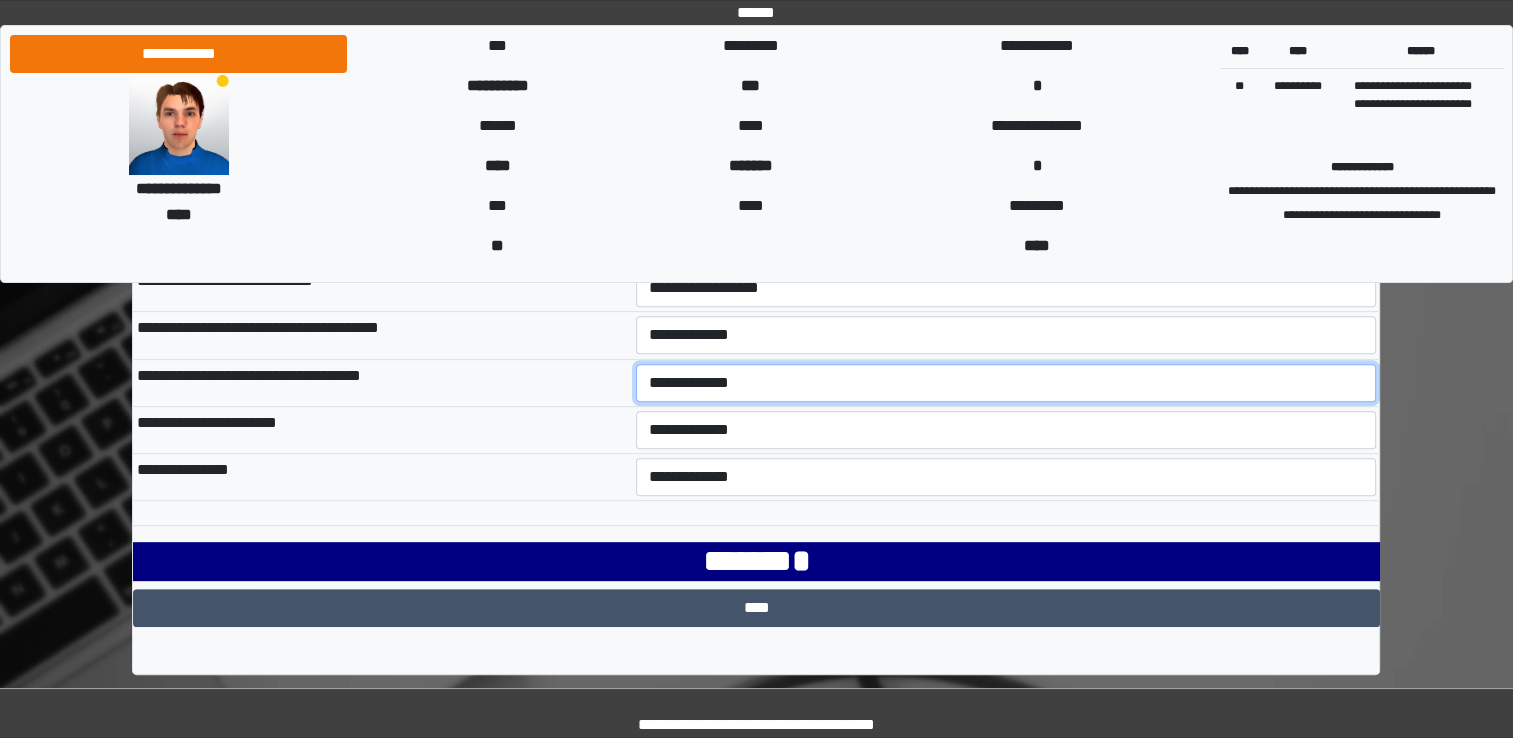 click on "**********" at bounding box center (1006, 383) 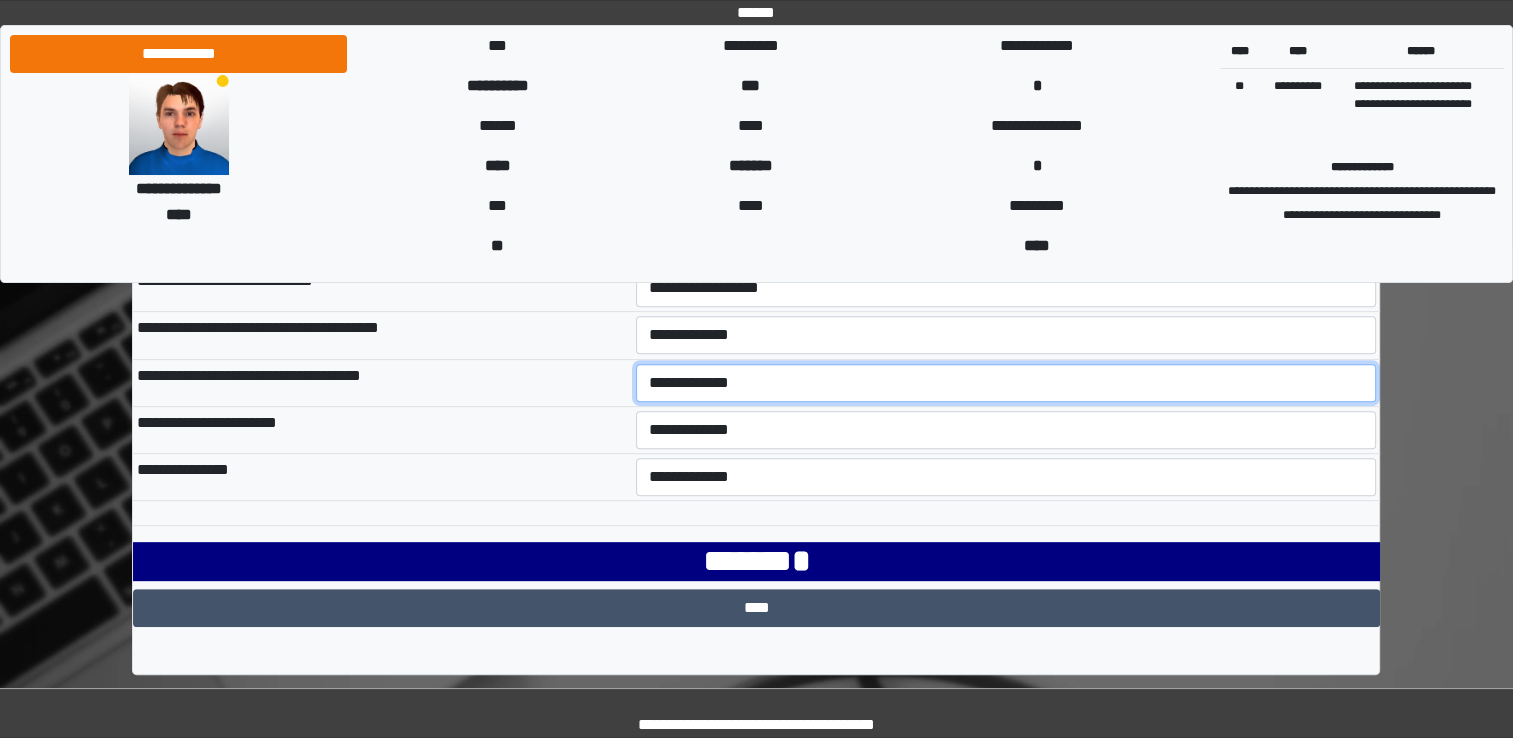 select on "***" 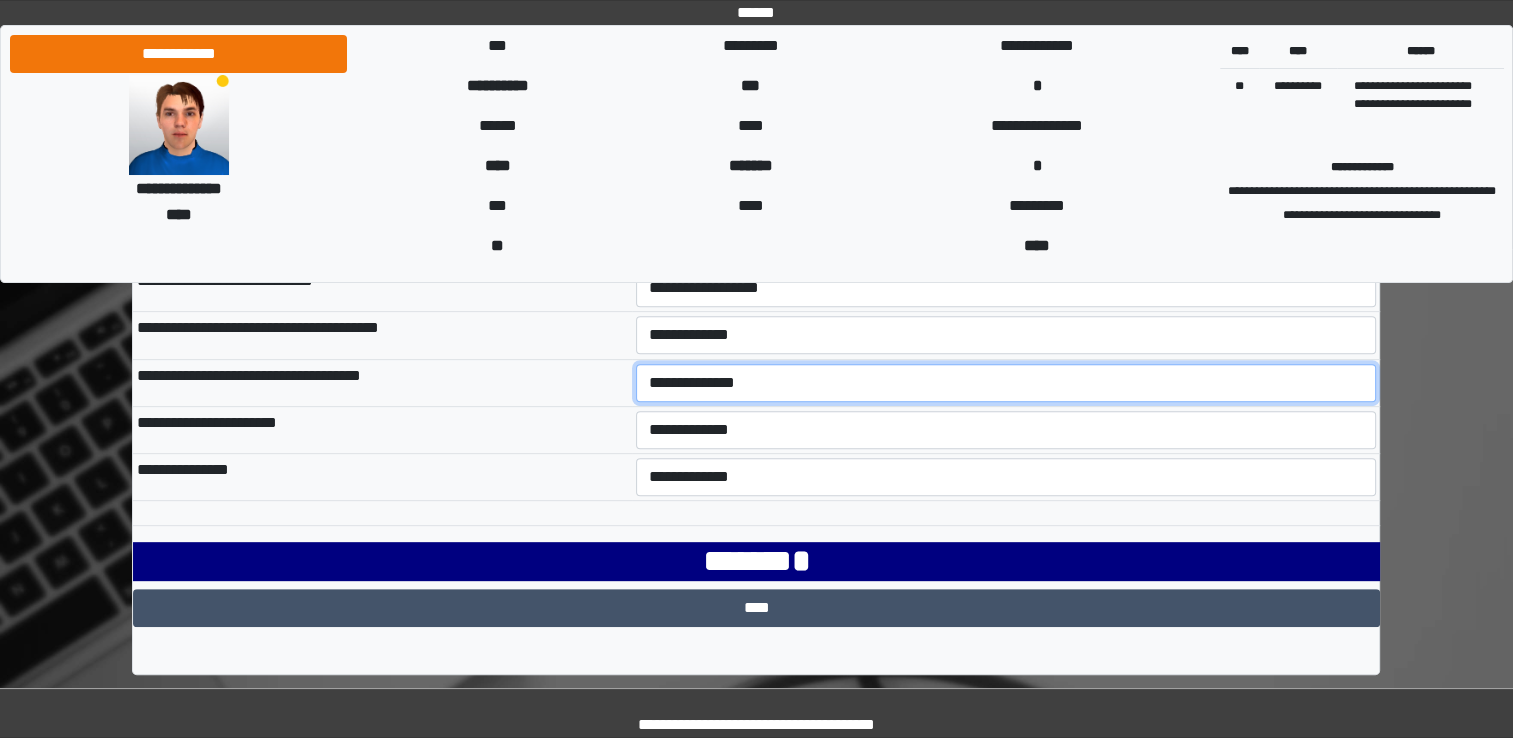 click on "**********" at bounding box center (1006, 383) 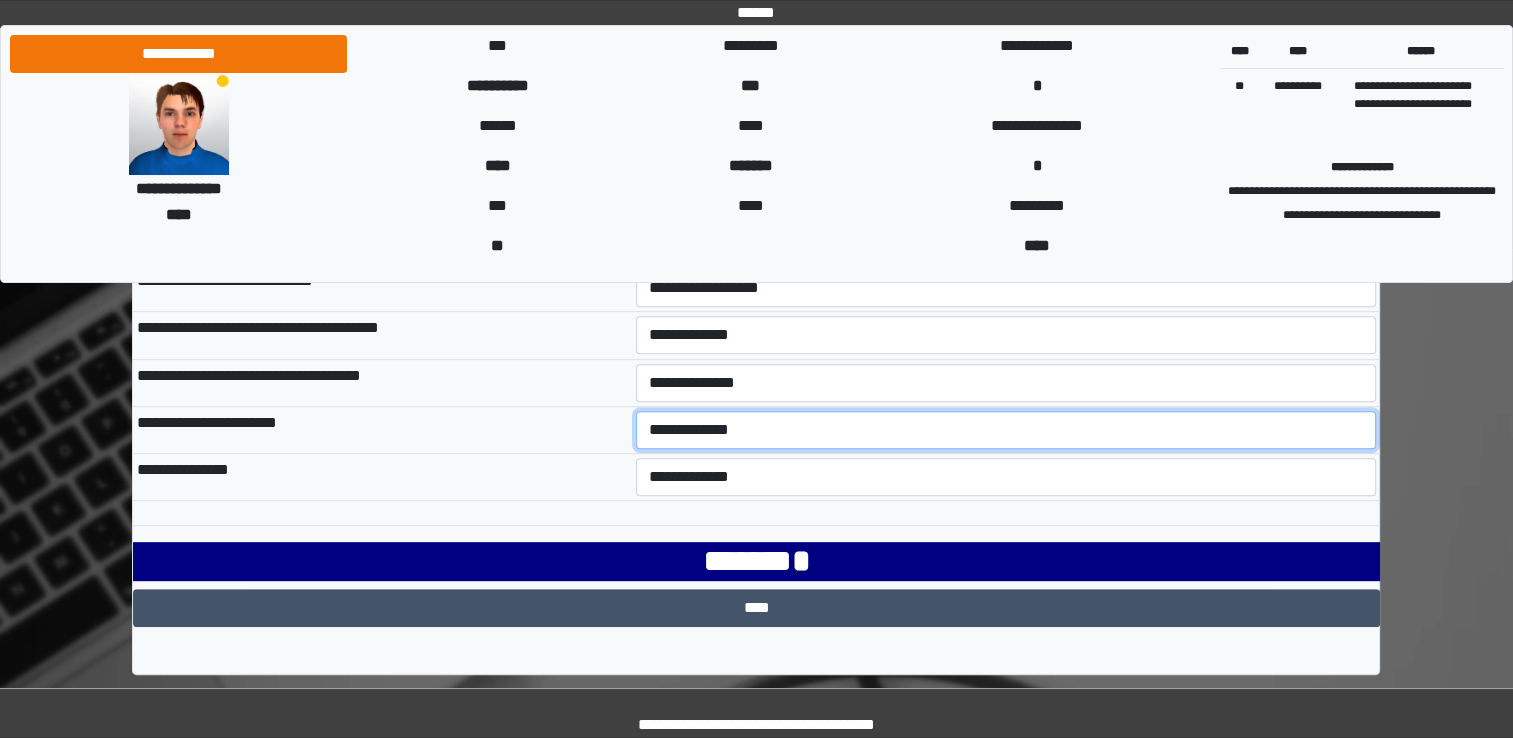 click on "**********" at bounding box center (1006, 430) 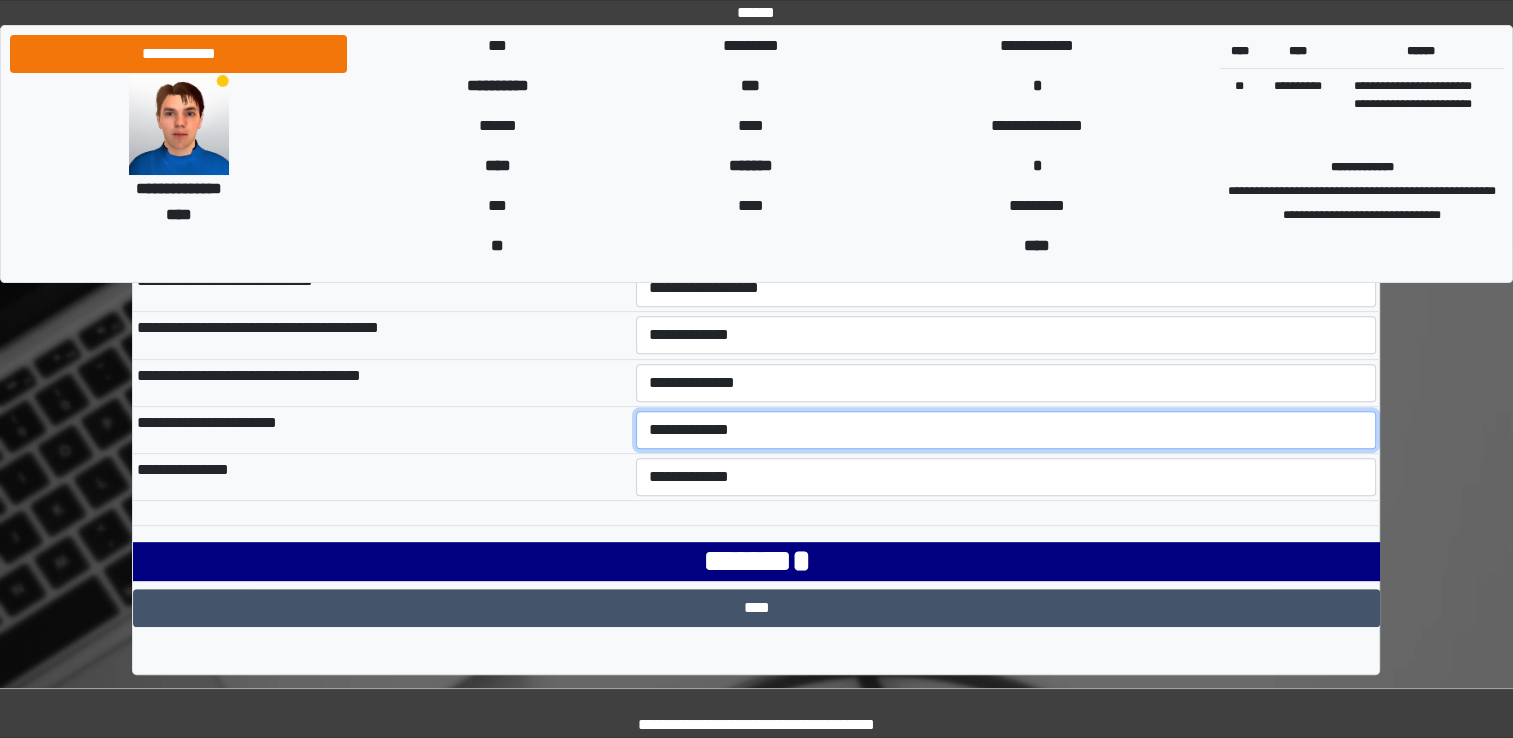 select on "***" 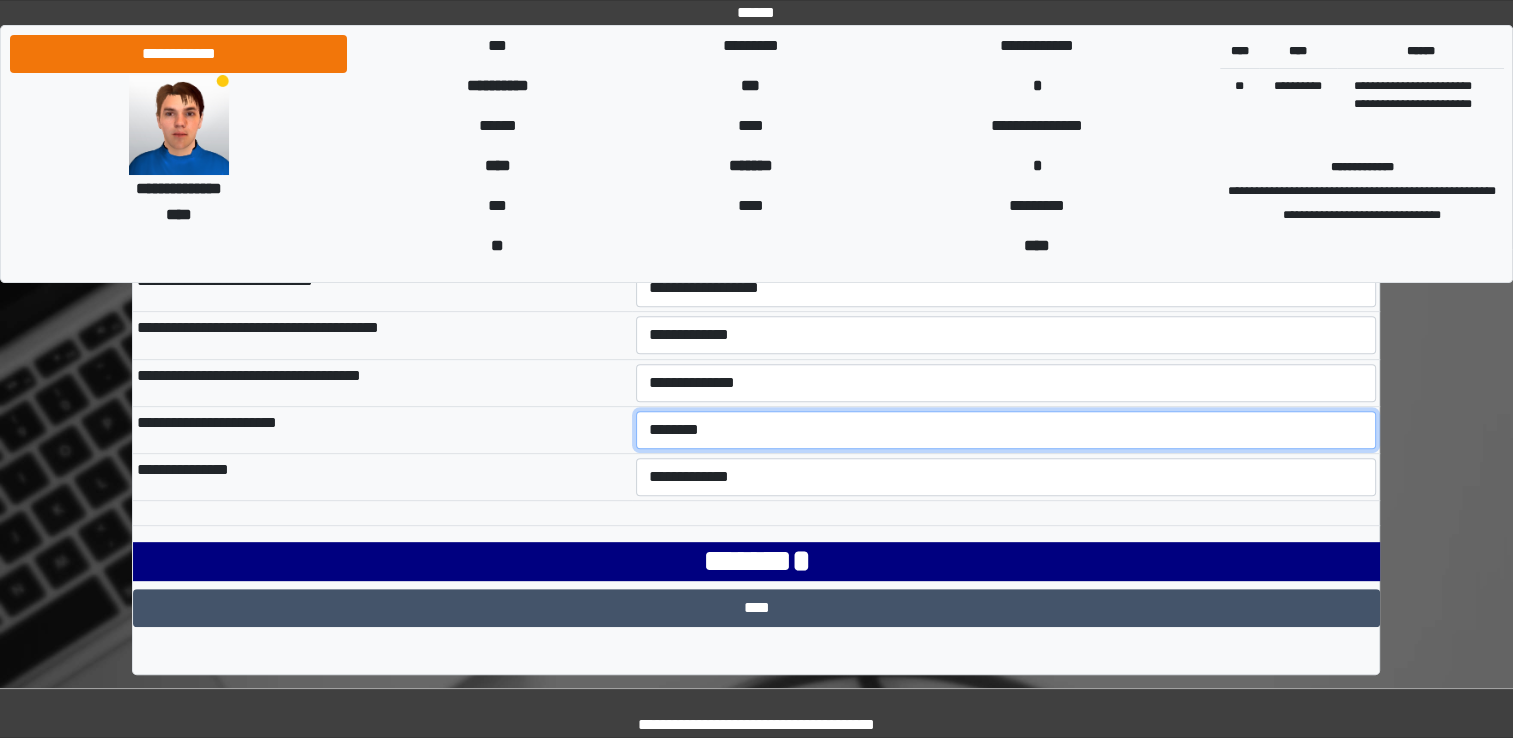 click on "**********" at bounding box center (1006, 430) 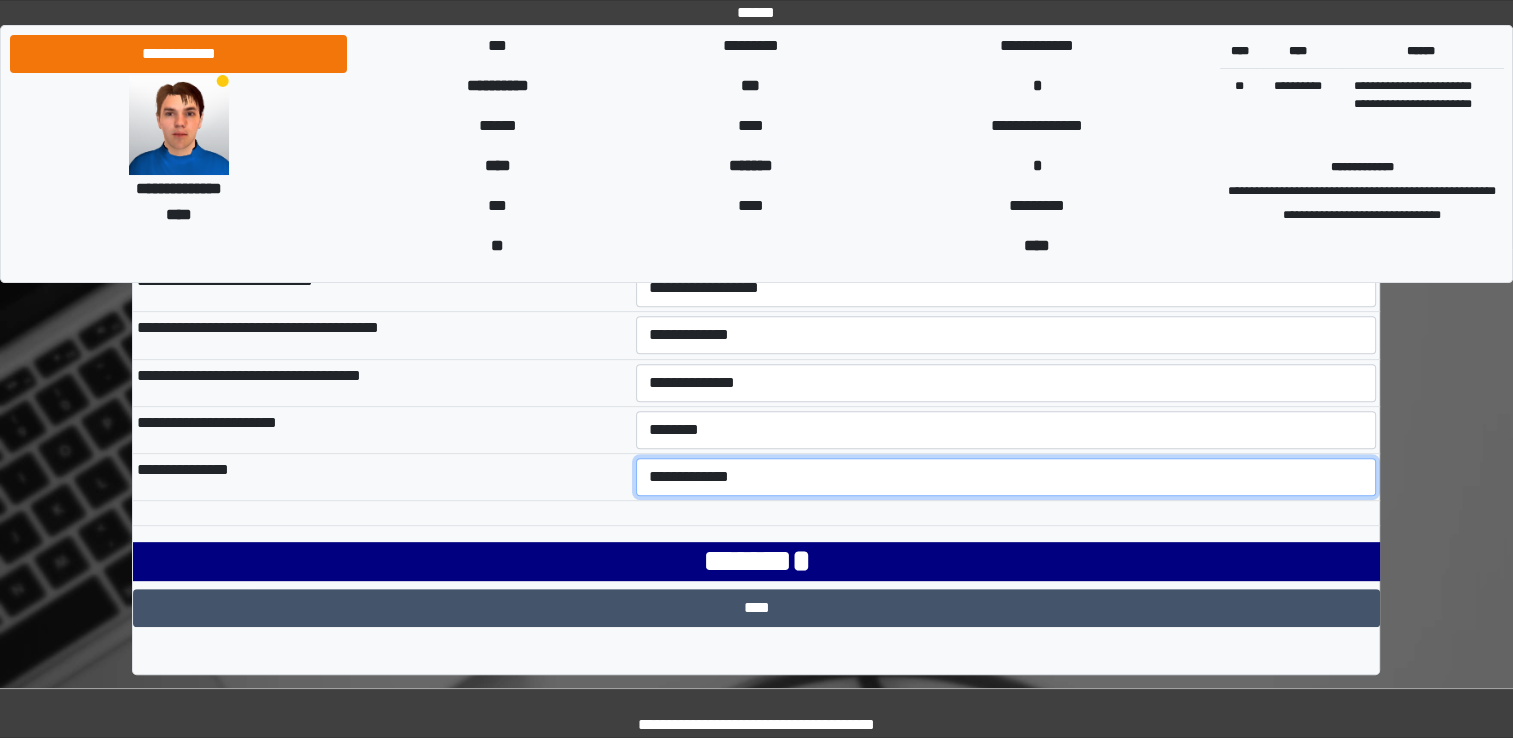 click on "**********" 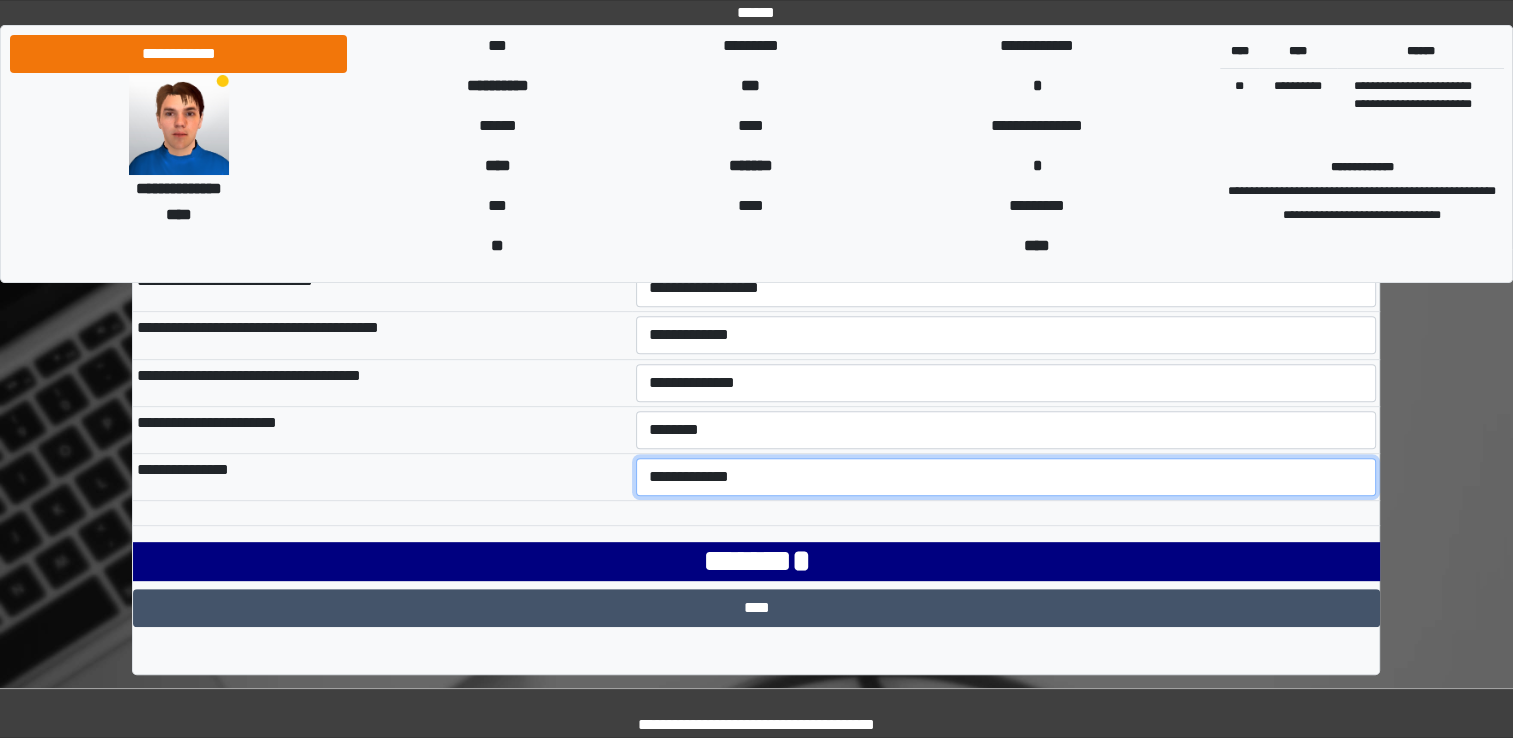 select on "***" 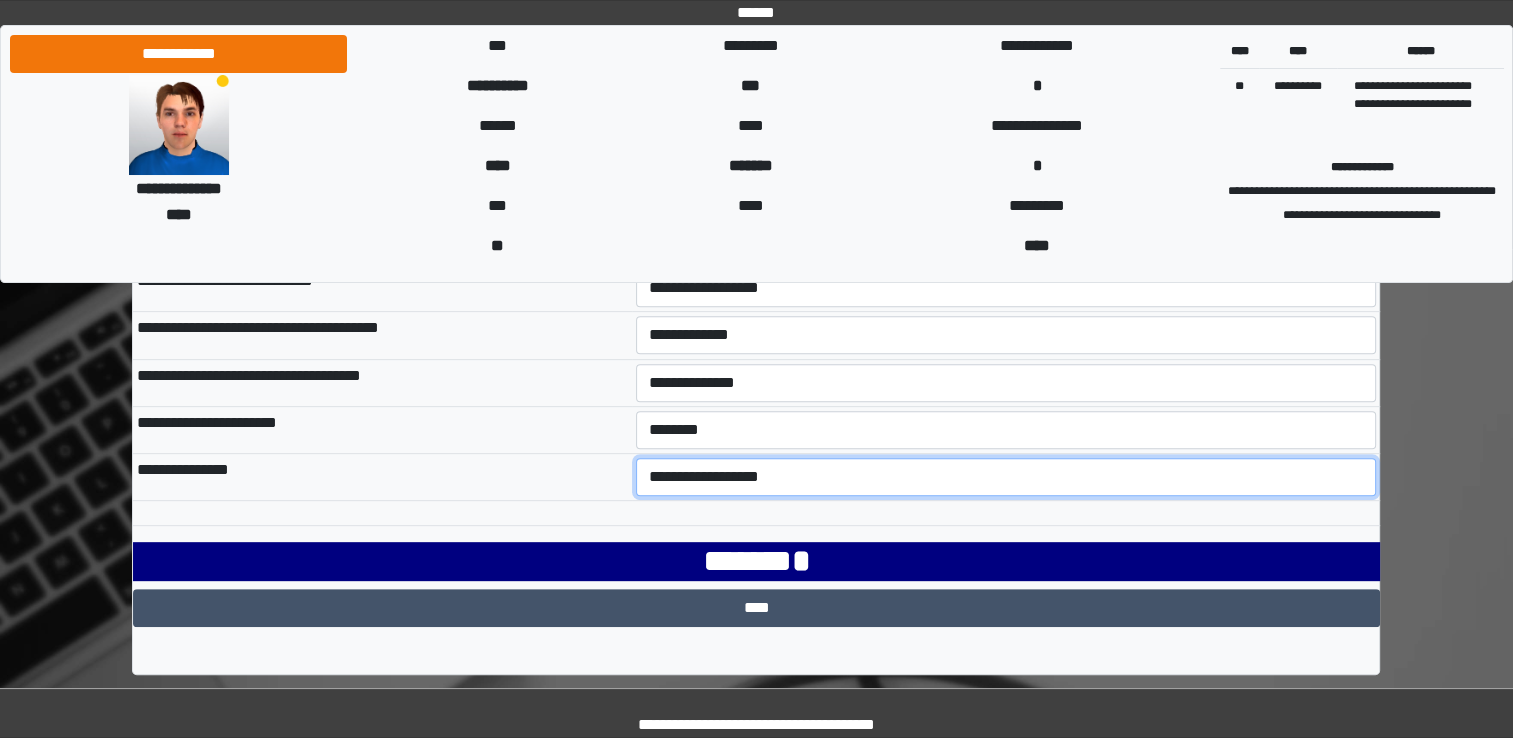 click on "**********" 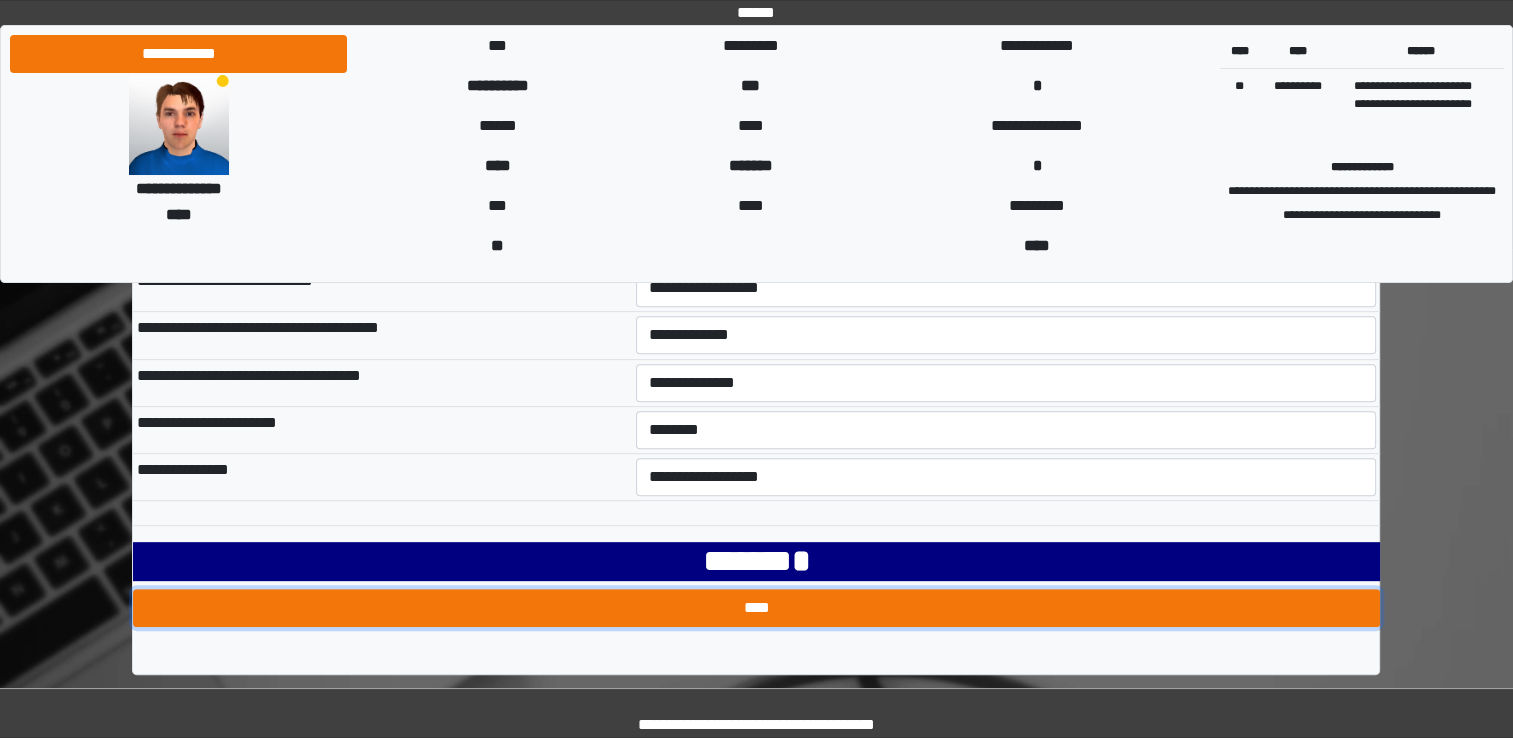 click on "****" 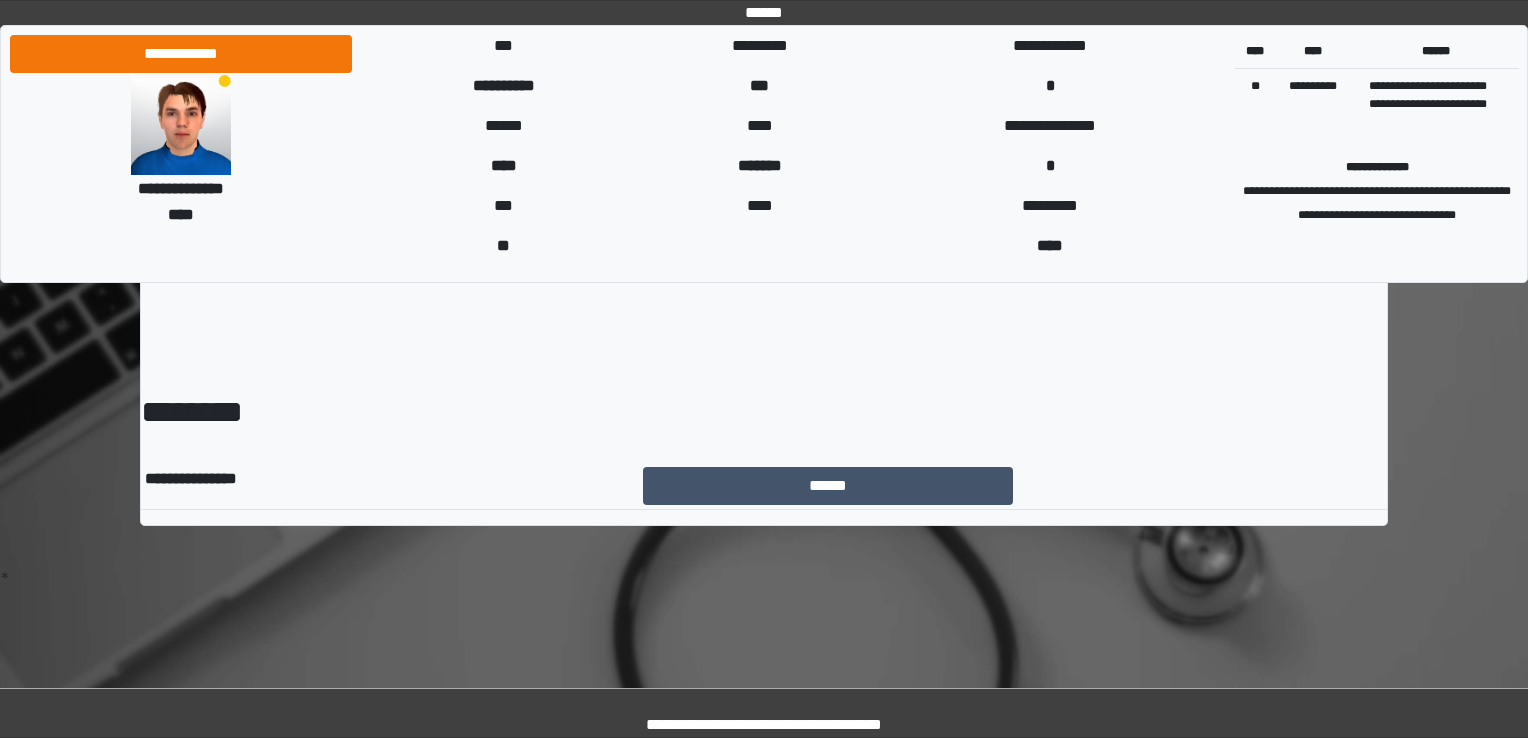 scroll, scrollTop: 0, scrollLeft: 0, axis: both 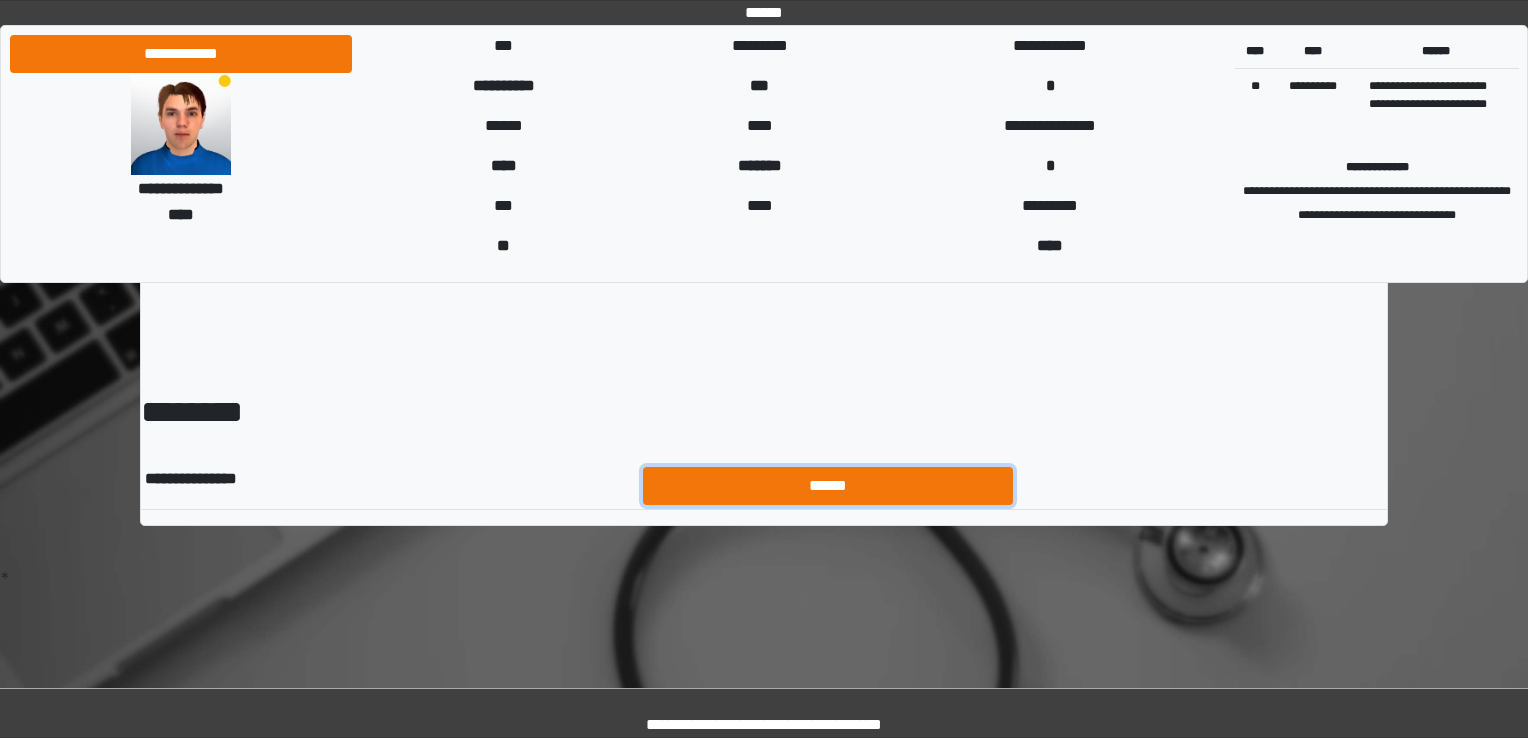 click on "******" at bounding box center [828, 486] 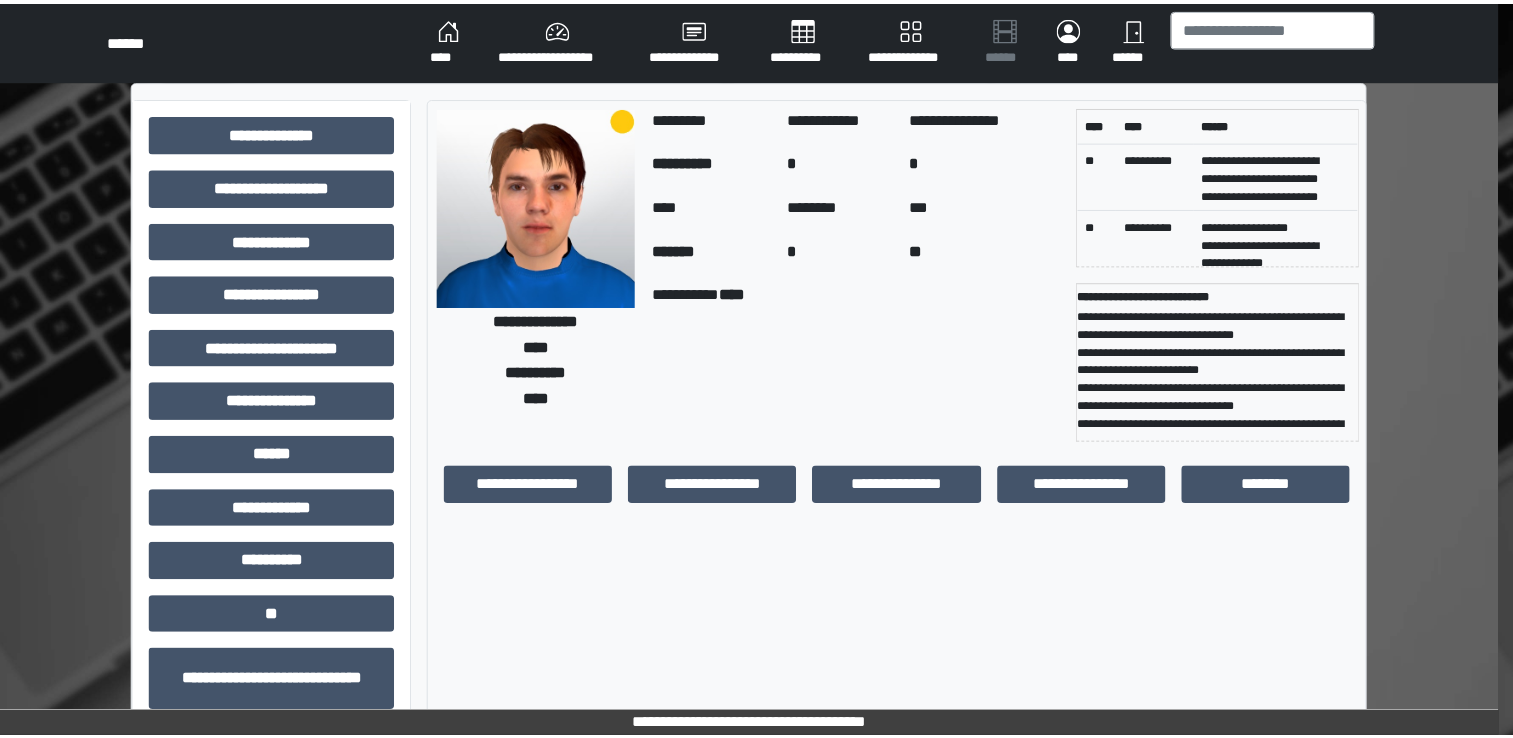 scroll, scrollTop: 0, scrollLeft: 0, axis: both 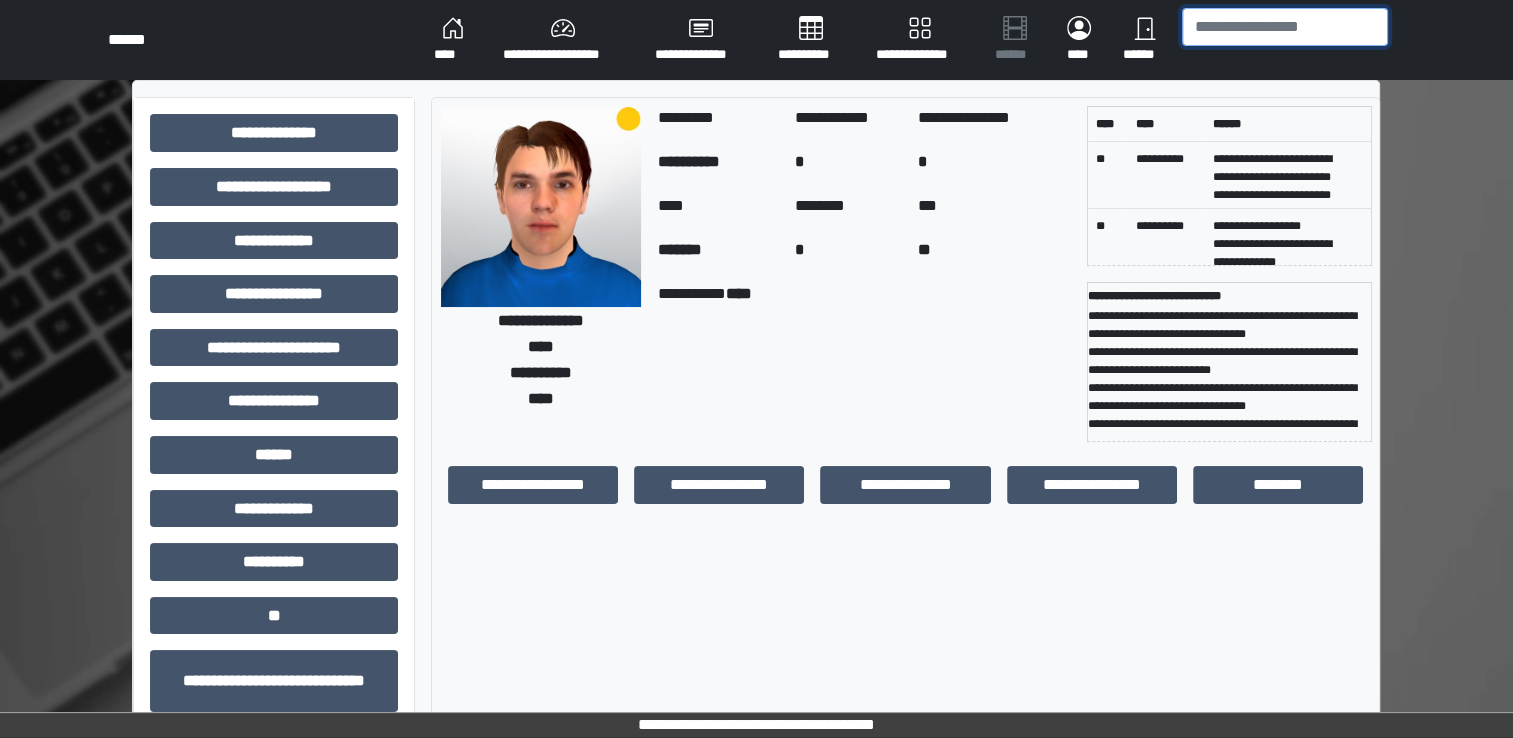 click at bounding box center (1285, 27) 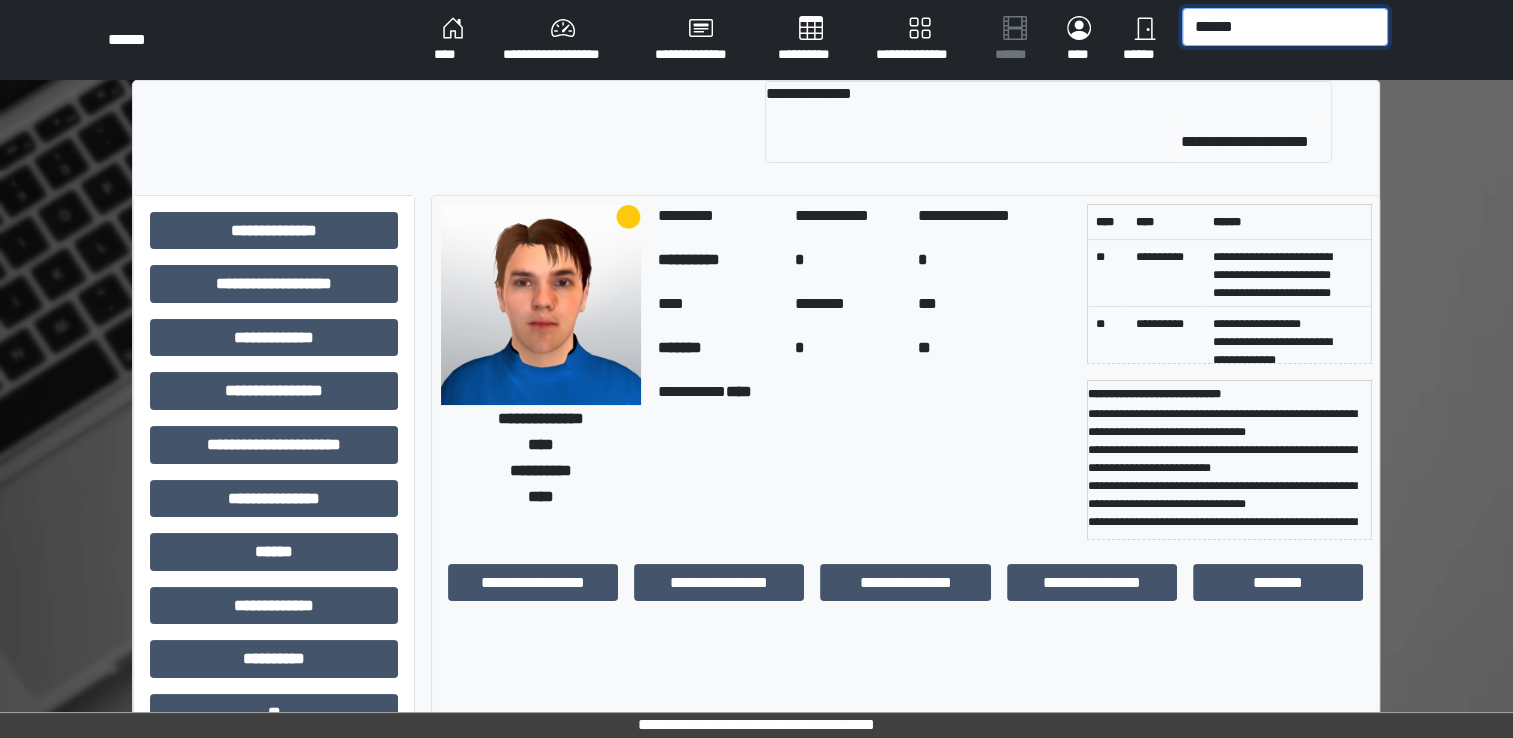 type on "******" 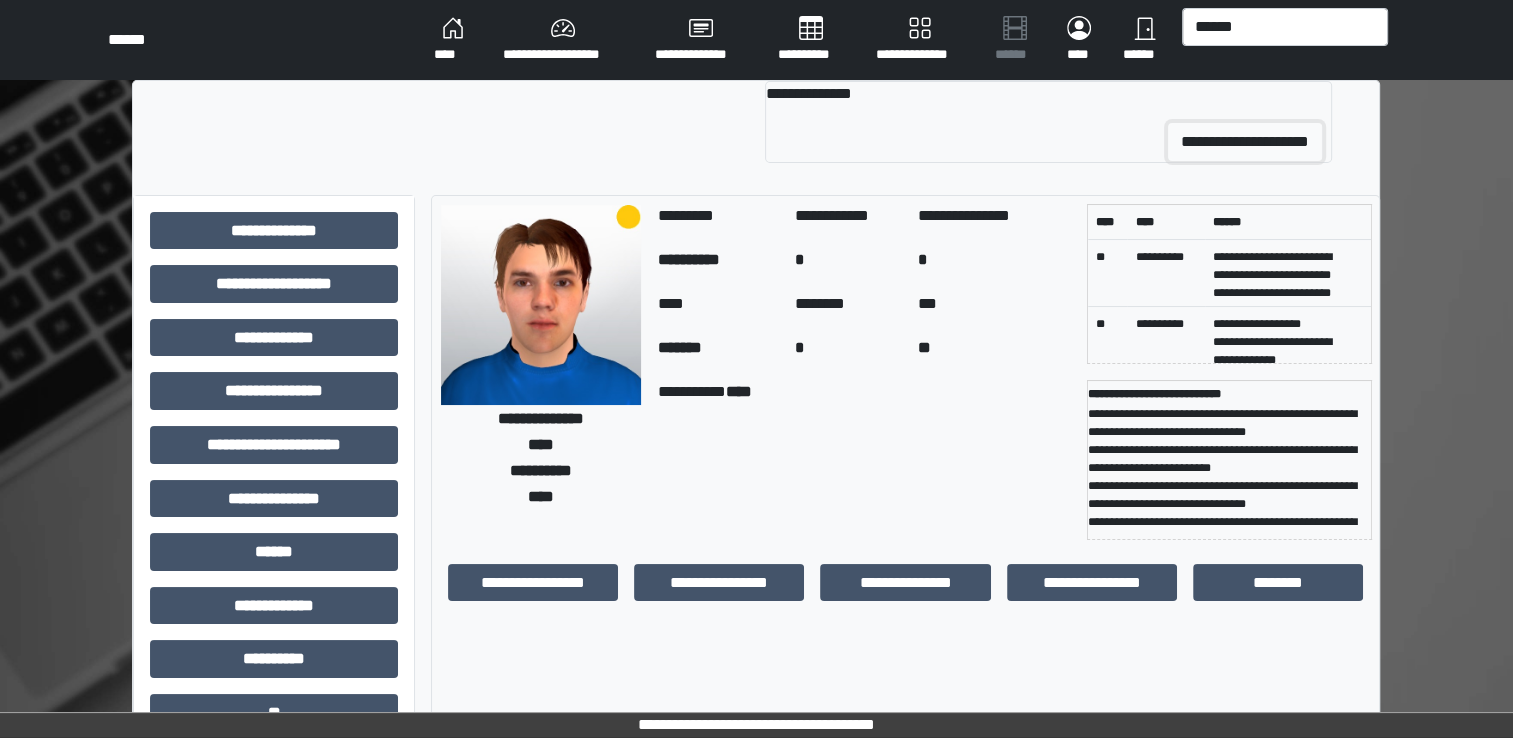 click on "**********" at bounding box center (1245, 142) 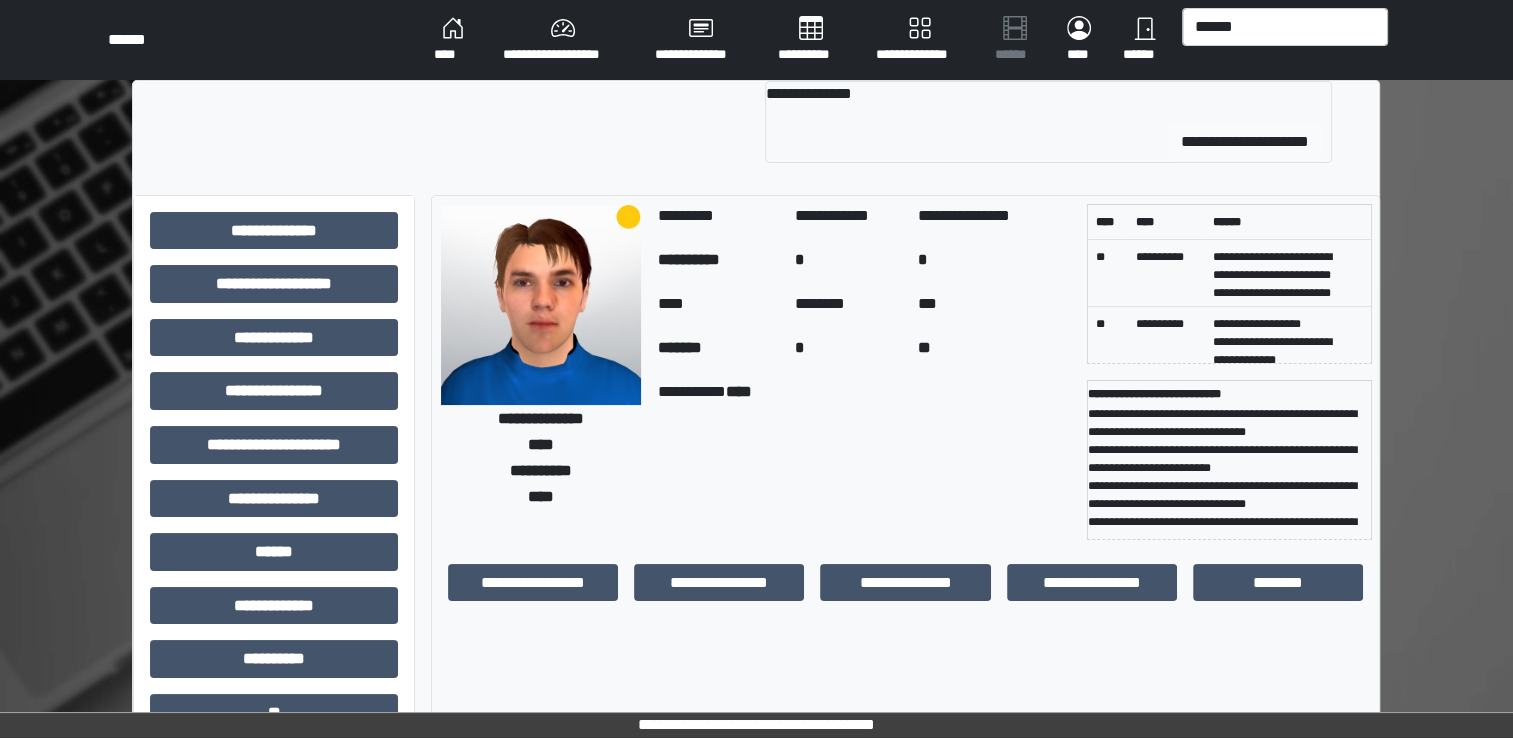 type 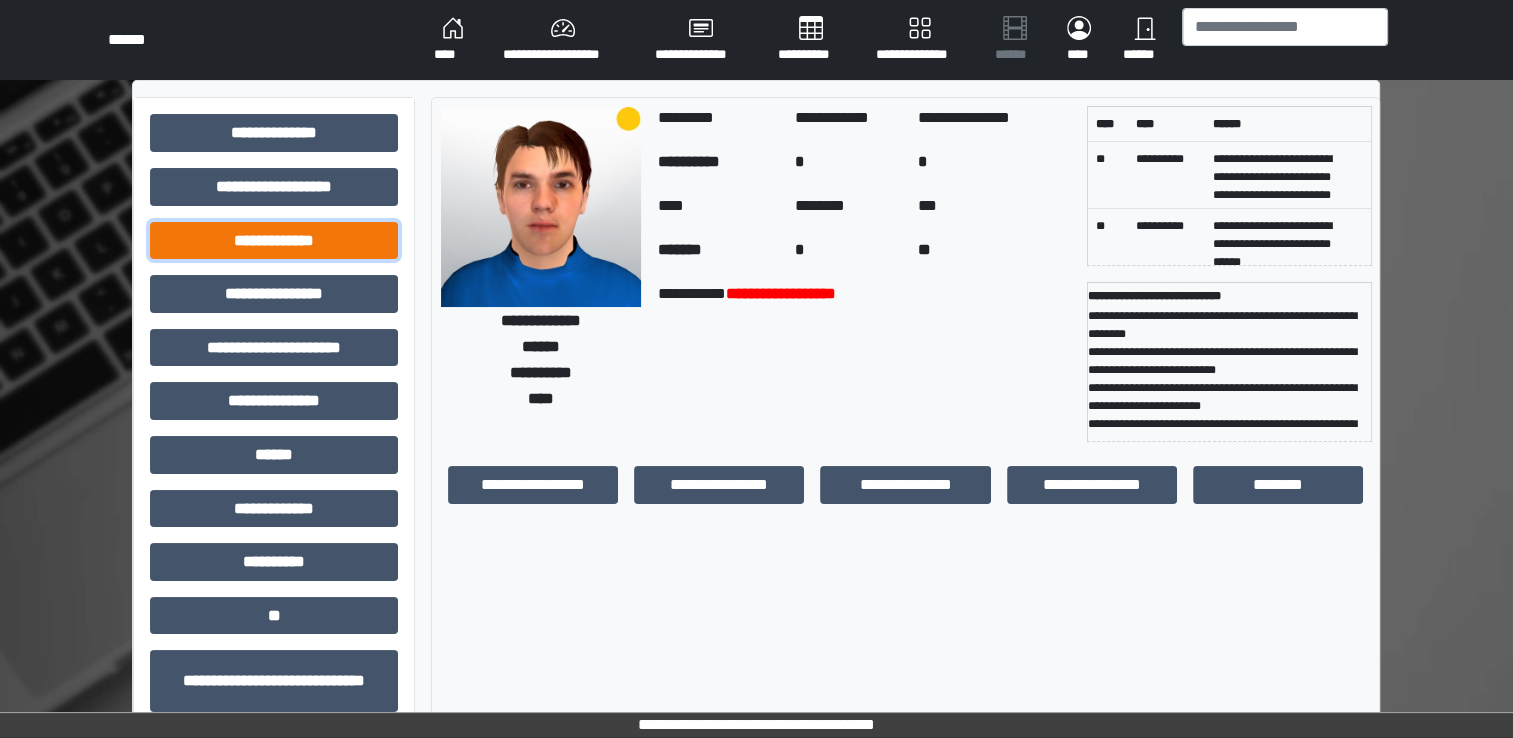 click on "**********" at bounding box center (274, 241) 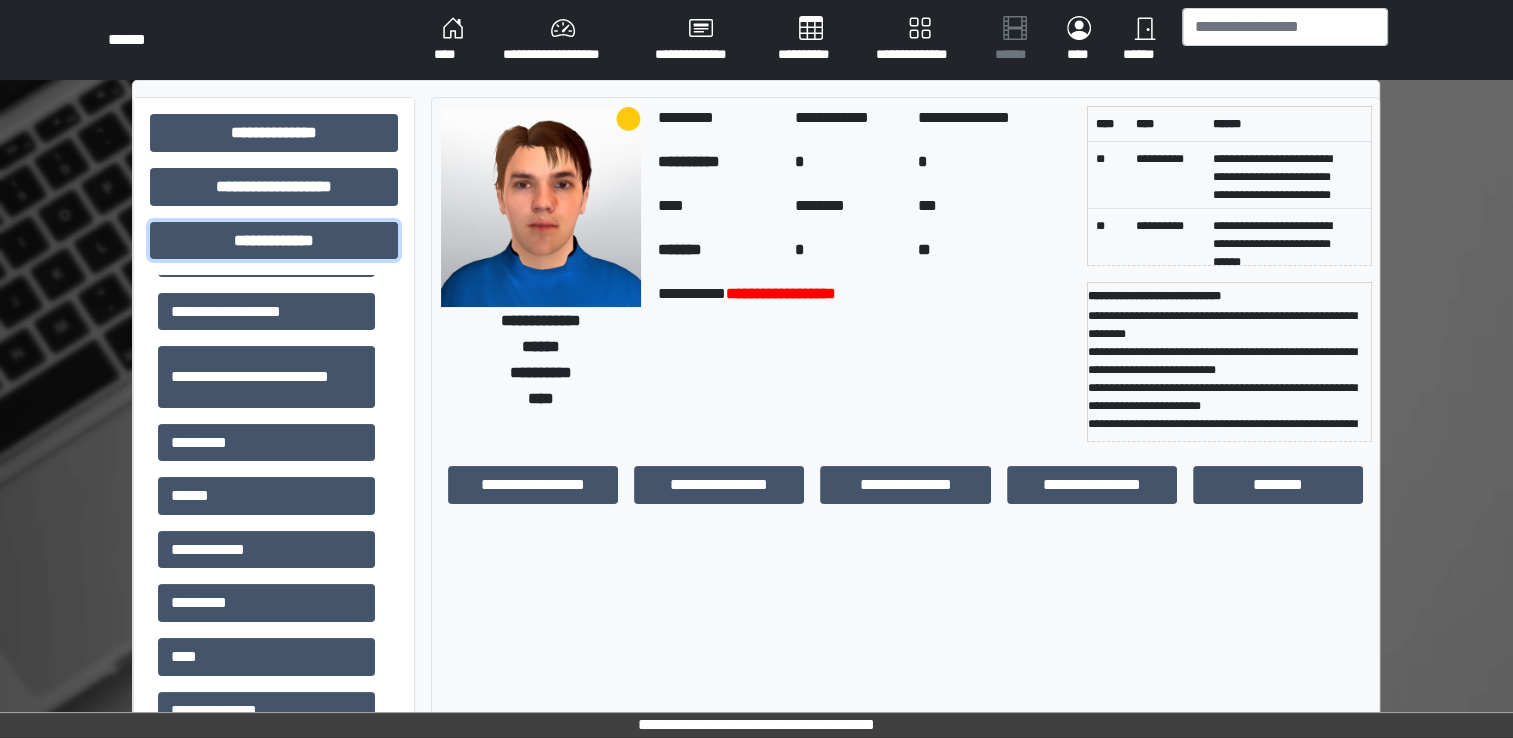 scroll, scrollTop: 487, scrollLeft: 0, axis: vertical 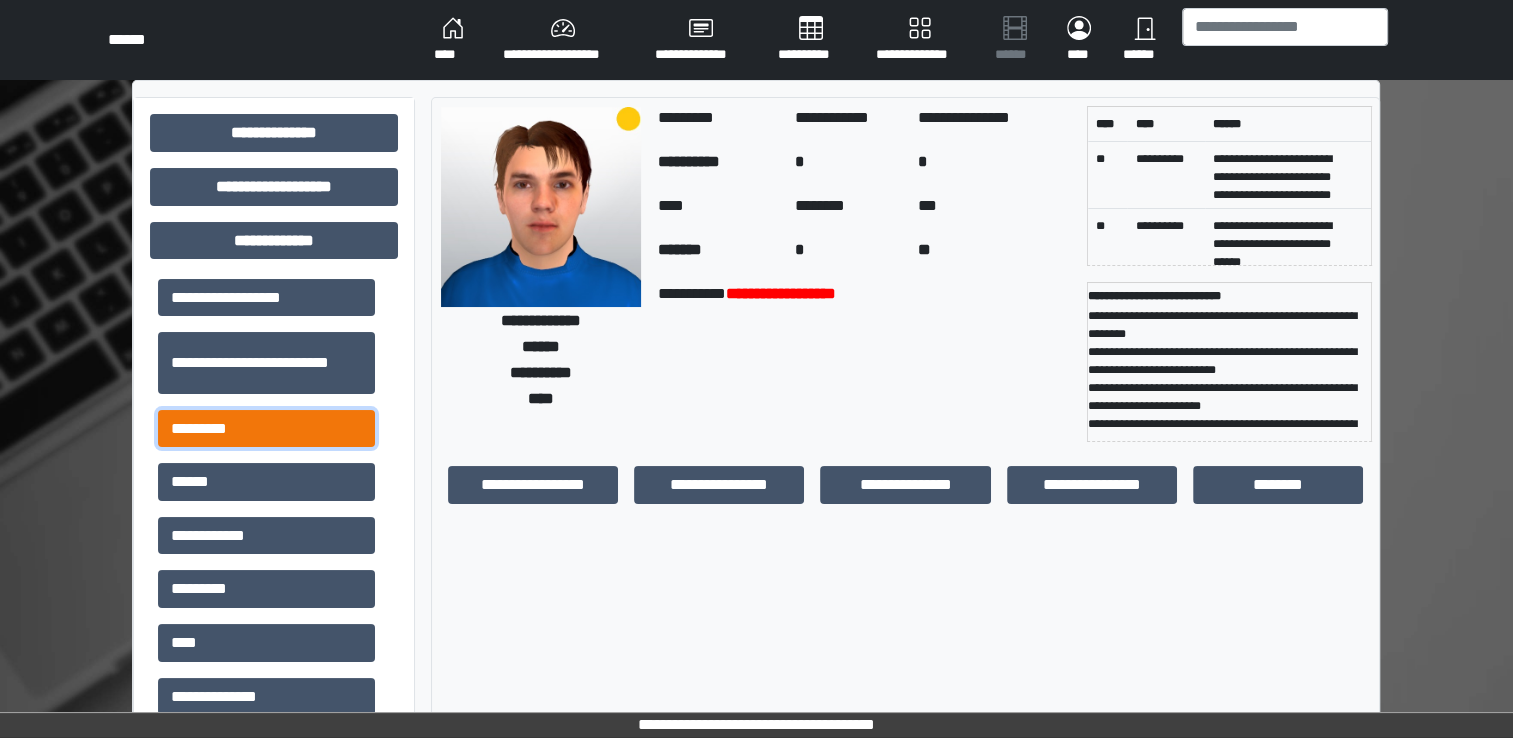 click on "*********" at bounding box center (266, 429) 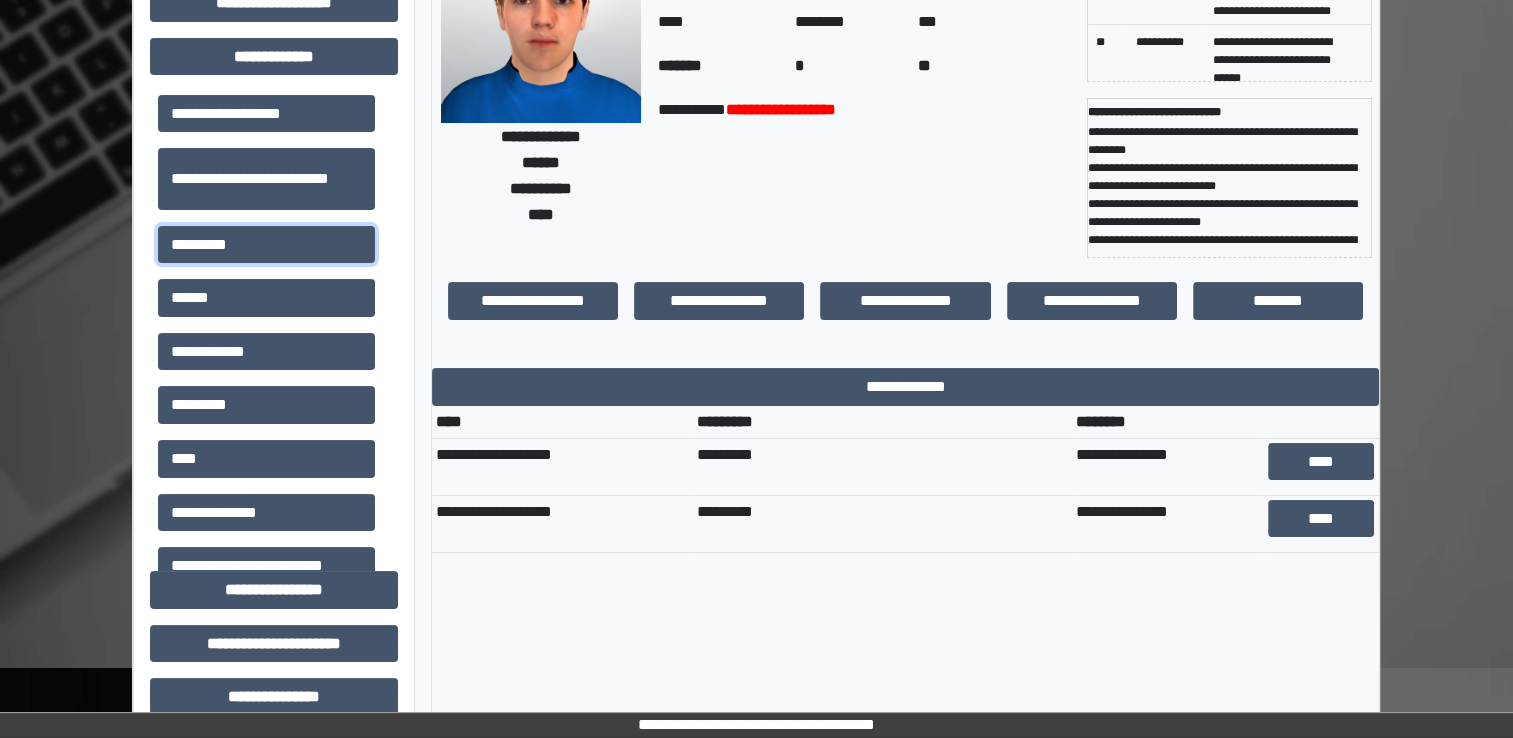 scroll, scrollTop: 187, scrollLeft: 0, axis: vertical 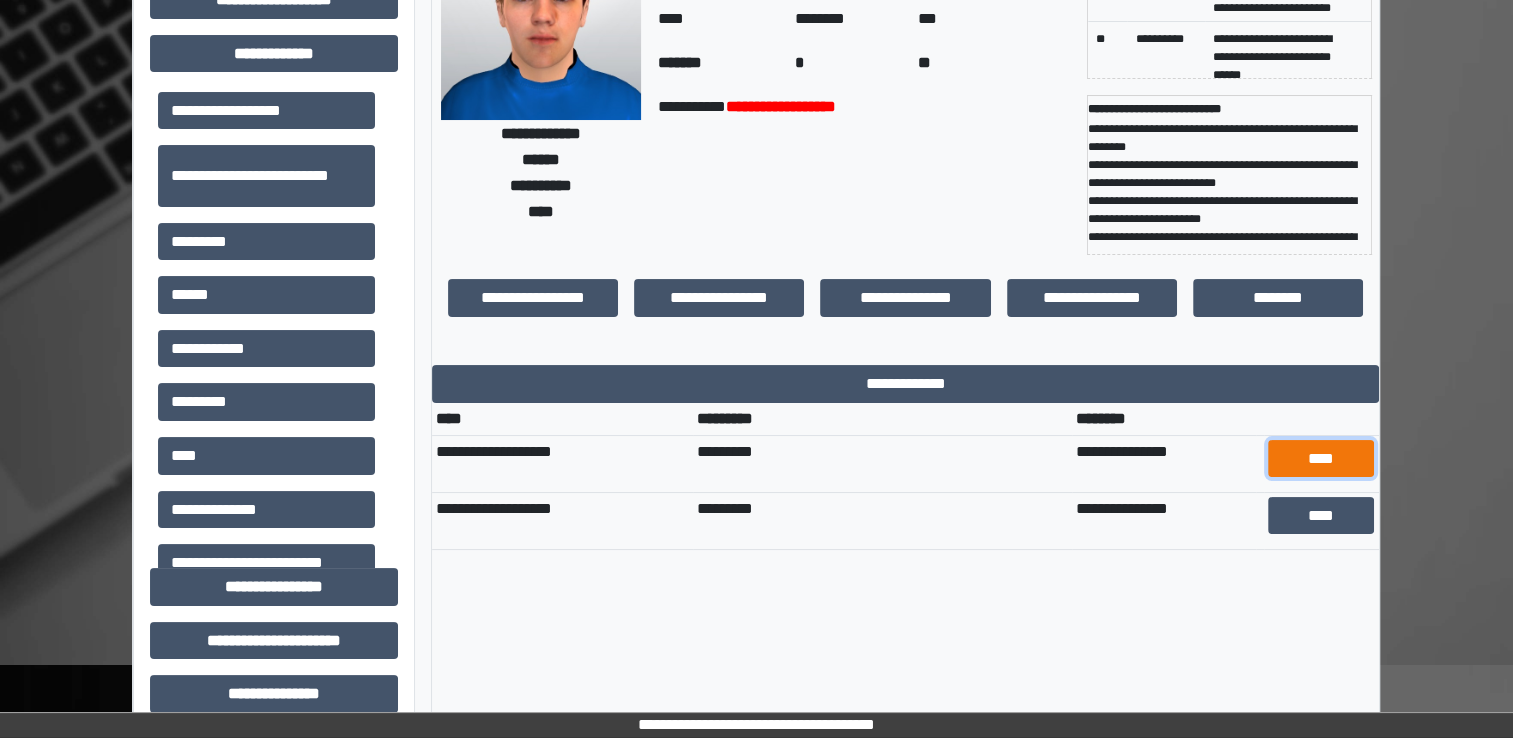 click on "****" at bounding box center (1321, 459) 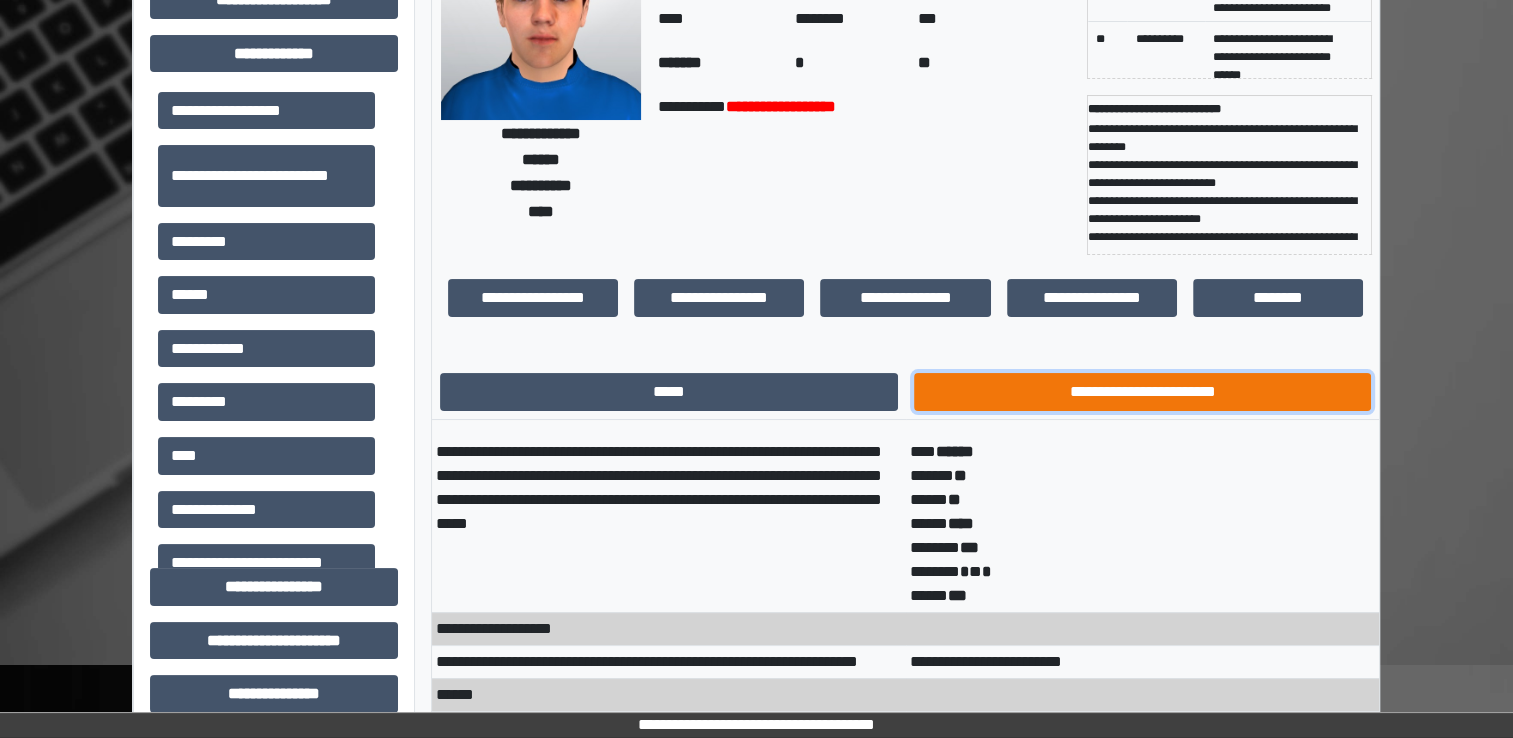 click on "**********" at bounding box center [1143, 392] 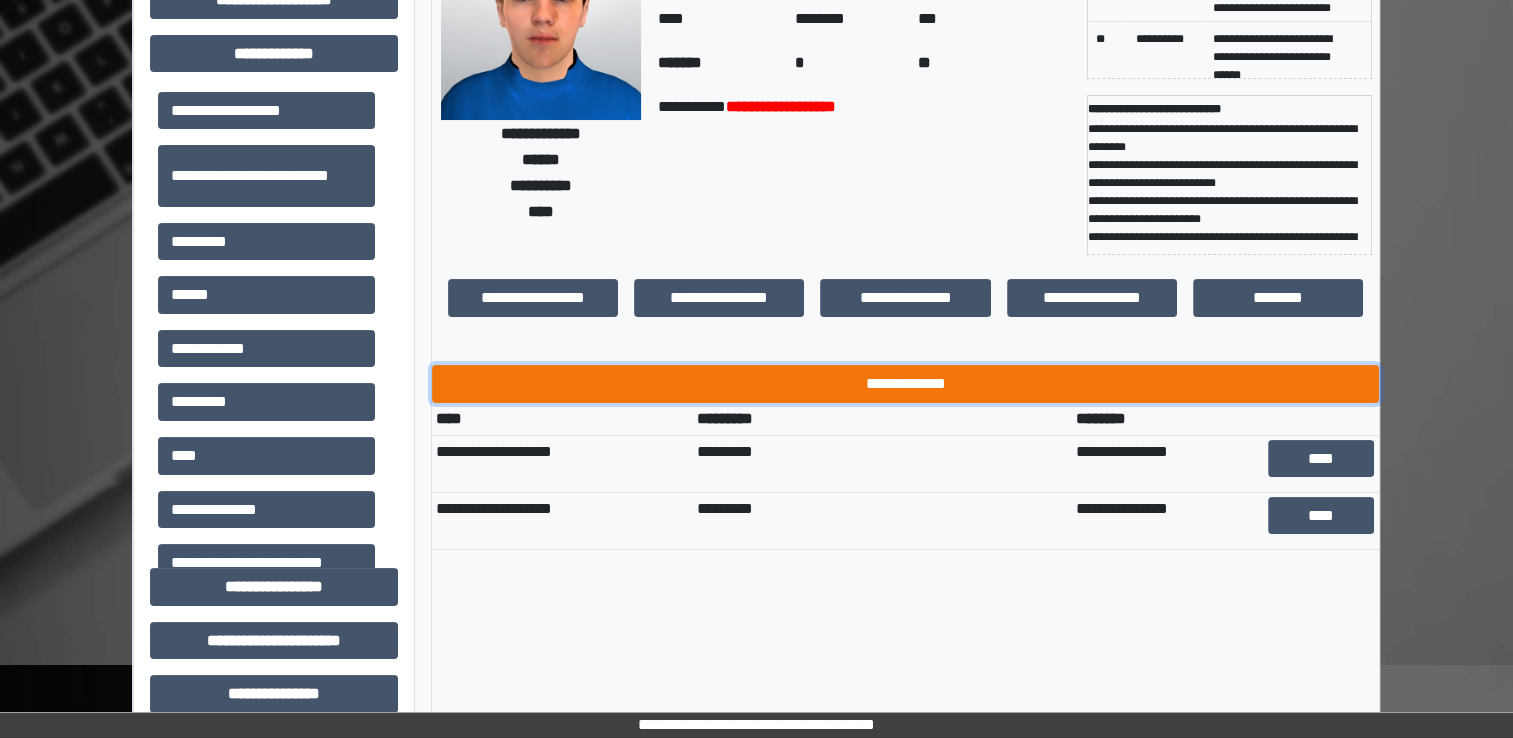 click on "**********" at bounding box center (905, 384) 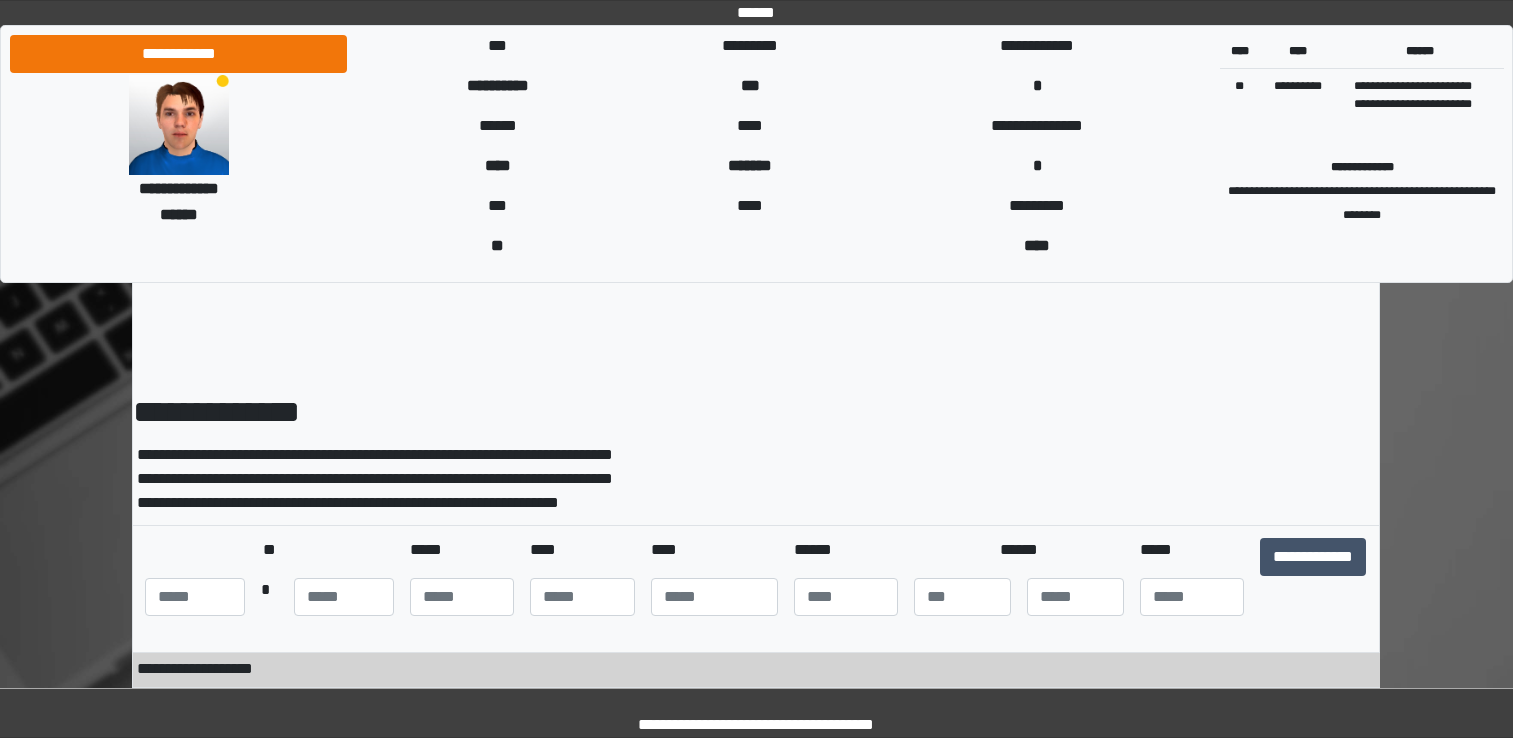 scroll, scrollTop: 0, scrollLeft: 0, axis: both 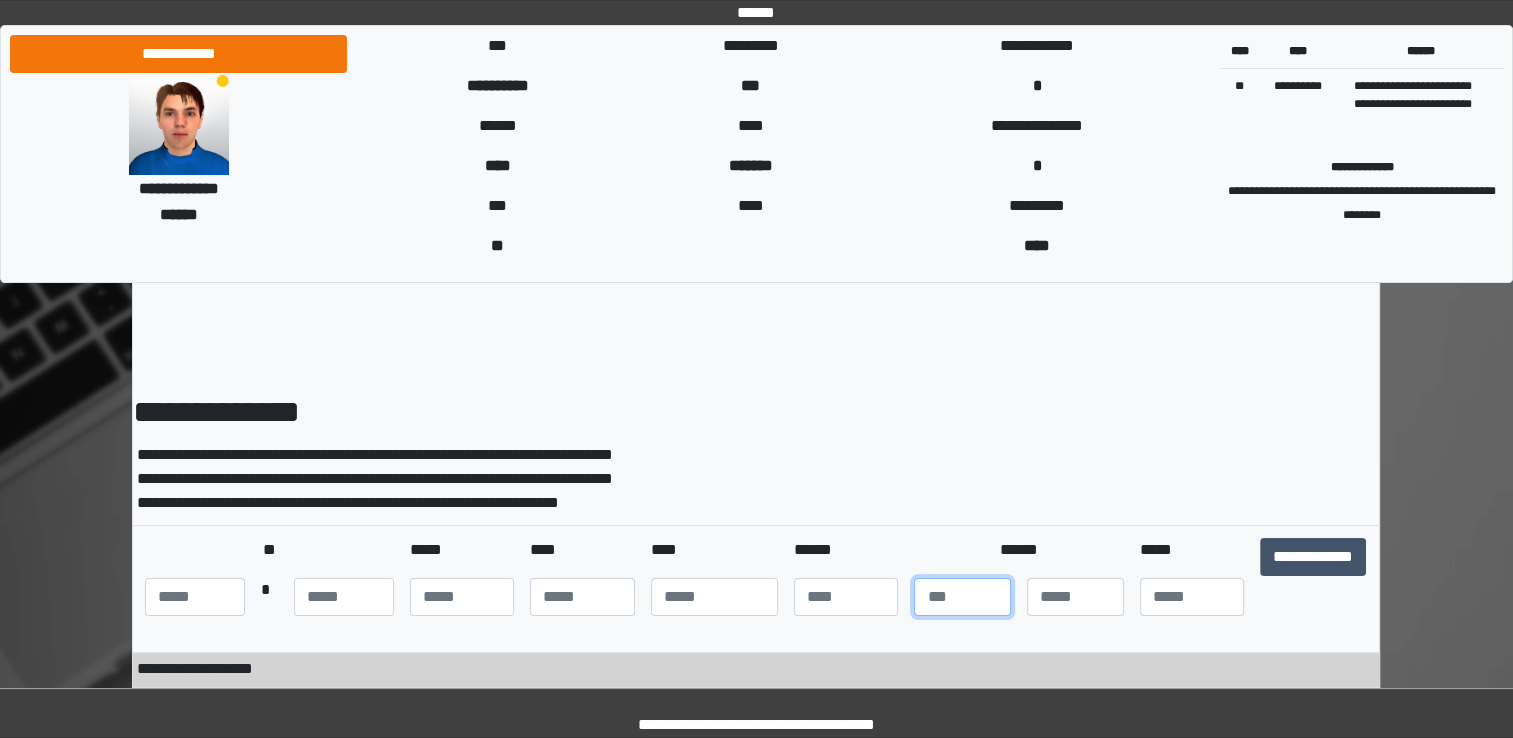 click at bounding box center (962, 597) 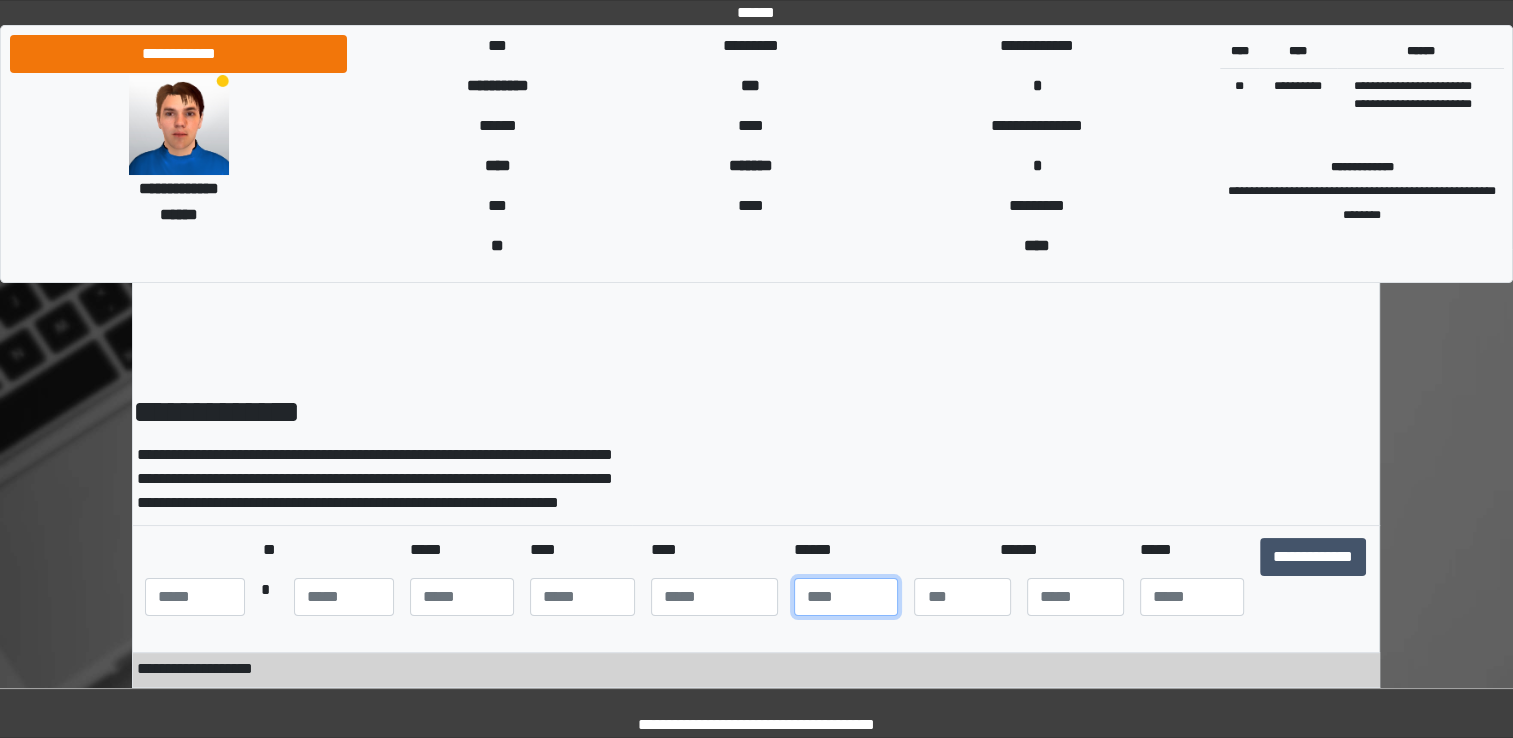 click at bounding box center [846, 597] 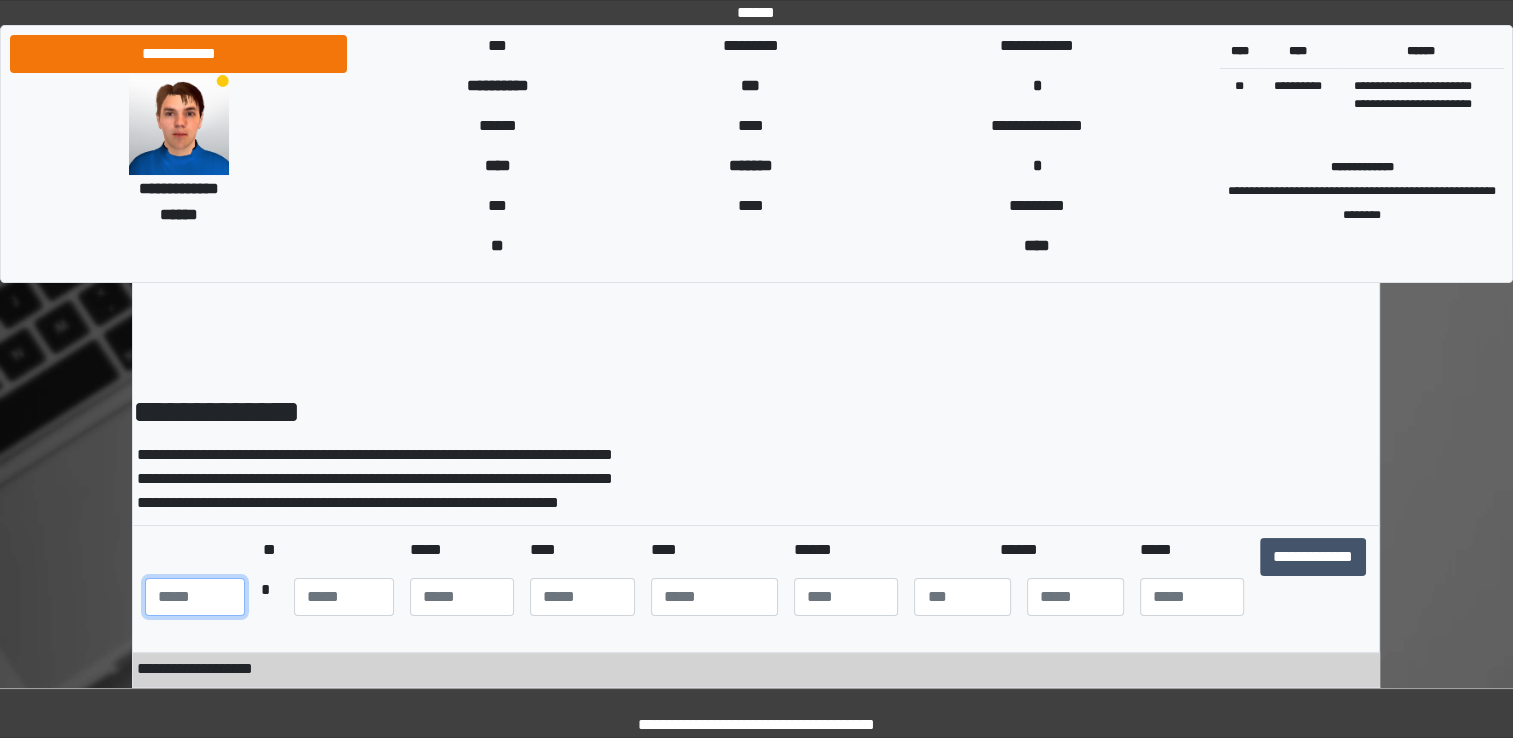 click at bounding box center [195, 597] 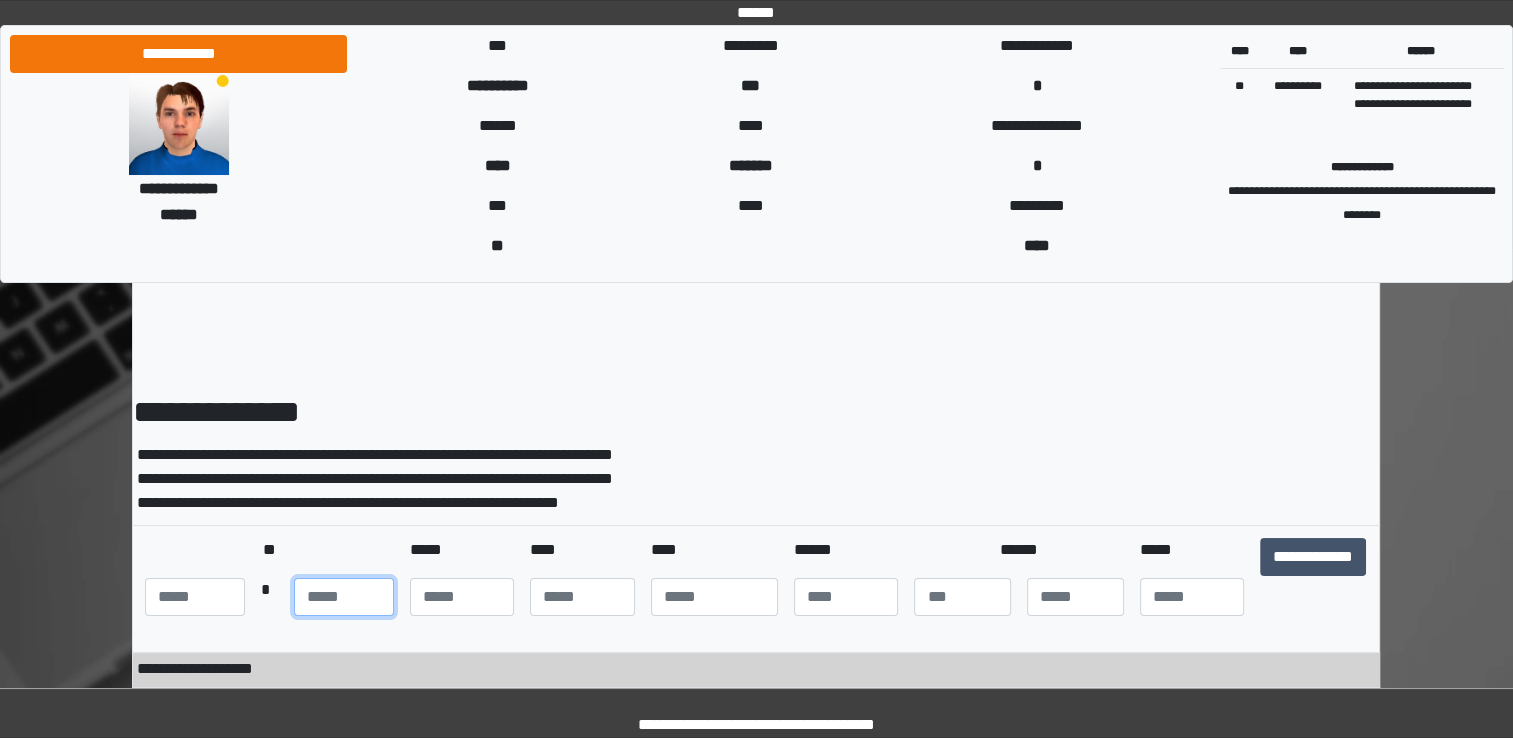click at bounding box center (344, 597) 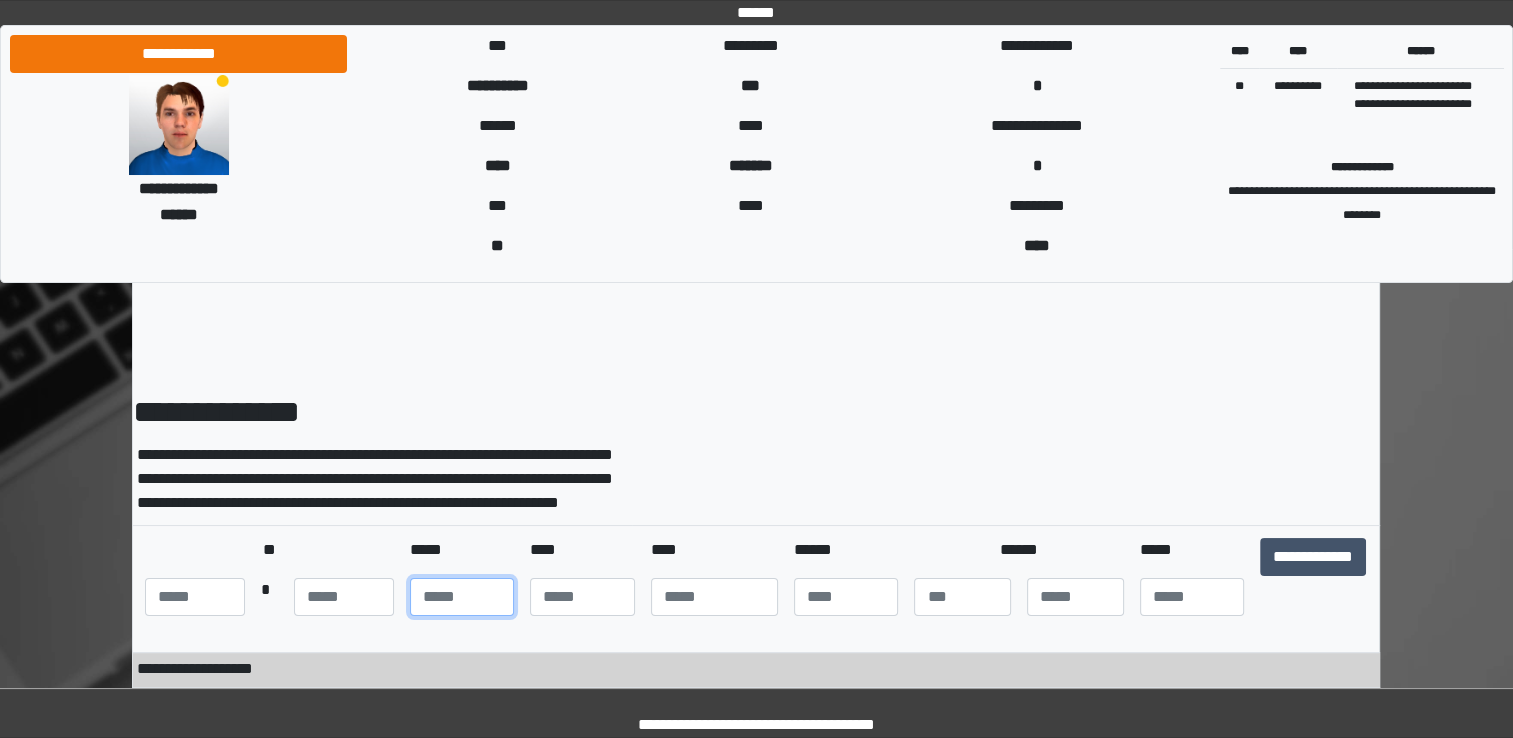 click at bounding box center (462, 597) 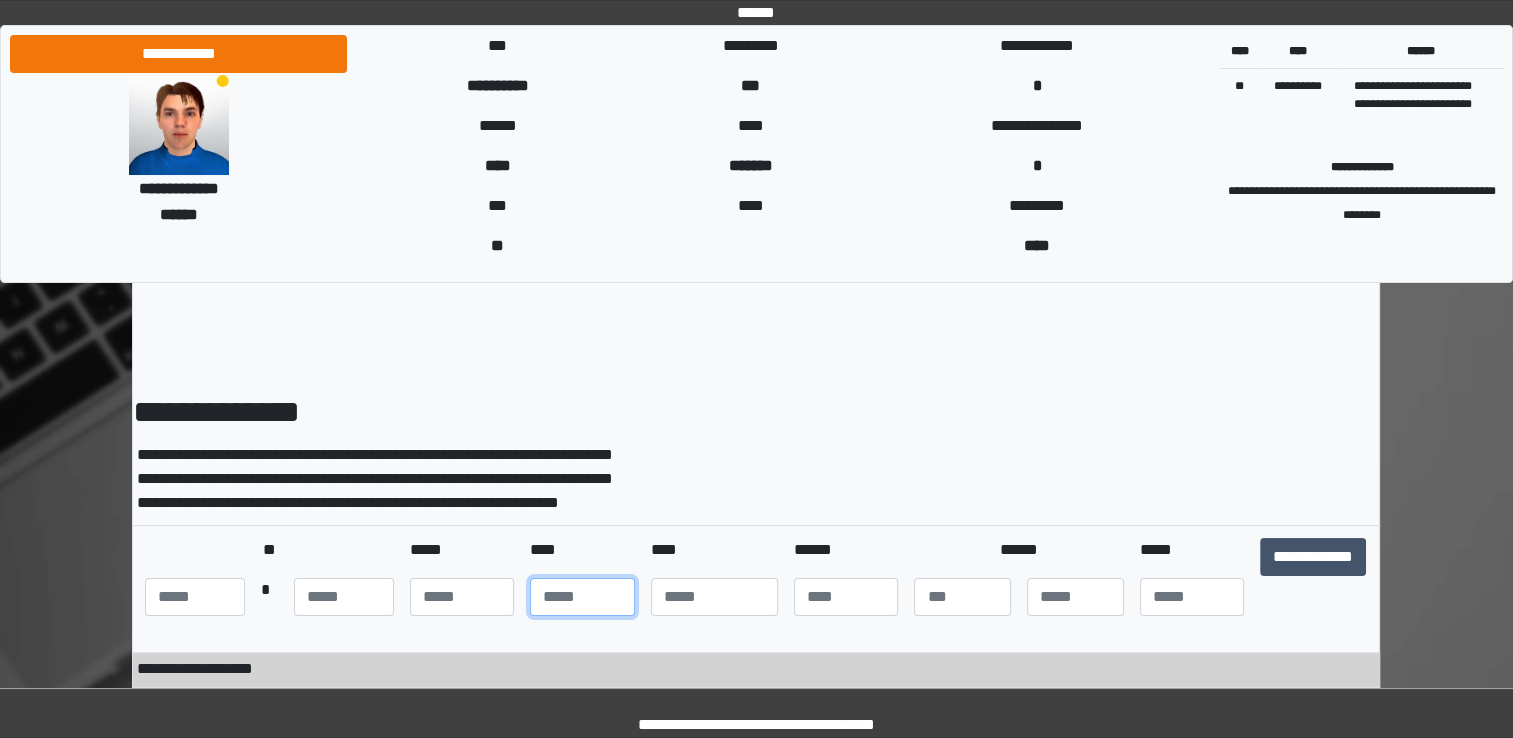 click at bounding box center (582, 597) 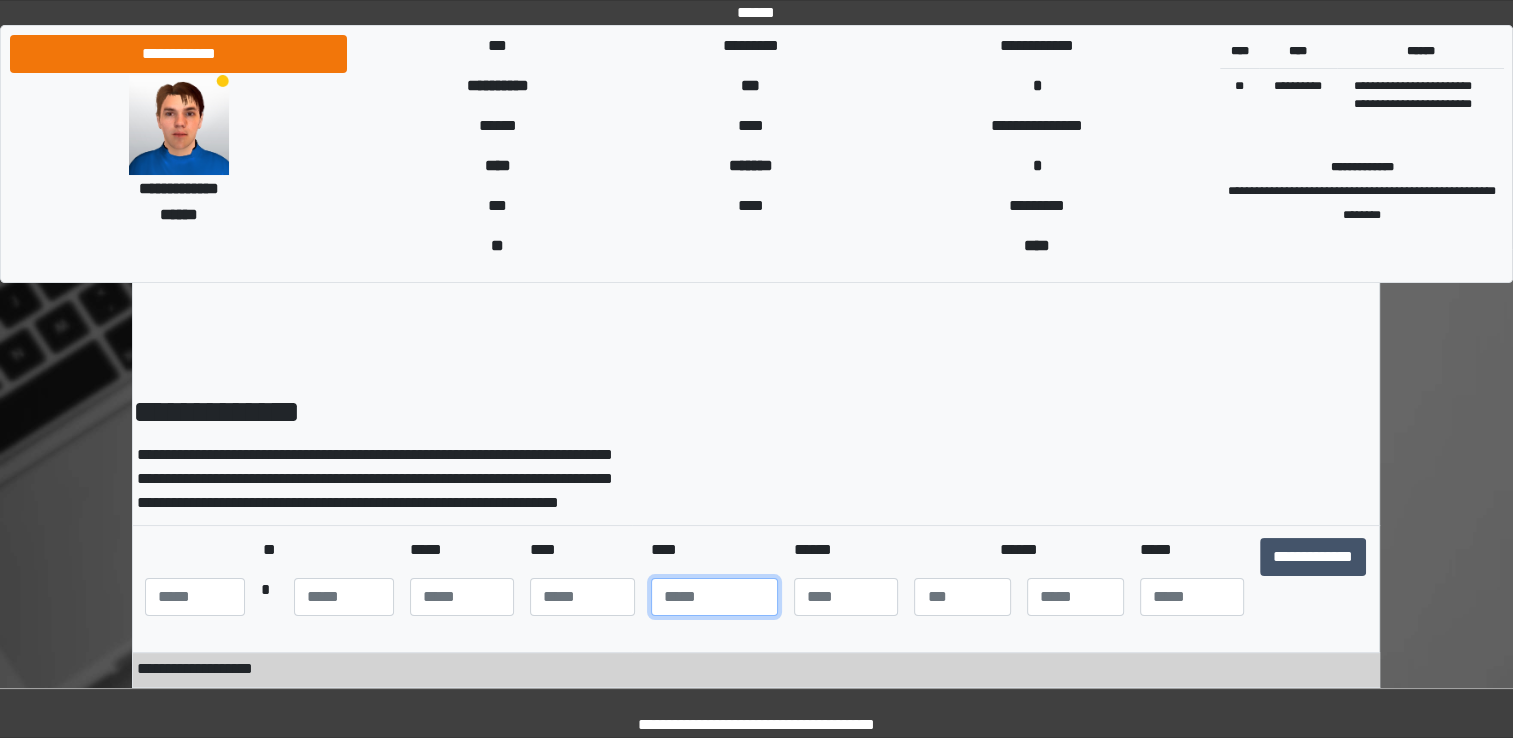 click at bounding box center [714, 597] 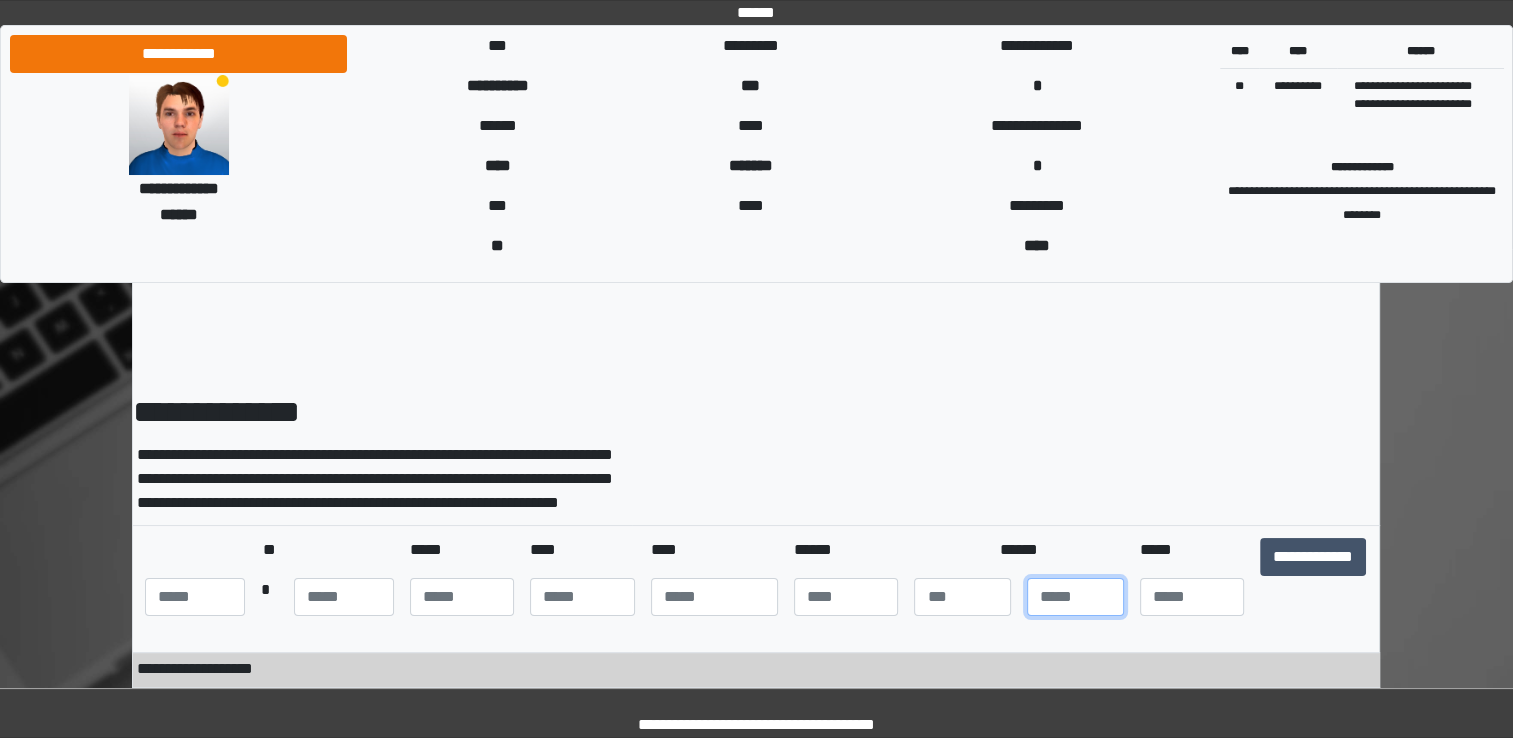 click at bounding box center (1075, 597) 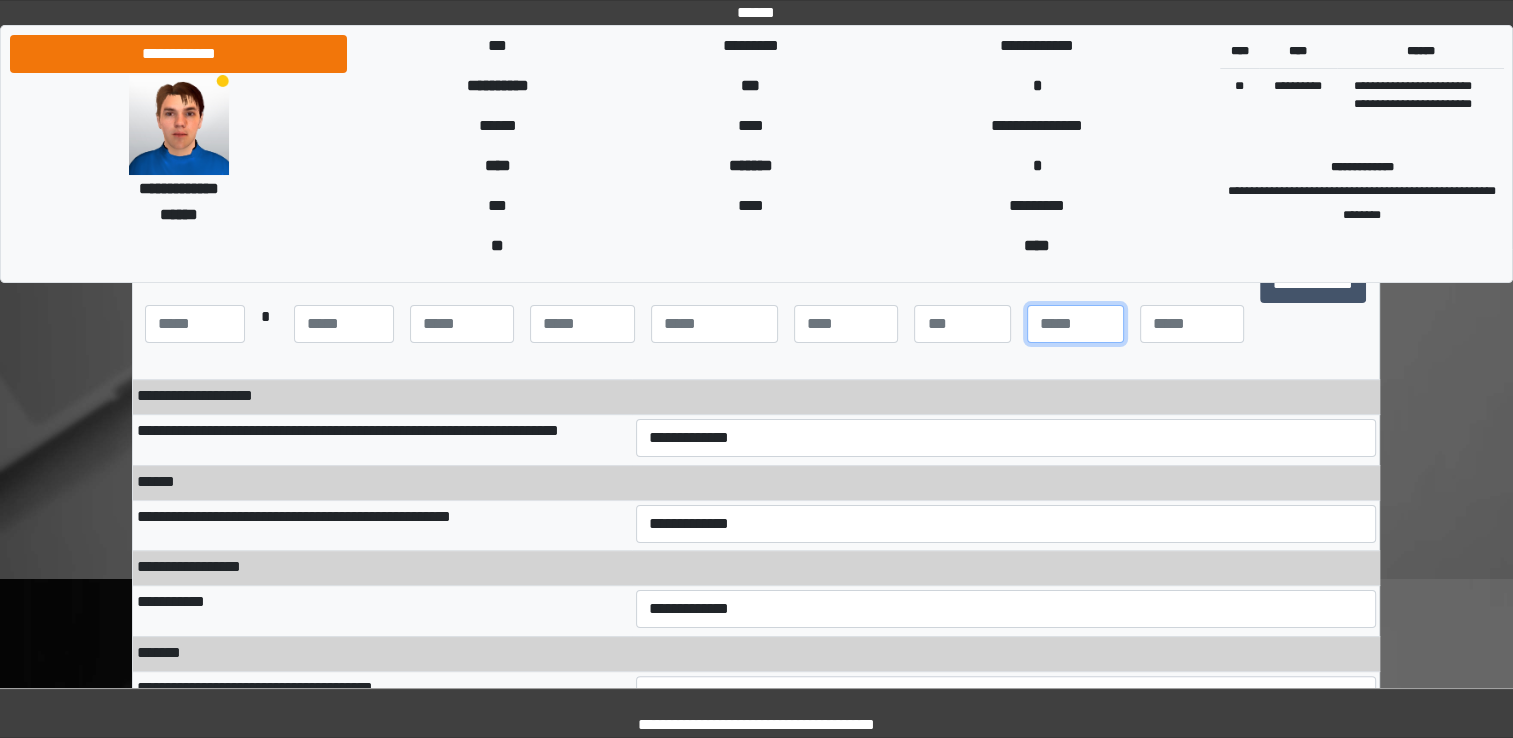 scroll, scrollTop: 275, scrollLeft: 0, axis: vertical 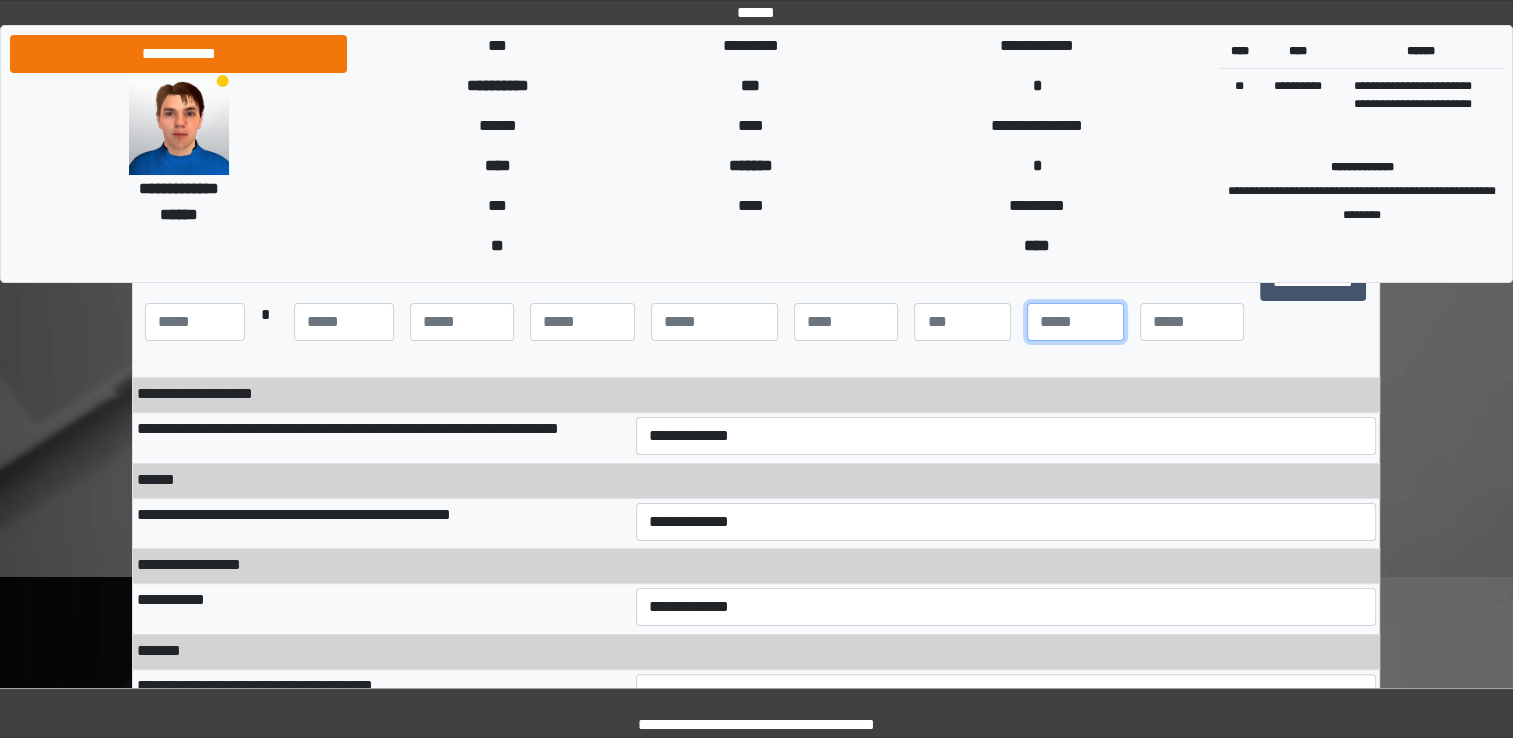 type on "*" 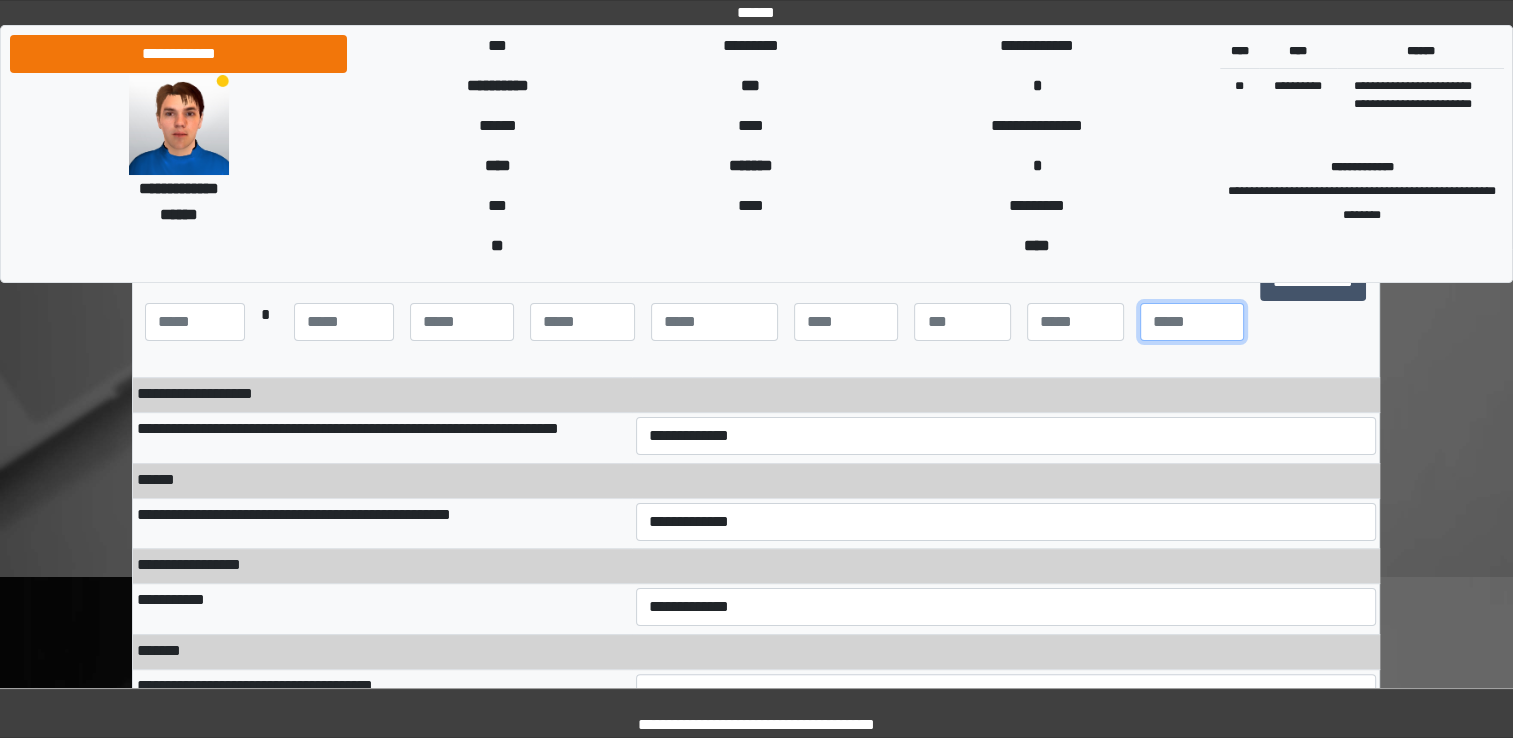 click at bounding box center [1192, 322] 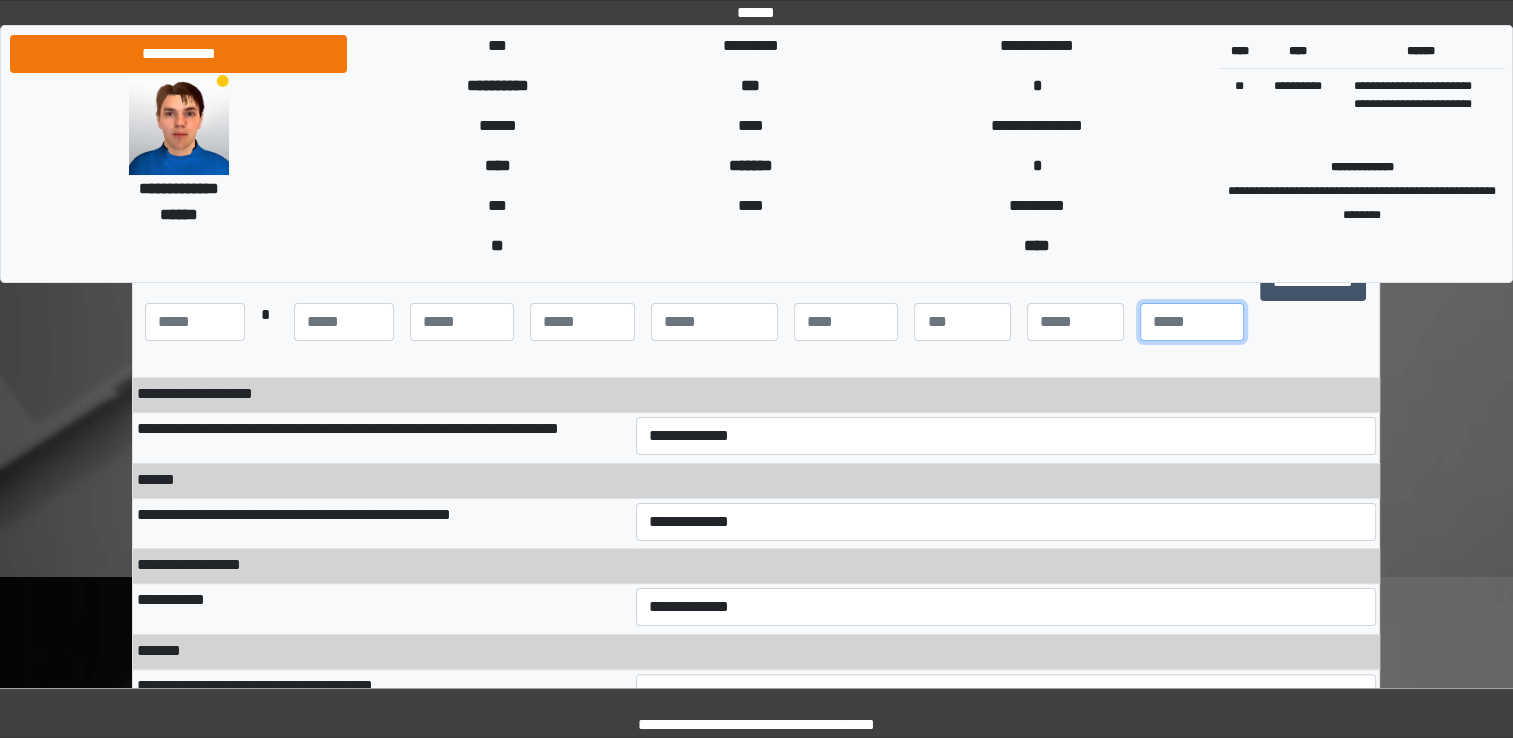 type on "**" 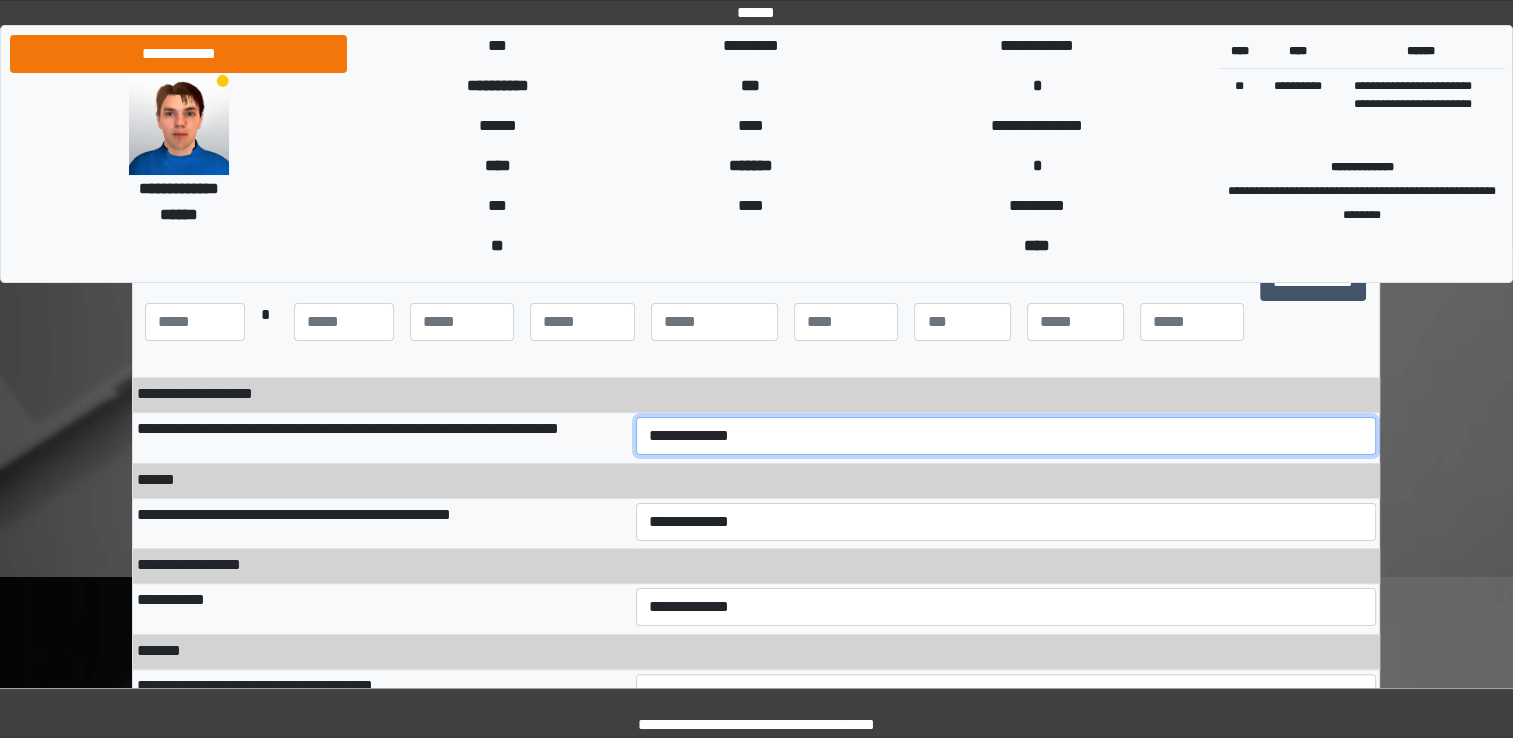 click on "**********" at bounding box center [1006, 436] 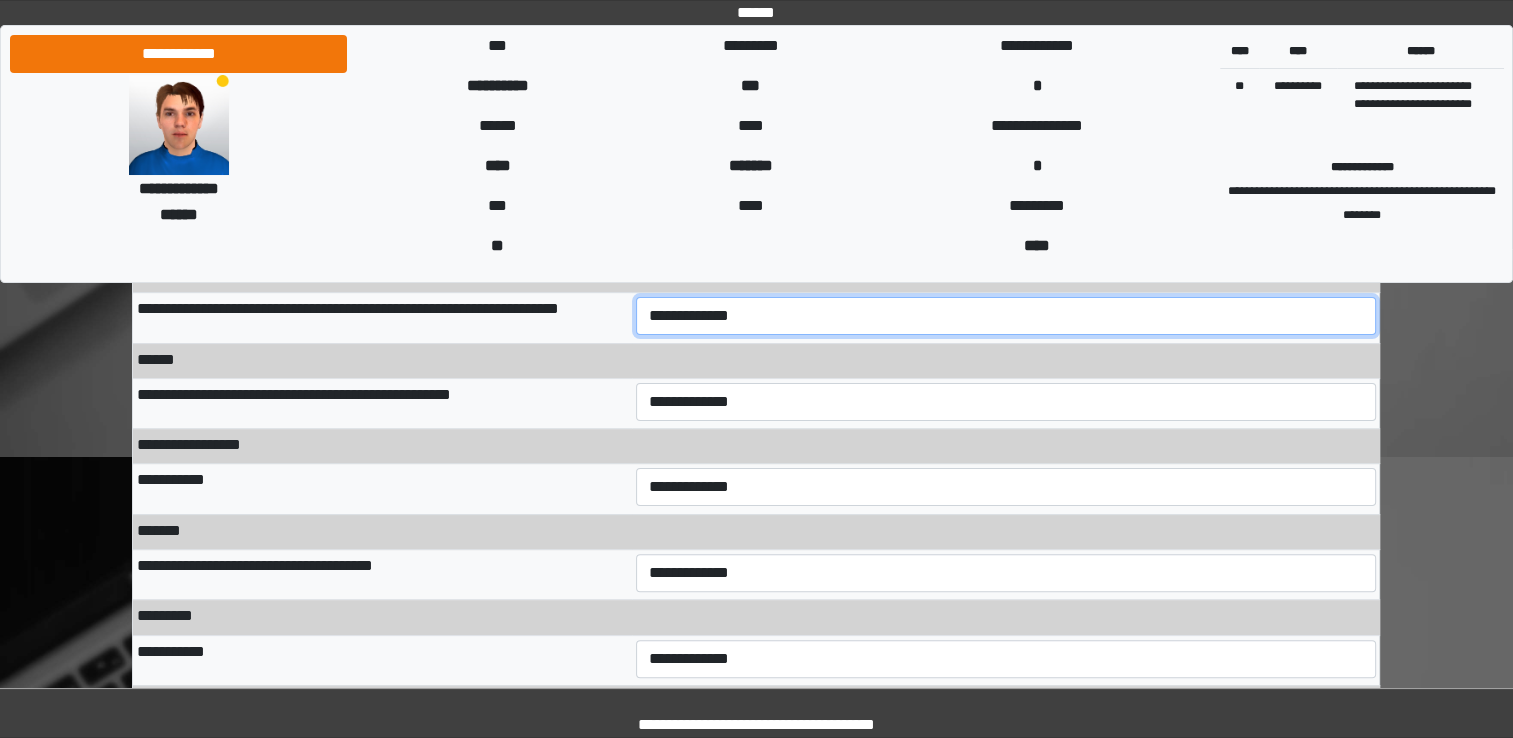 scroll, scrollTop: 397, scrollLeft: 0, axis: vertical 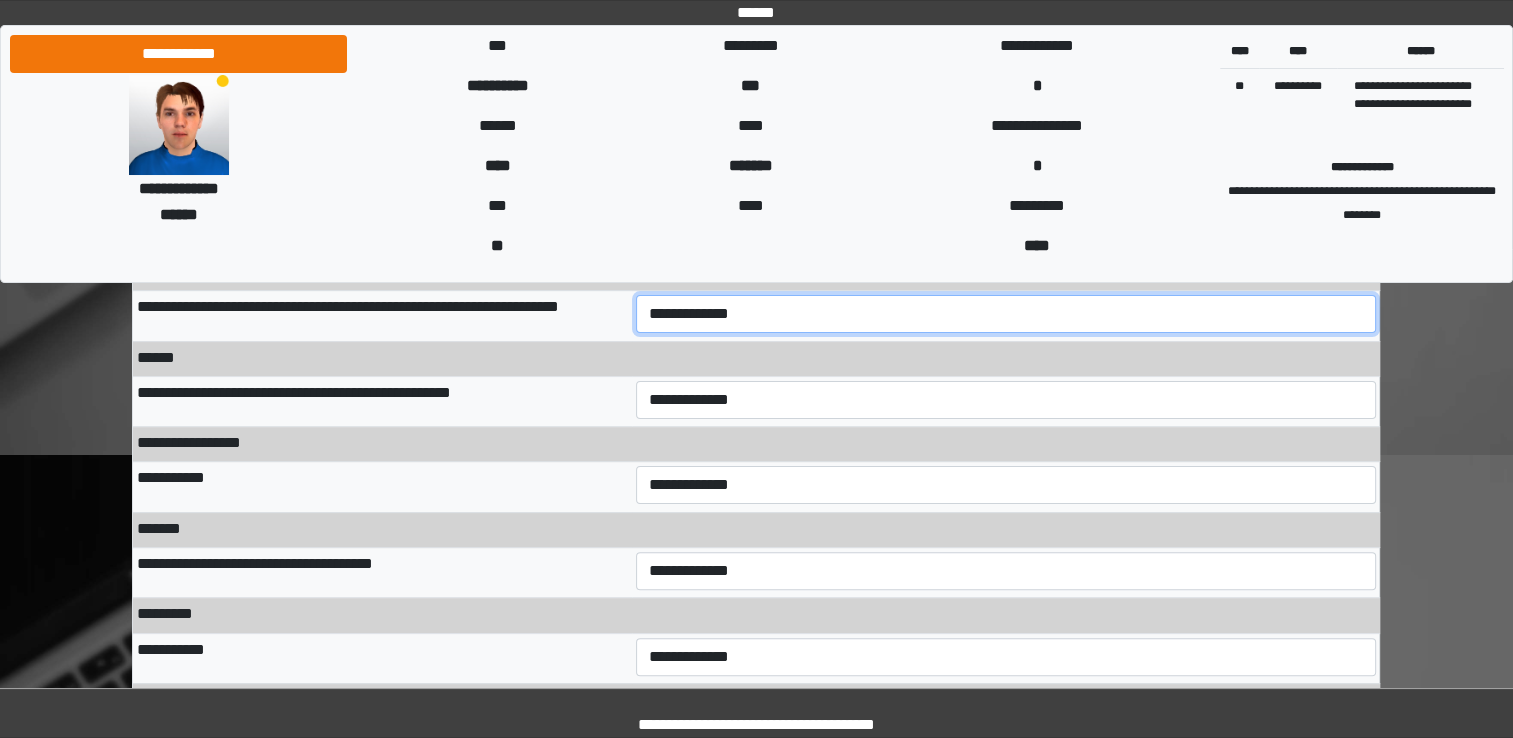 click on "**********" at bounding box center (1006, 314) 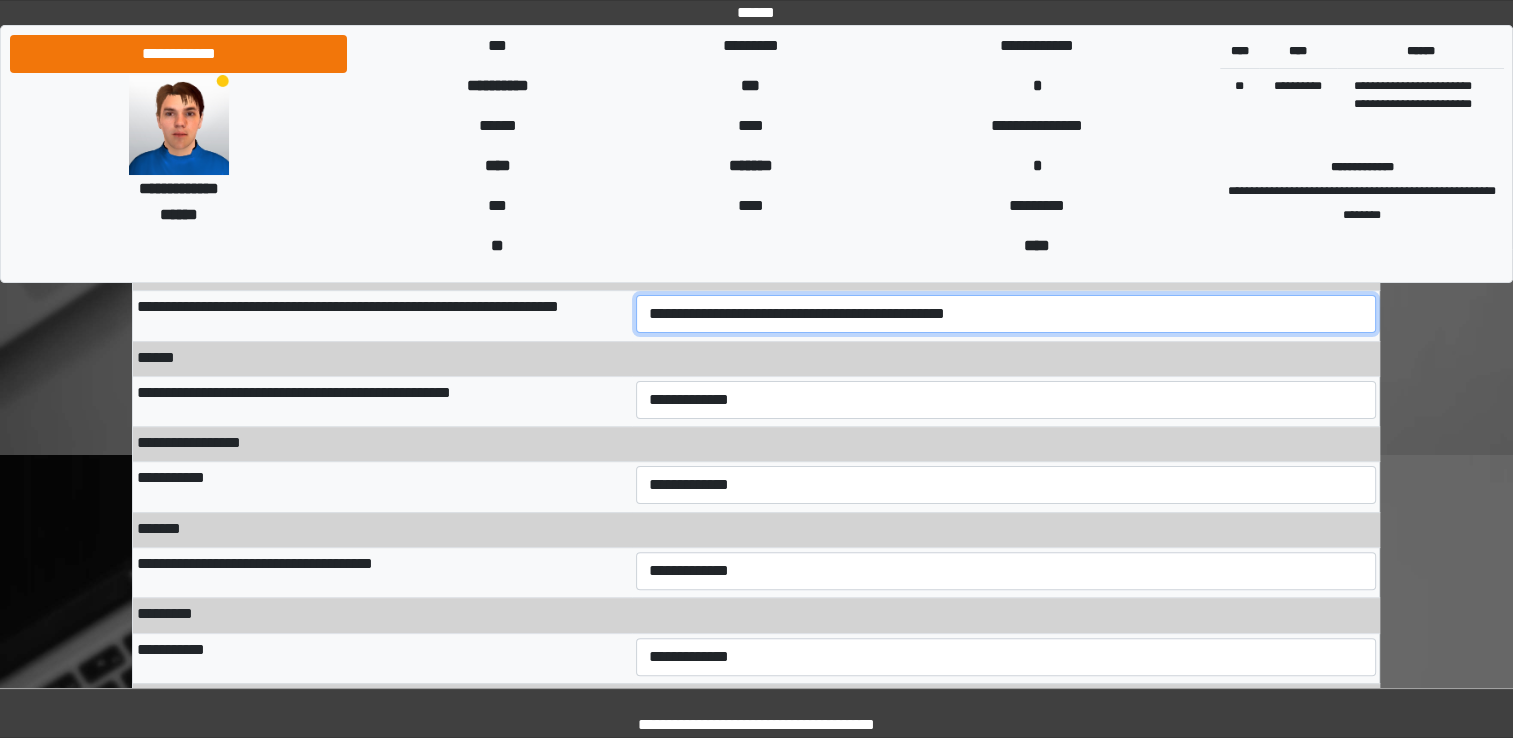 click on "**********" at bounding box center (1006, 314) 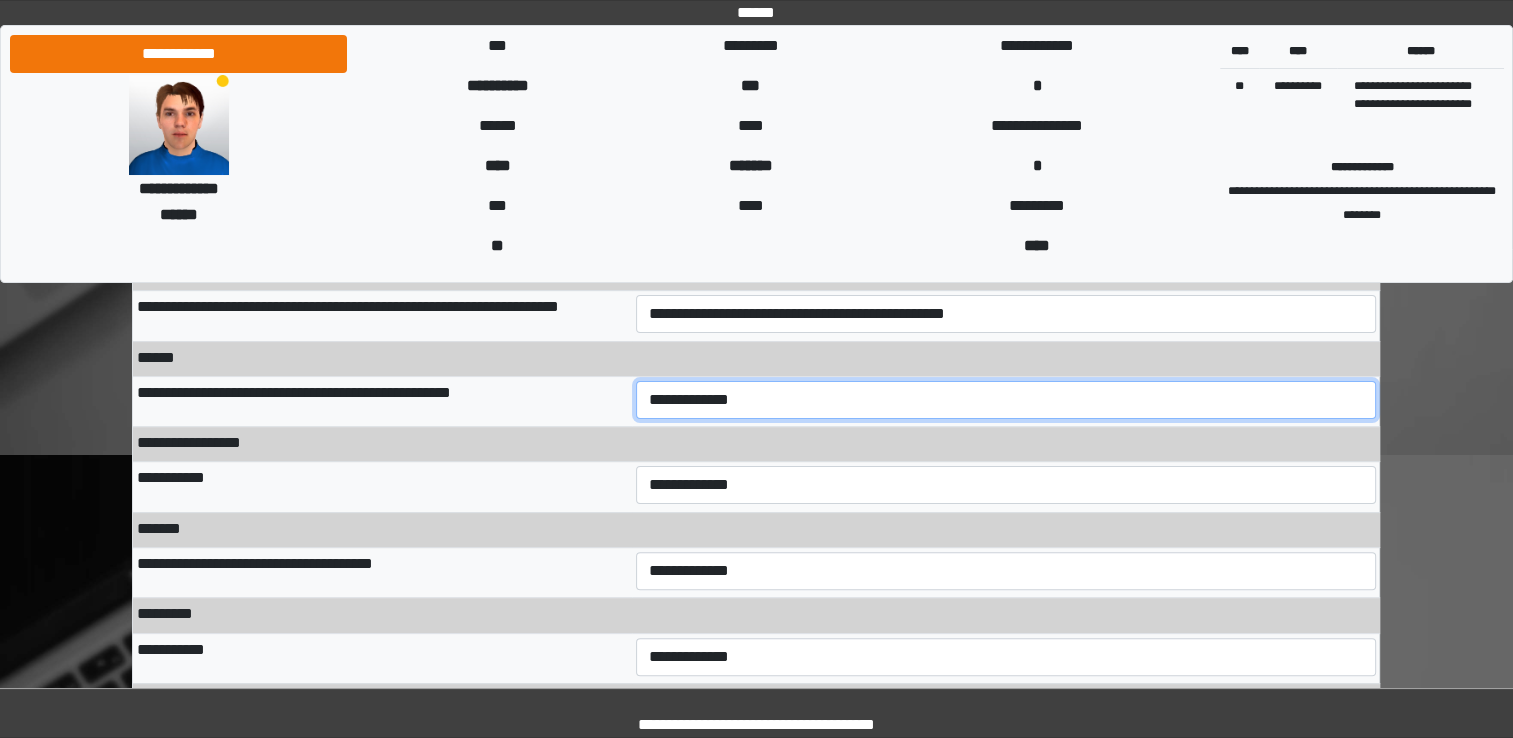 click on "**********" at bounding box center [1006, 400] 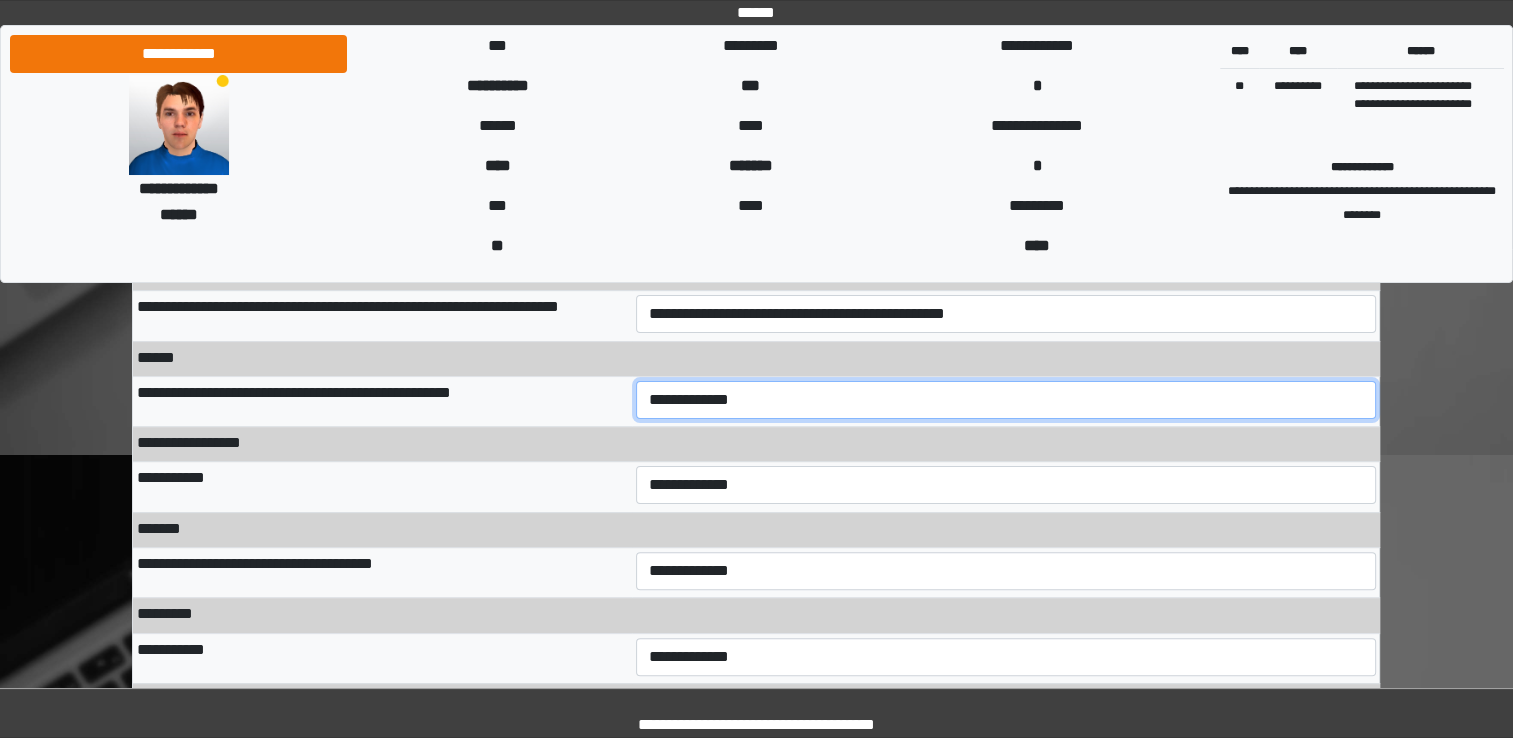 select on "***" 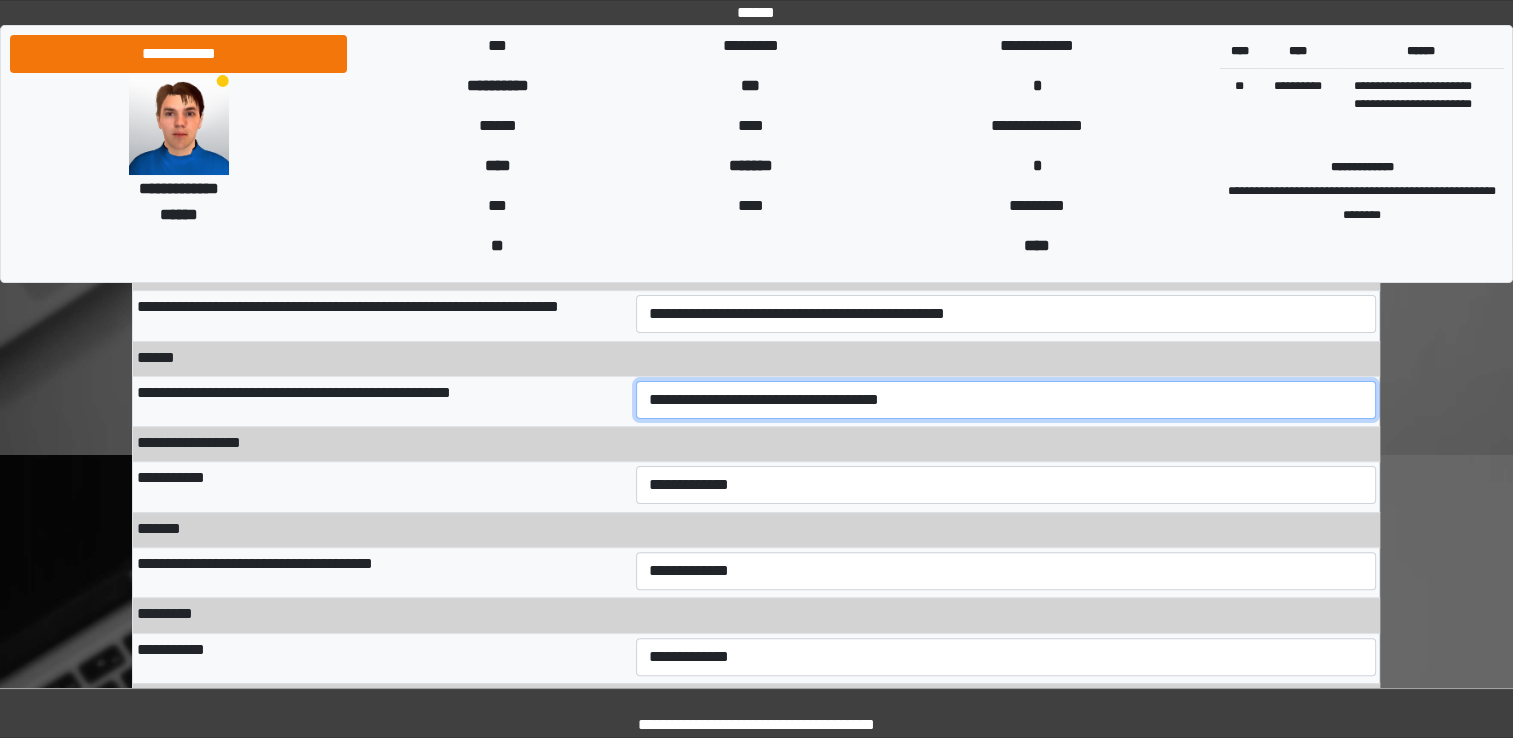 click on "**********" at bounding box center (1006, 400) 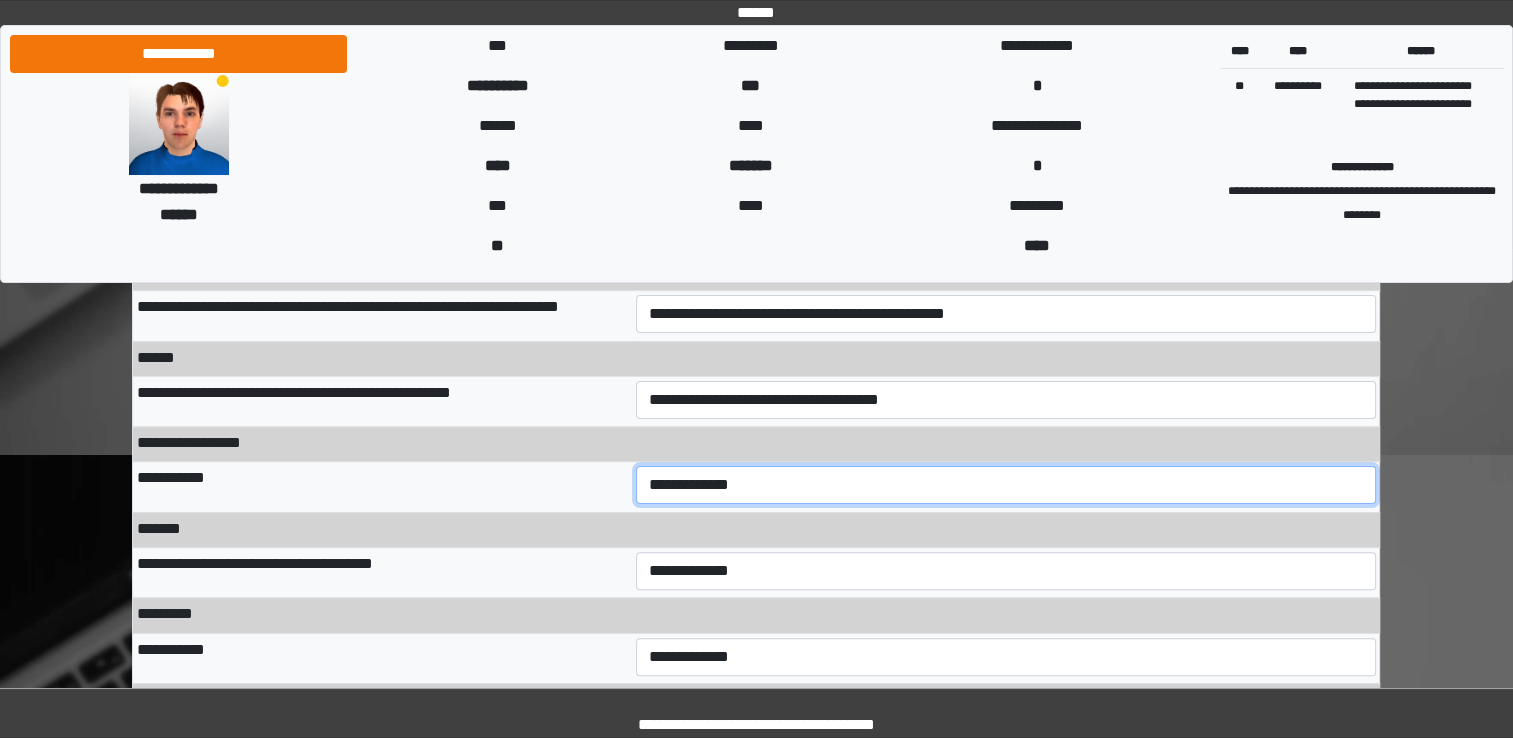 click on "**********" at bounding box center [1006, 485] 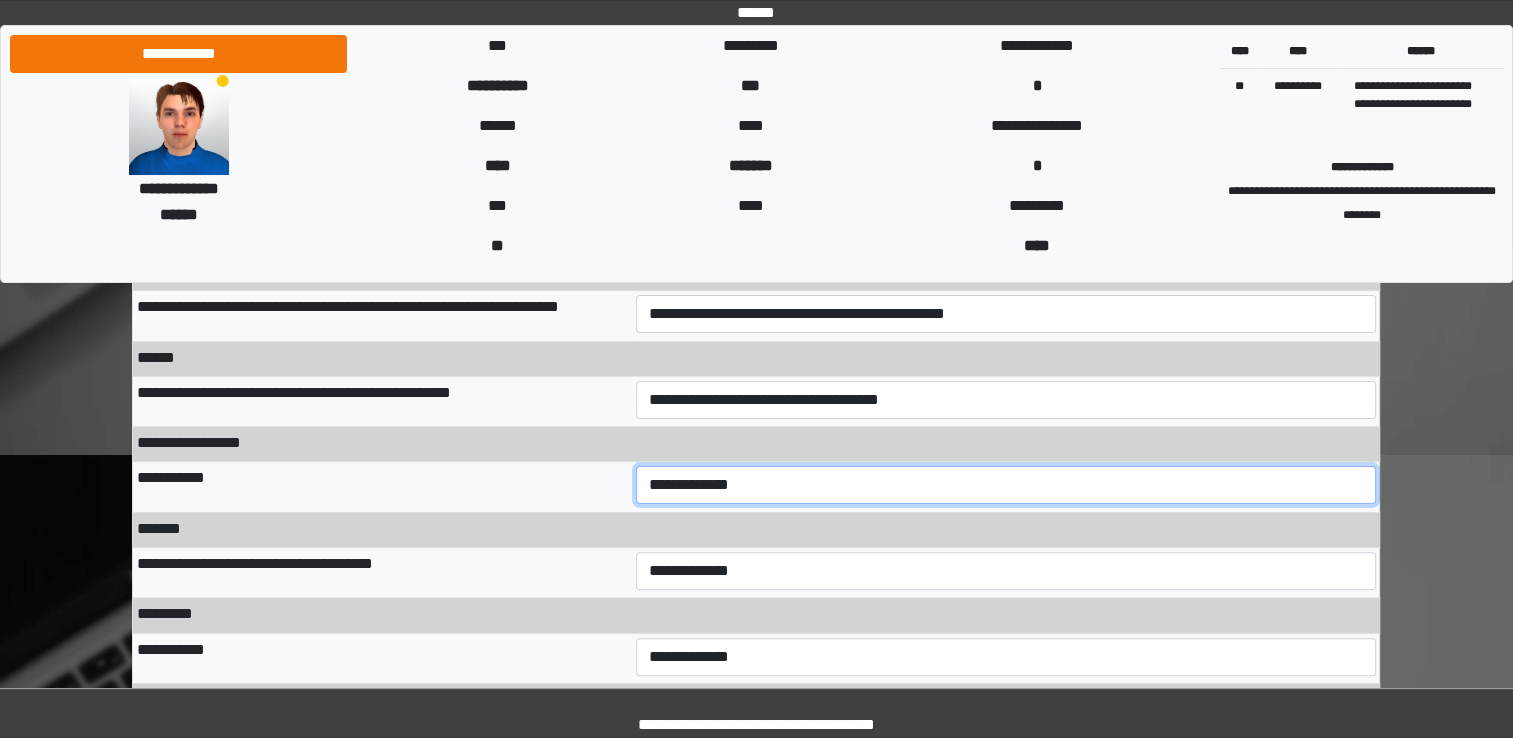 select on "***" 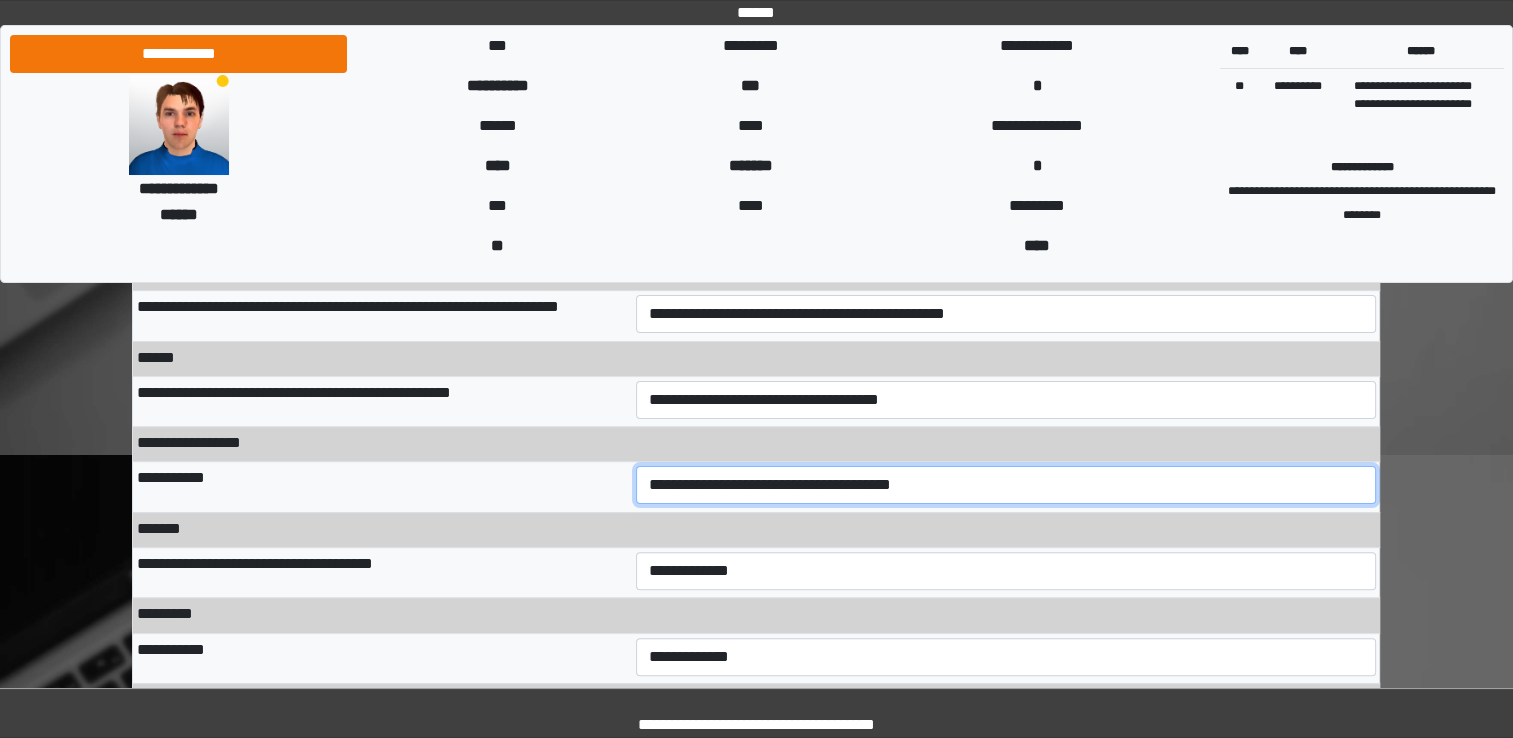 click on "**********" at bounding box center [1006, 485] 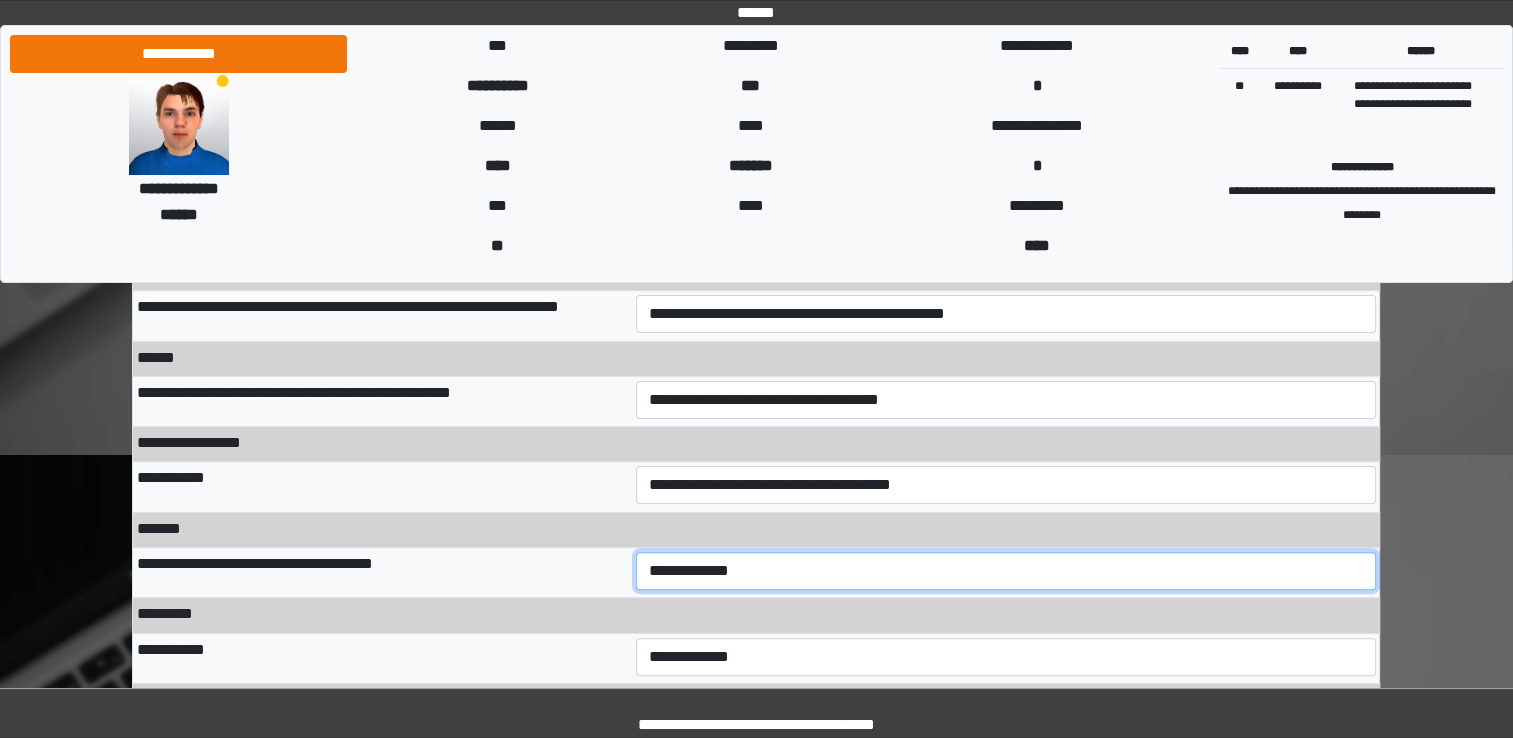 click on "**********" at bounding box center [1006, 571] 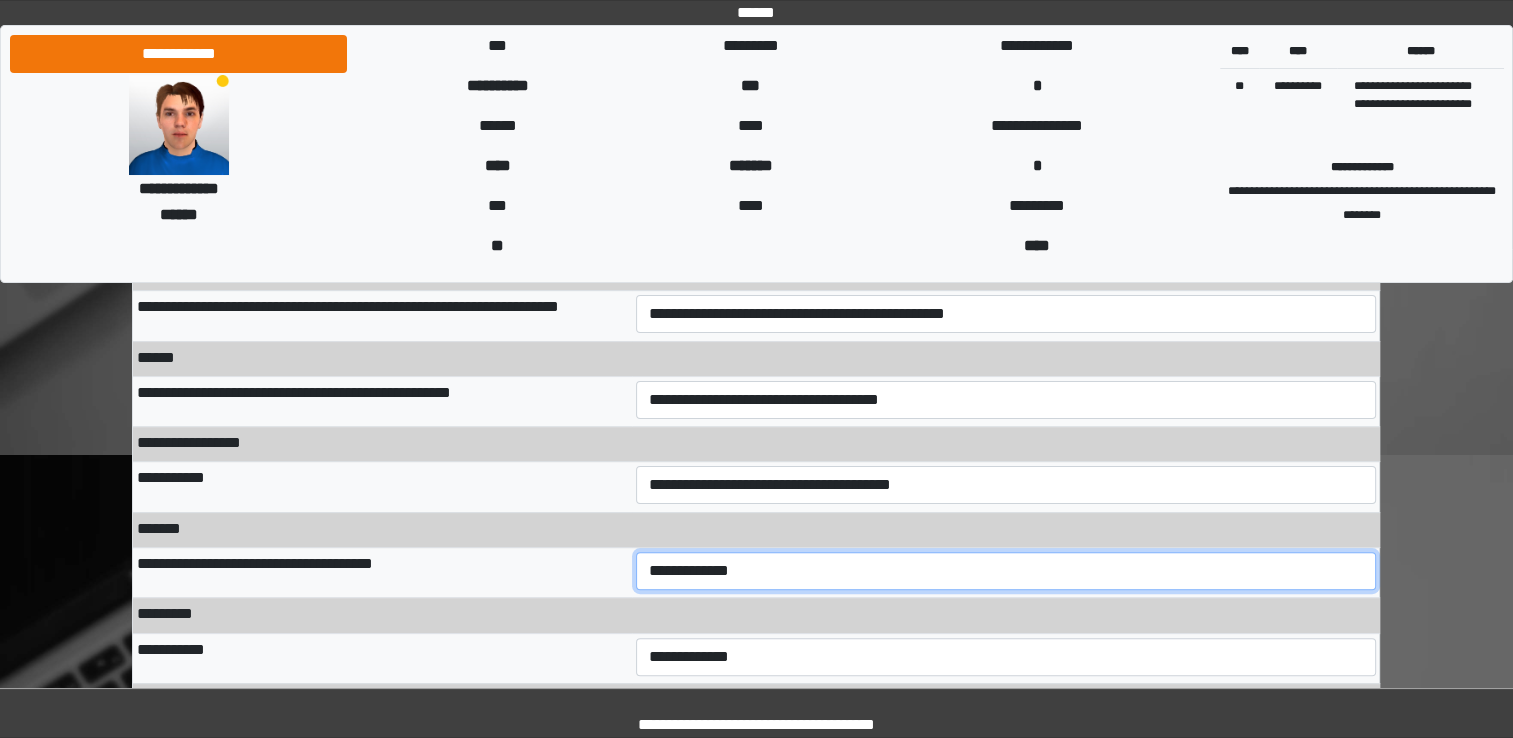 select on "***" 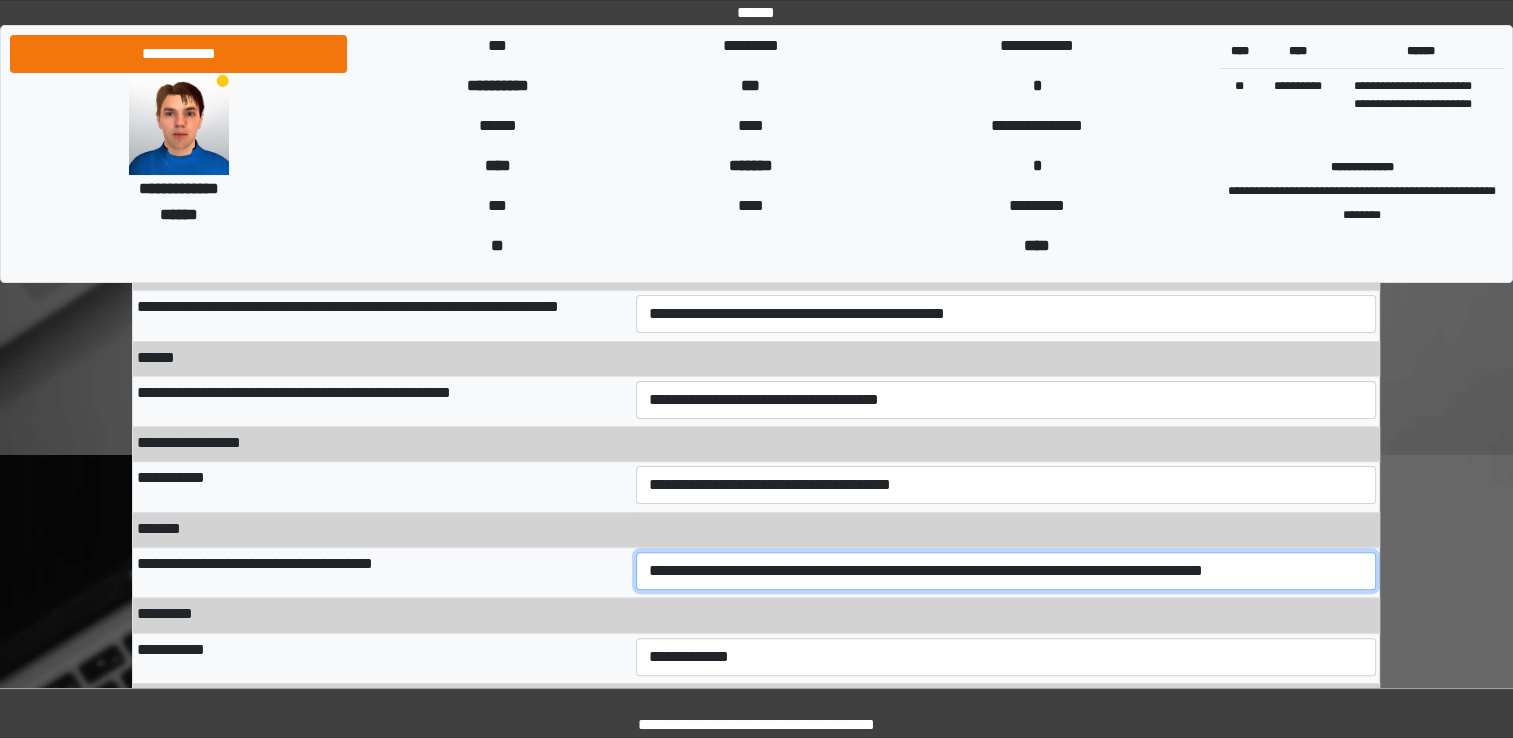 click on "**********" at bounding box center [1006, 571] 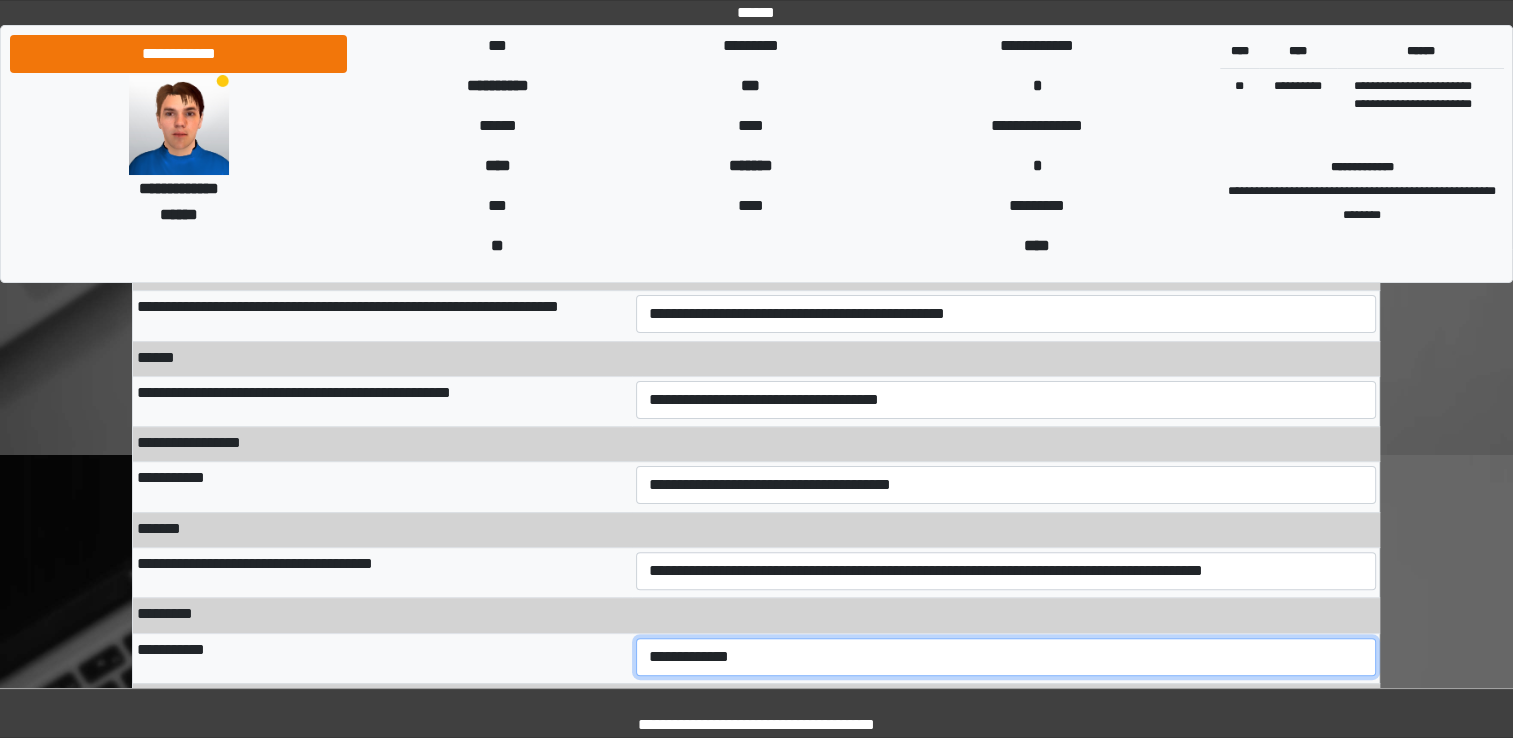 click on "**********" at bounding box center [1006, 657] 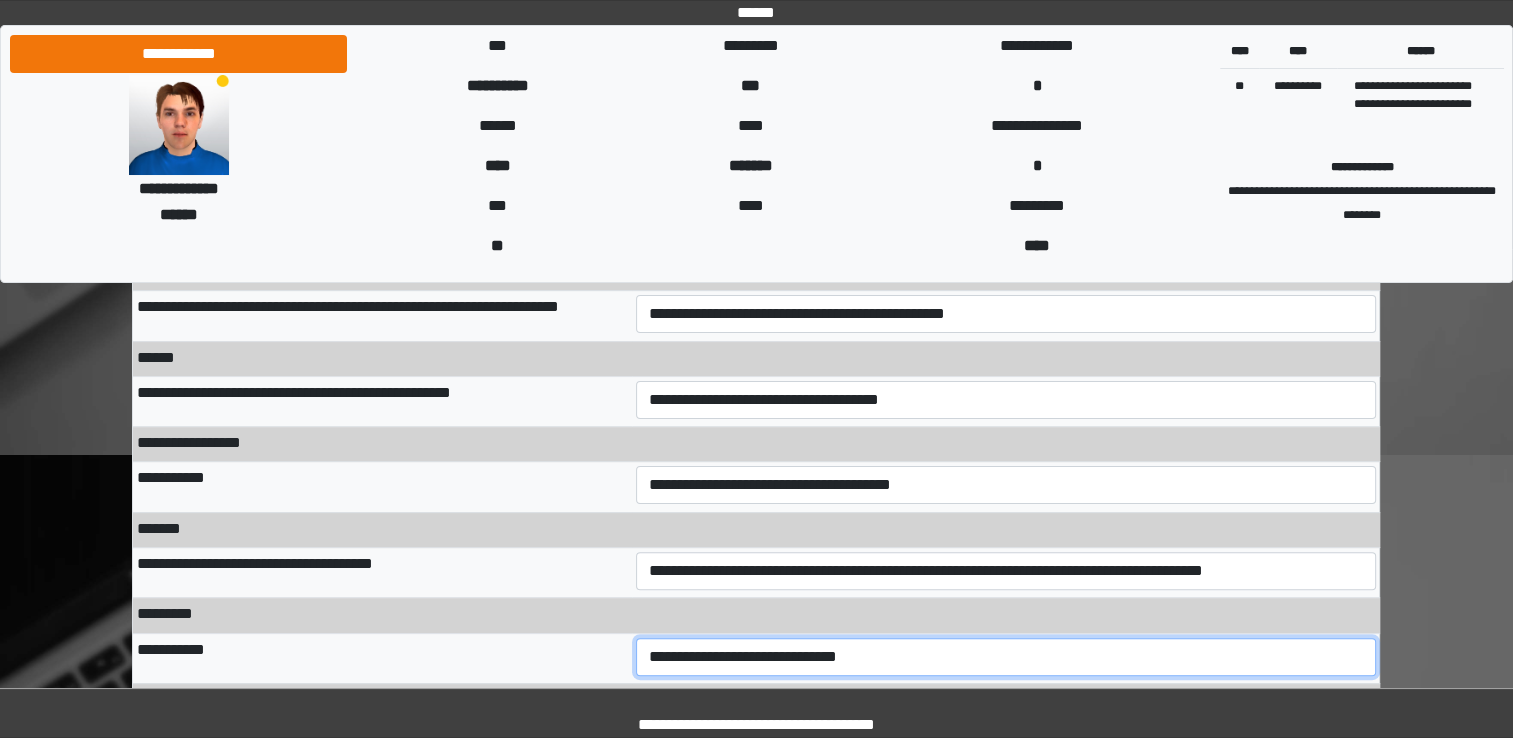 click on "**********" at bounding box center (1006, 657) 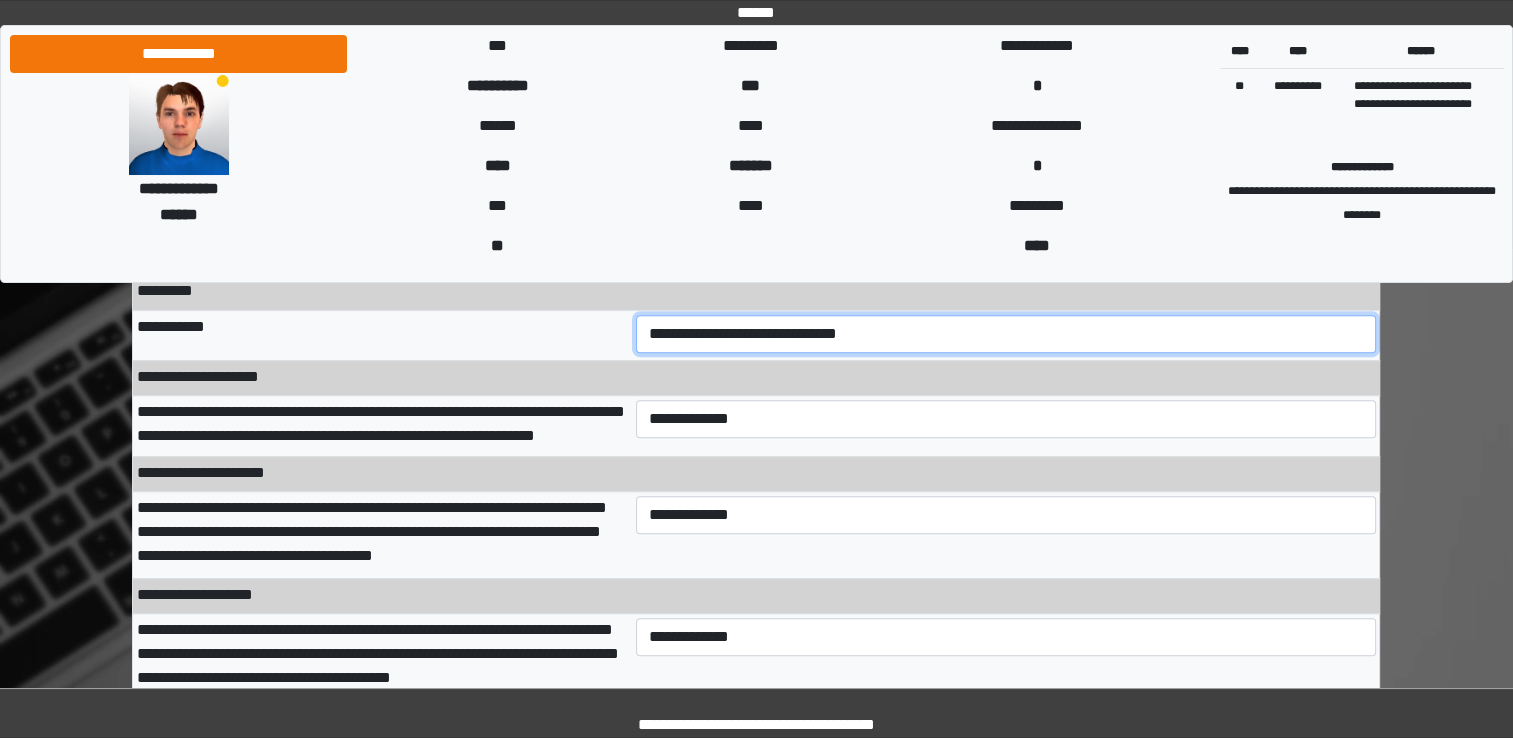 scroll, scrollTop: 728, scrollLeft: 0, axis: vertical 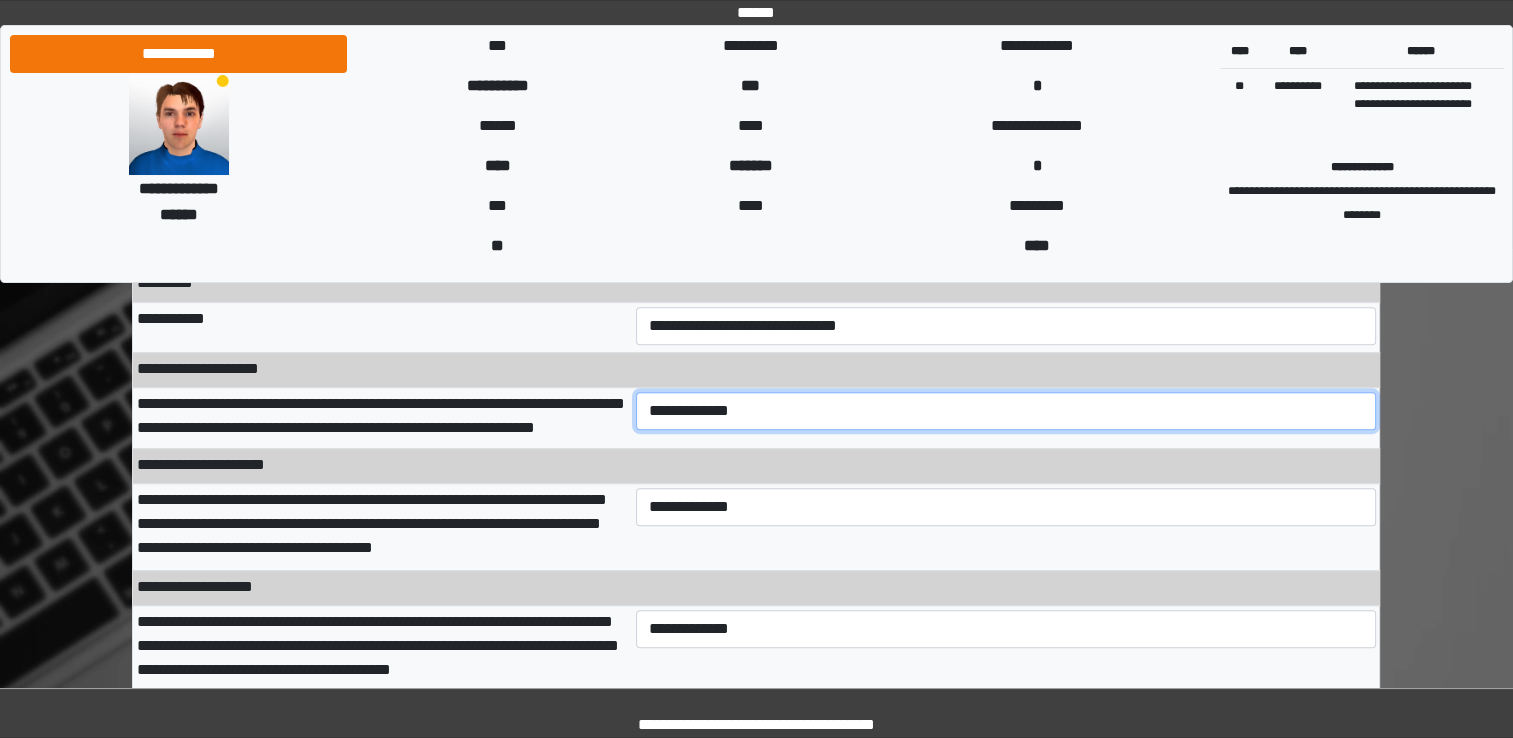 click on "**********" at bounding box center [1006, 411] 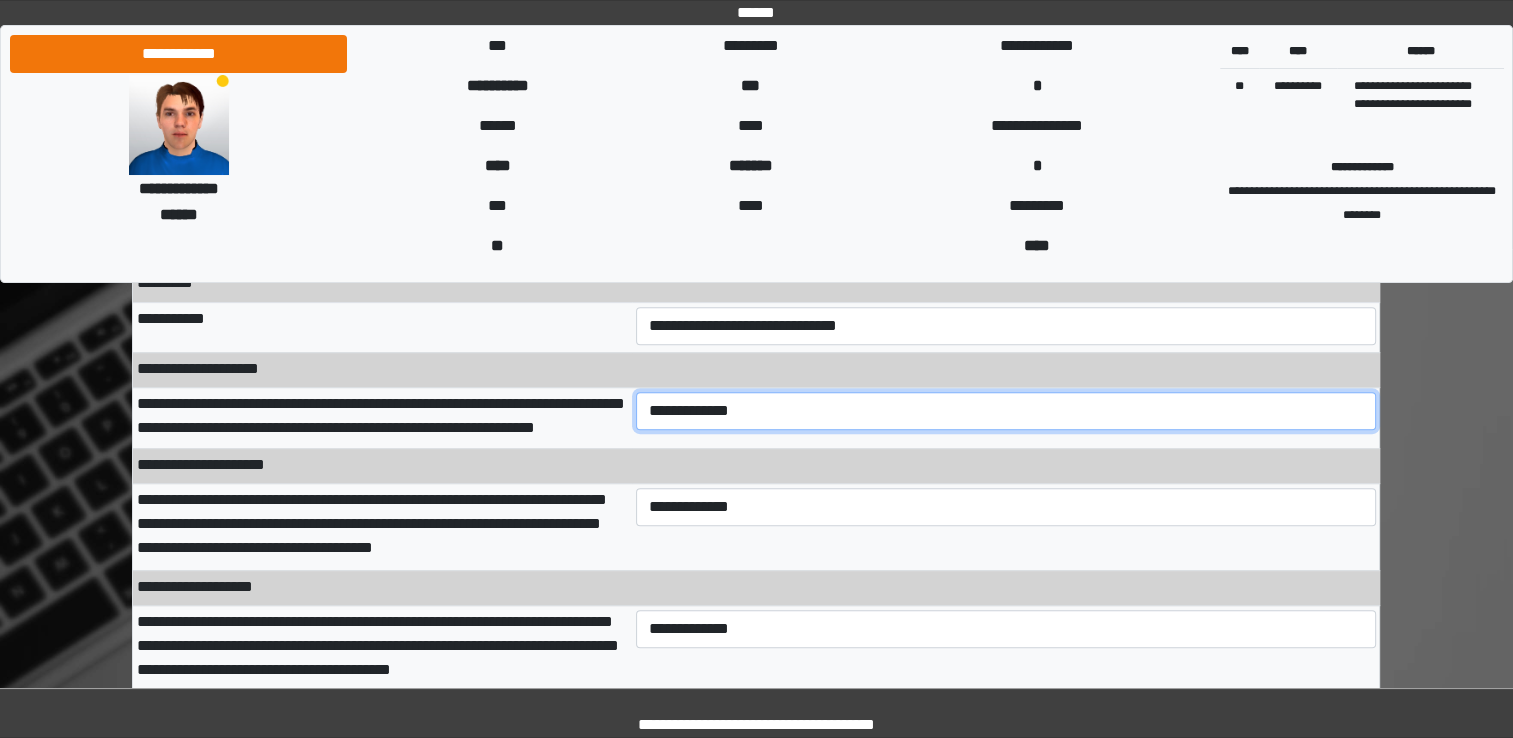 select on "***" 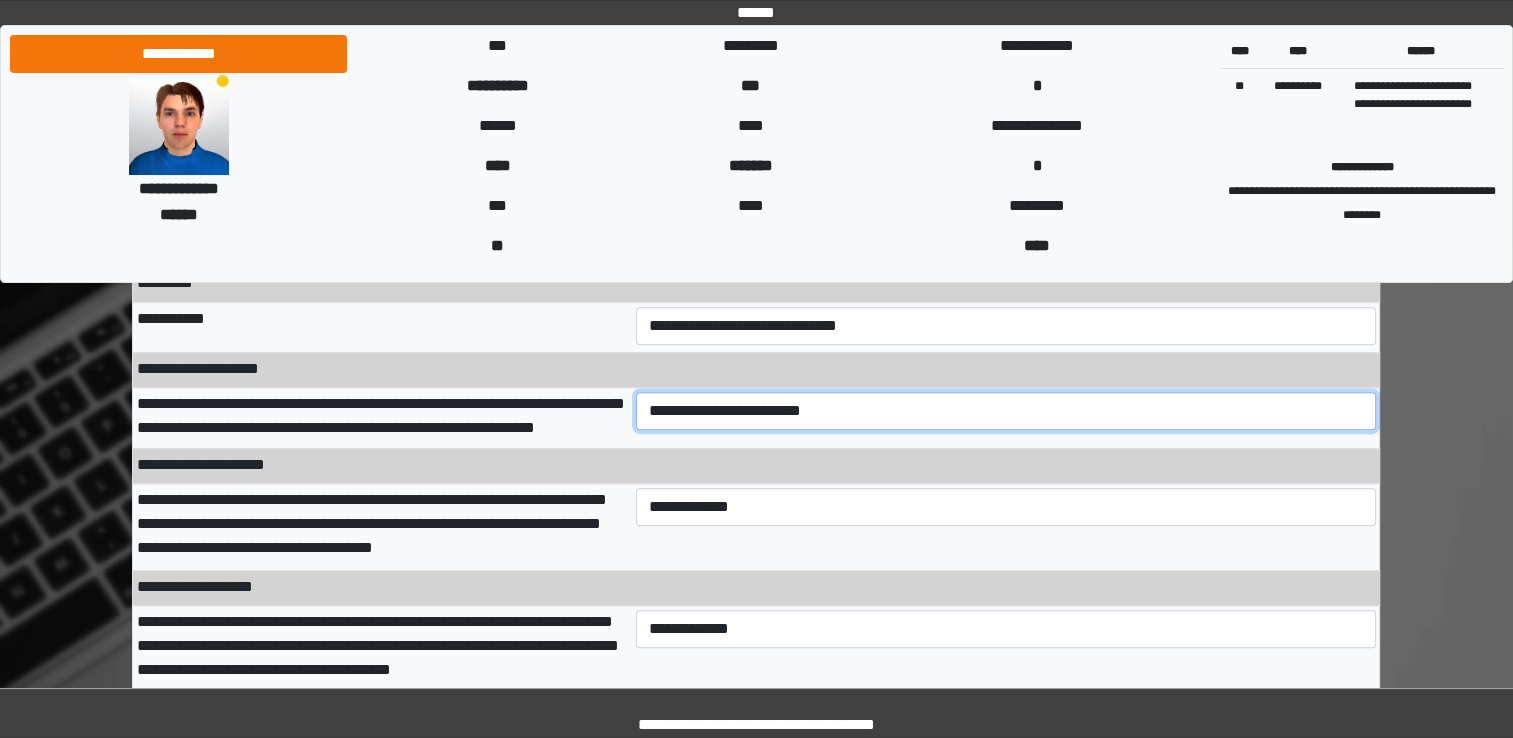 click on "**********" at bounding box center (1006, 411) 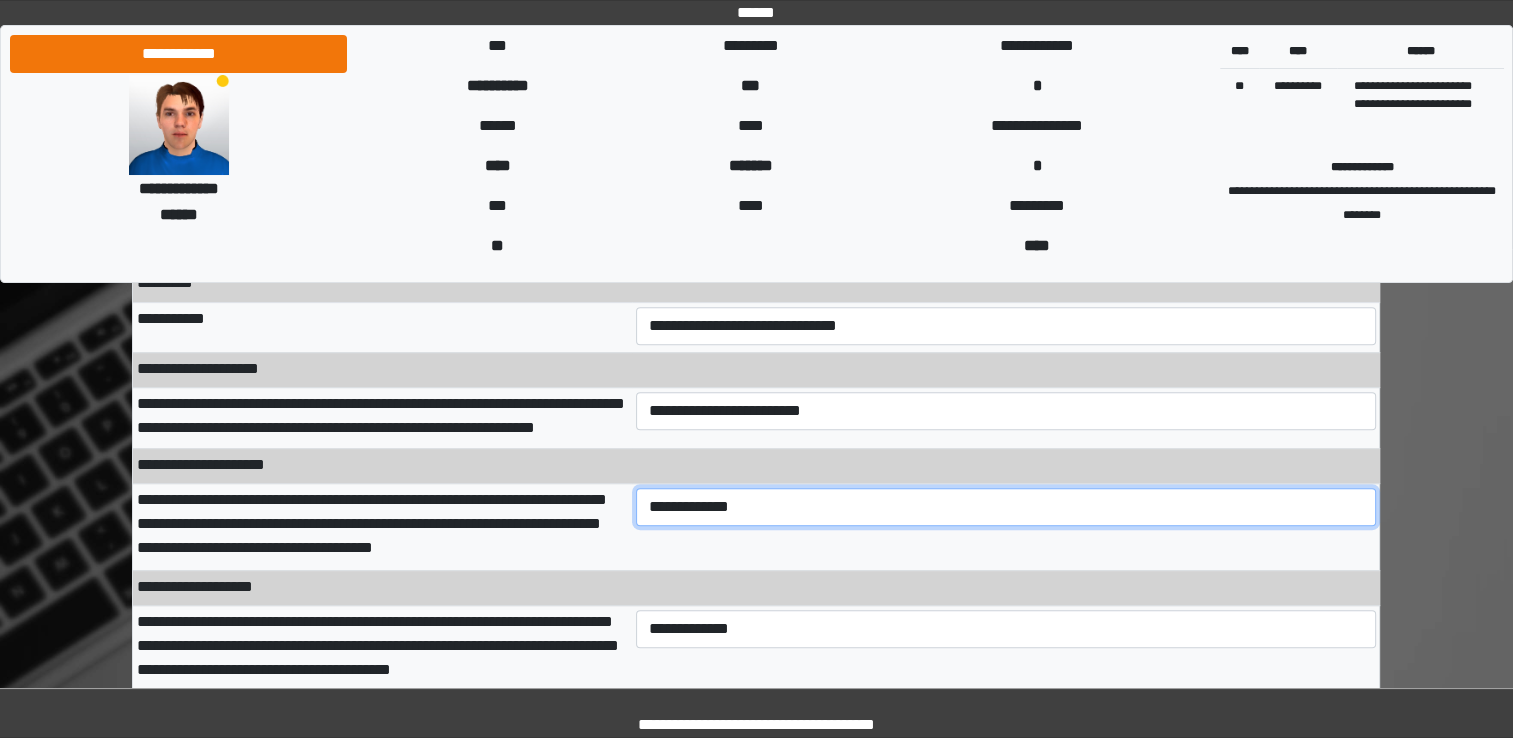 click on "**********" at bounding box center (1006, 507) 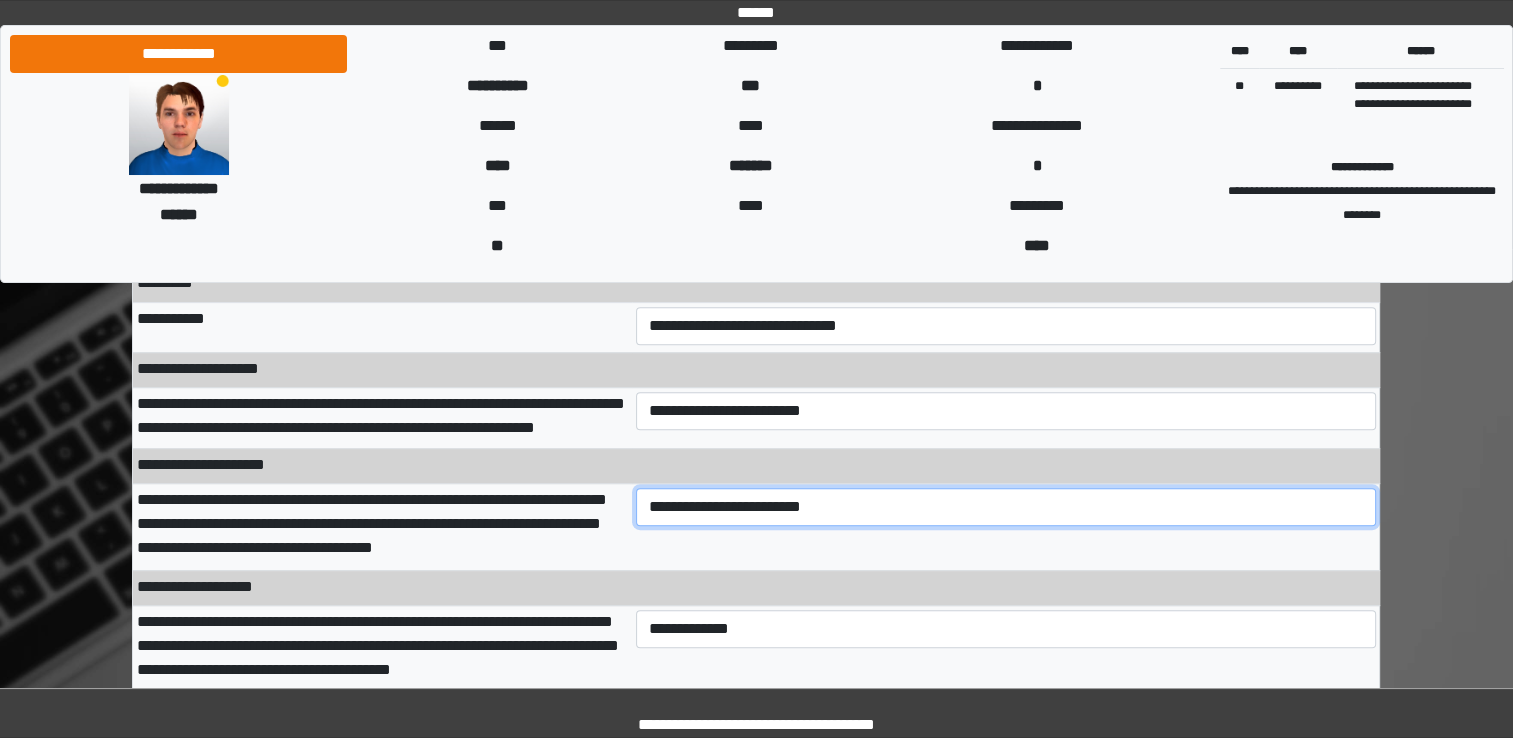 click on "**********" at bounding box center (1006, 507) 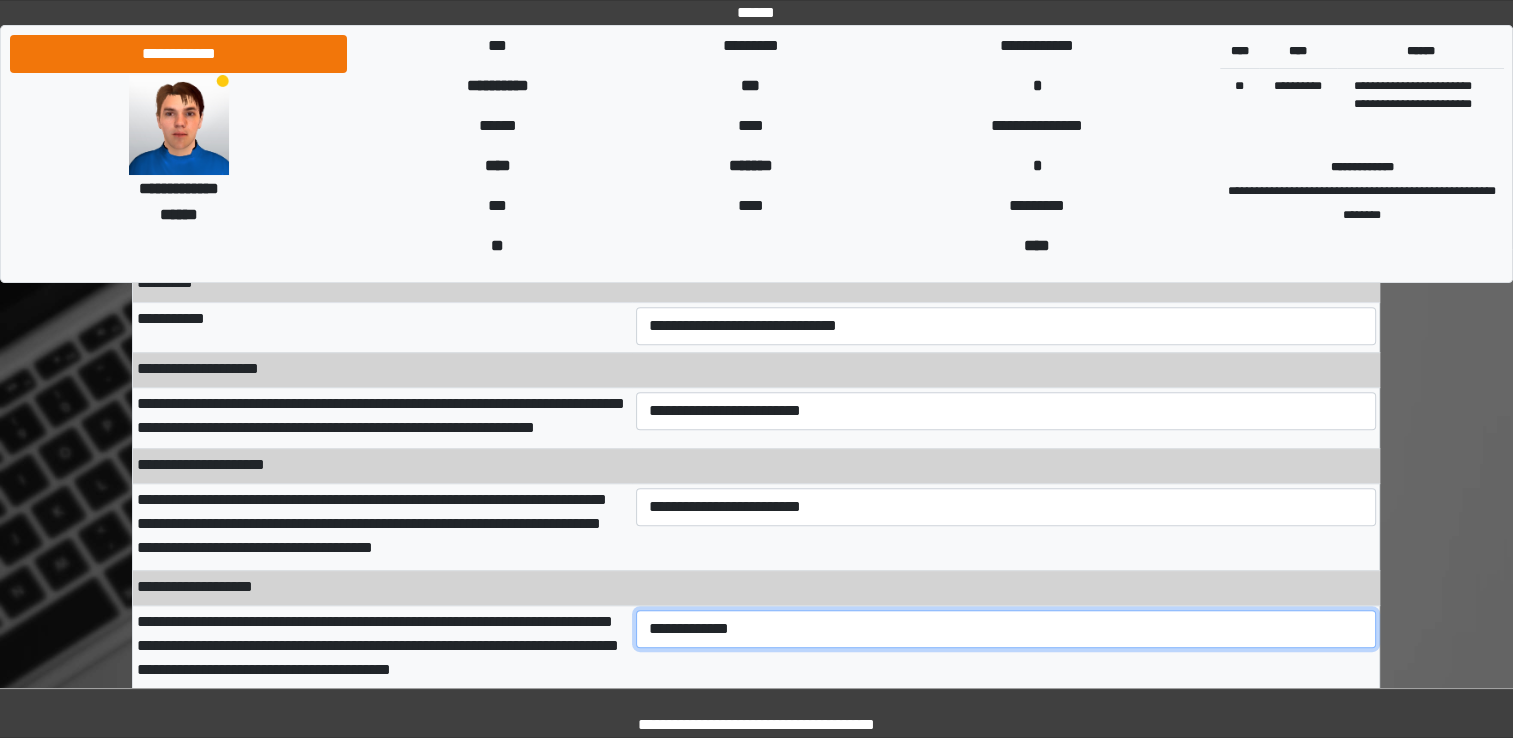 click on "**********" at bounding box center (1006, 629) 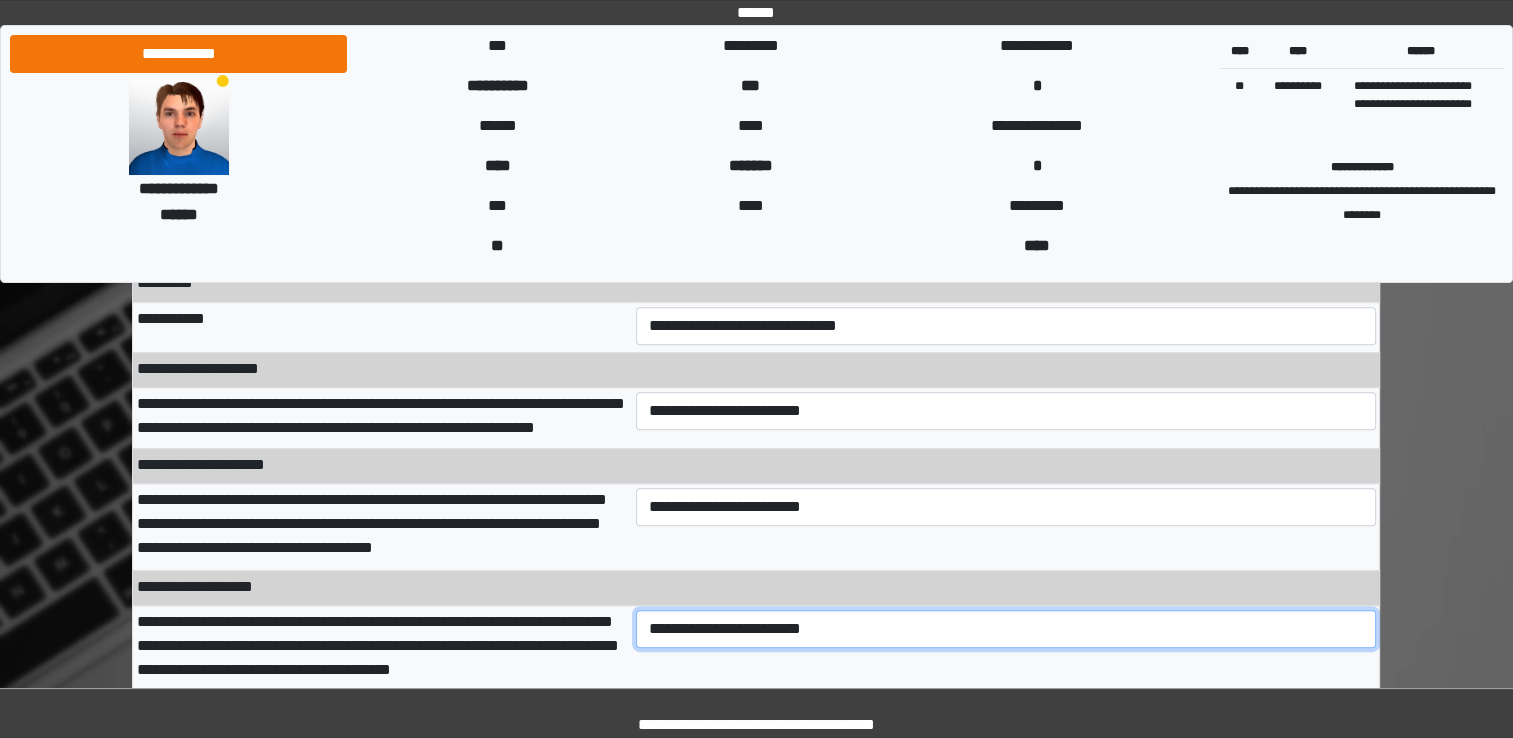 click on "**********" at bounding box center [1006, 629] 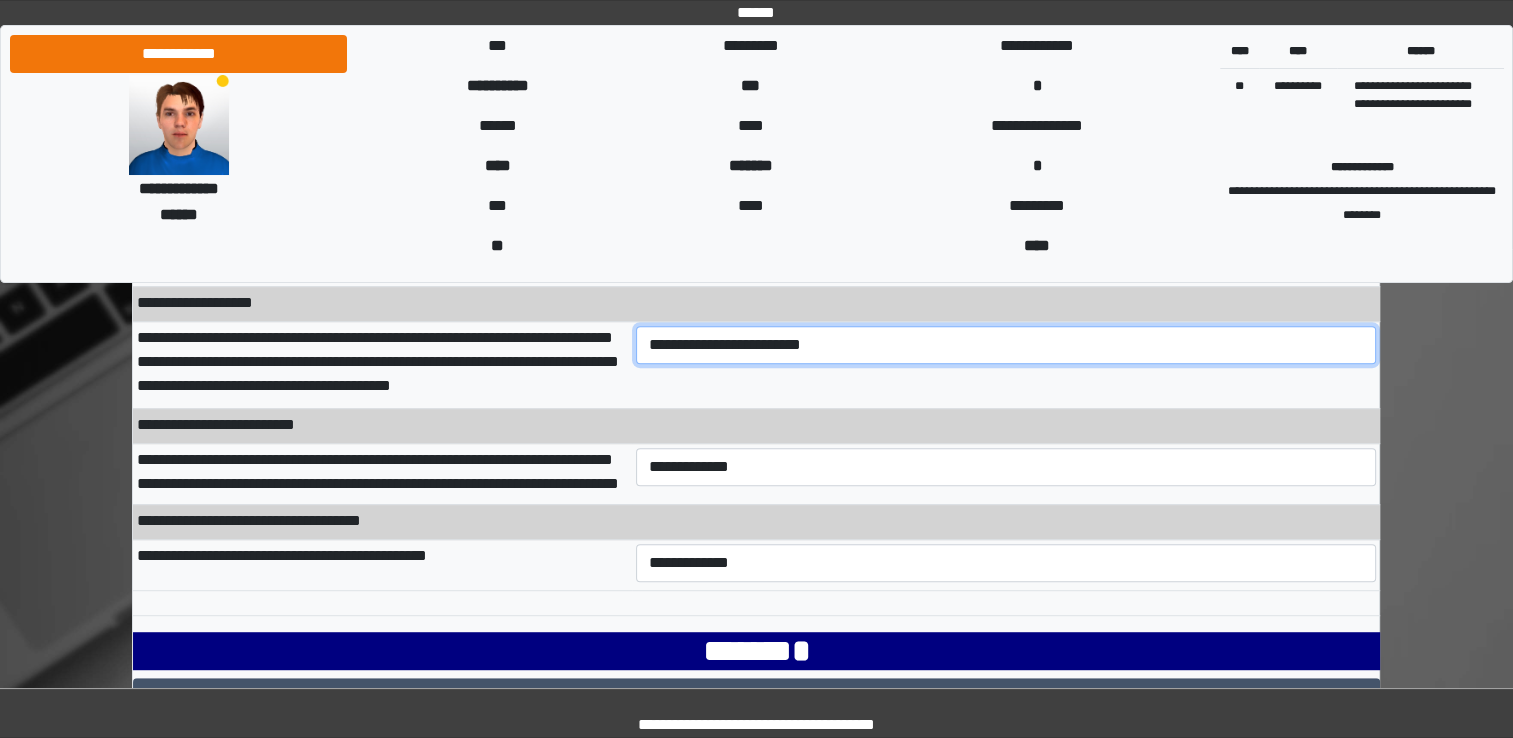 scroll, scrollTop: 1014, scrollLeft: 0, axis: vertical 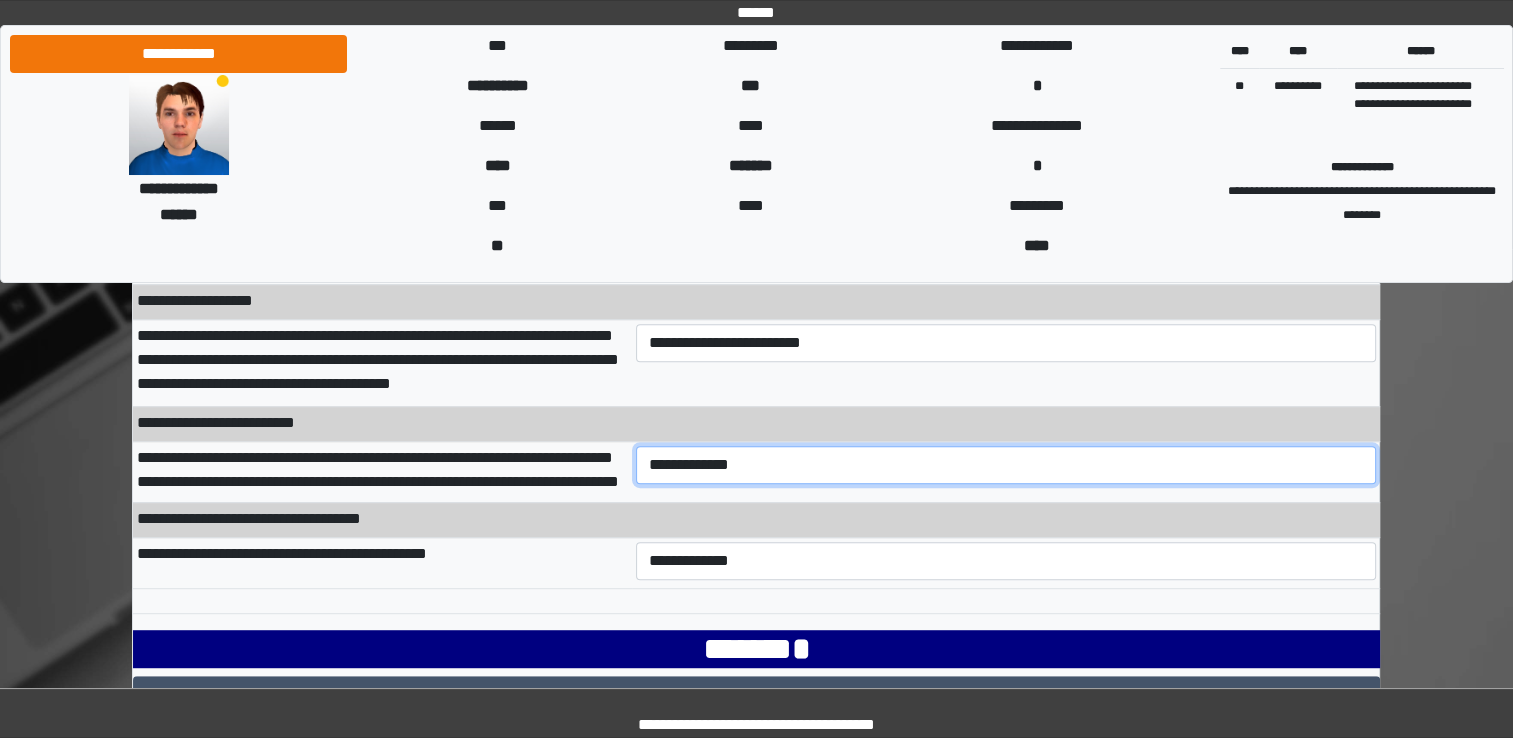 click on "**********" at bounding box center (1006, 465) 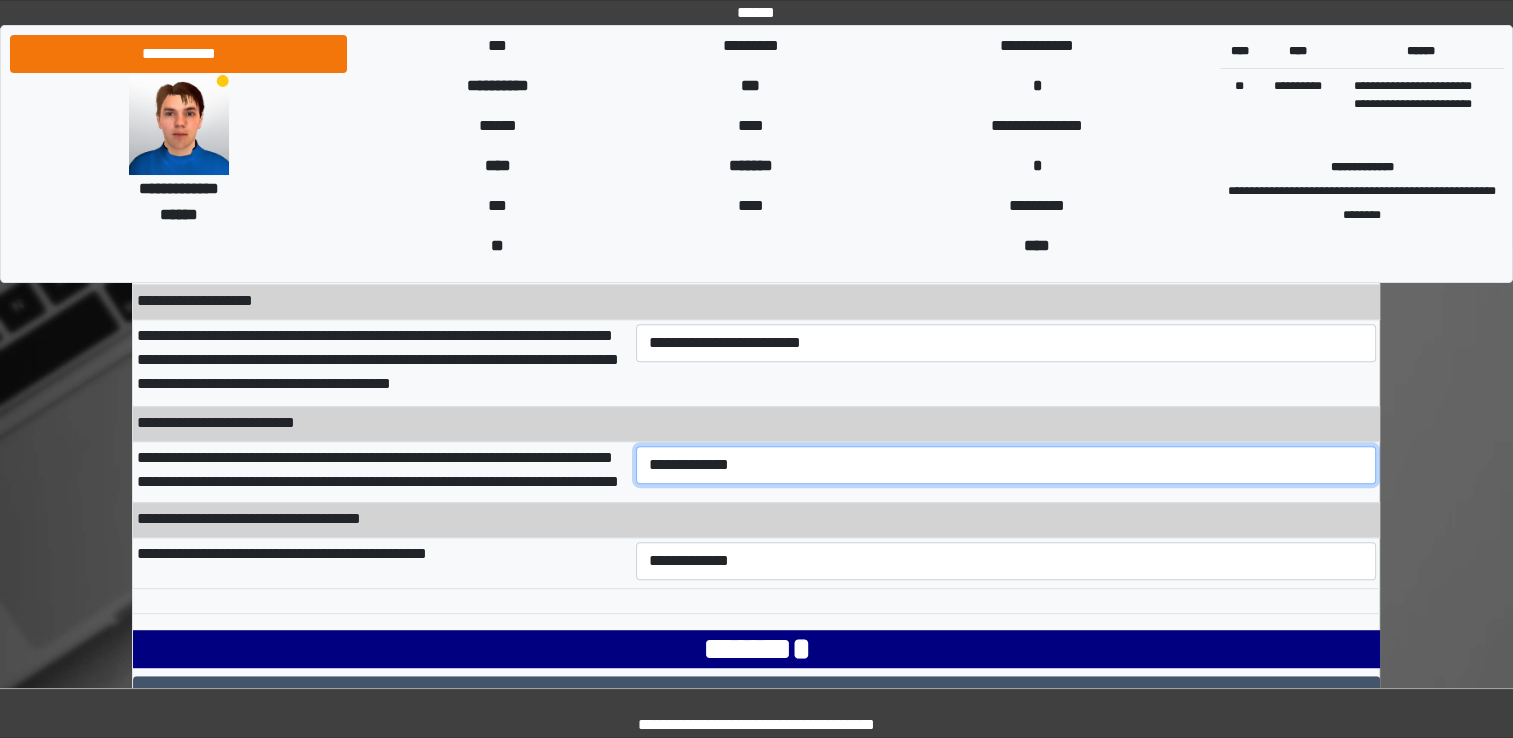 select on "***" 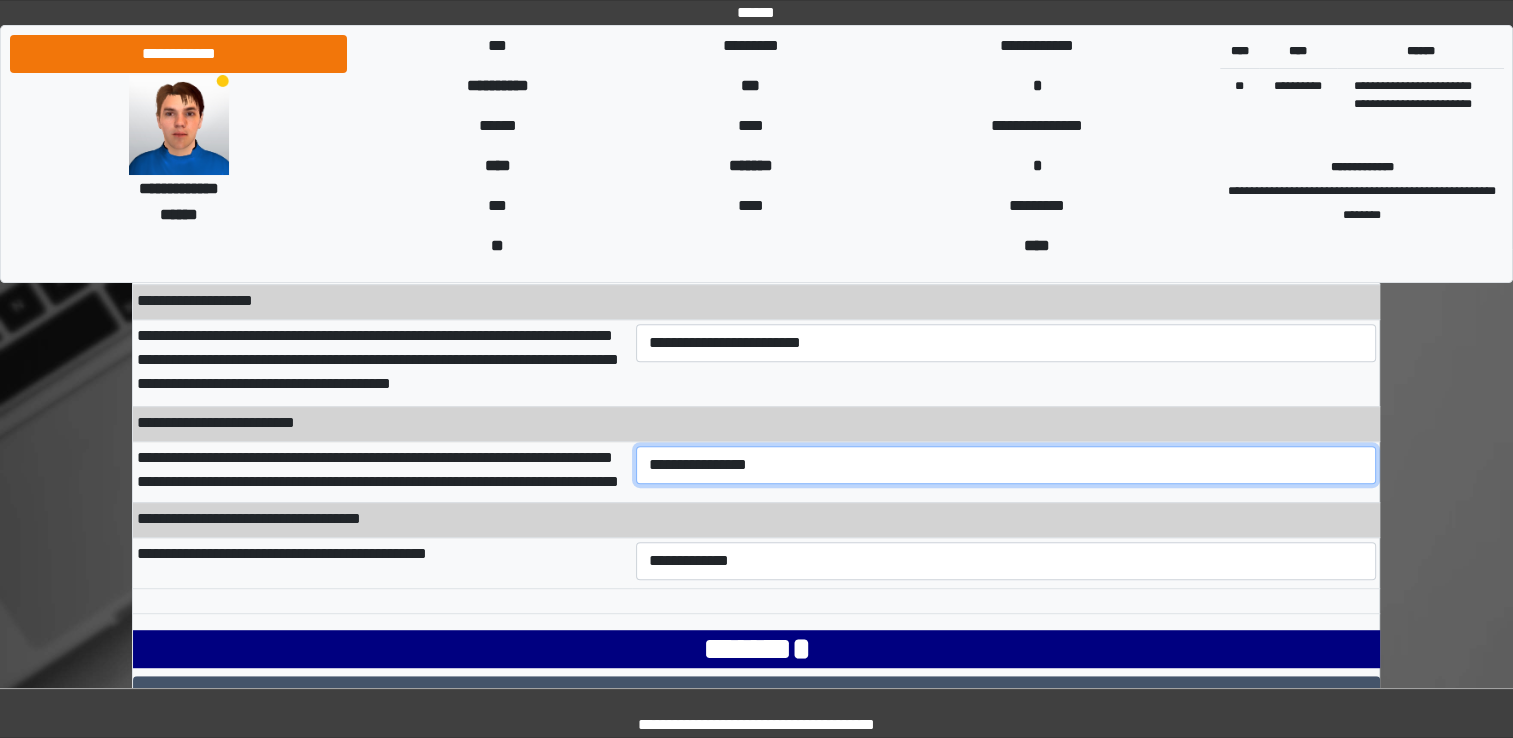 click on "**********" at bounding box center [1006, 465] 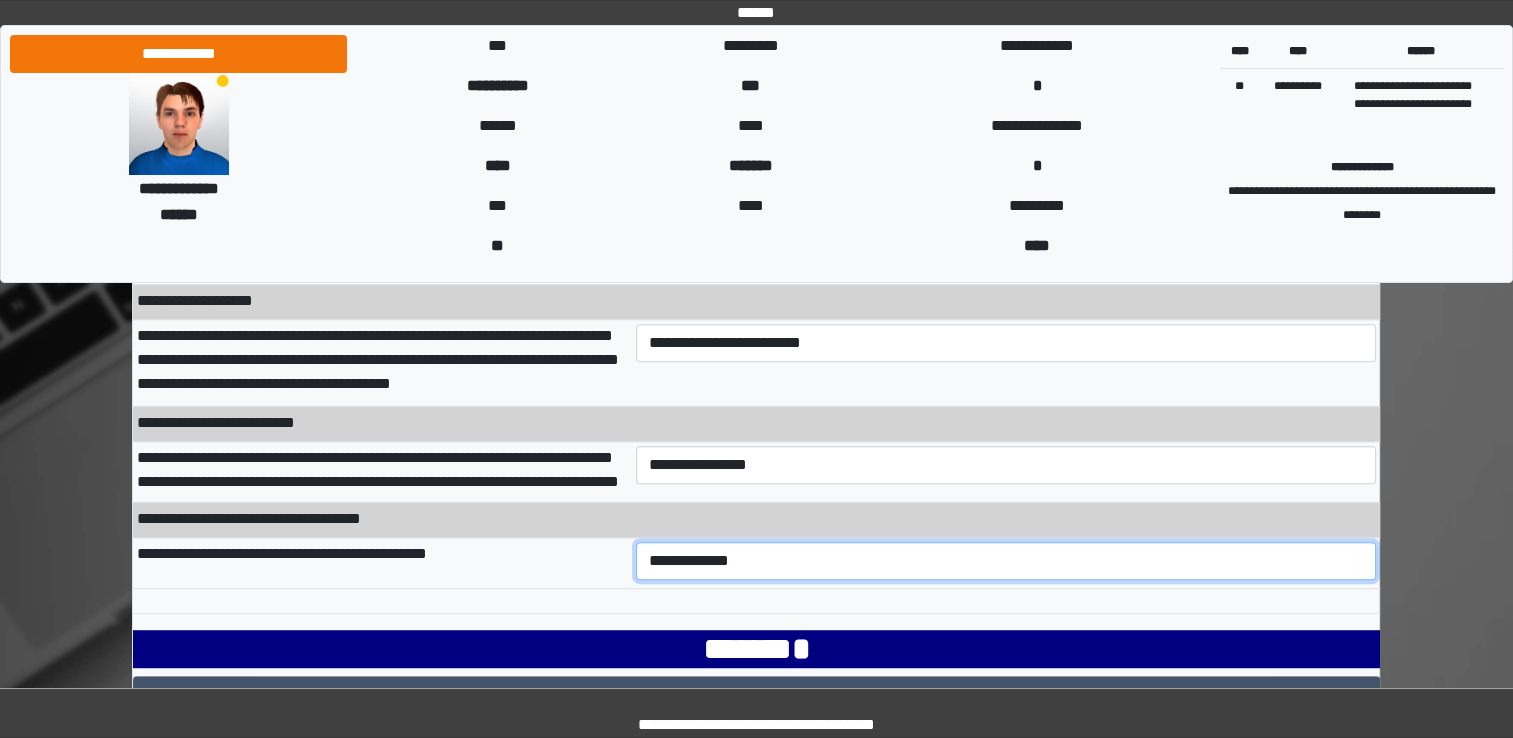 click on "**********" at bounding box center (1006, 561) 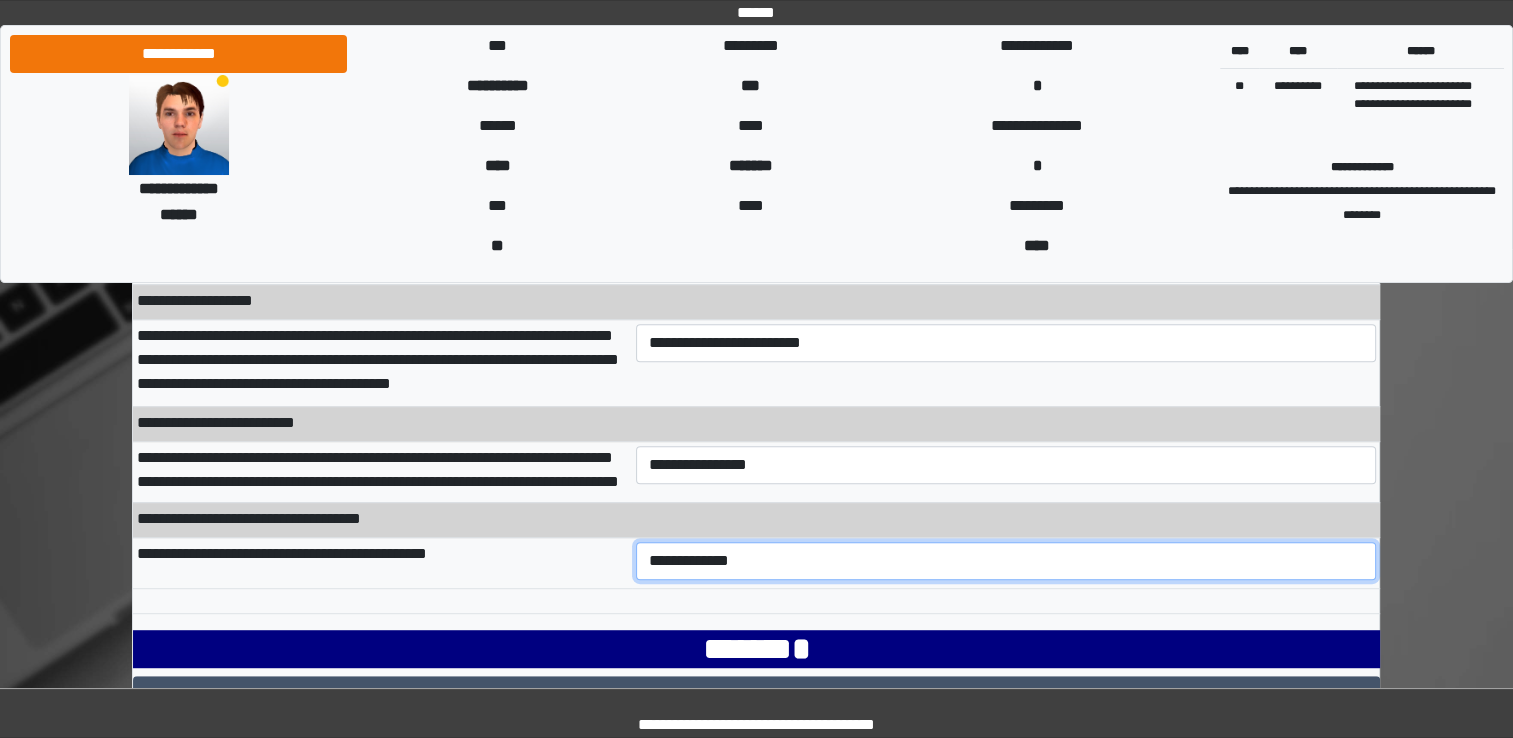 select on "***" 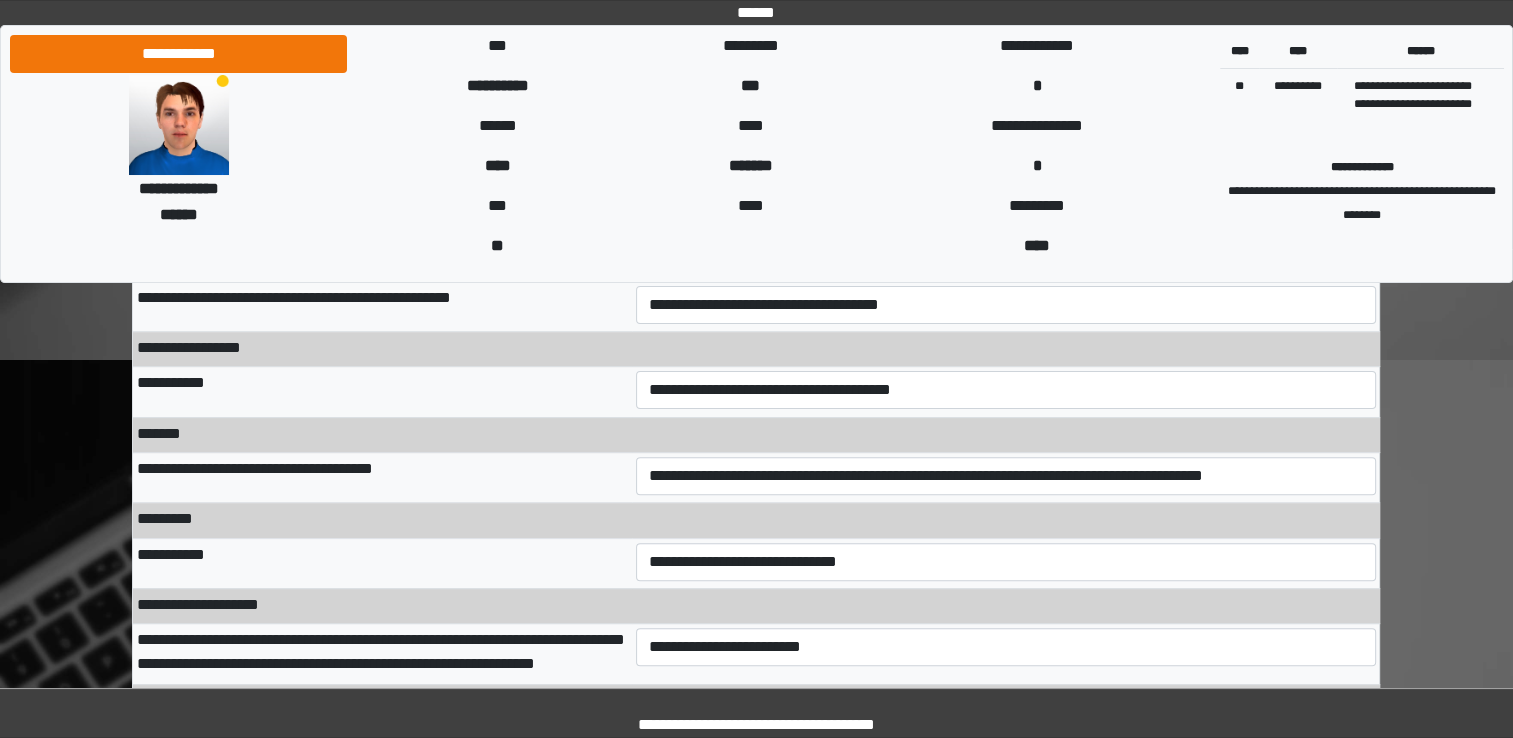 scroll, scrollTop: 441, scrollLeft: 0, axis: vertical 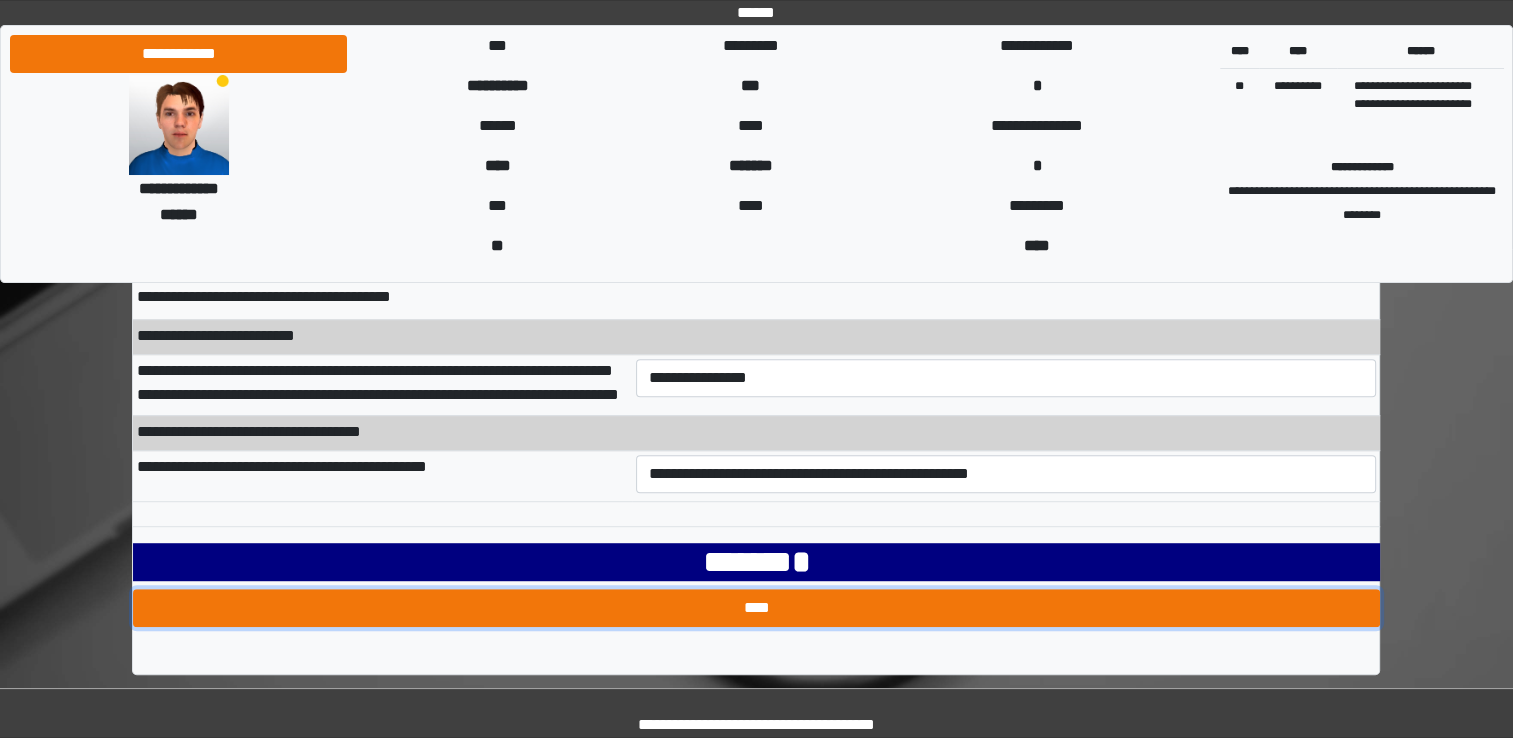 click on "****" at bounding box center [756, 608] 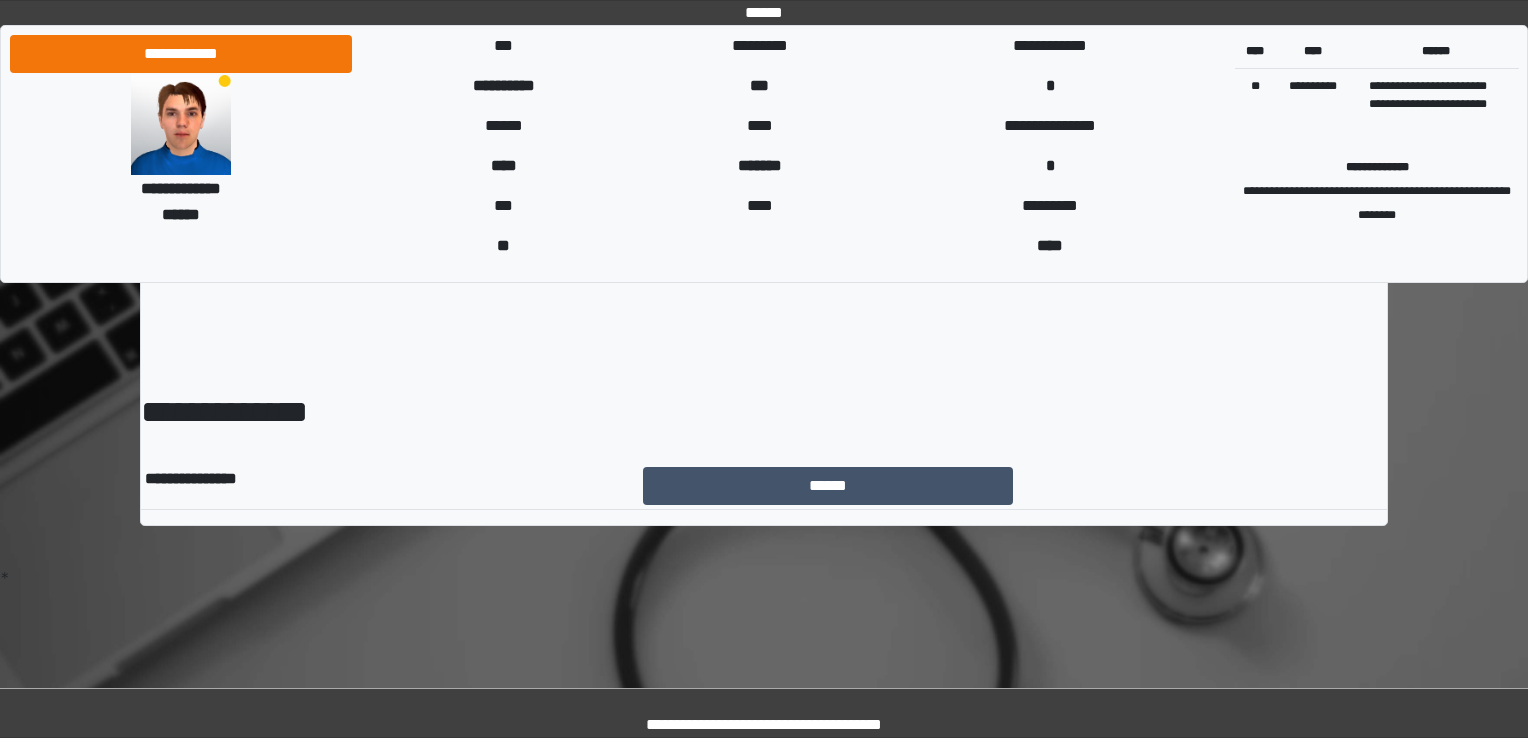 scroll, scrollTop: 0, scrollLeft: 0, axis: both 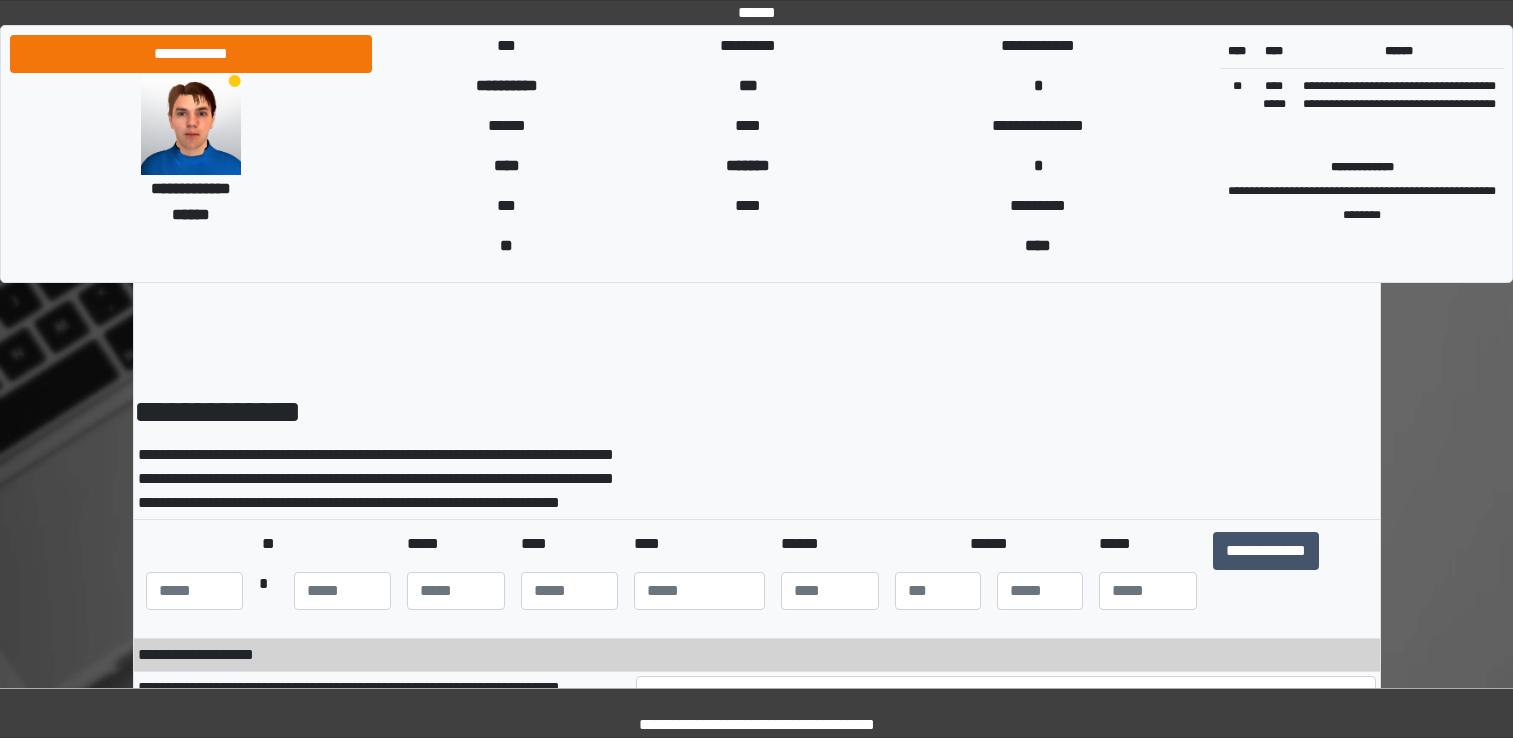 select on "***" 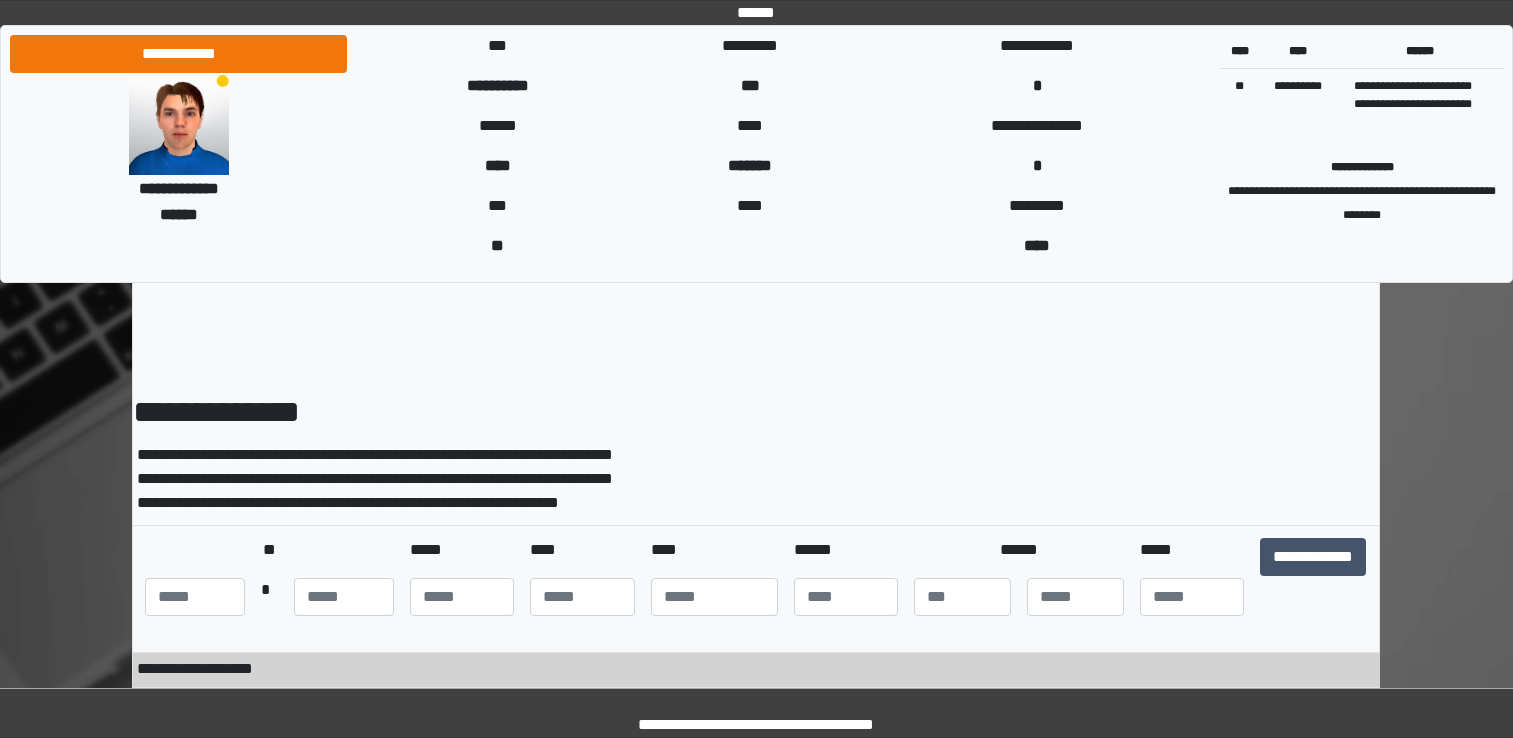 scroll, scrollTop: 1101, scrollLeft: 0, axis: vertical 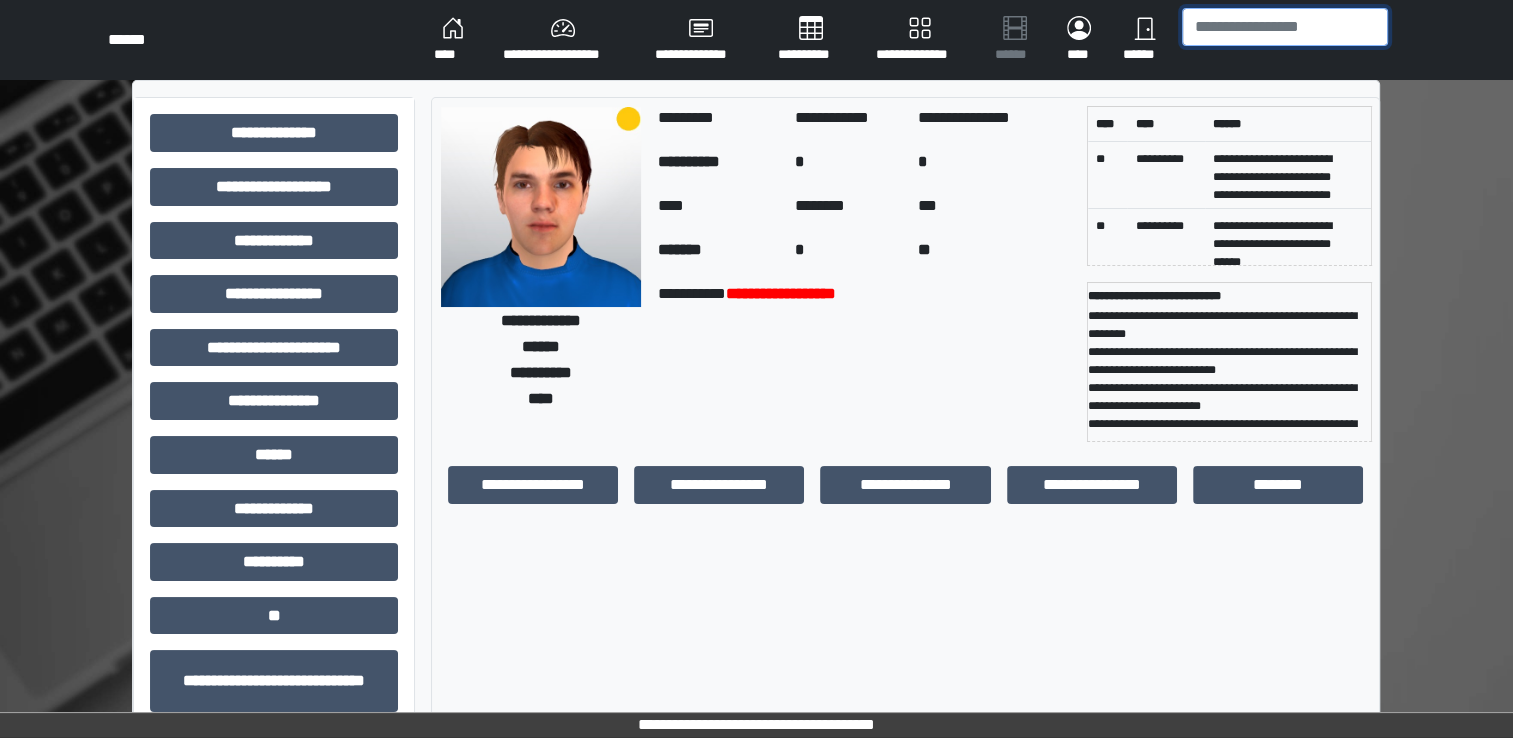 click at bounding box center (1285, 27) 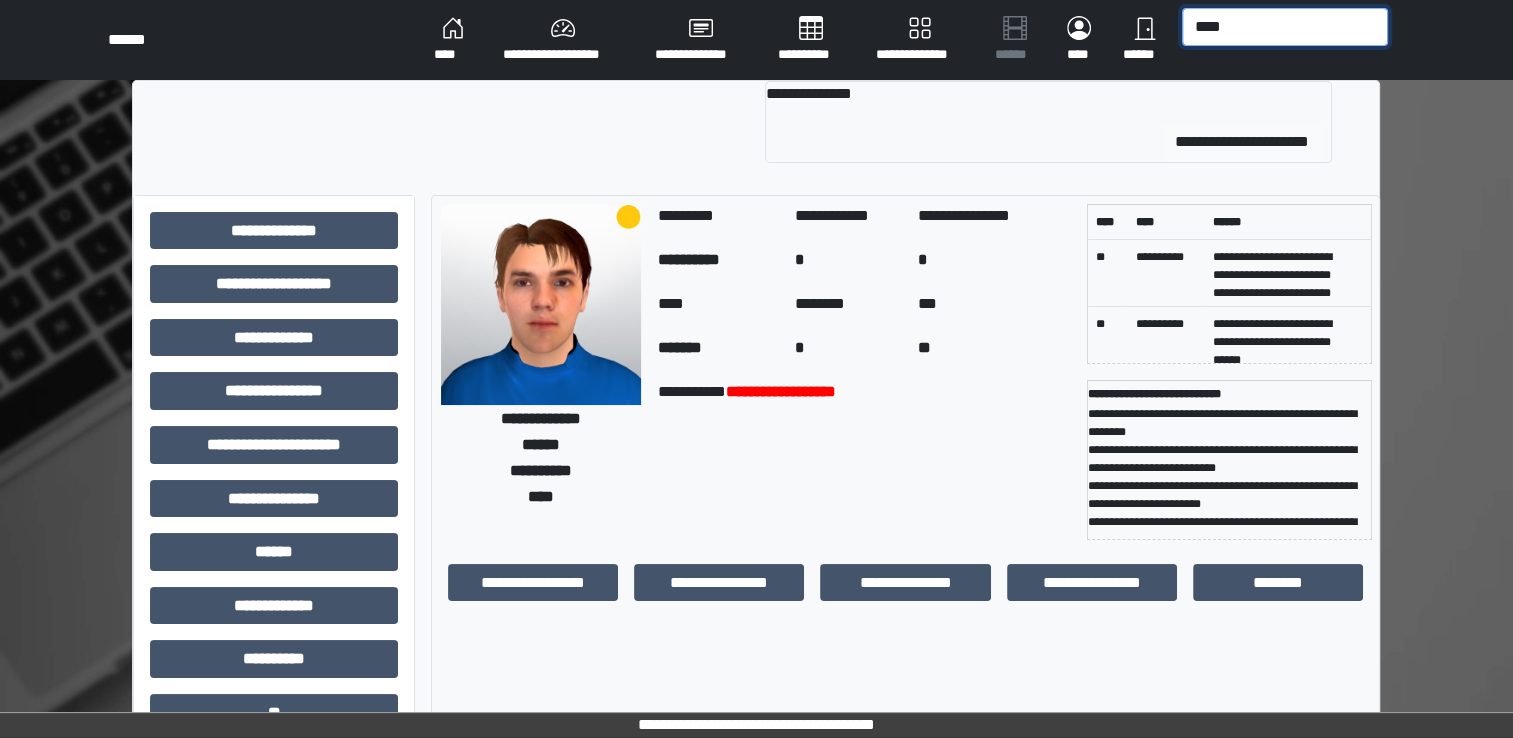 type on "****" 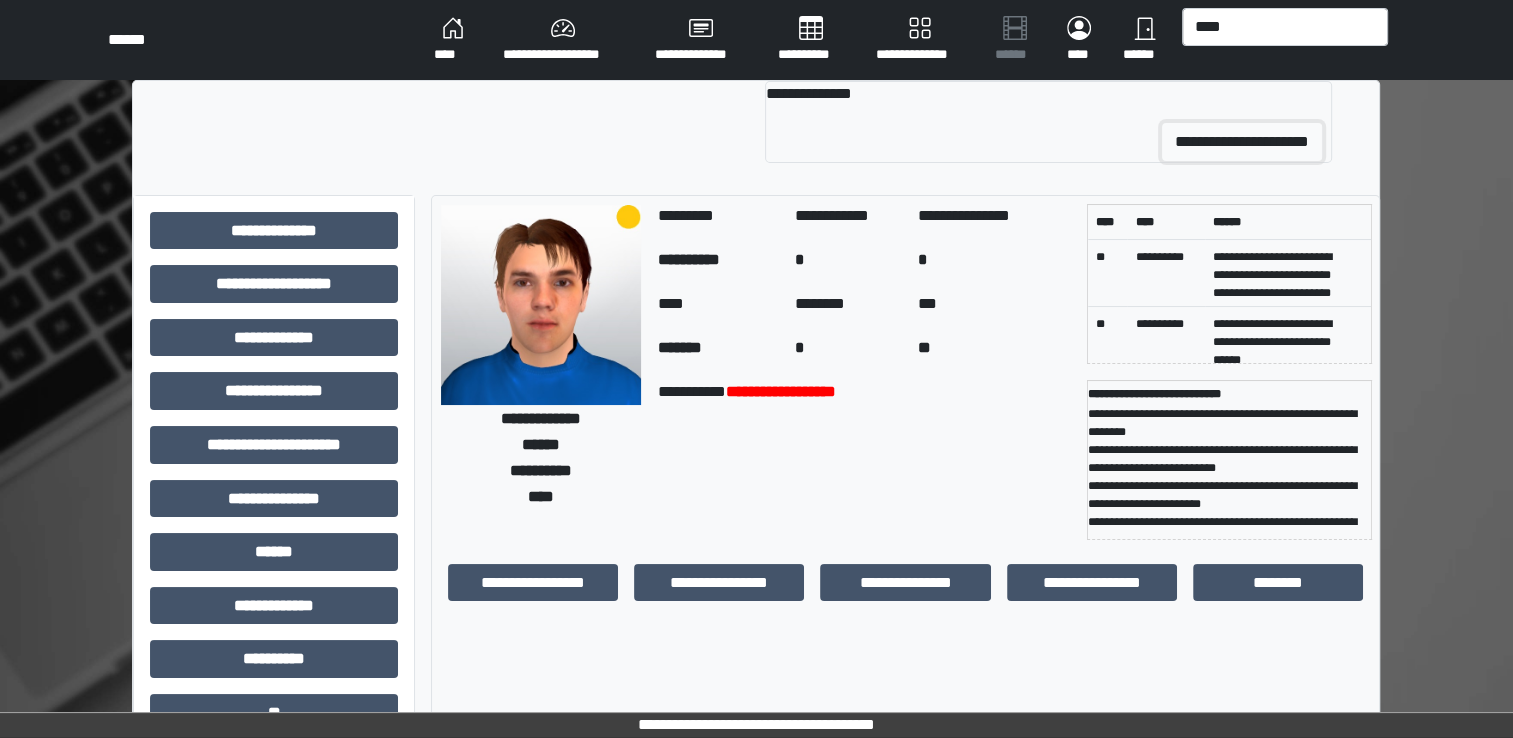 click on "**********" at bounding box center (1242, 142) 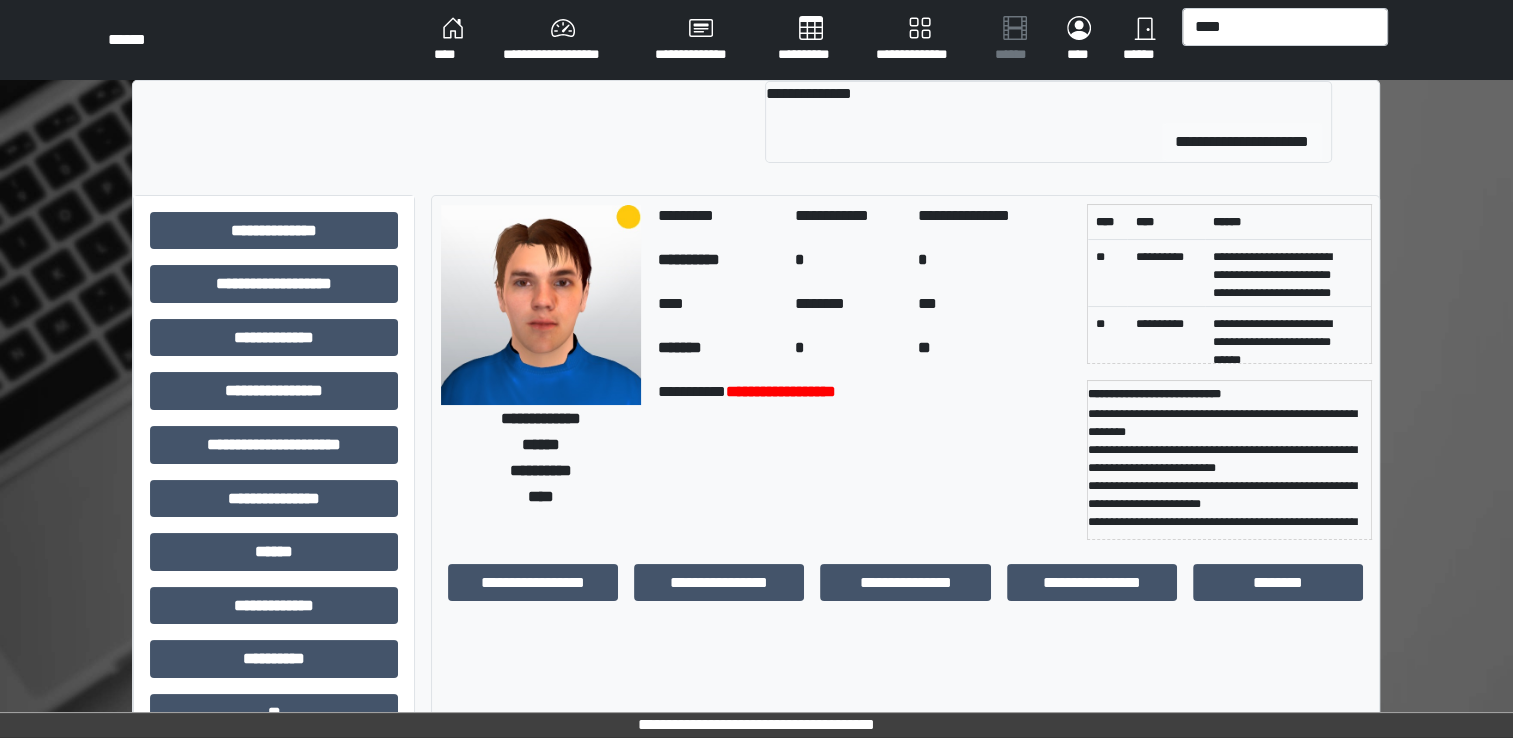 type 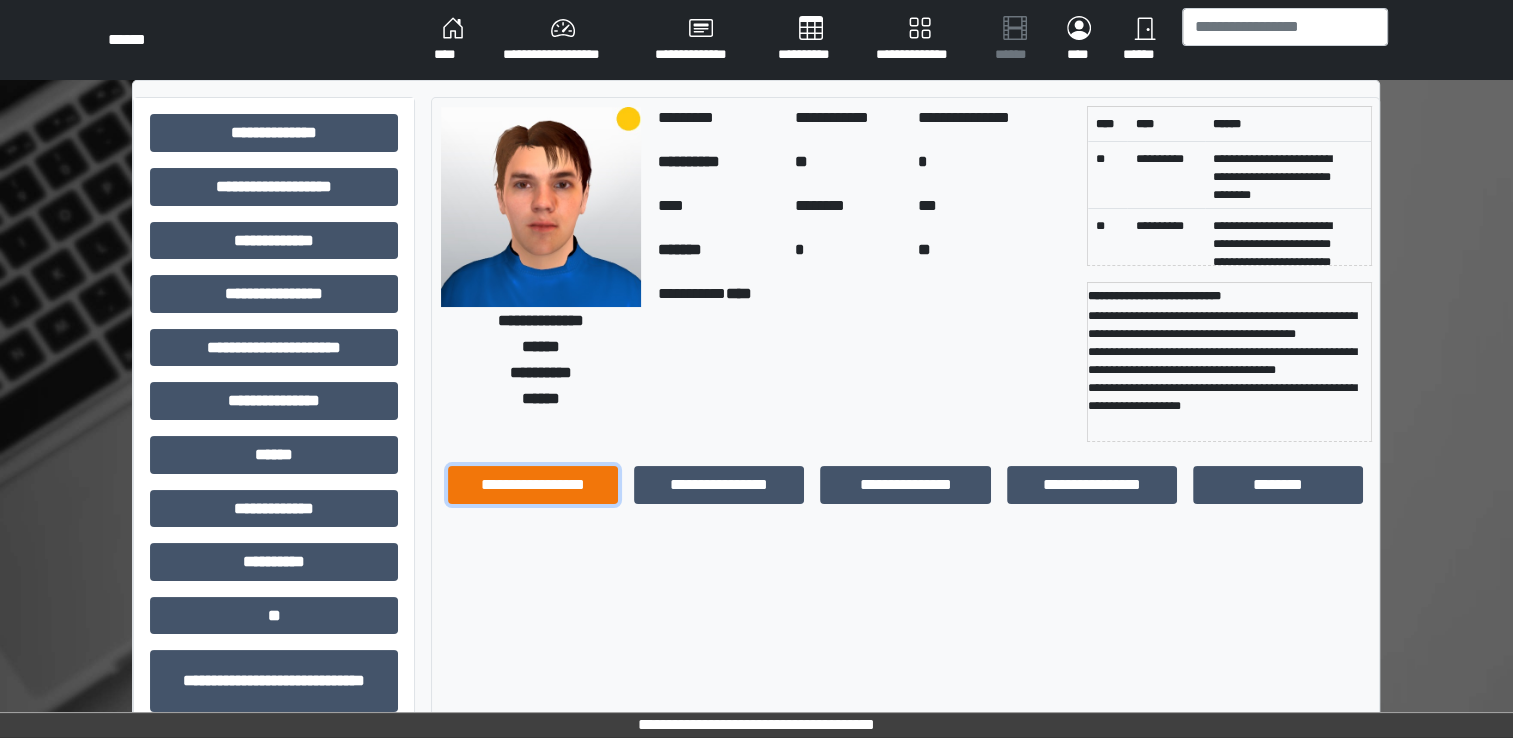 click on "**********" at bounding box center (533, 485) 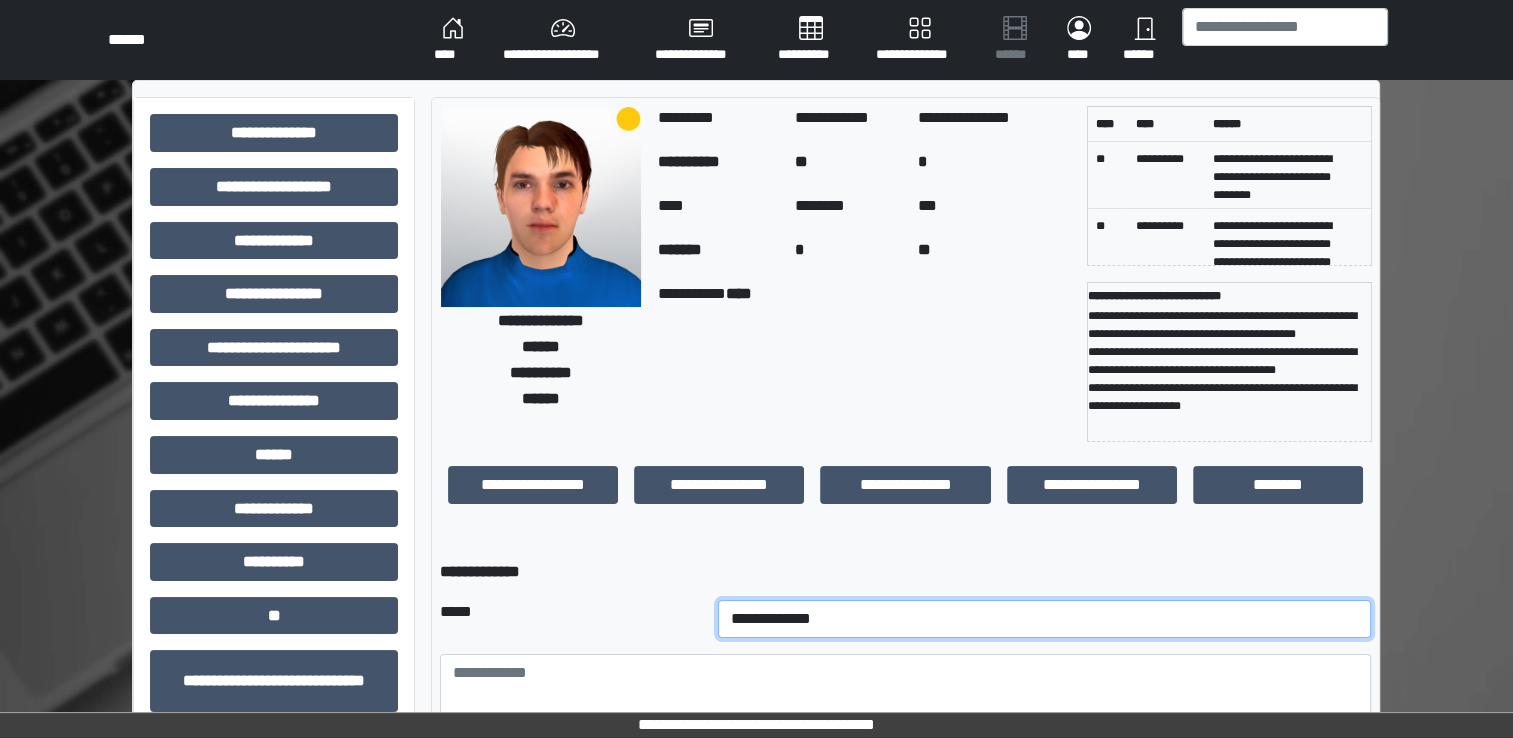 click on "**********" at bounding box center [1045, 619] 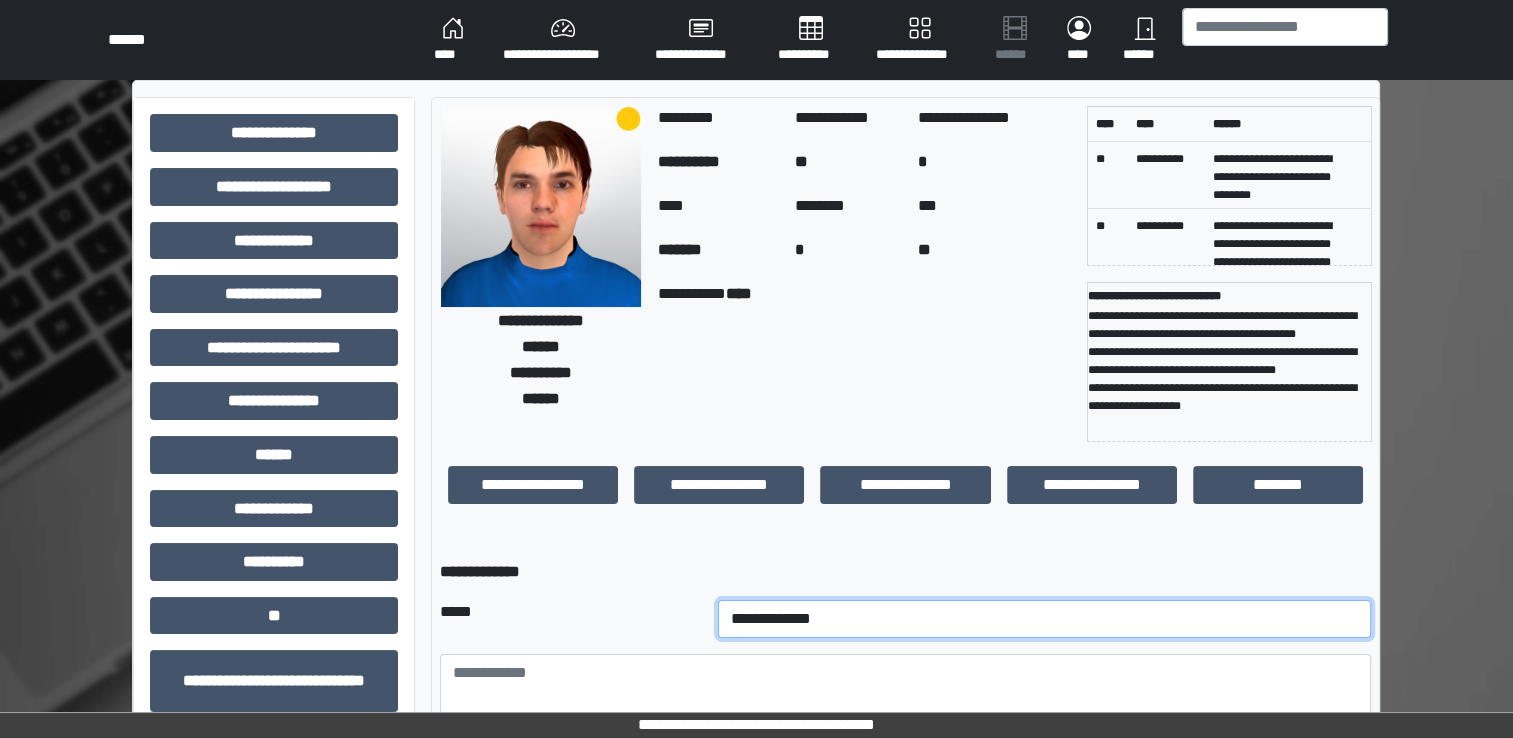 select on "*" 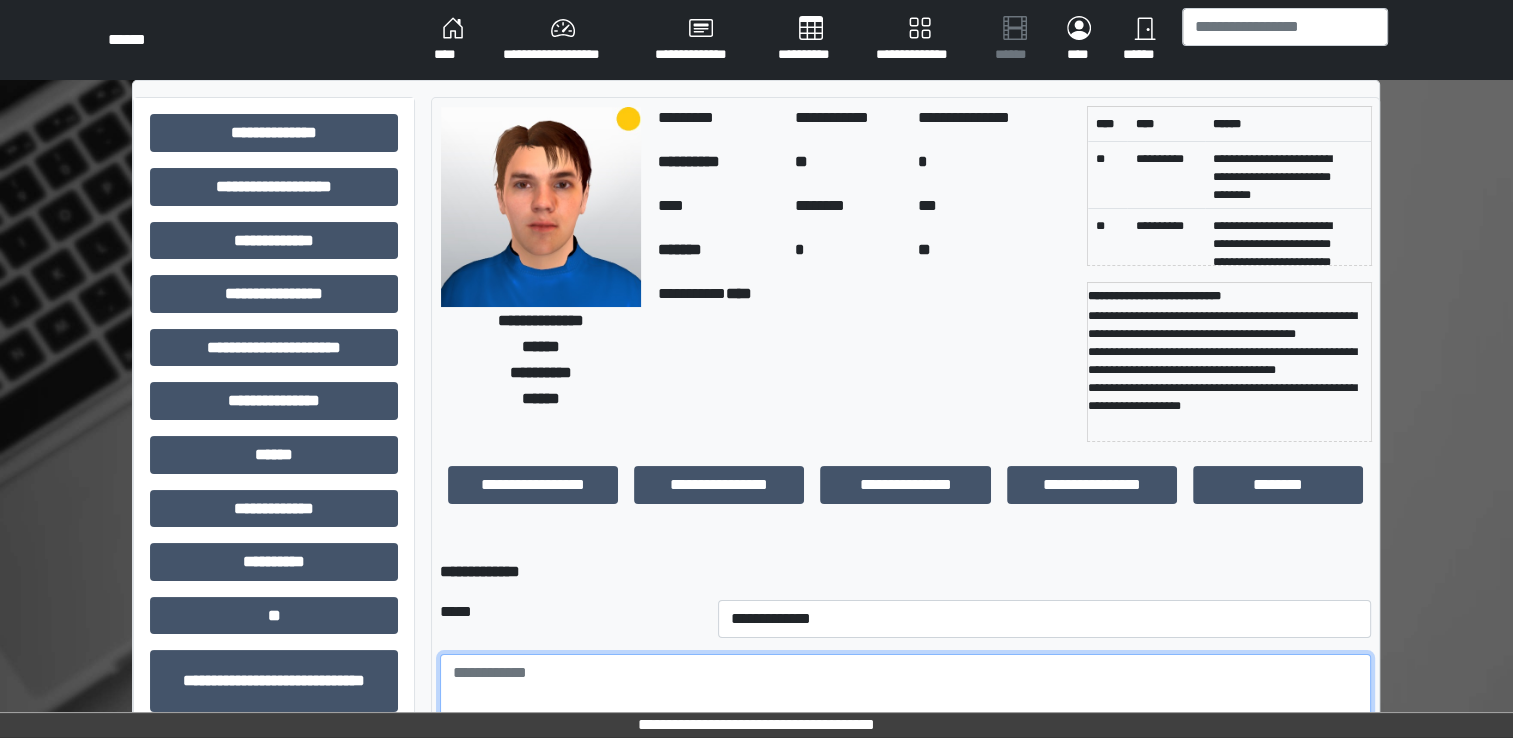 click at bounding box center (905, 709) 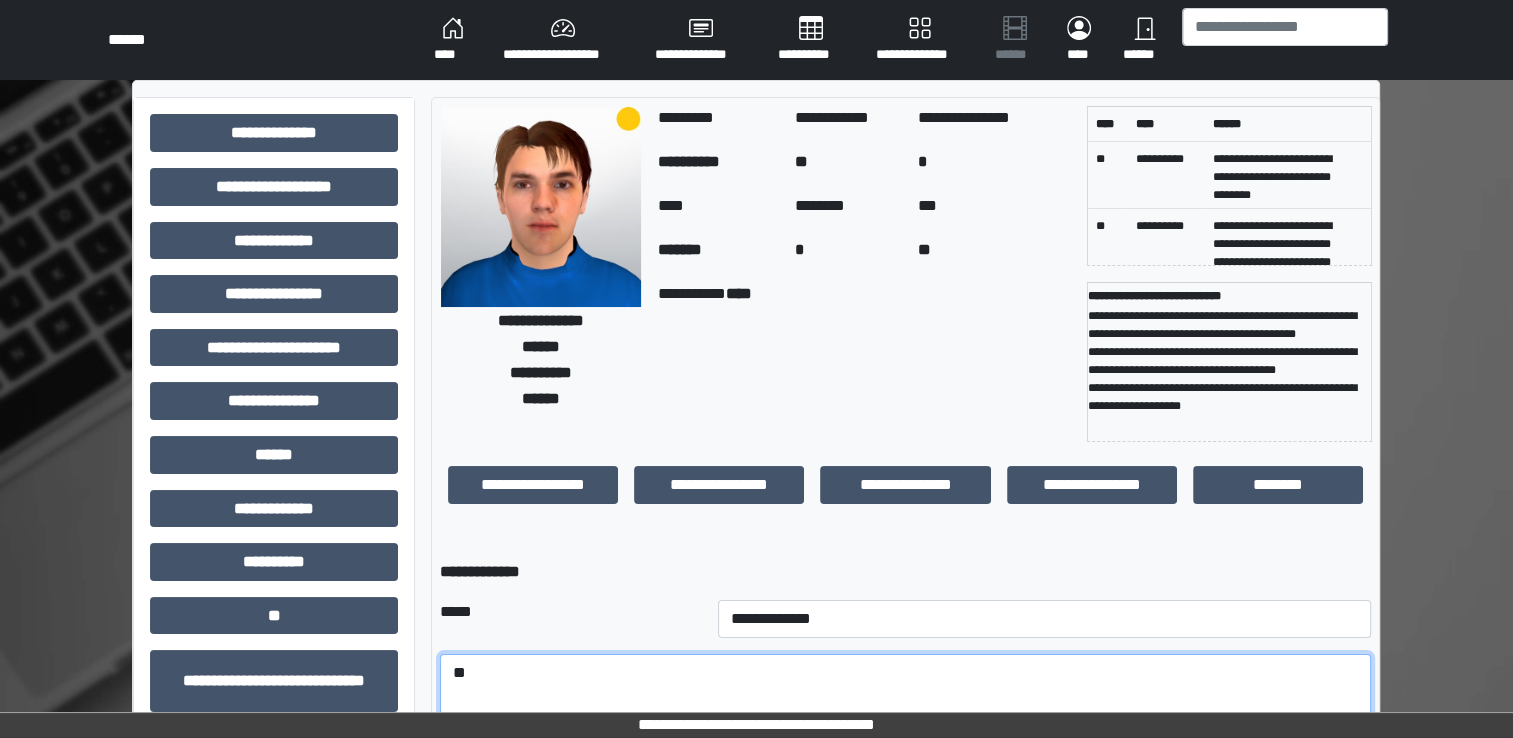 type on "*" 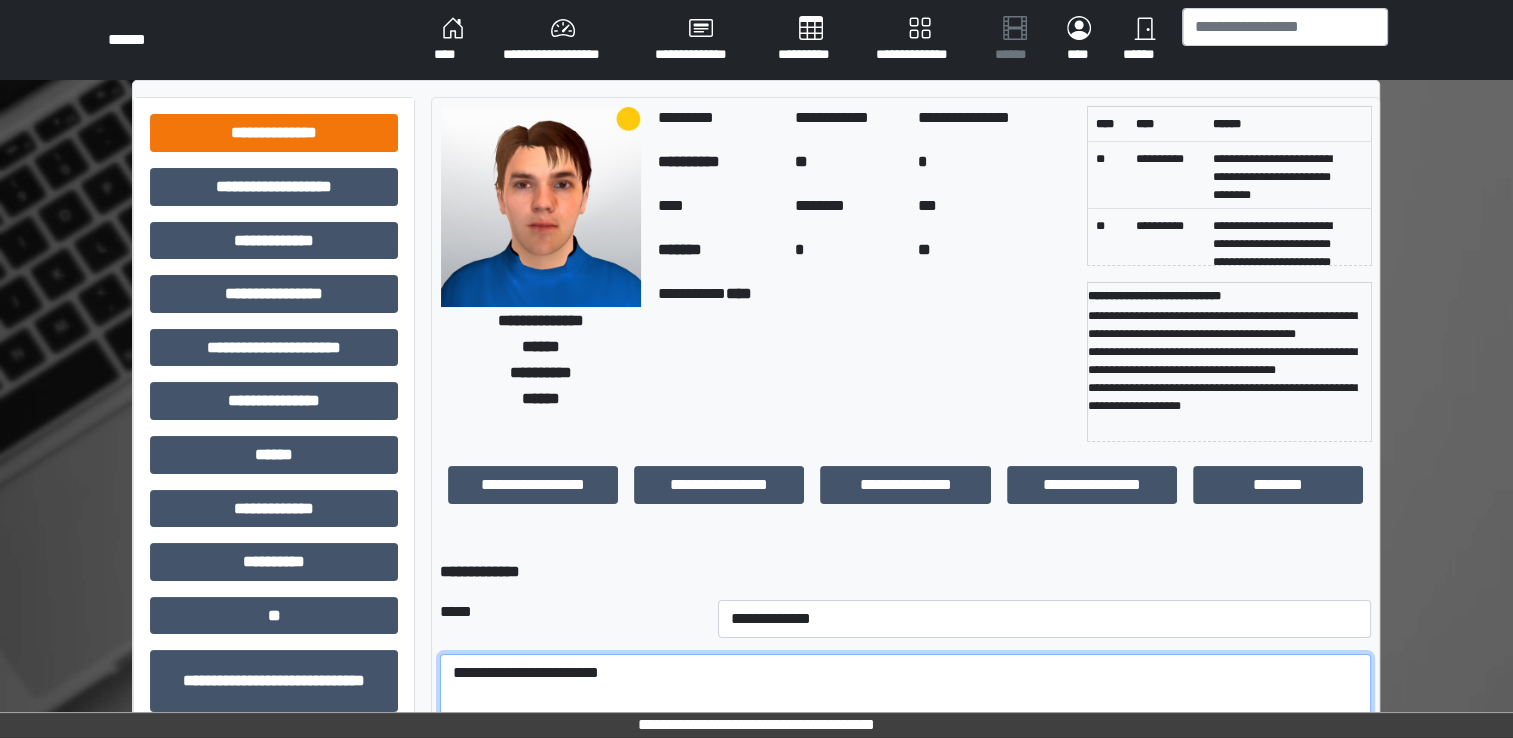 type on "**********" 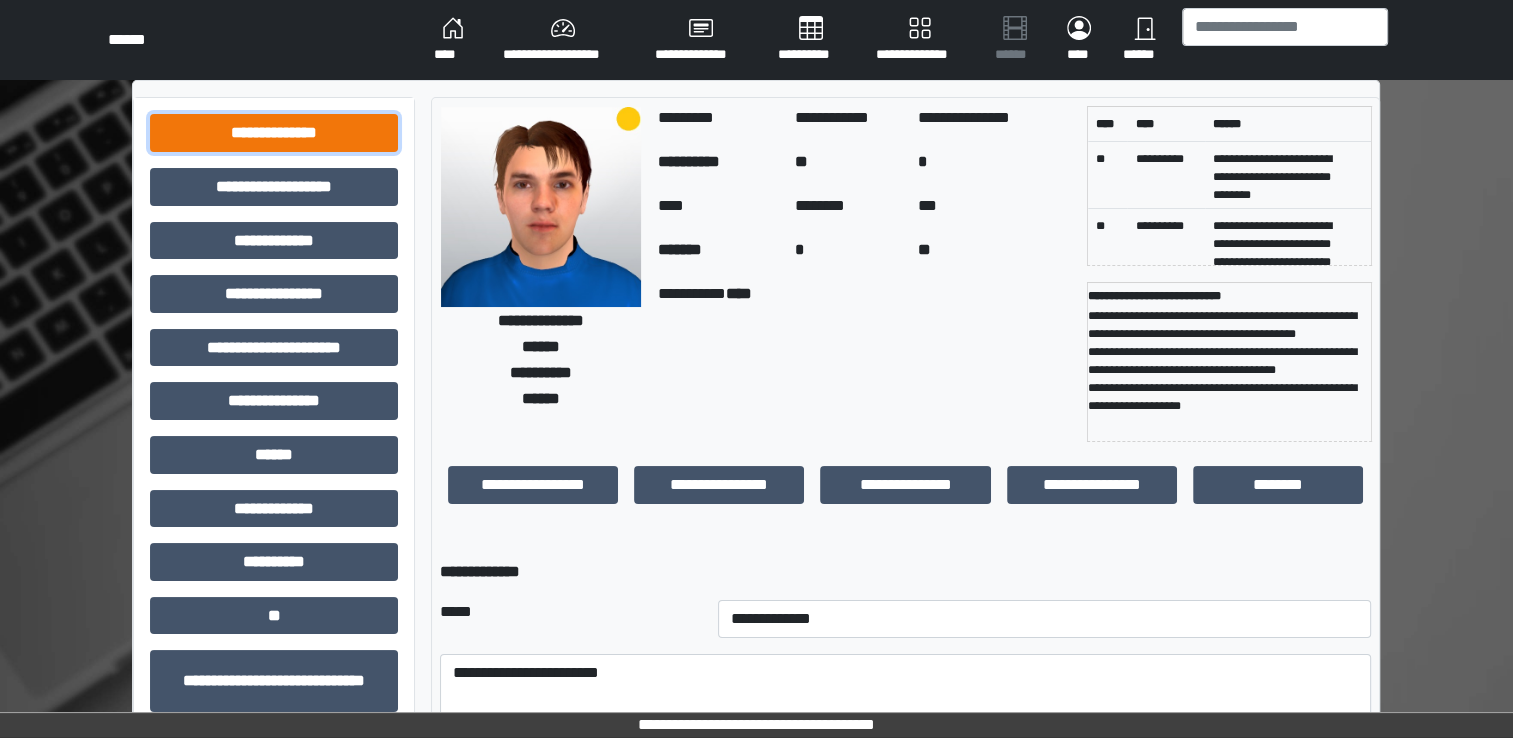 click on "**********" at bounding box center (274, 133) 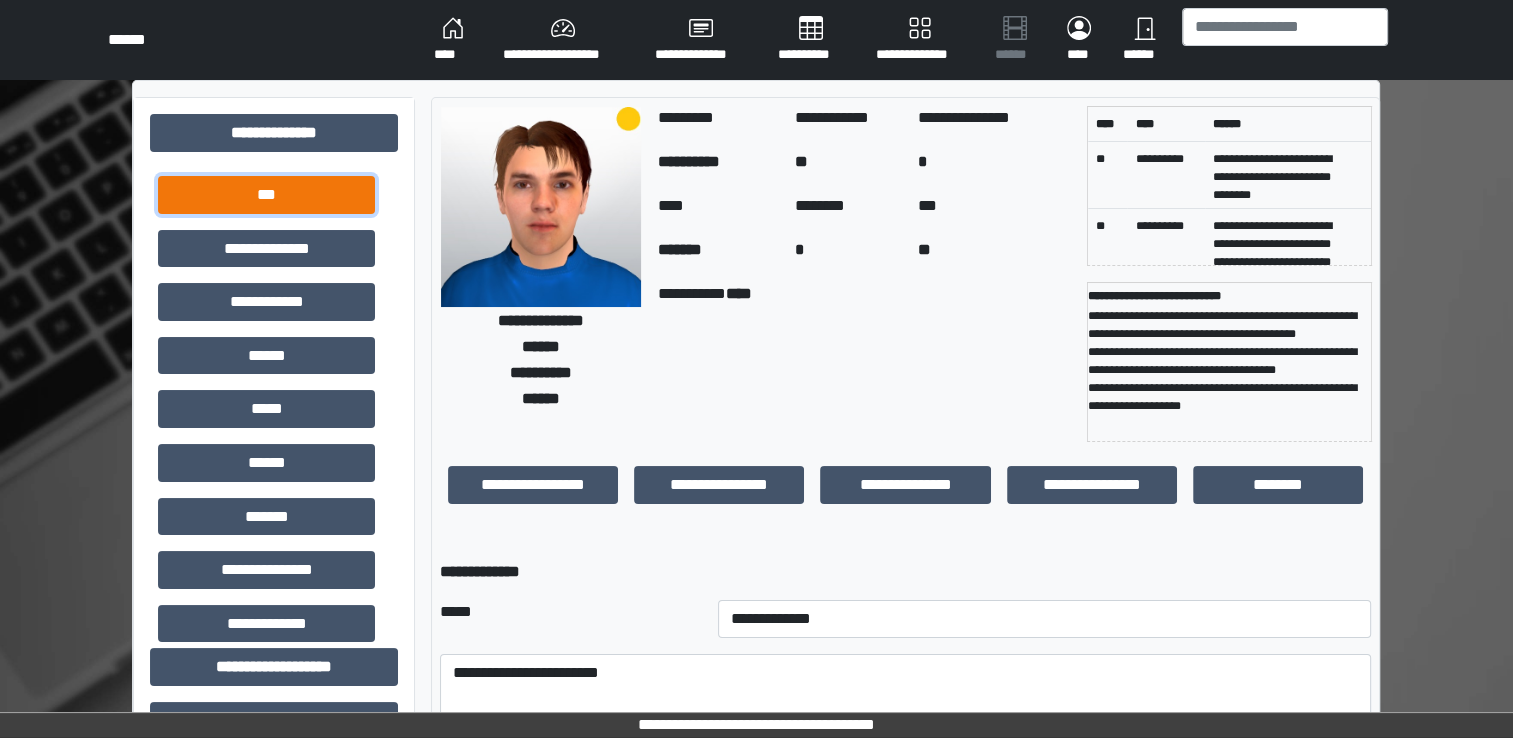 click on "***" at bounding box center (266, 195) 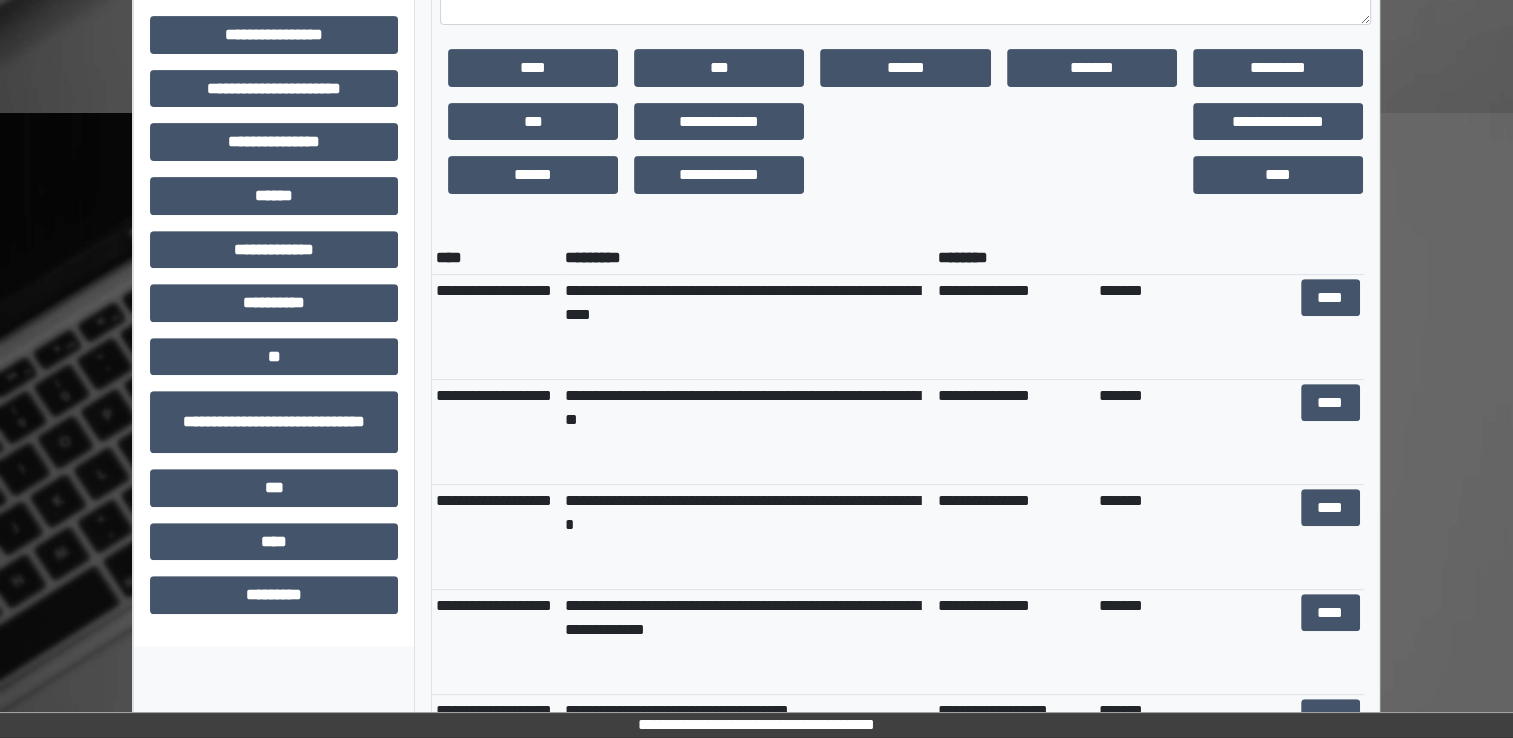 scroll, scrollTop: 776, scrollLeft: 0, axis: vertical 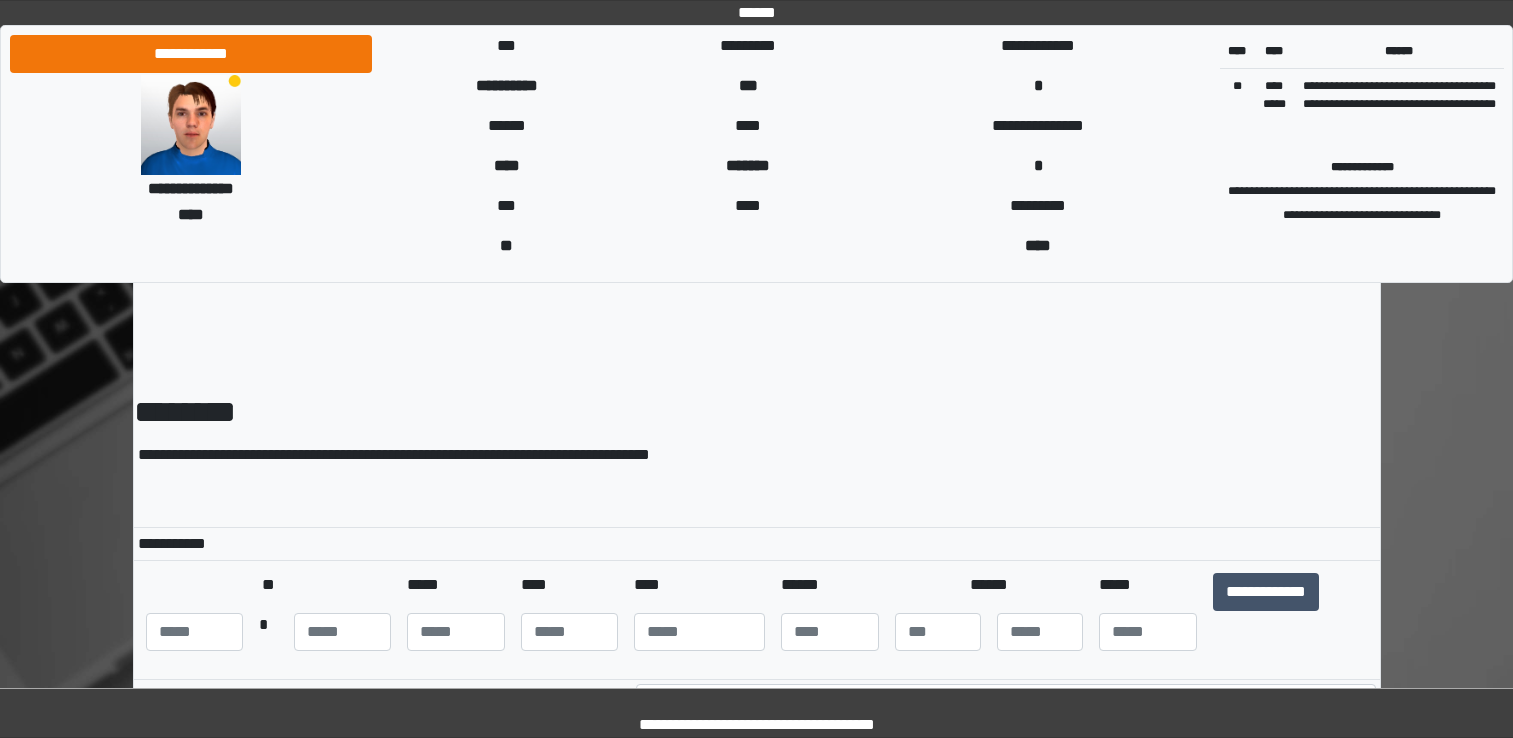 select on "***" 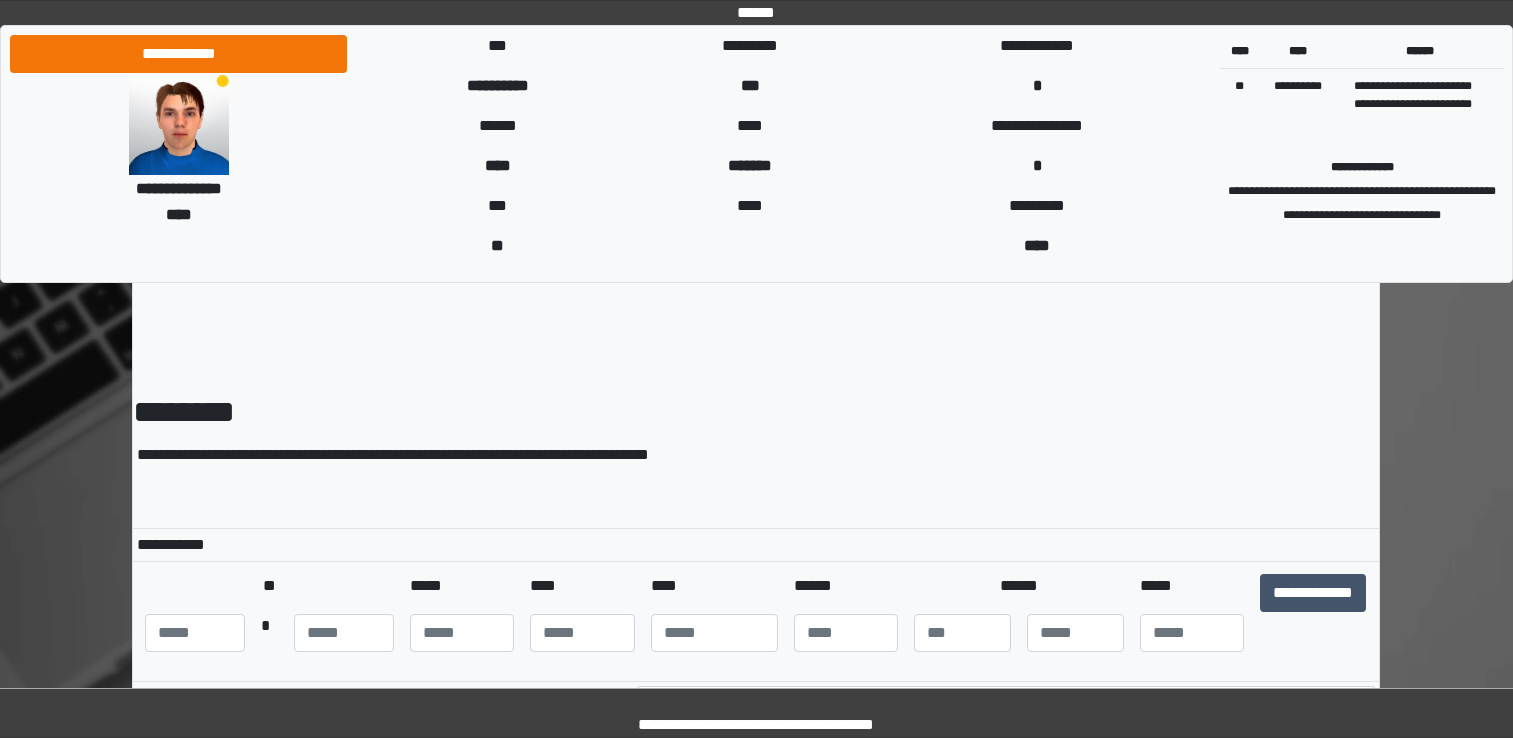 scroll, scrollTop: 730, scrollLeft: 0, axis: vertical 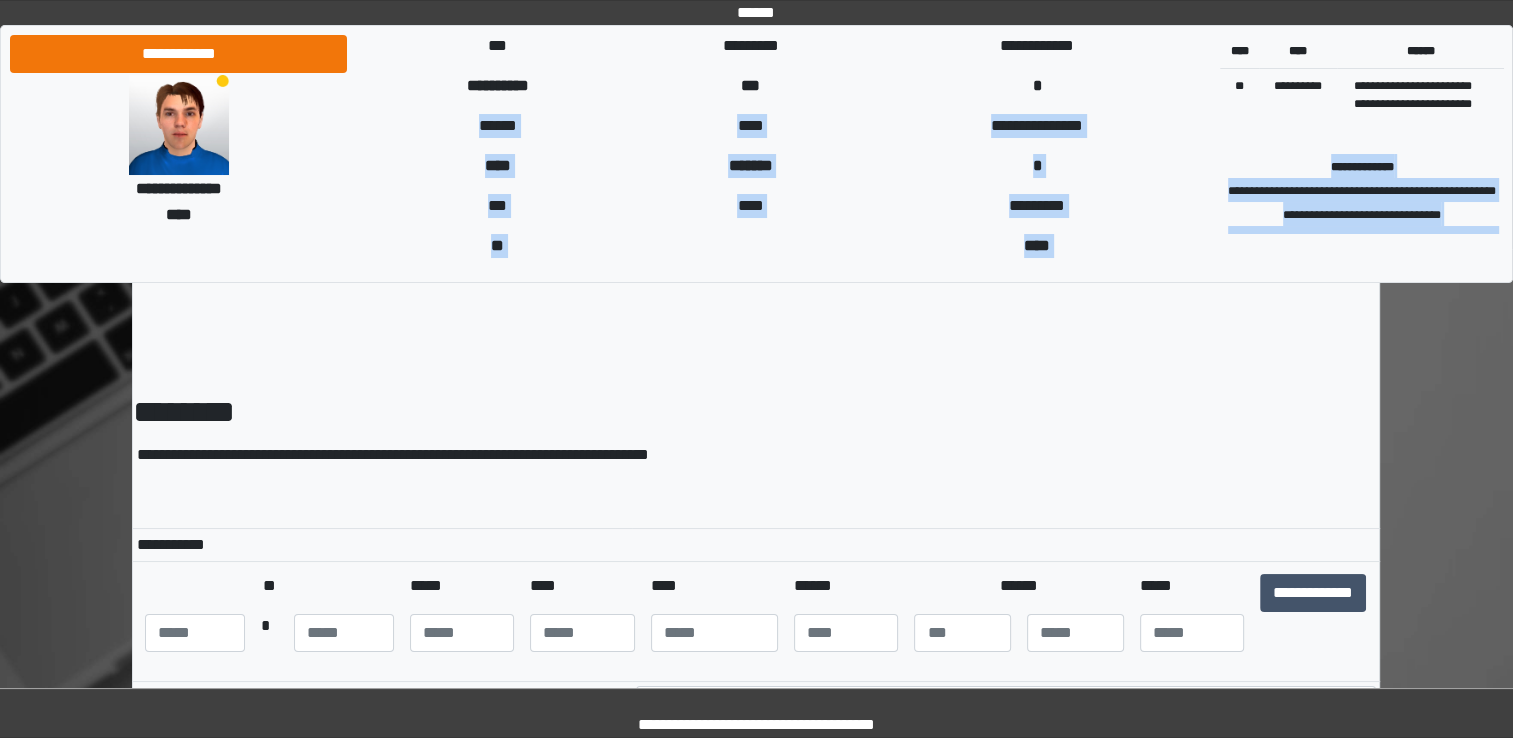 drag, startPoint x: 1512, startPoint y: 80, endPoint x: 1531, endPoint y: 255, distance: 176.02841 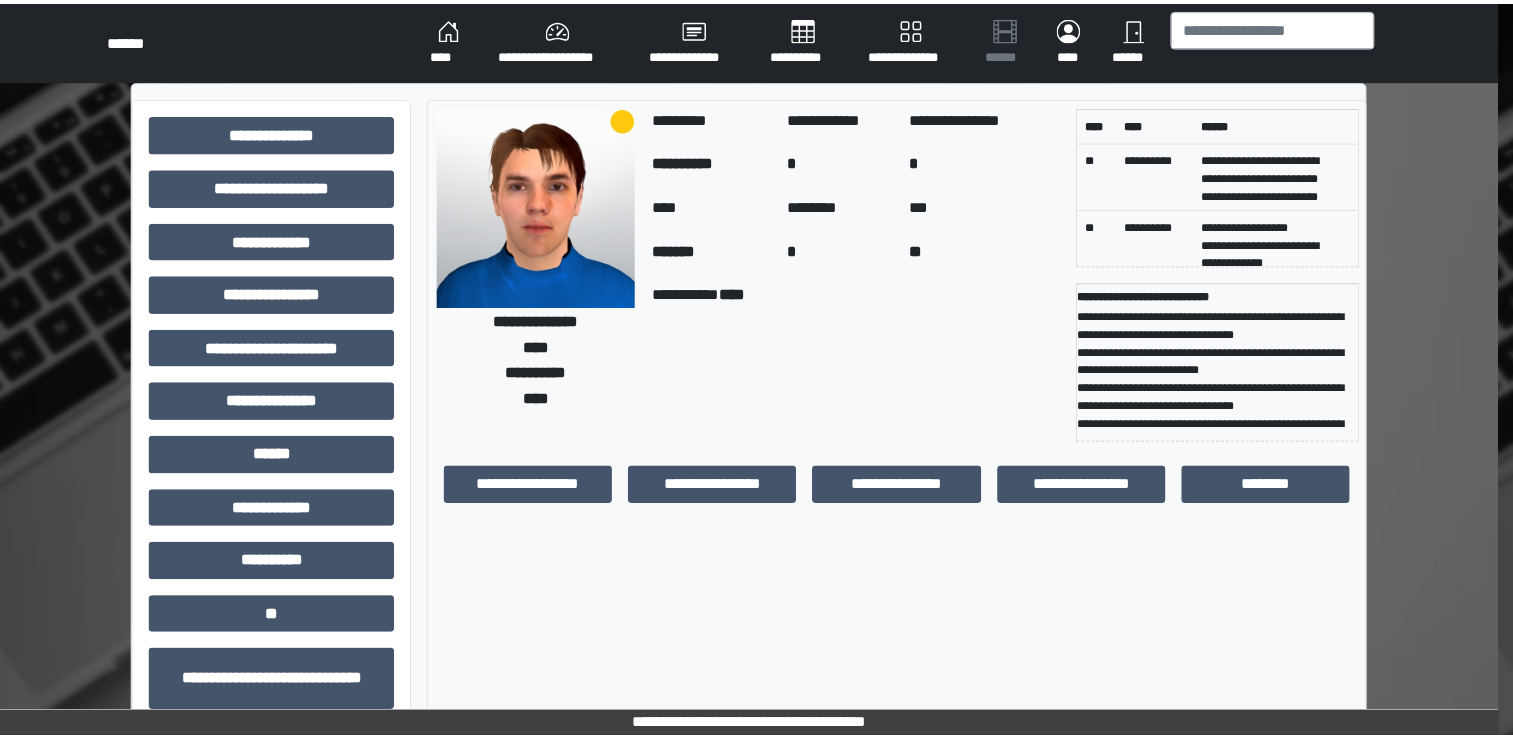 scroll, scrollTop: 0, scrollLeft: 0, axis: both 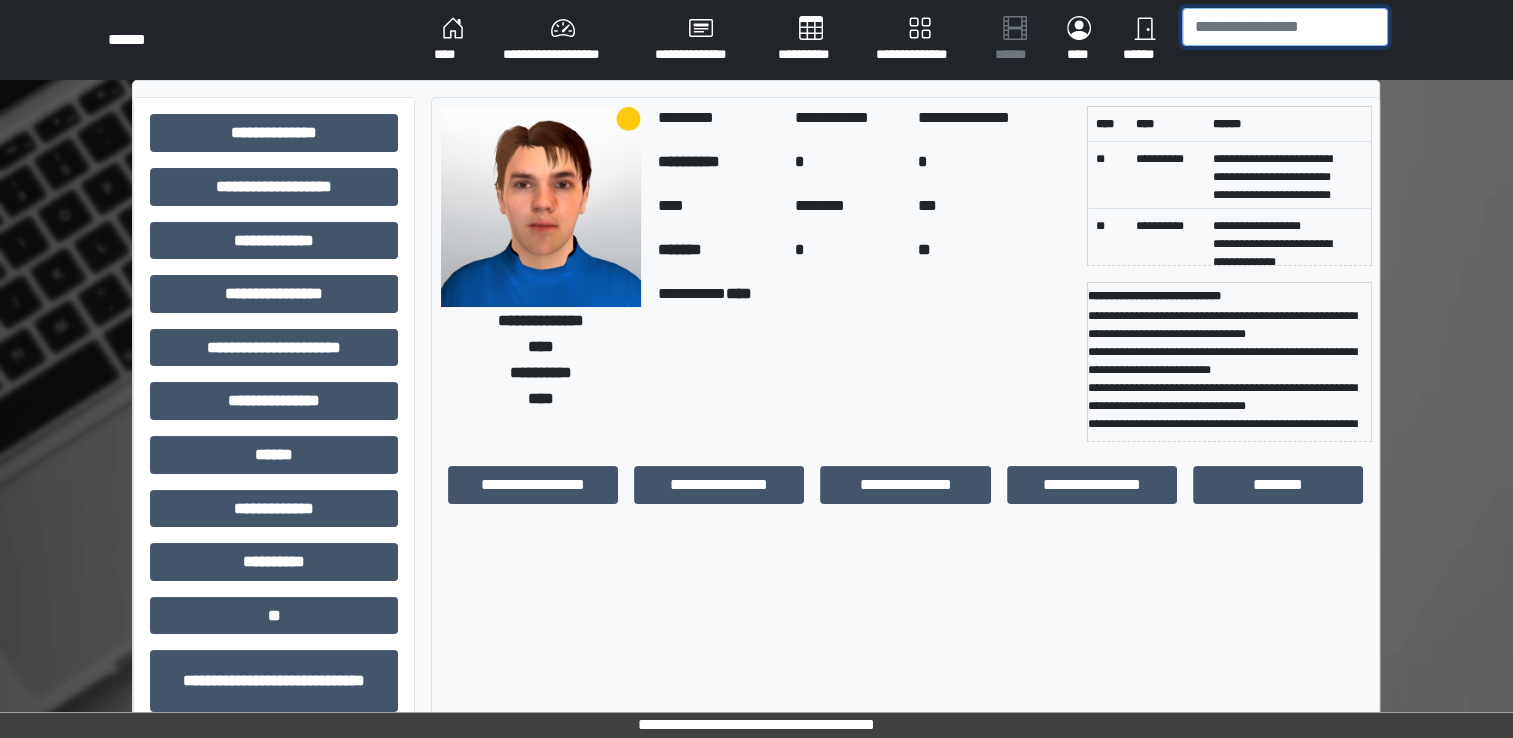 click at bounding box center (1285, 27) 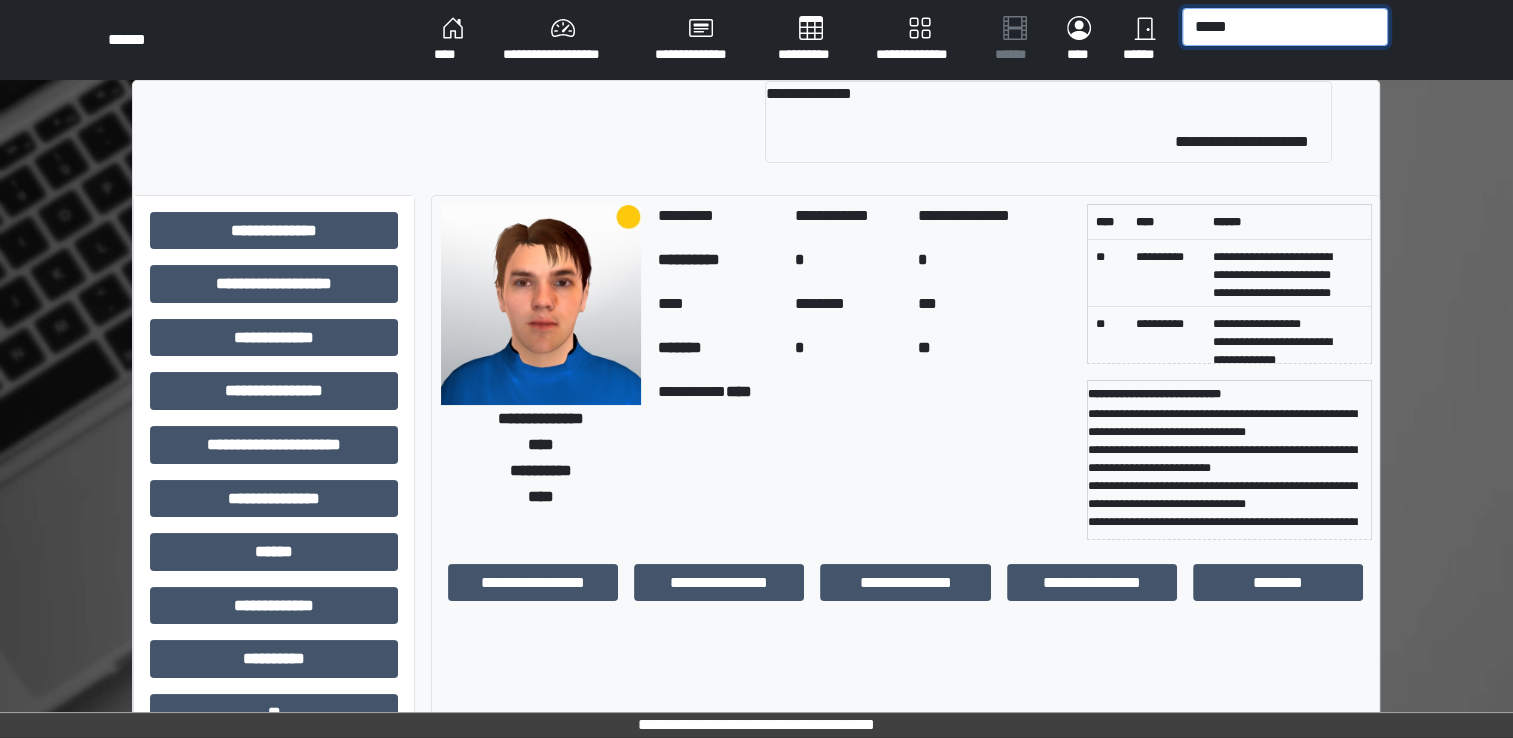 type on "*****" 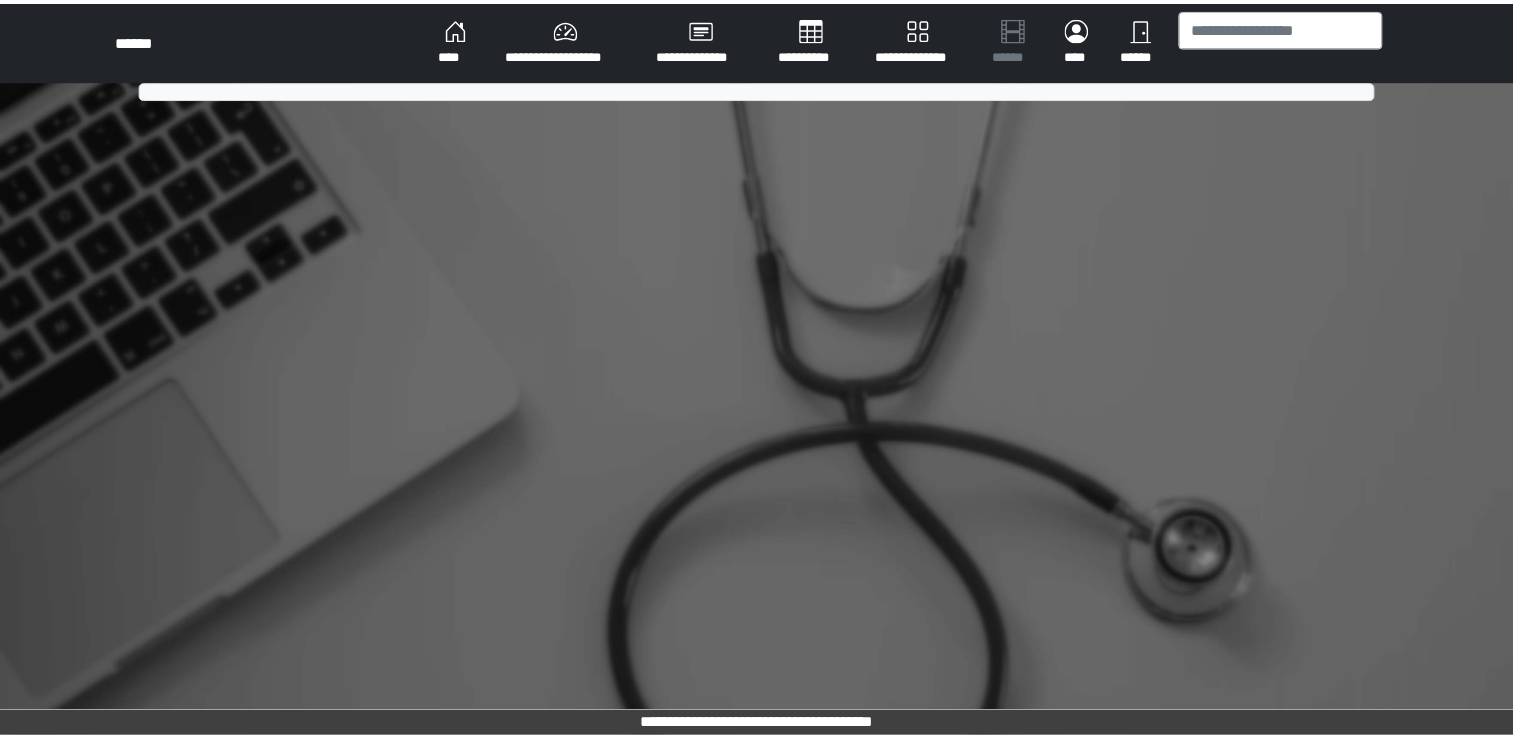 scroll, scrollTop: 0, scrollLeft: 0, axis: both 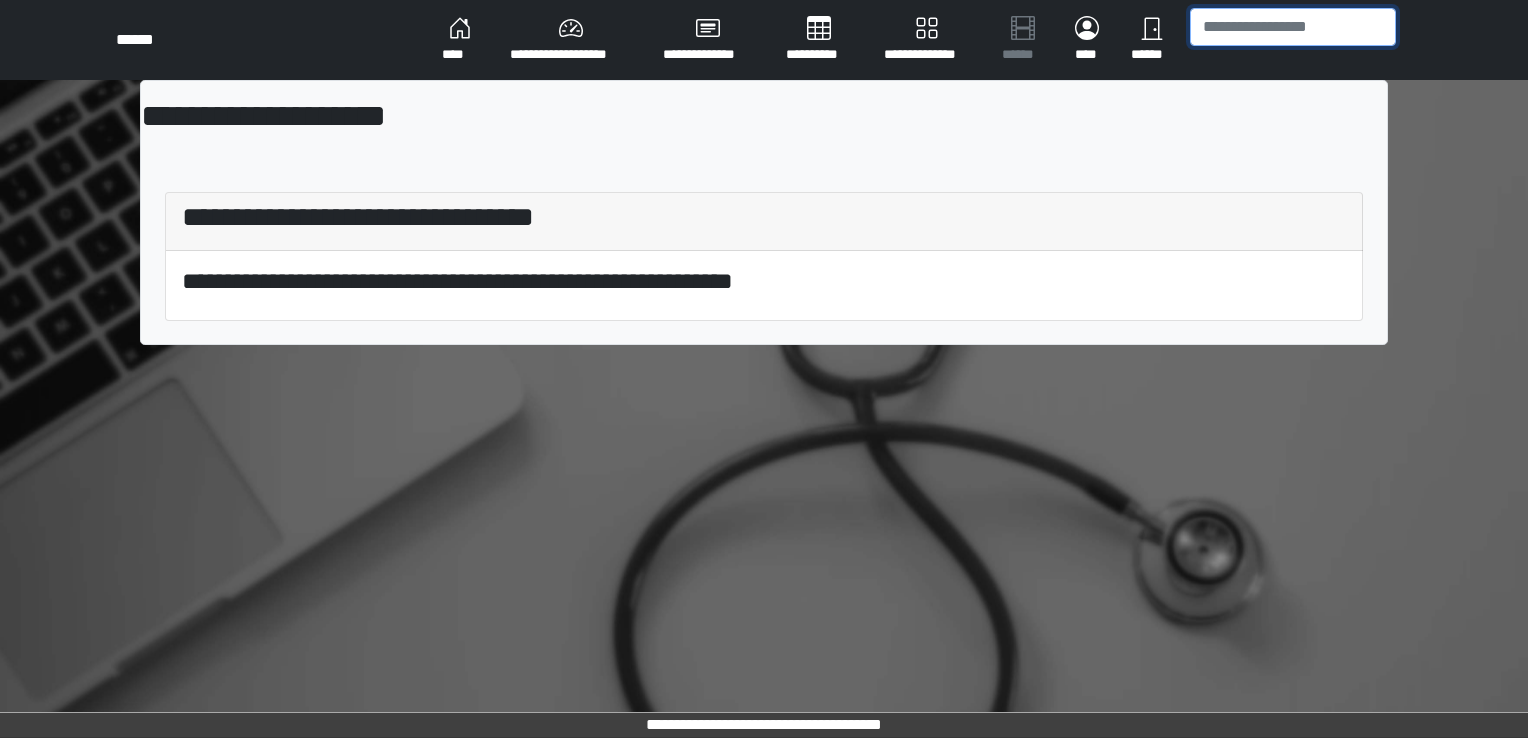 click at bounding box center [1293, 27] 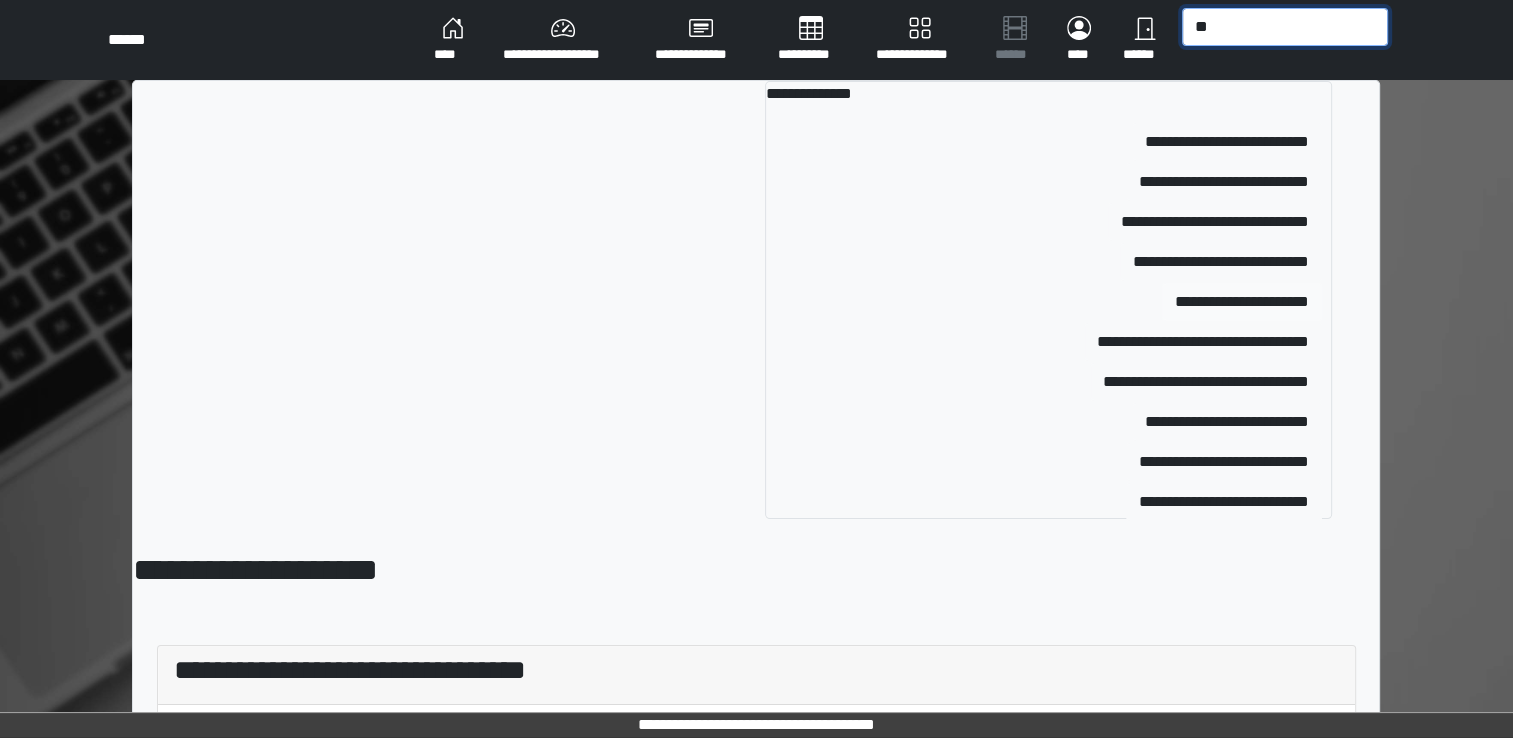 type on "**" 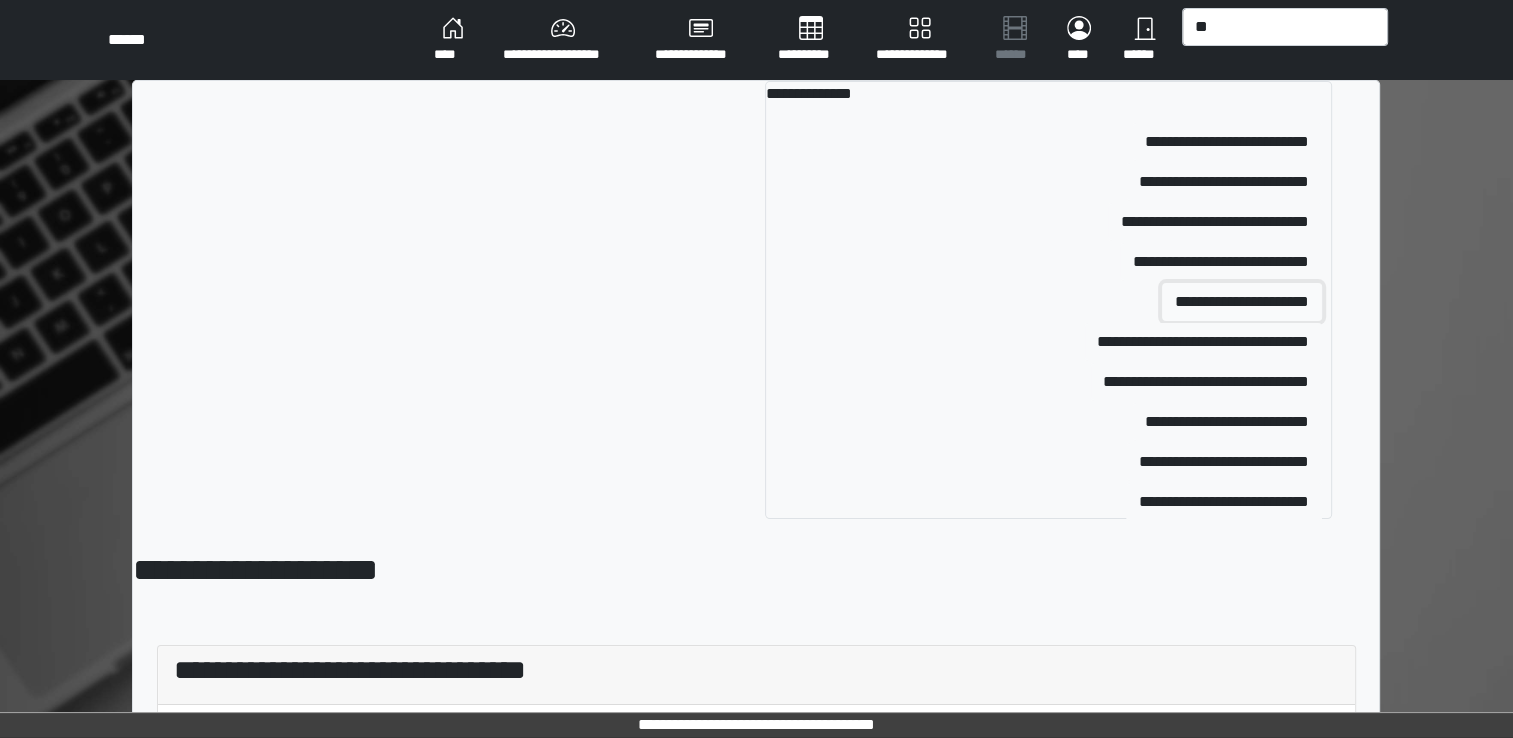 click on "**********" at bounding box center [1242, 302] 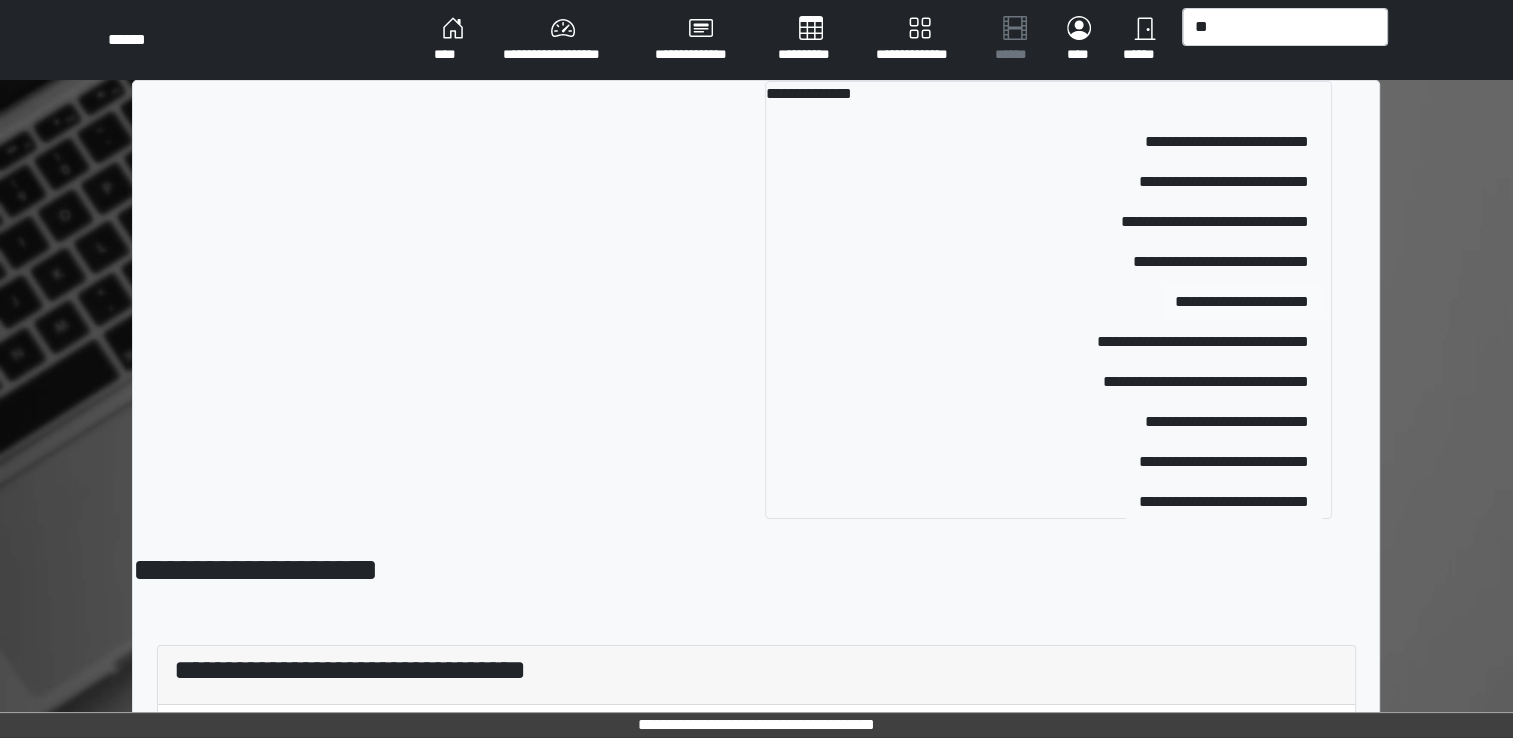 type 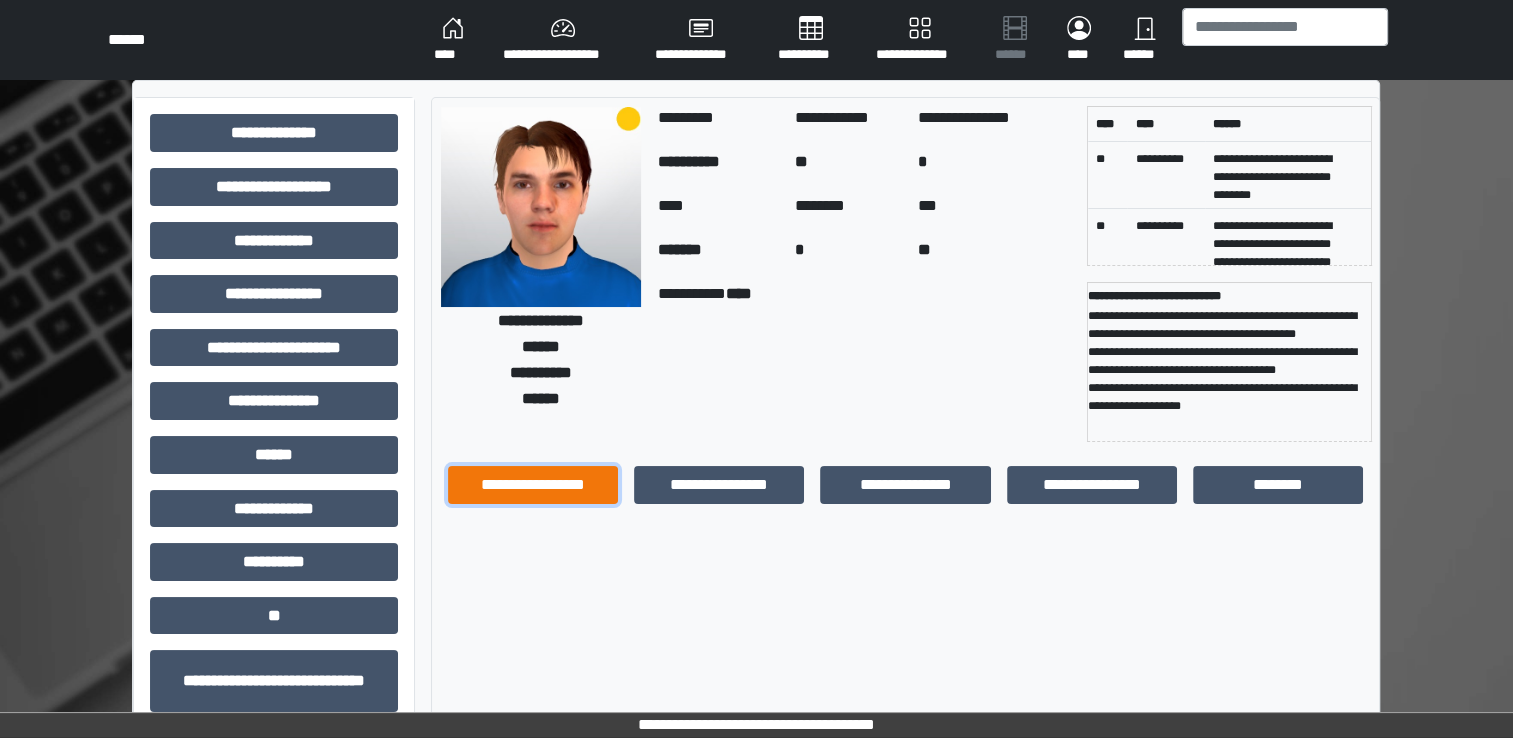 click on "**********" at bounding box center [533, 485] 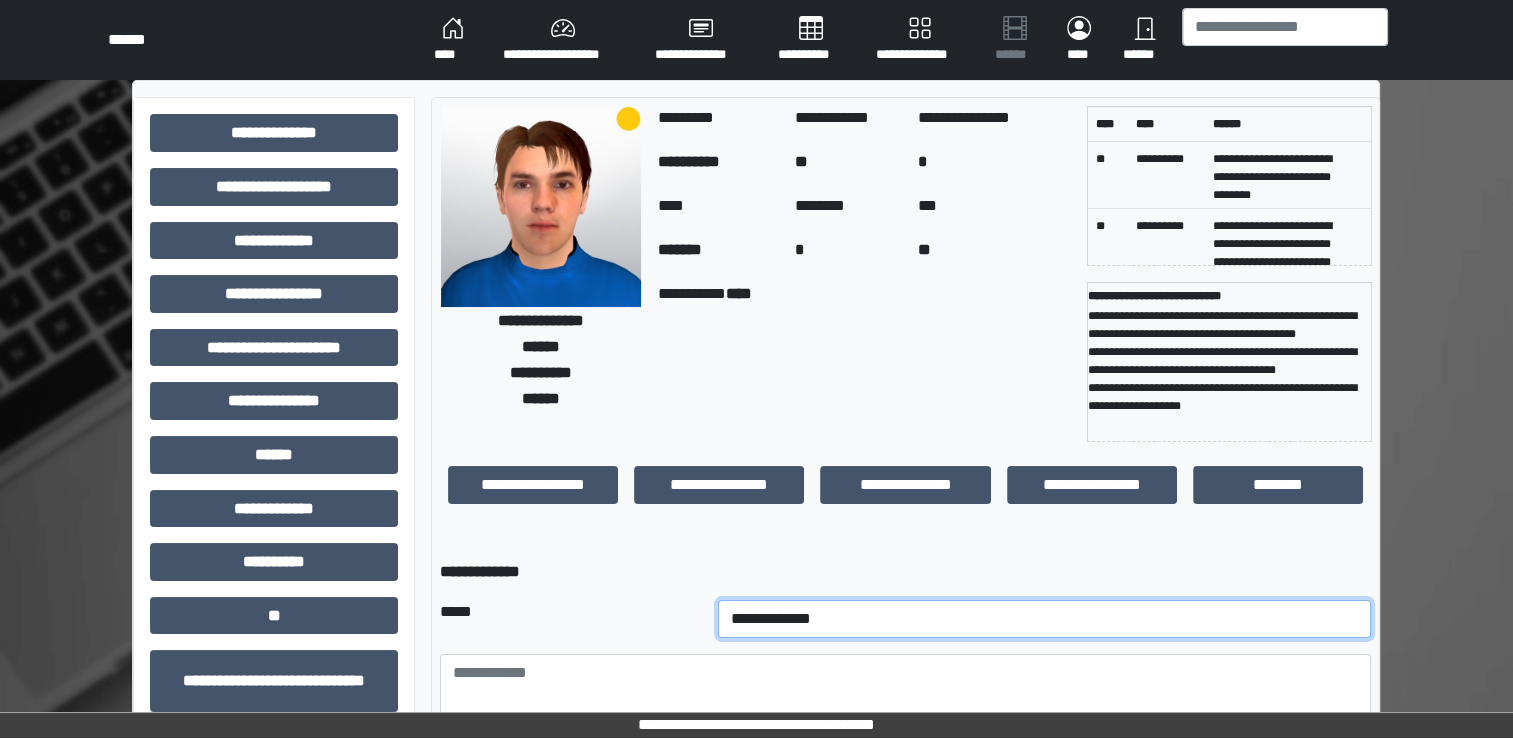 click on "**********" at bounding box center [1045, 619] 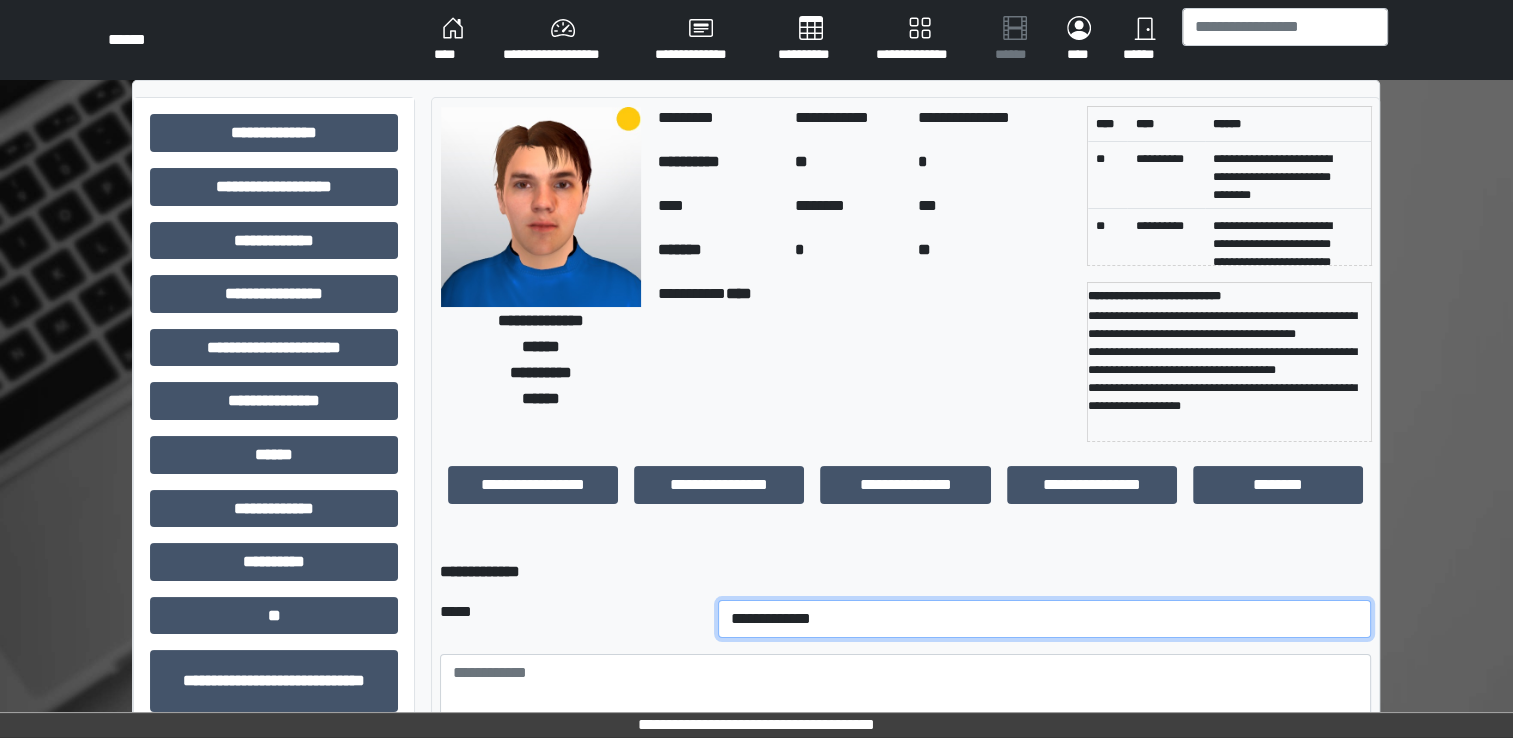 select on "*" 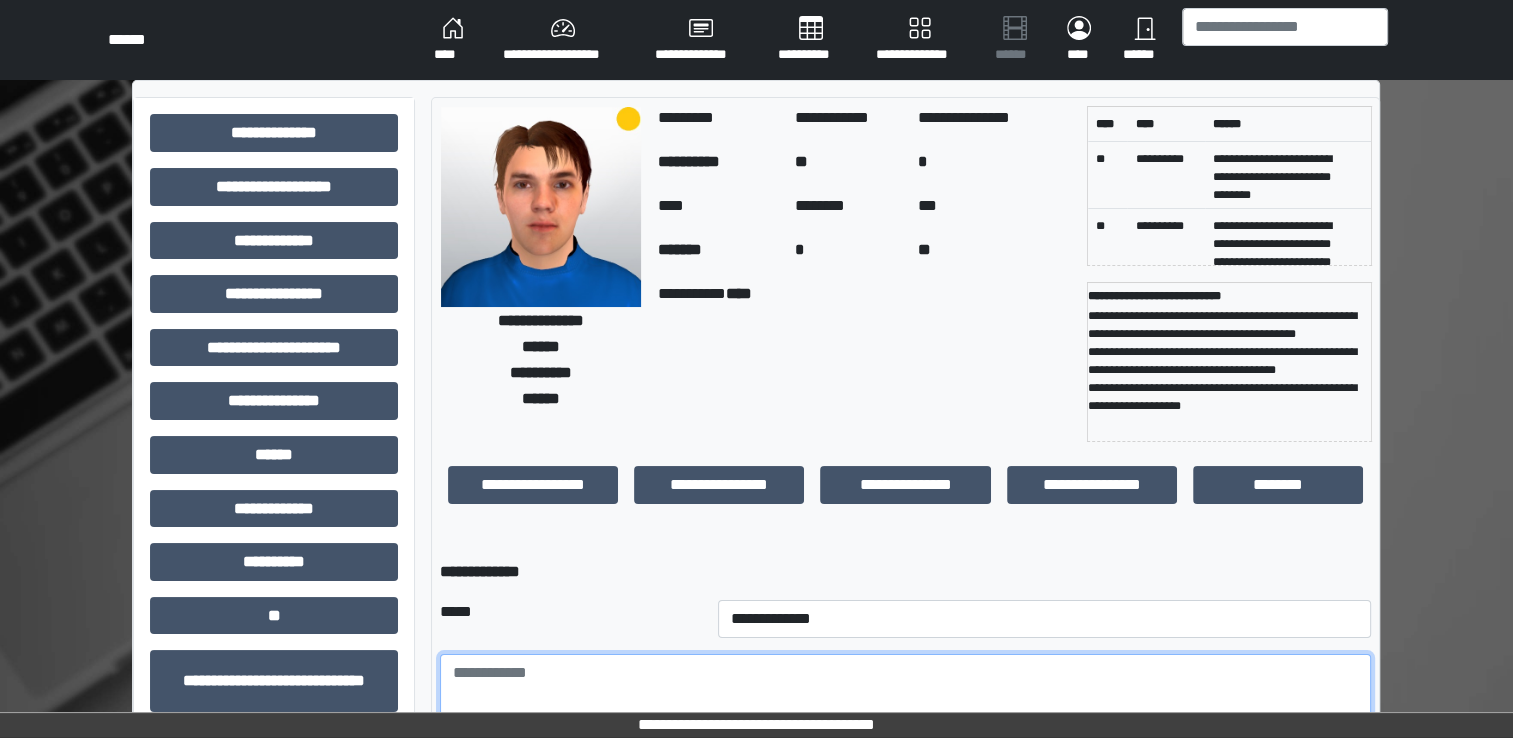 click at bounding box center (905, 709) 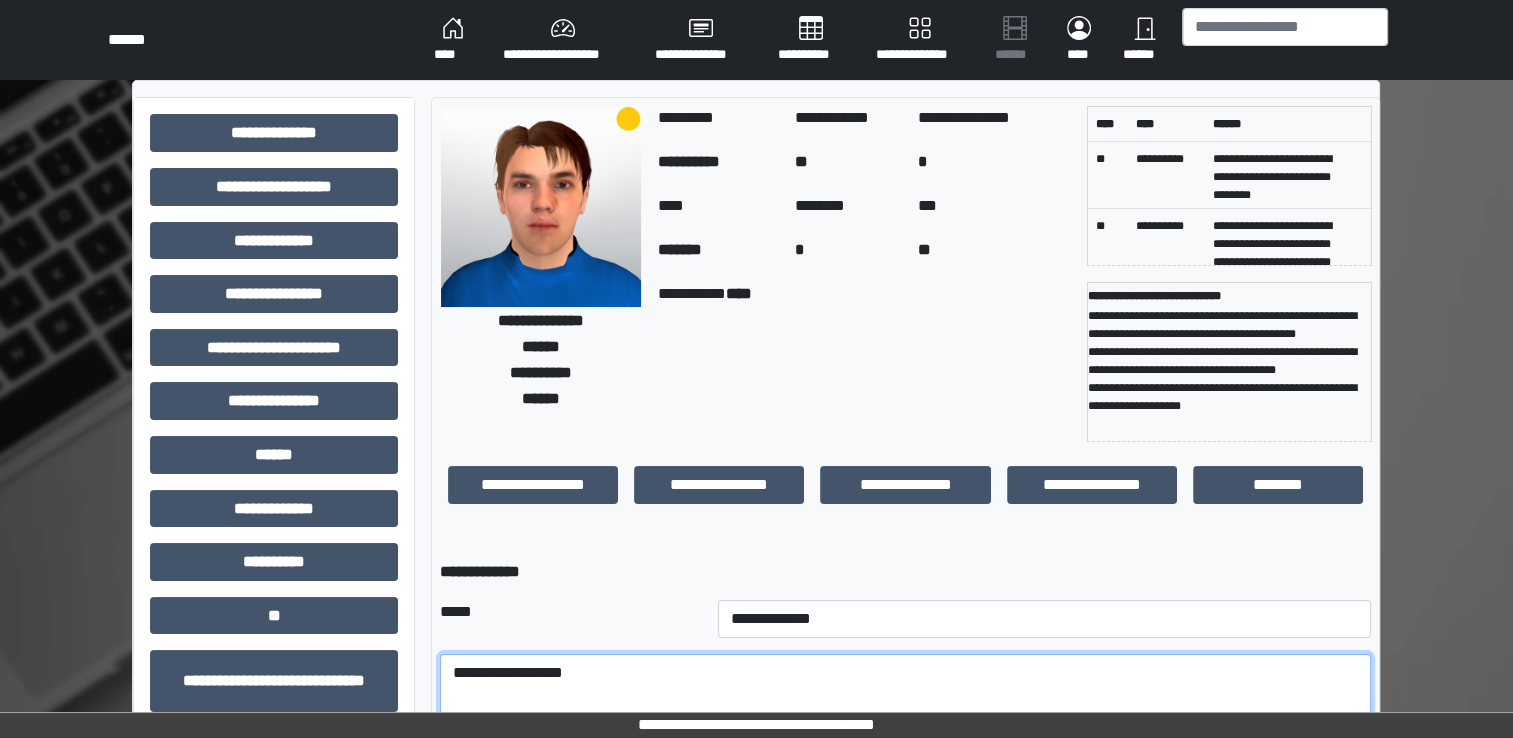 click on "**********" at bounding box center [905, 709] 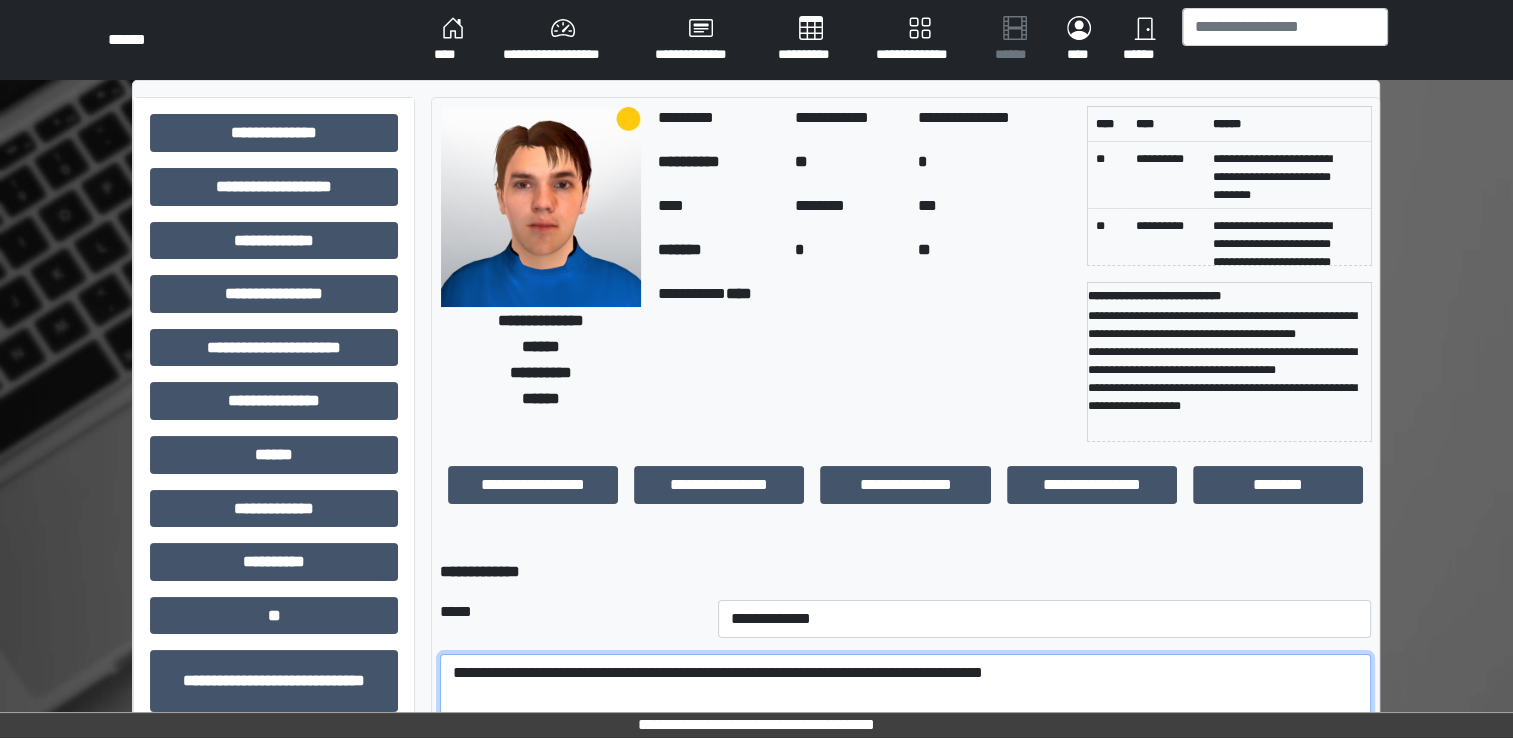 type on "**********" 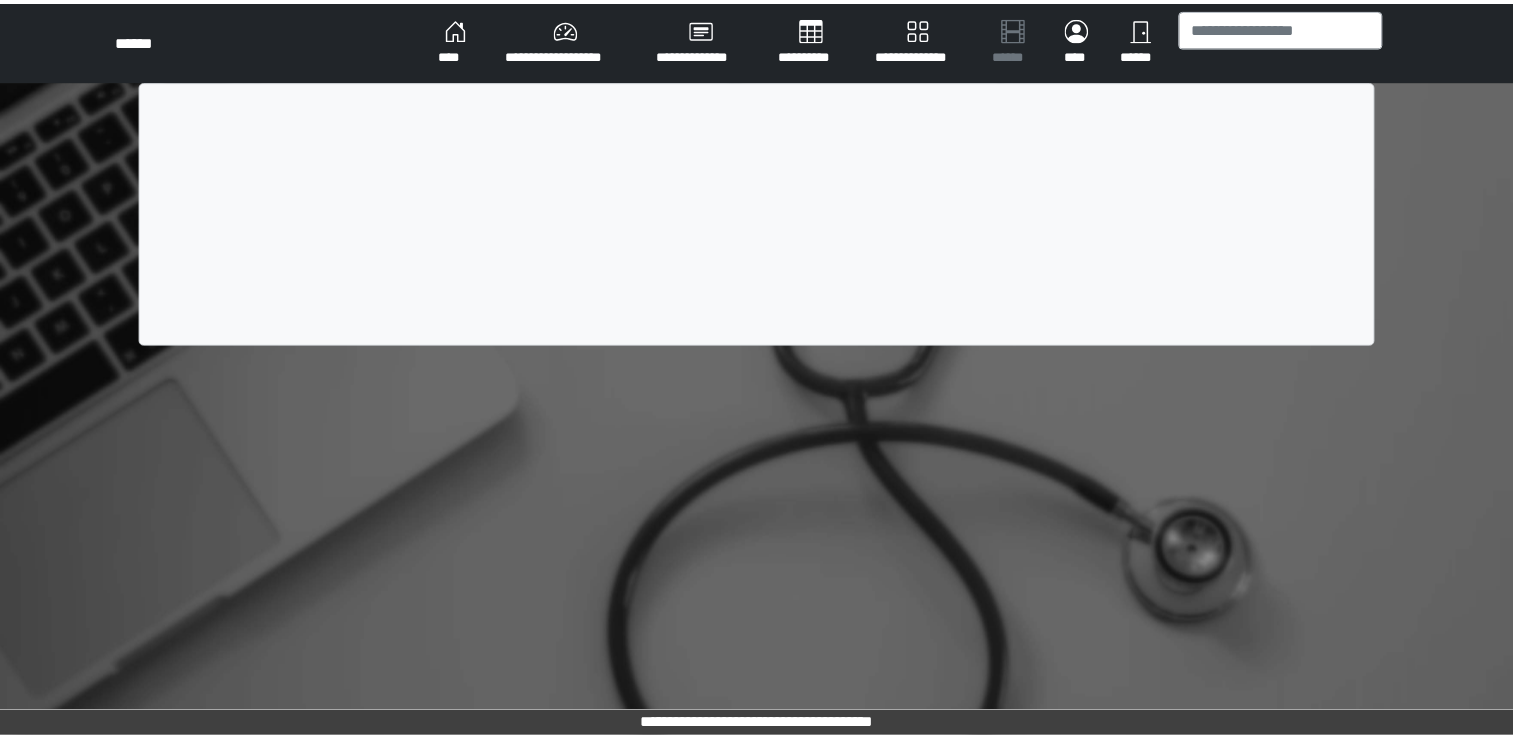 scroll, scrollTop: 0, scrollLeft: 0, axis: both 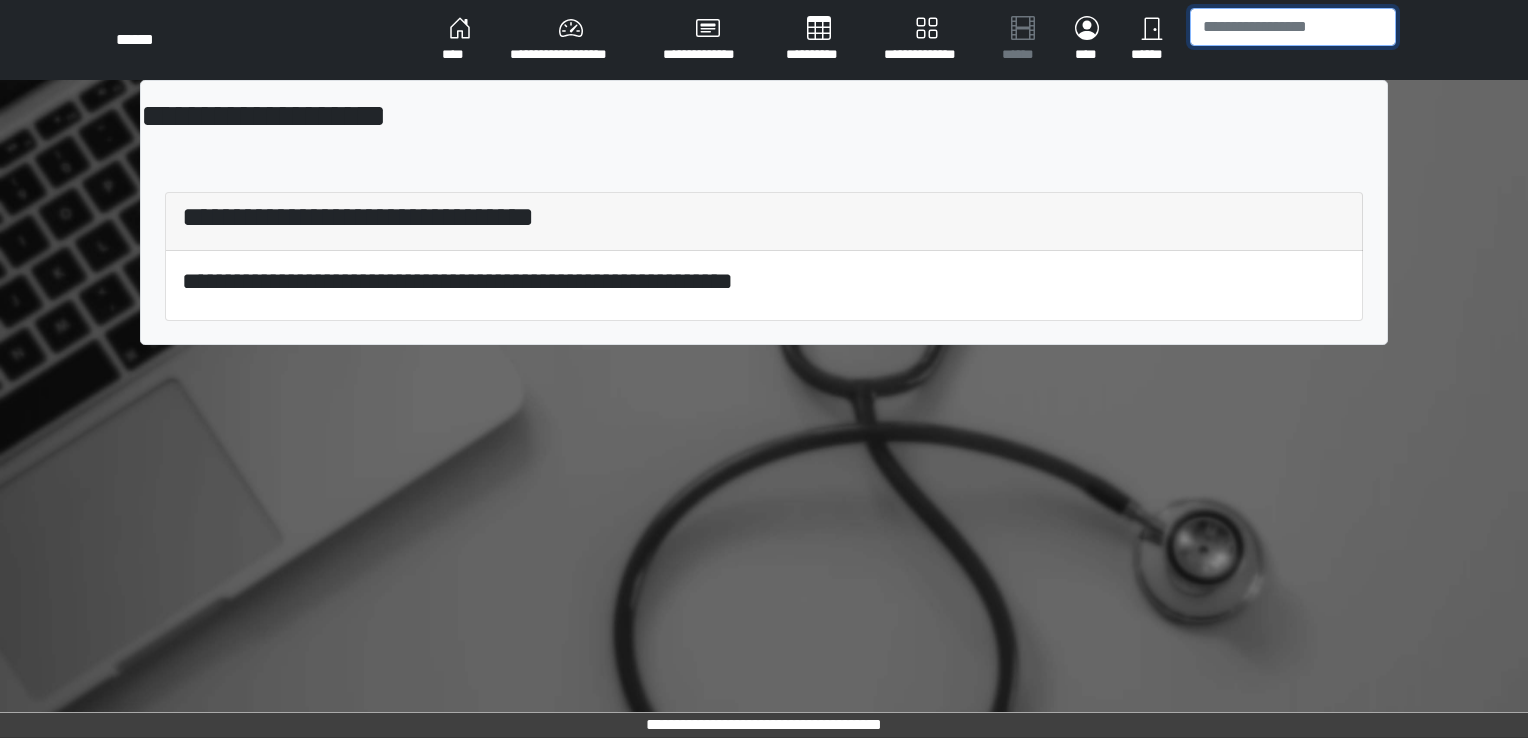 click at bounding box center [1293, 27] 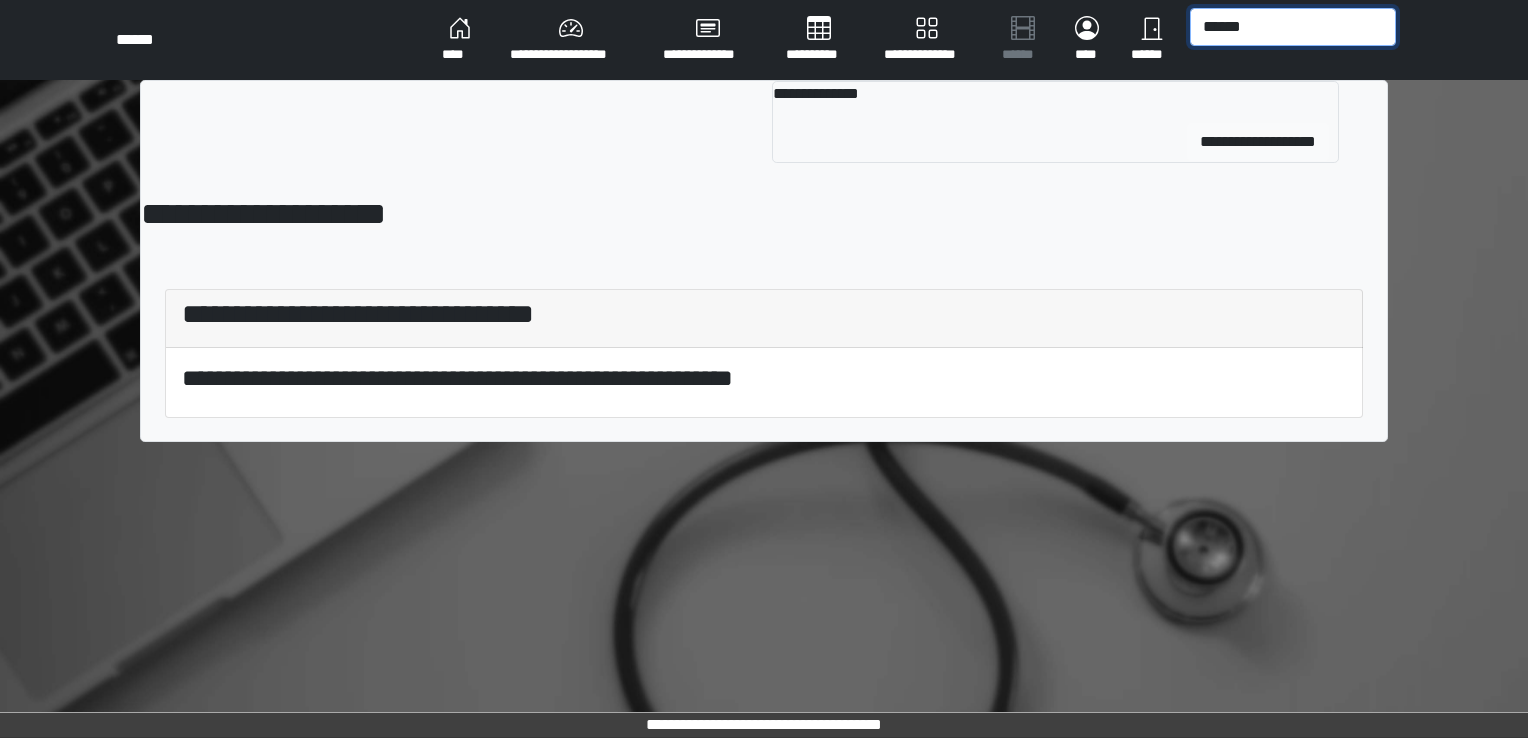 type on "******" 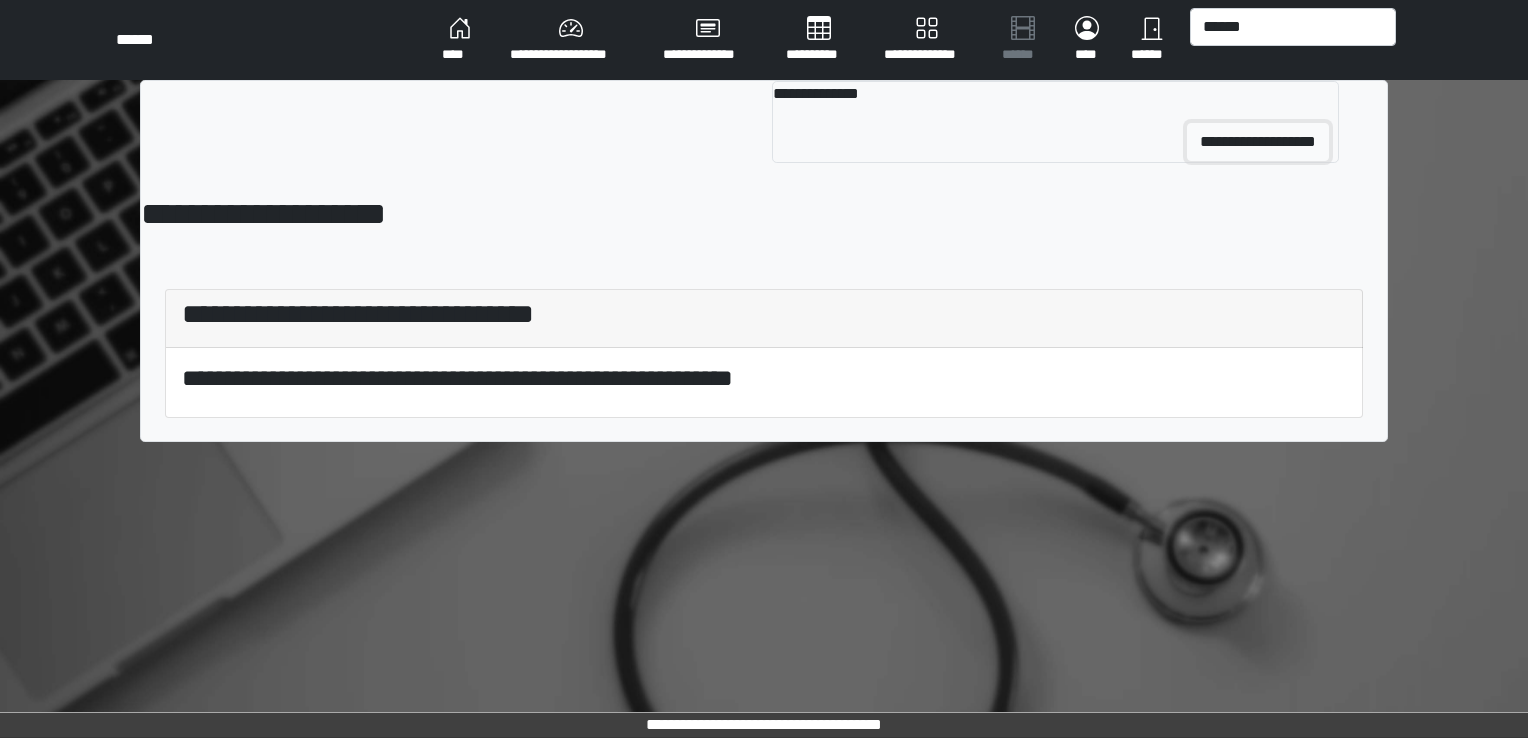 click on "**********" at bounding box center [1258, 142] 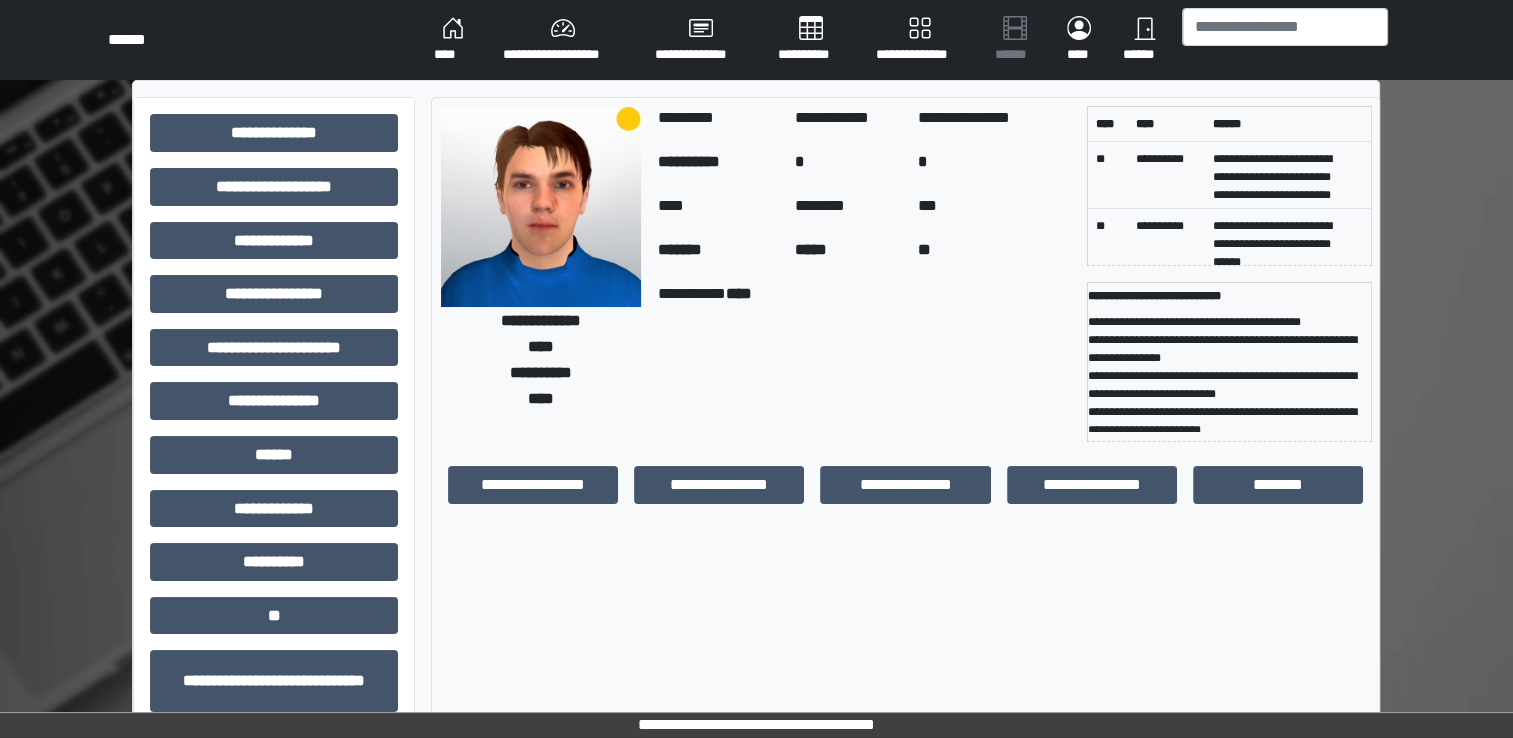 scroll, scrollTop: 160, scrollLeft: 0, axis: vertical 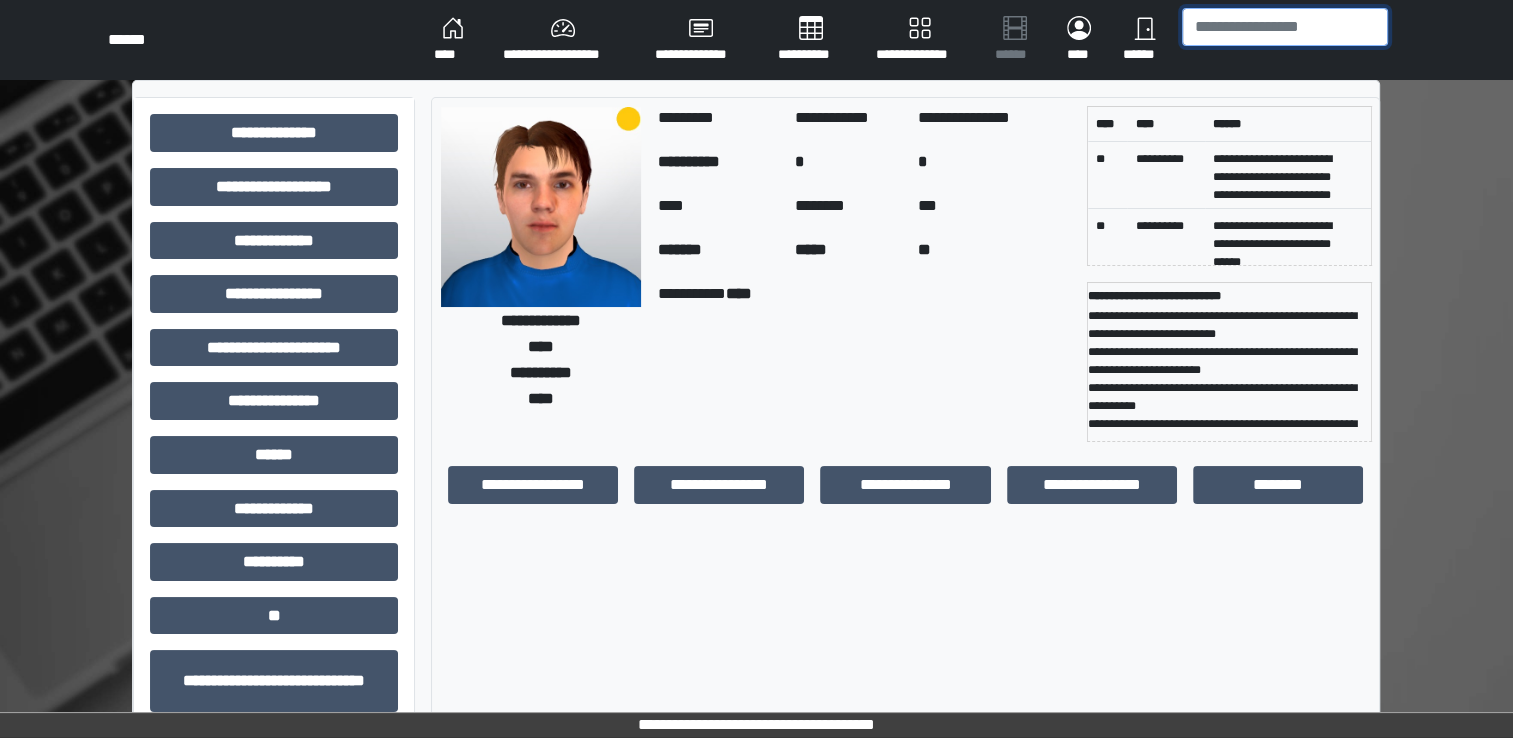 click at bounding box center (1285, 27) 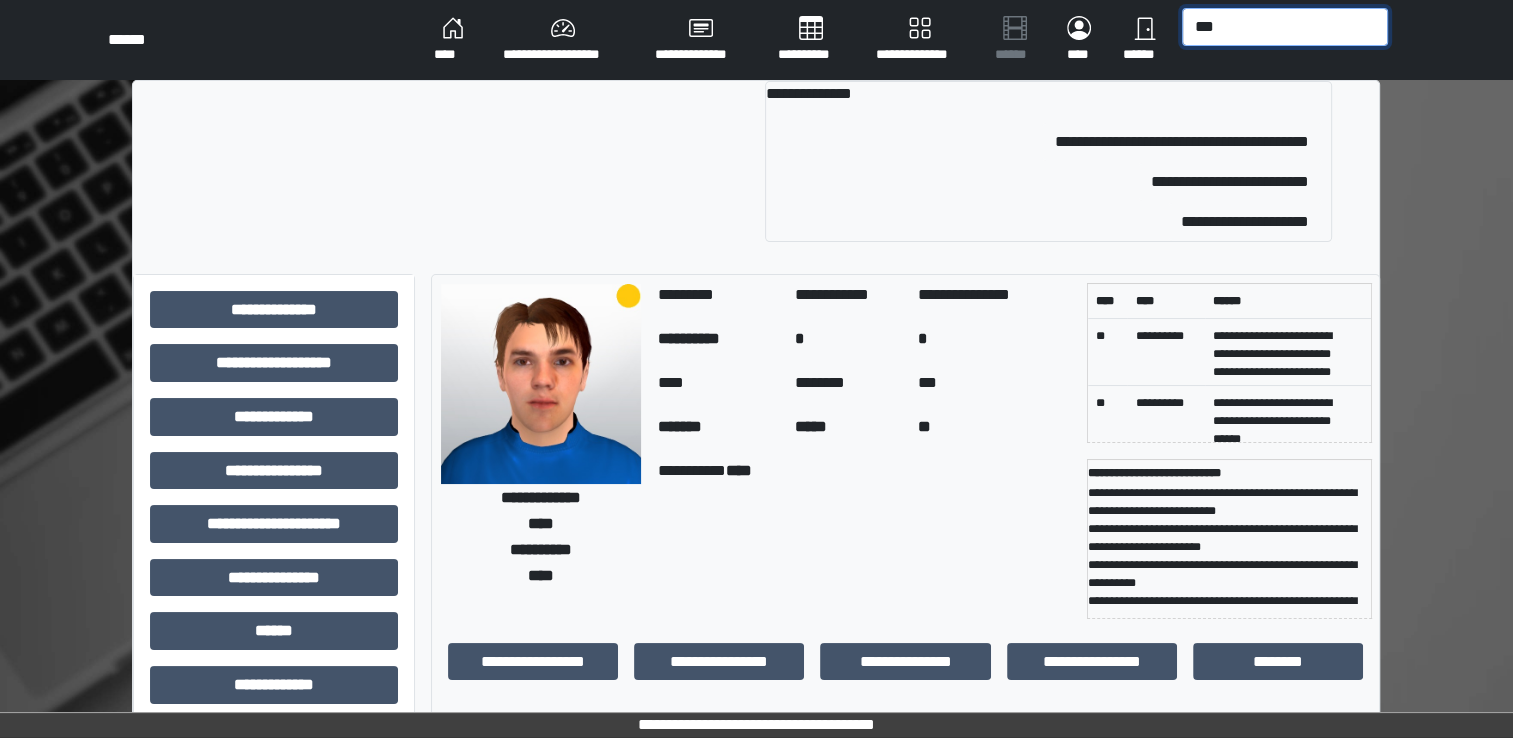 type on "***" 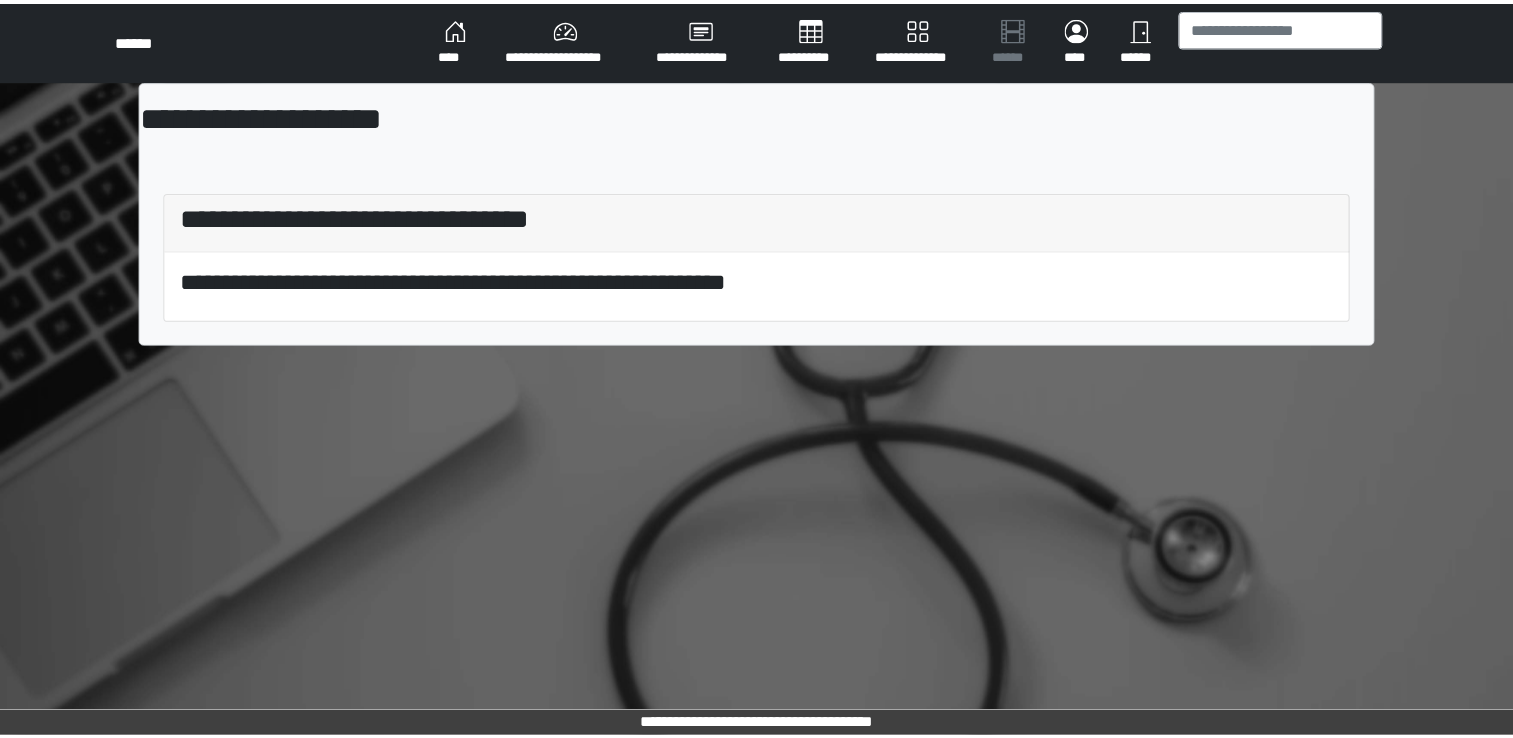 scroll, scrollTop: 0, scrollLeft: 0, axis: both 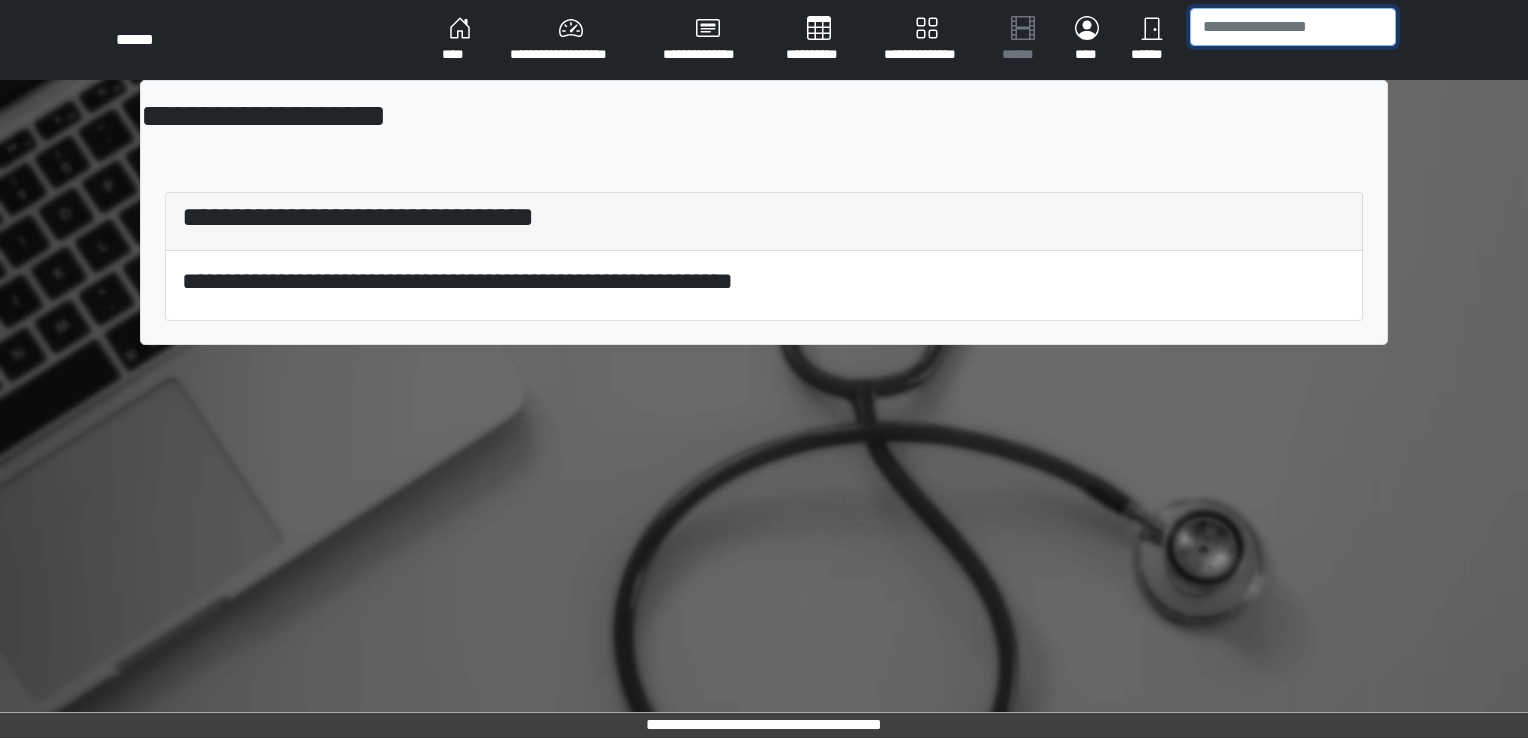 click at bounding box center [1293, 27] 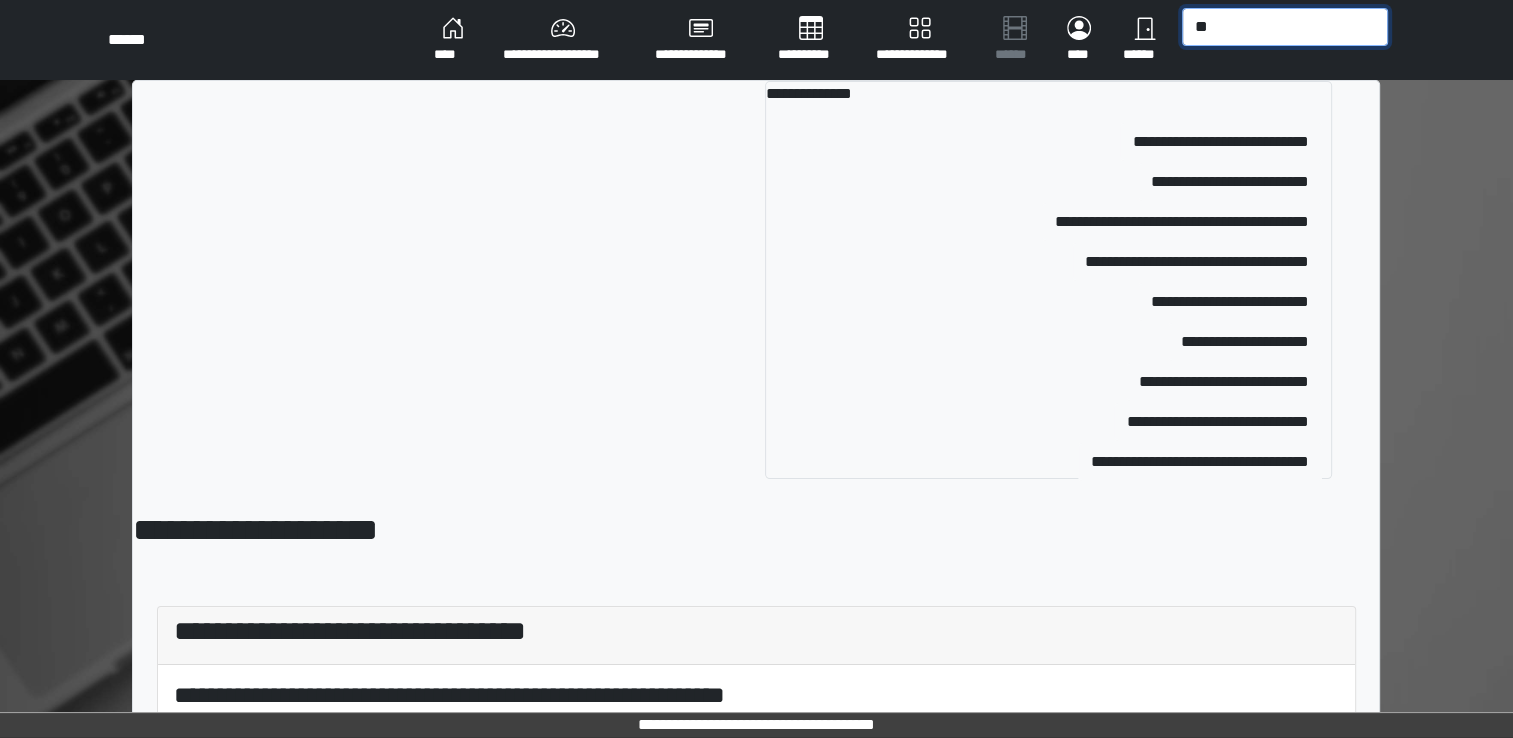 click on "**" at bounding box center (1285, 27) 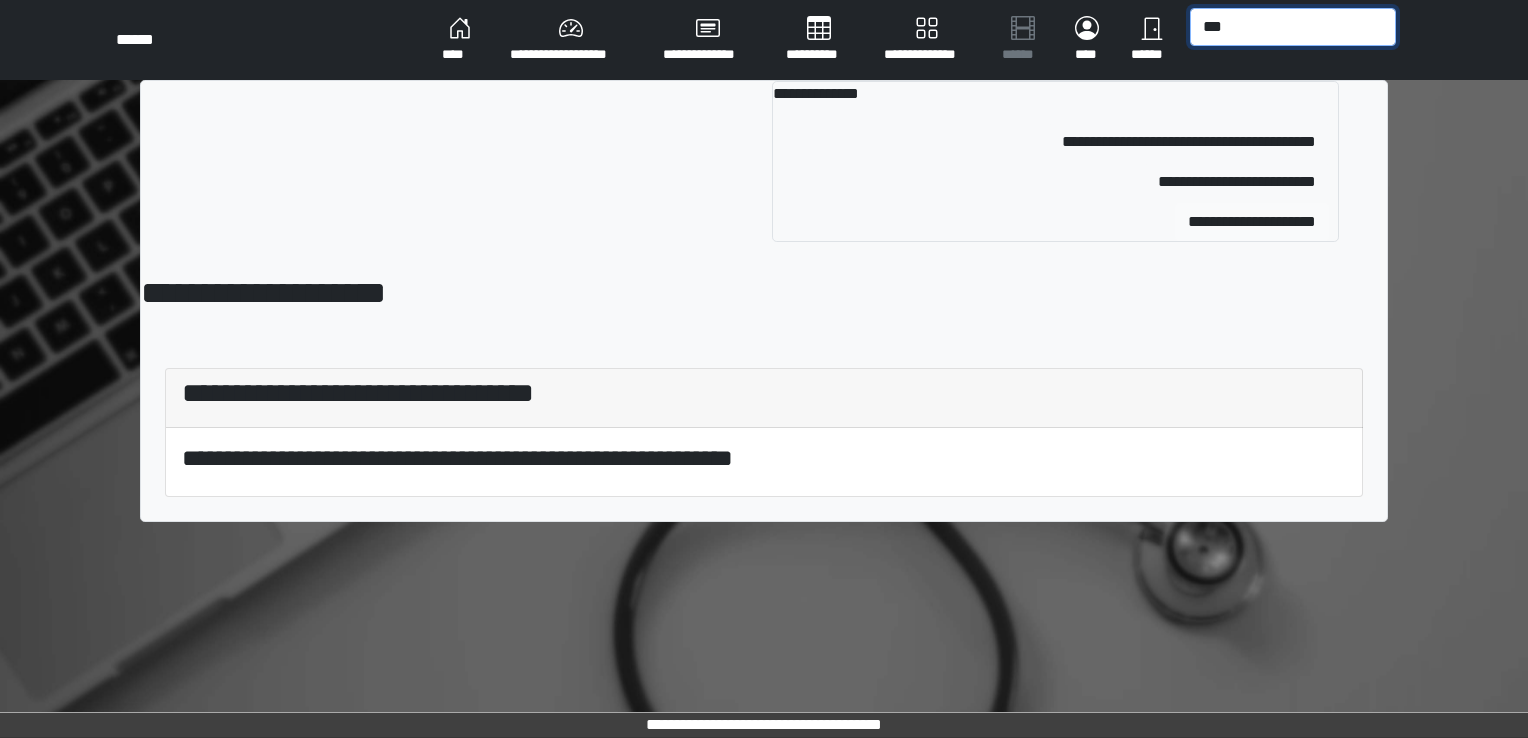 type on "***" 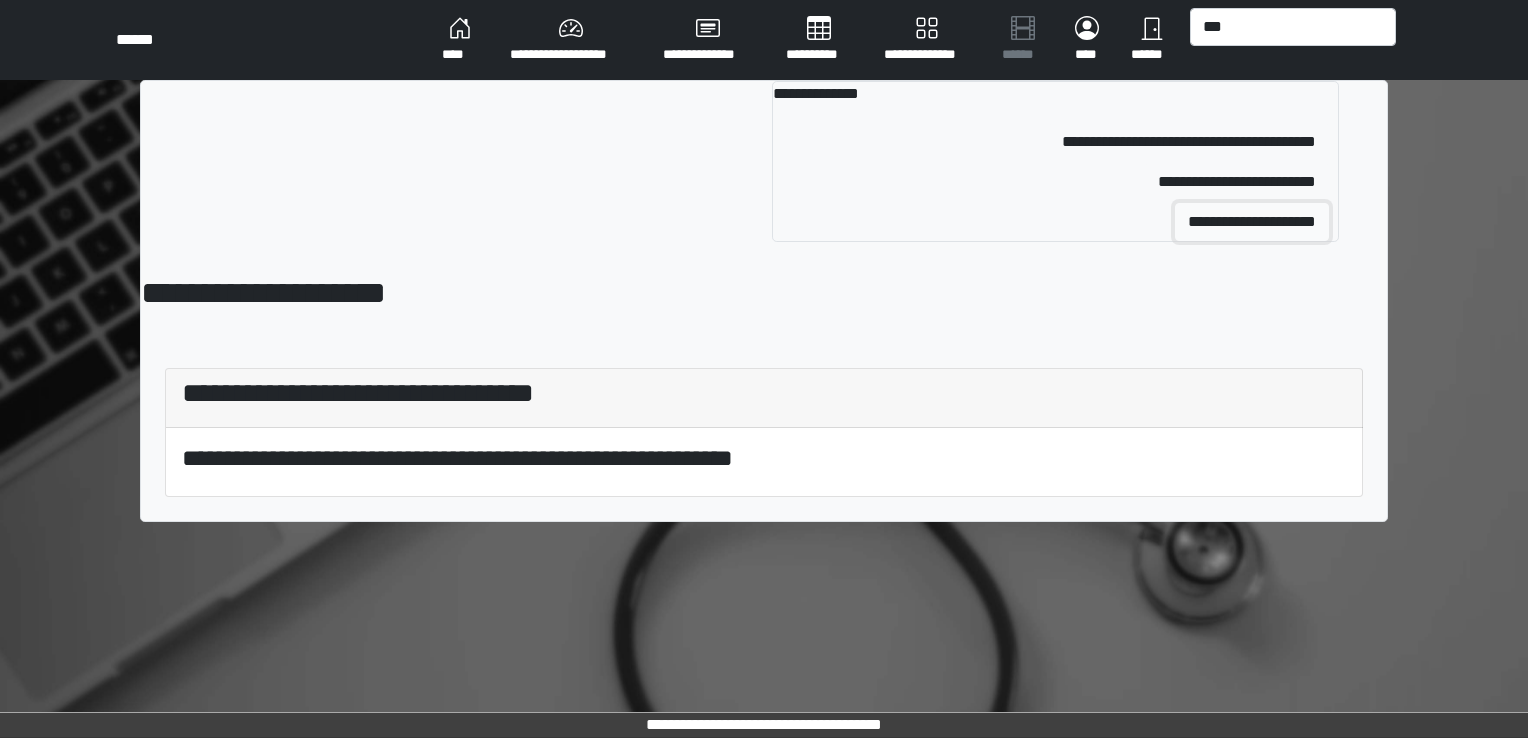 click on "**********" at bounding box center (1252, 222) 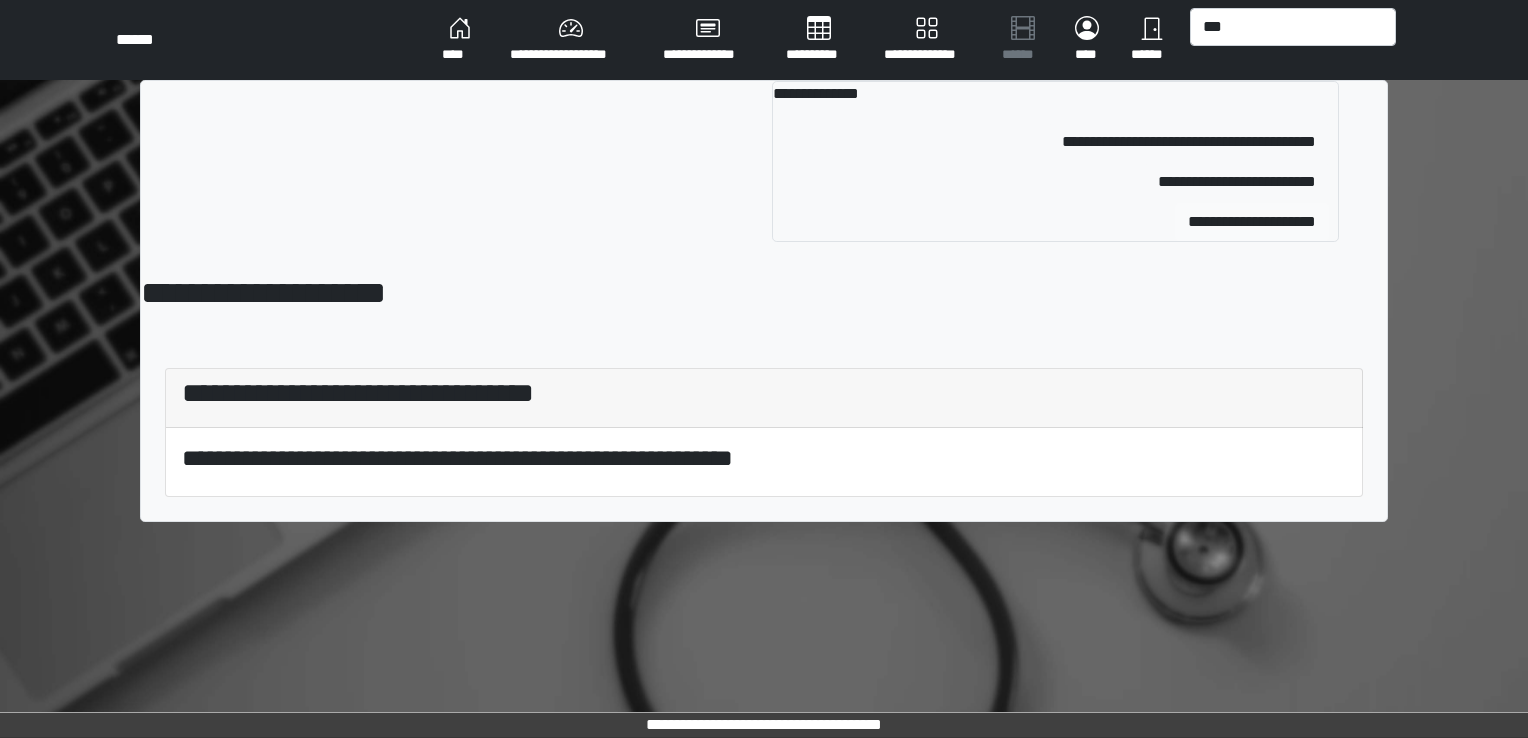 type 